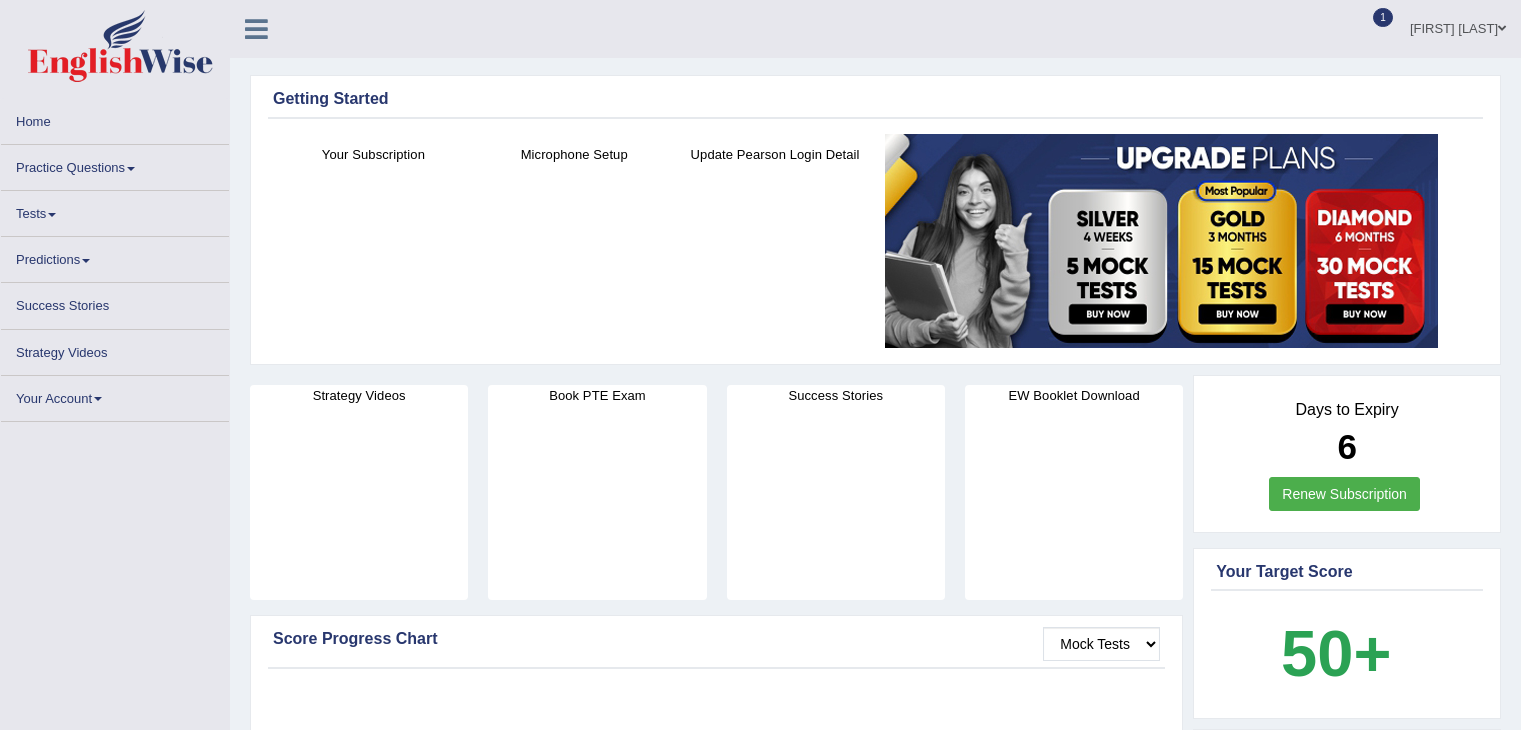 scroll, scrollTop: 0, scrollLeft: 0, axis: both 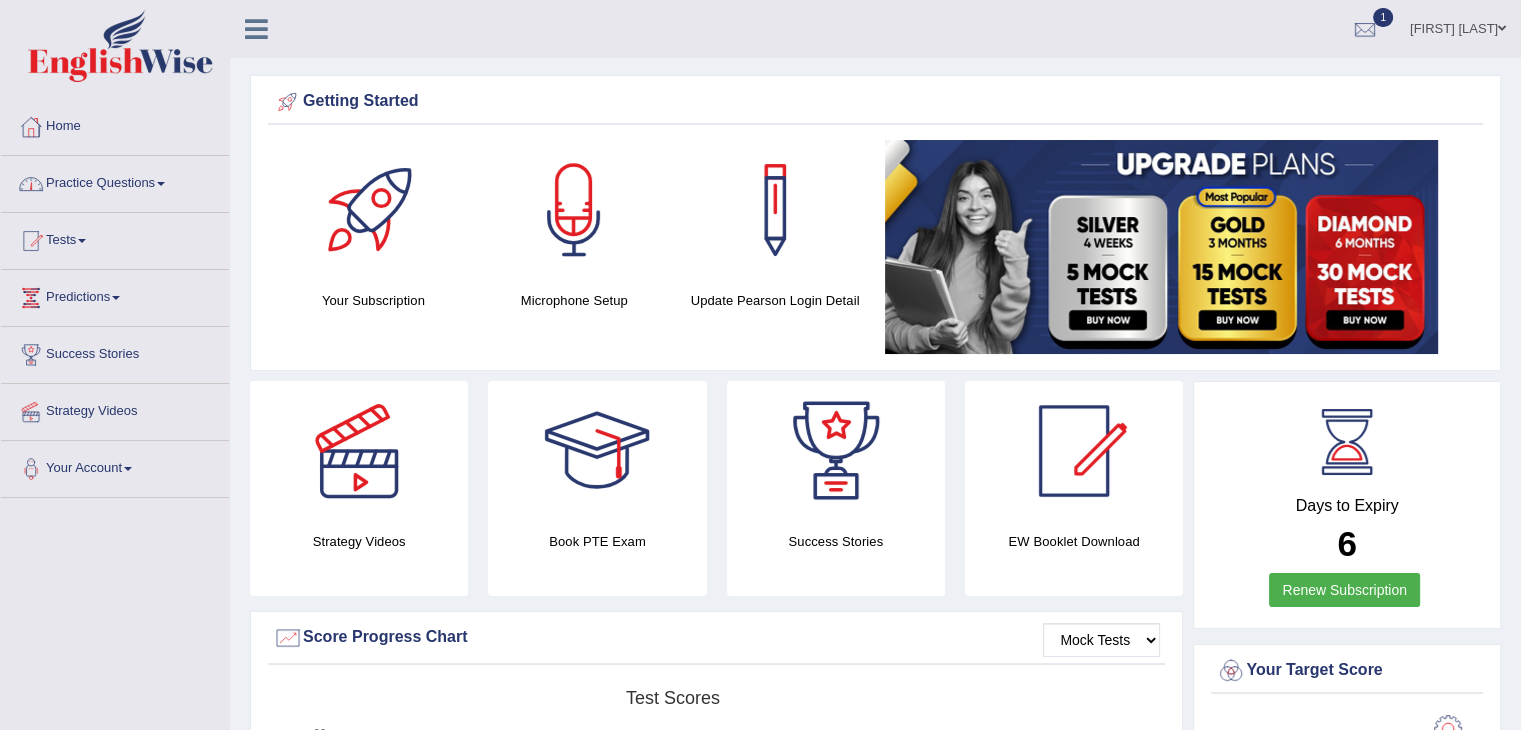 click at bounding box center (161, 184) 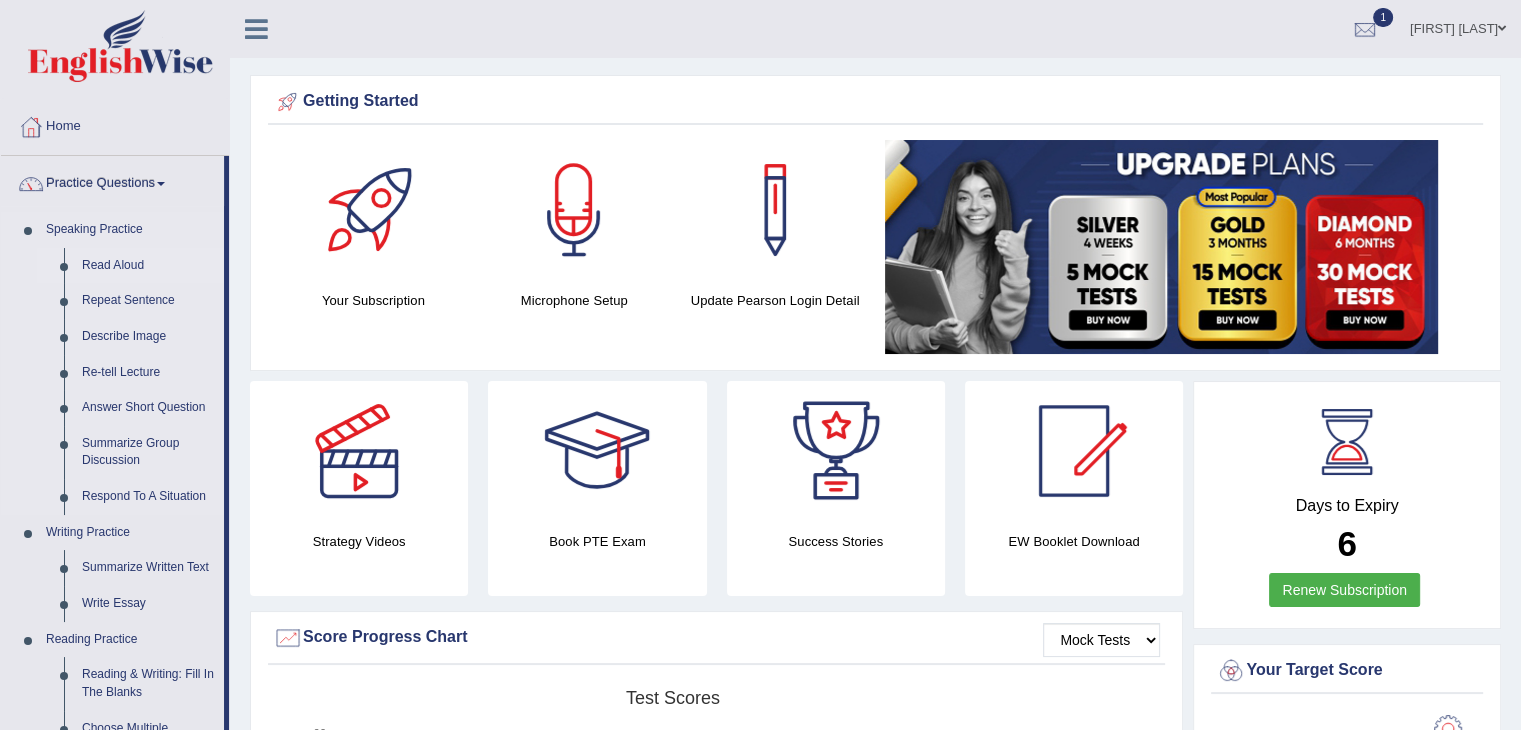 click on "Read Aloud" at bounding box center (148, 266) 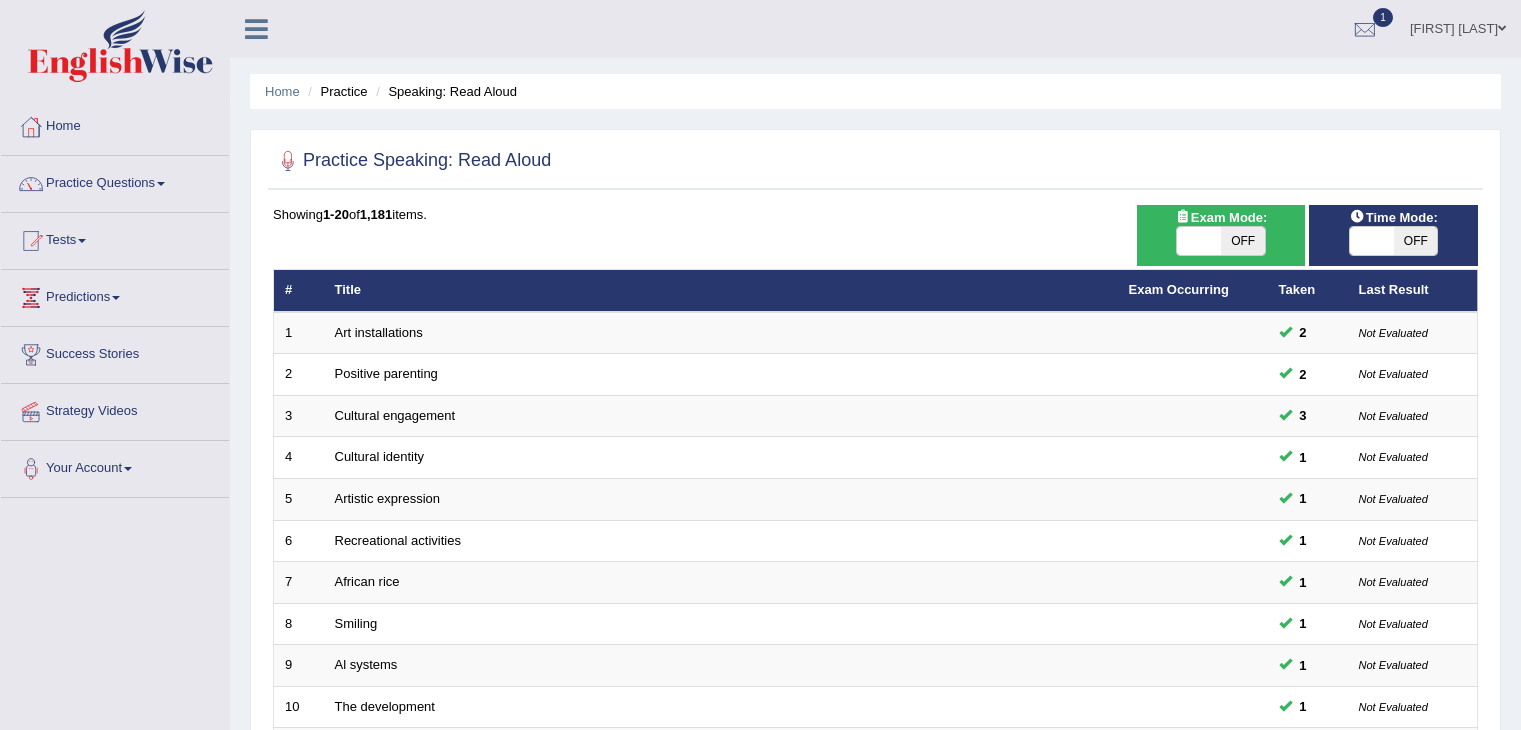 scroll, scrollTop: 0, scrollLeft: 0, axis: both 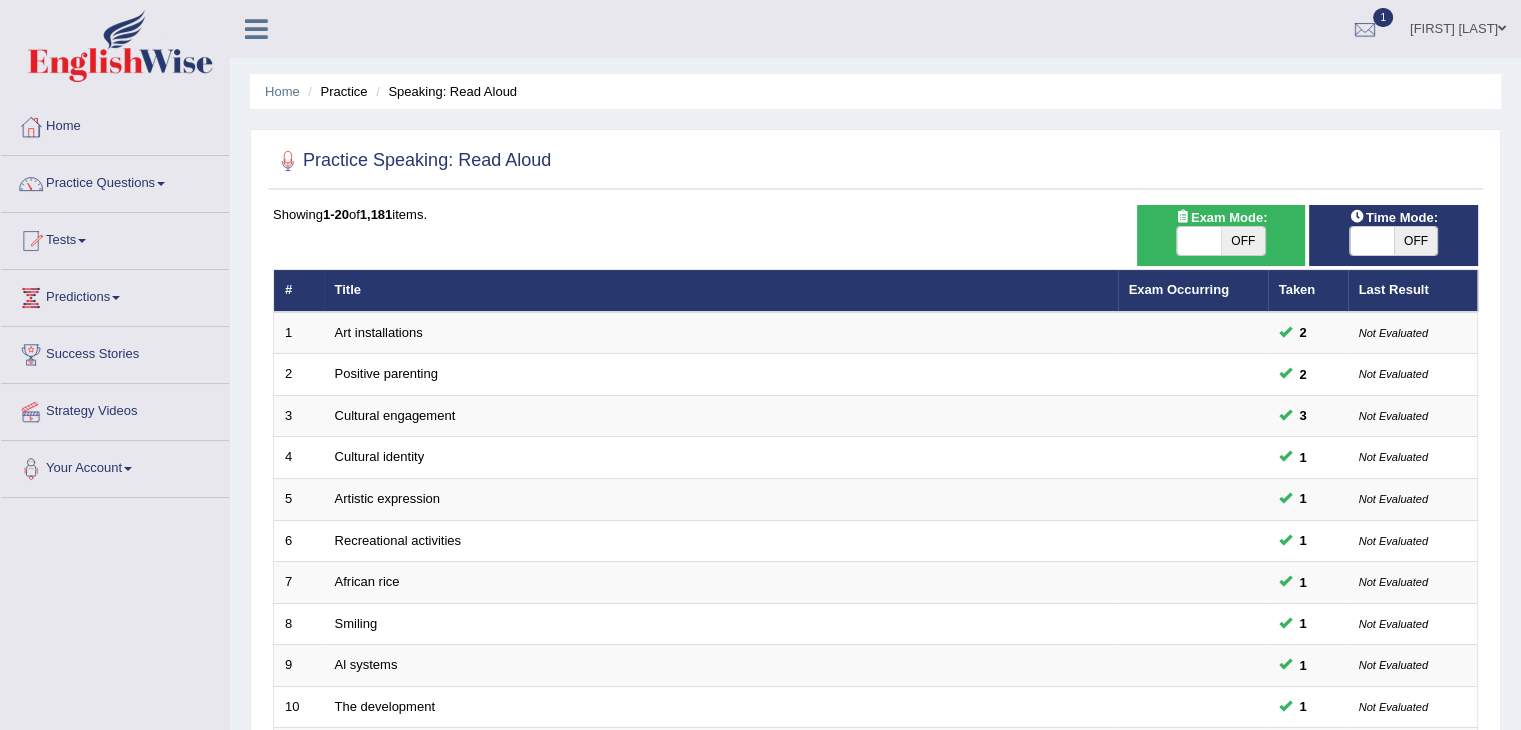 click on "OFF" at bounding box center [1243, 241] 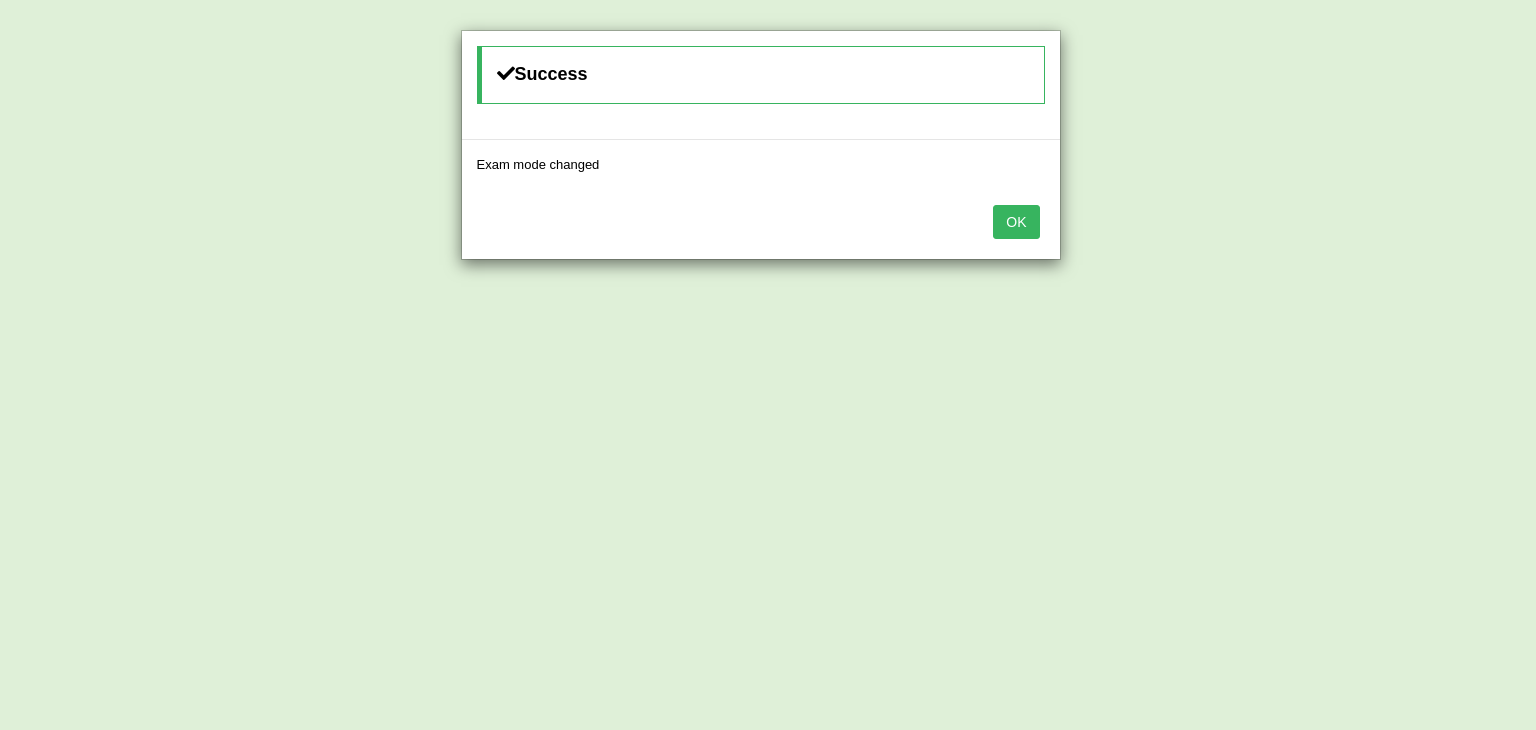click on "OK" at bounding box center [1016, 222] 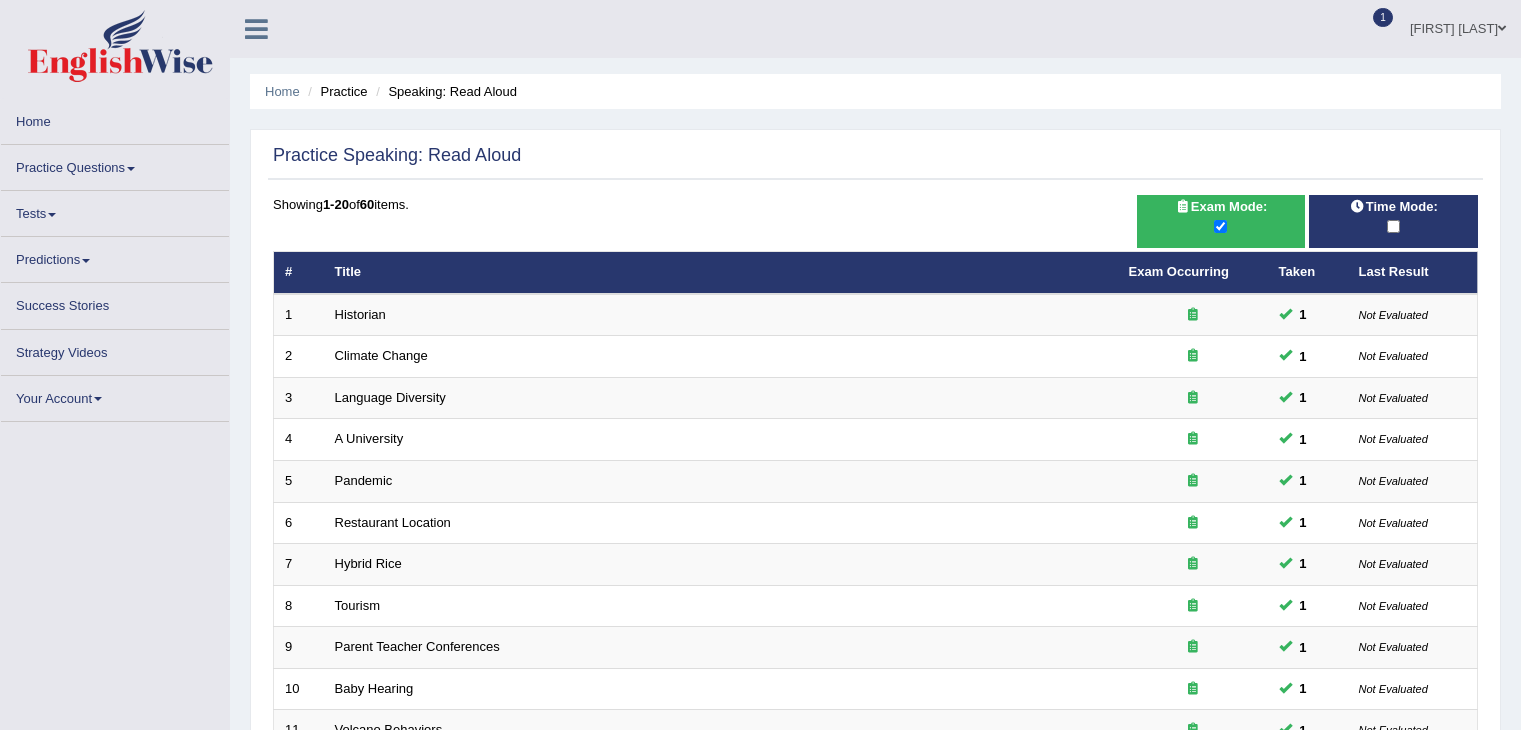 scroll, scrollTop: 24, scrollLeft: 0, axis: vertical 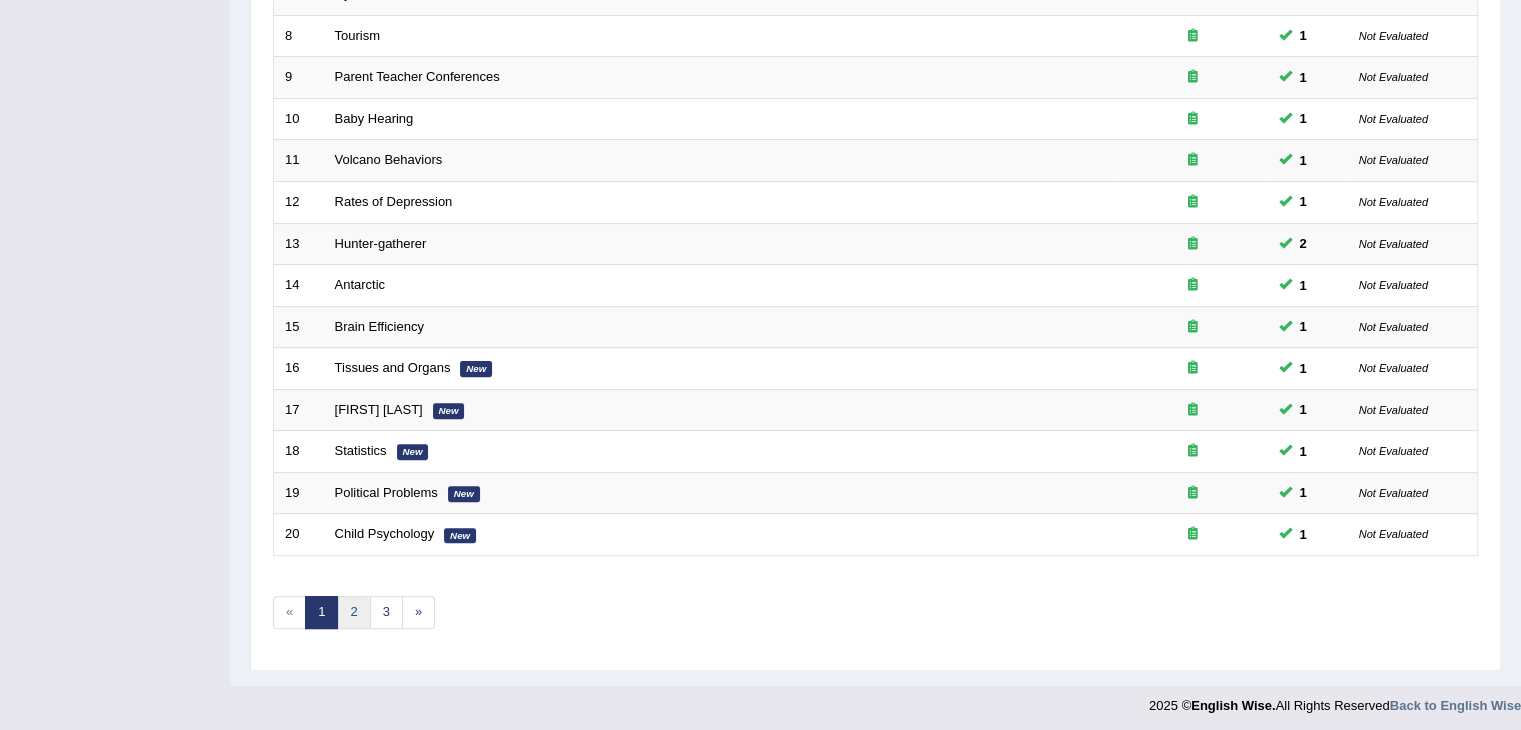 click on "2" at bounding box center (353, 612) 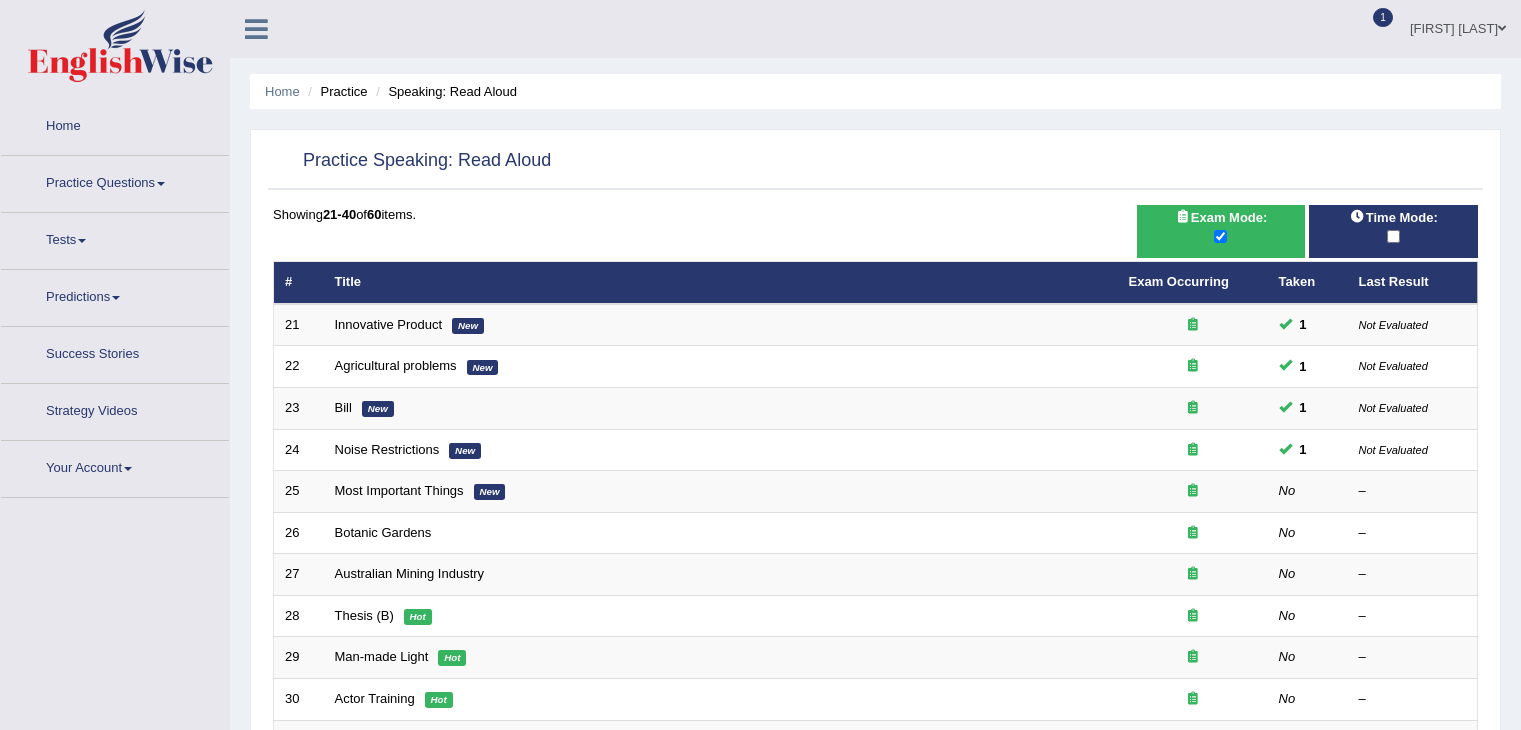 scroll, scrollTop: 0, scrollLeft: 0, axis: both 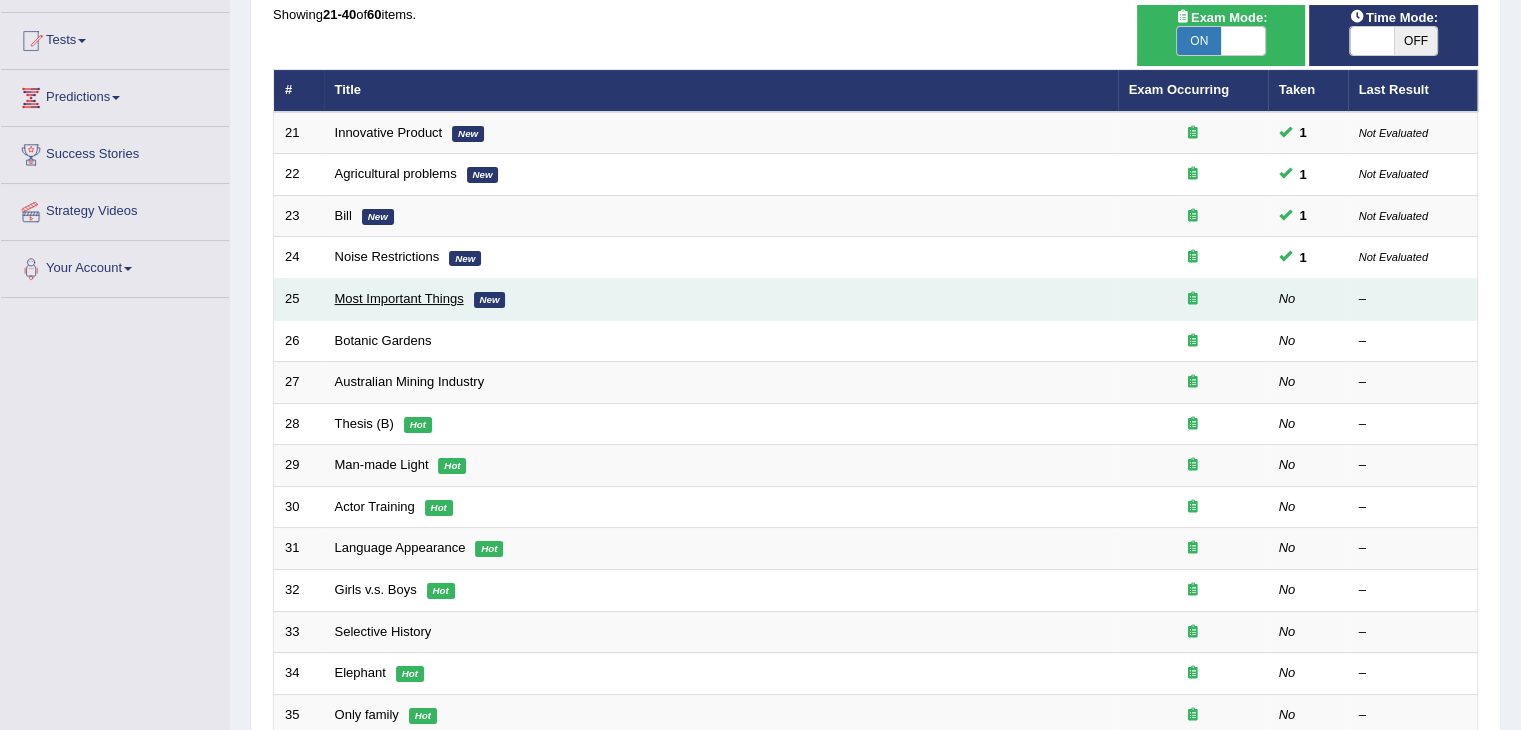 click on "Most Important Things" at bounding box center [399, 298] 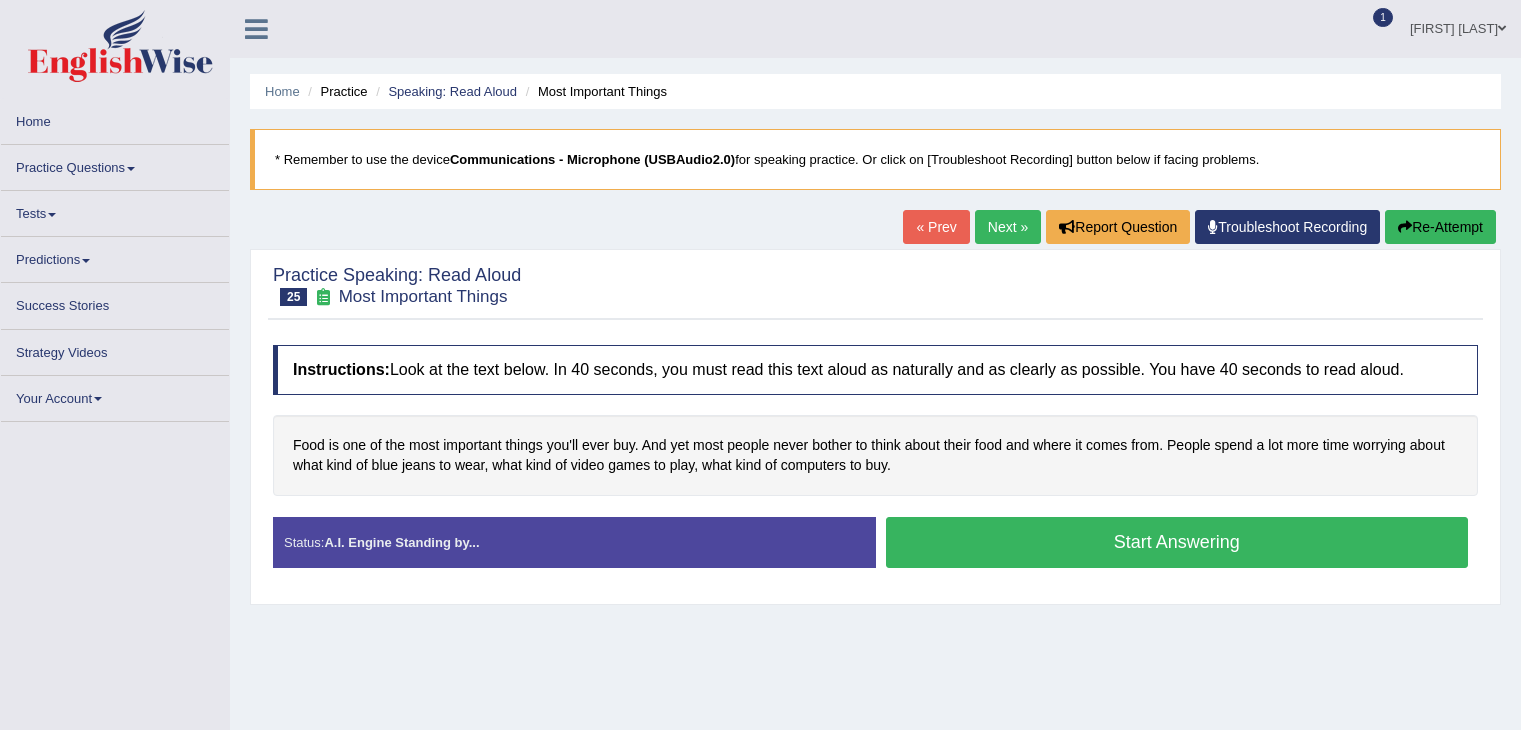 scroll, scrollTop: 0, scrollLeft: 0, axis: both 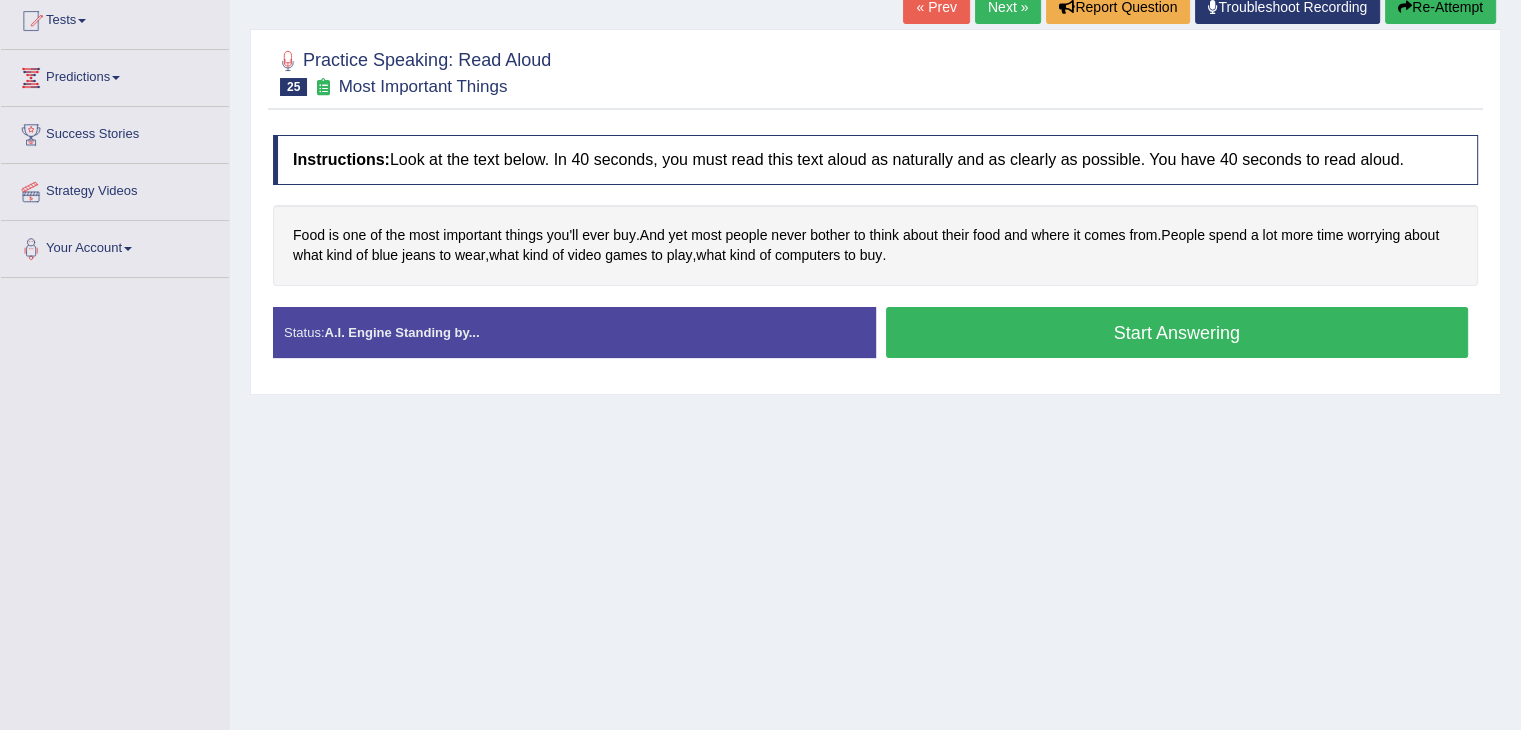 click on "Start Answering" at bounding box center (1177, 332) 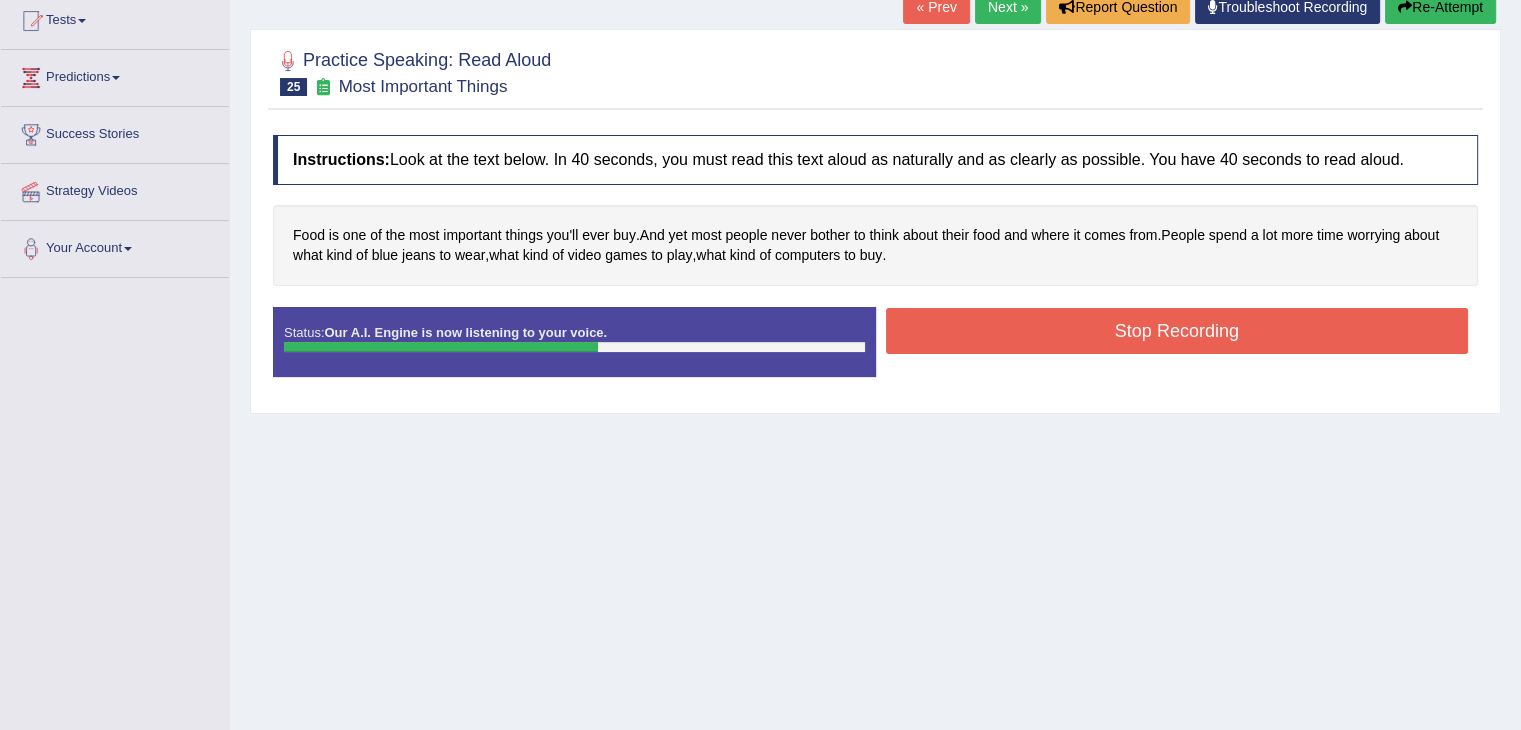 click on "Stop Recording" at bounding box center (1177, 331) 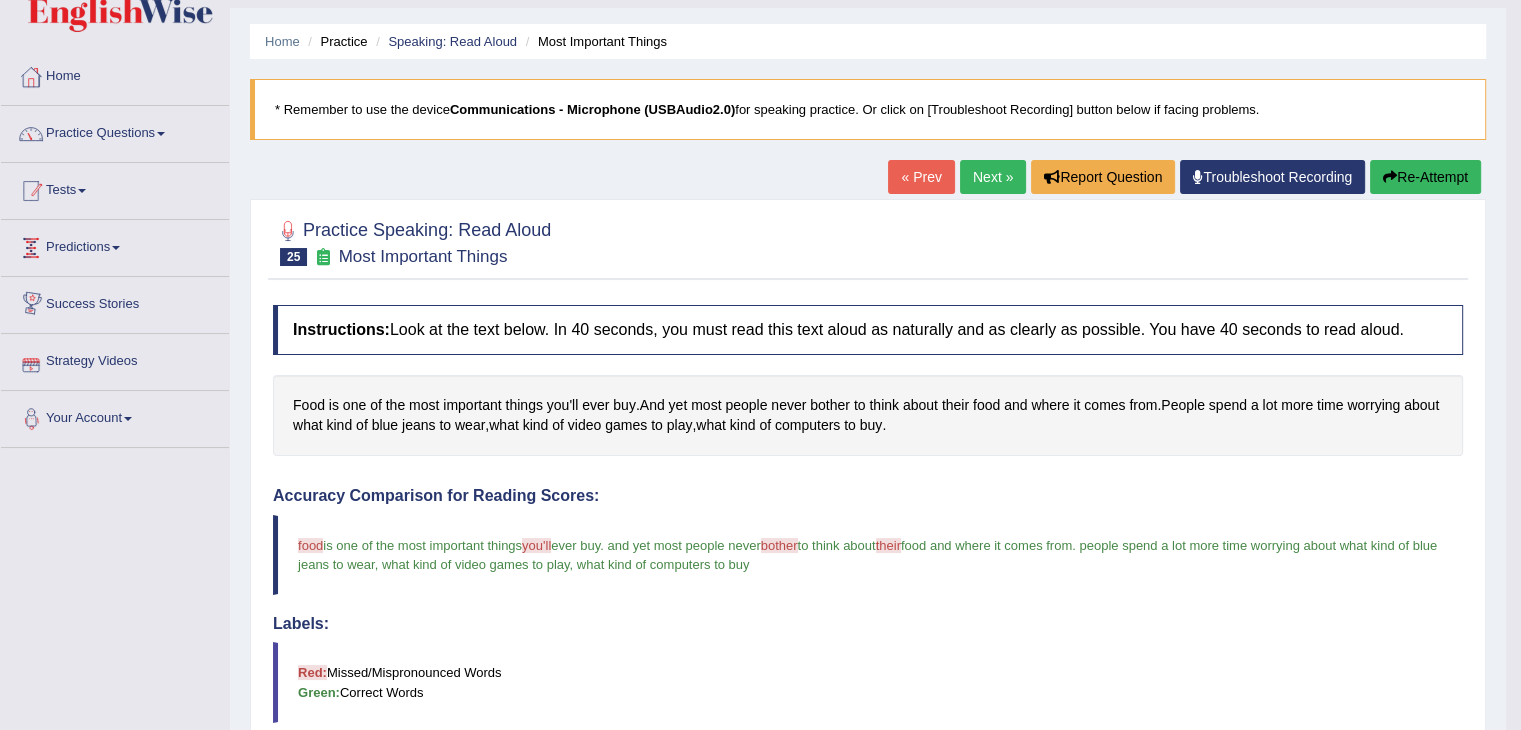 scroll, scrollTop: 20, scrollLeft: 0, axis: vertical 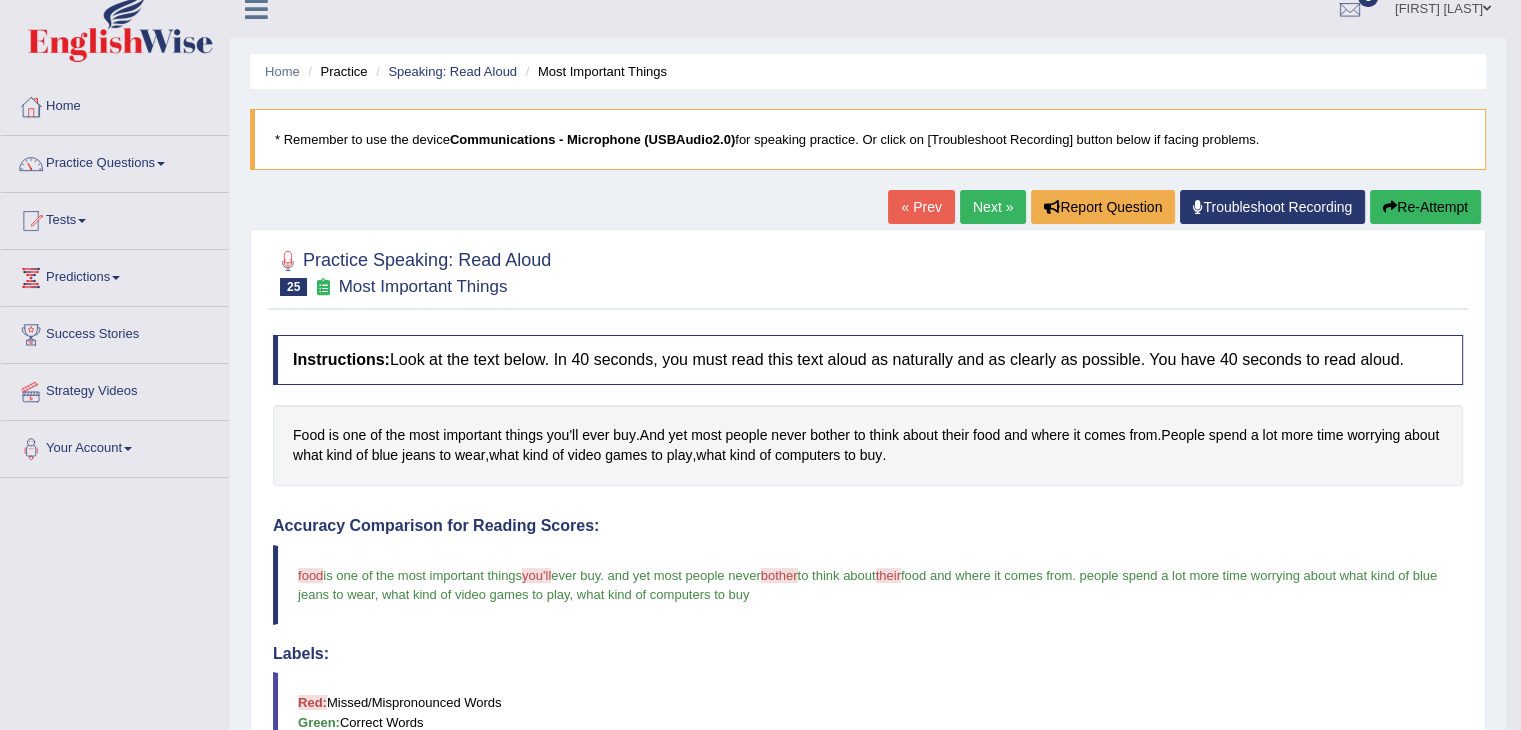 click on "Practice Questions" at bounding box center (115, 161) 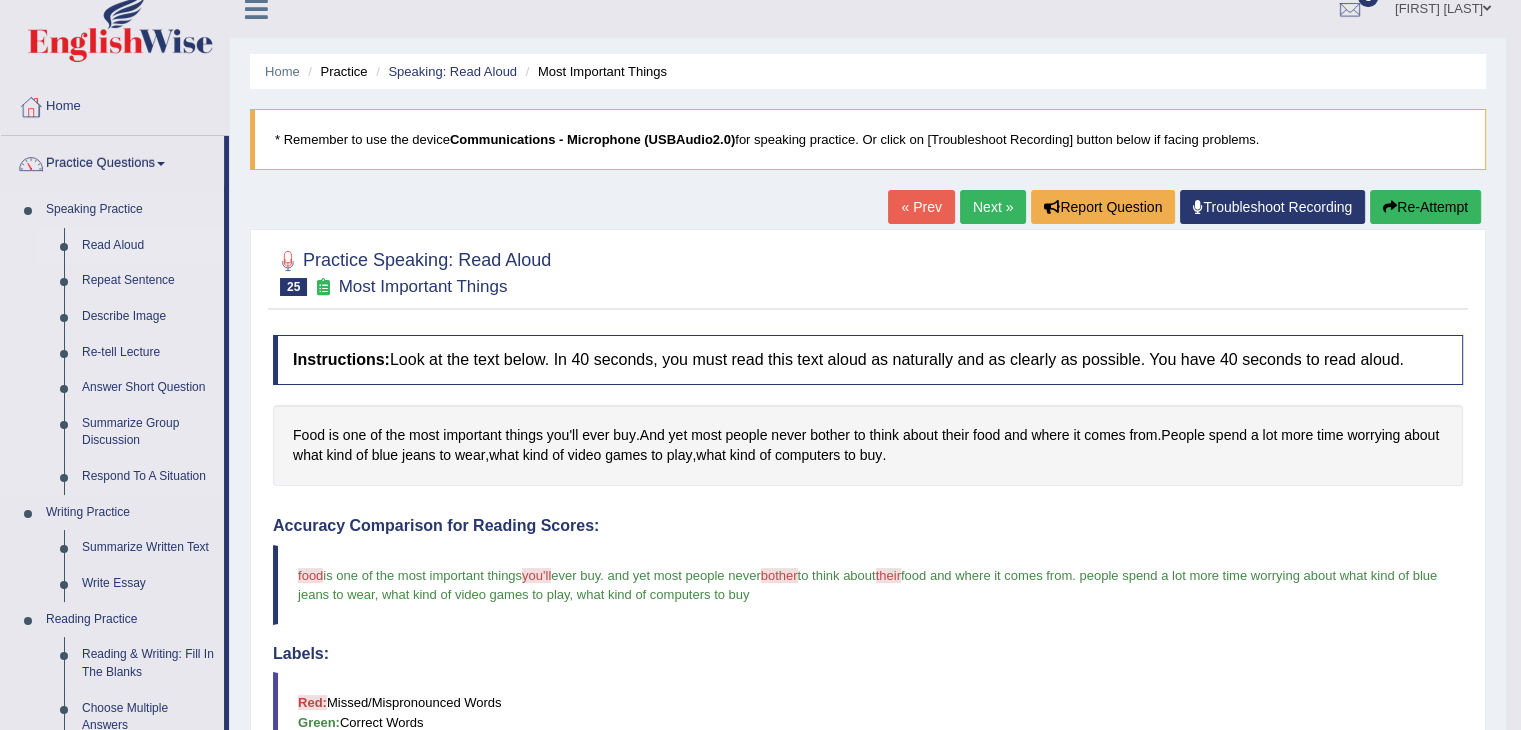click on "Read Aloud" at bounding box center (148, 246) 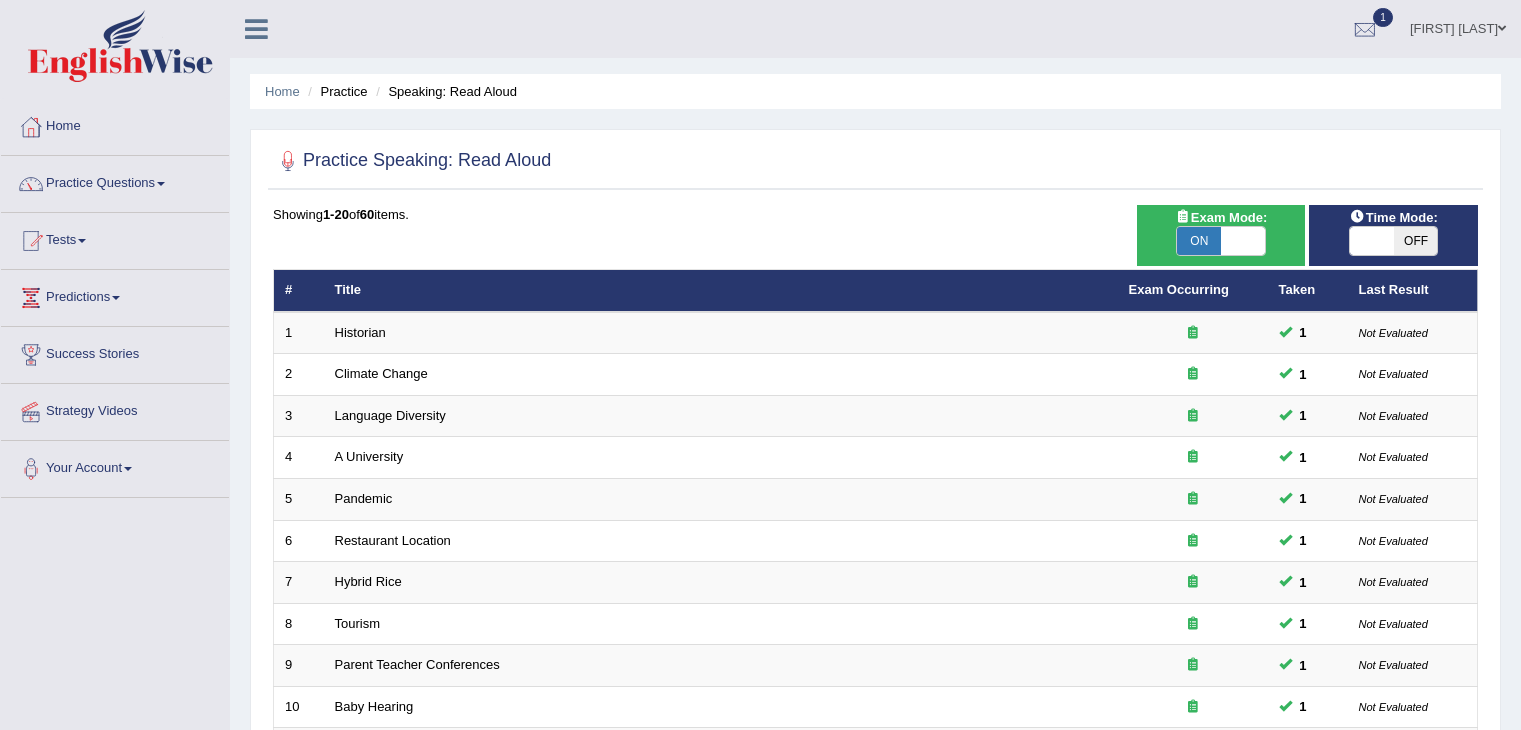 scroll, scrollTop: 0, scrollLeft: 0, axis: both 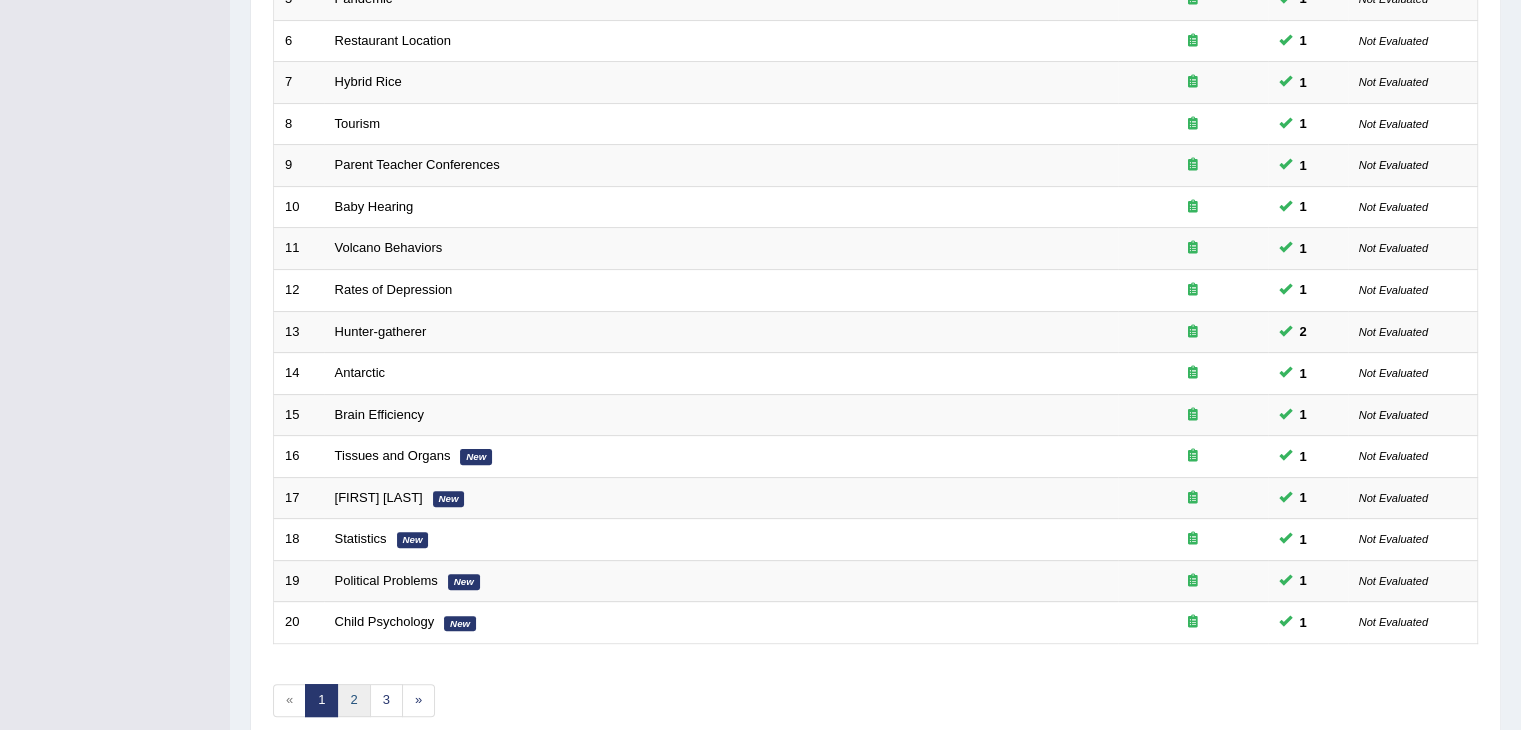 click on "2" at bounding box center (353, 700) 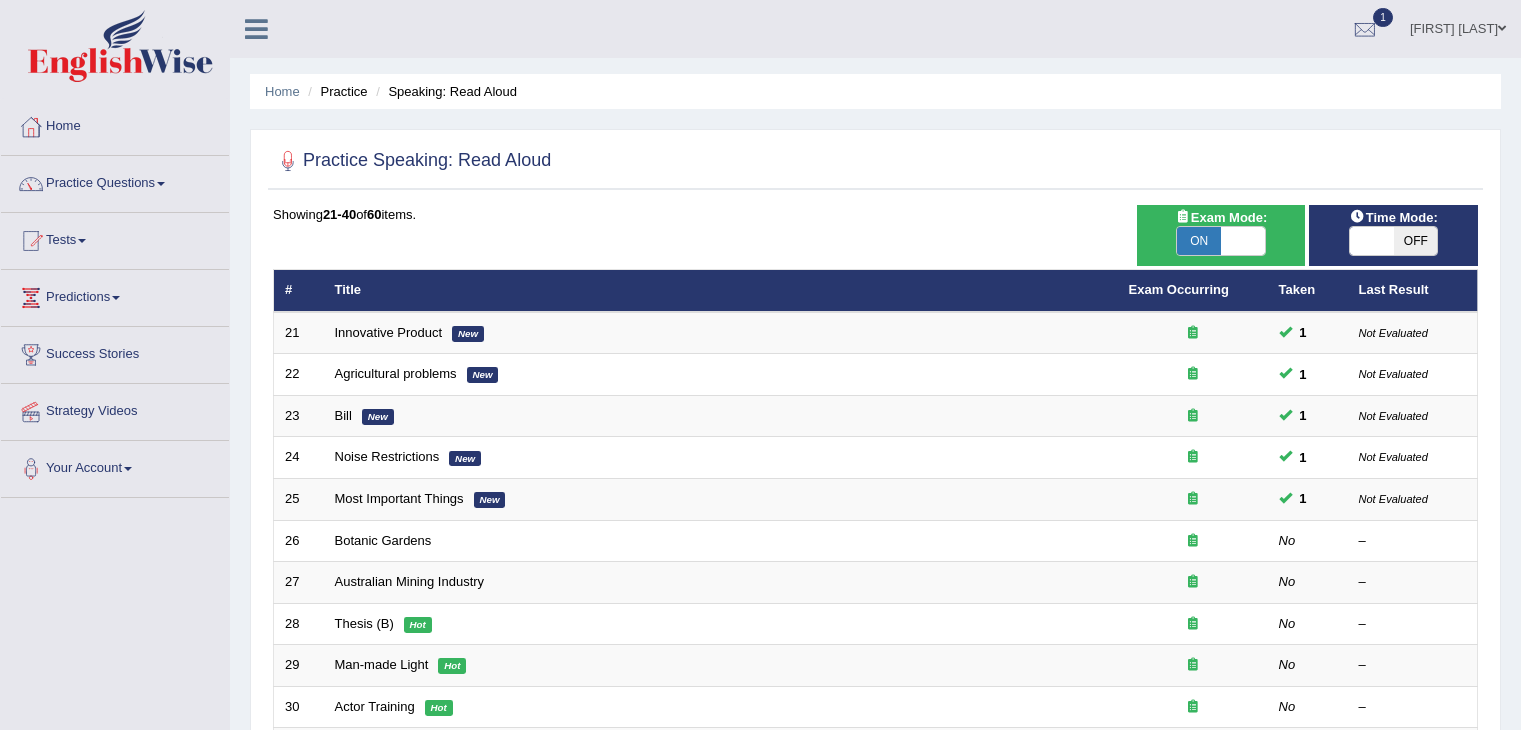 scroll, scrollTop: 51, scrollLeft: 0, axis: vertical 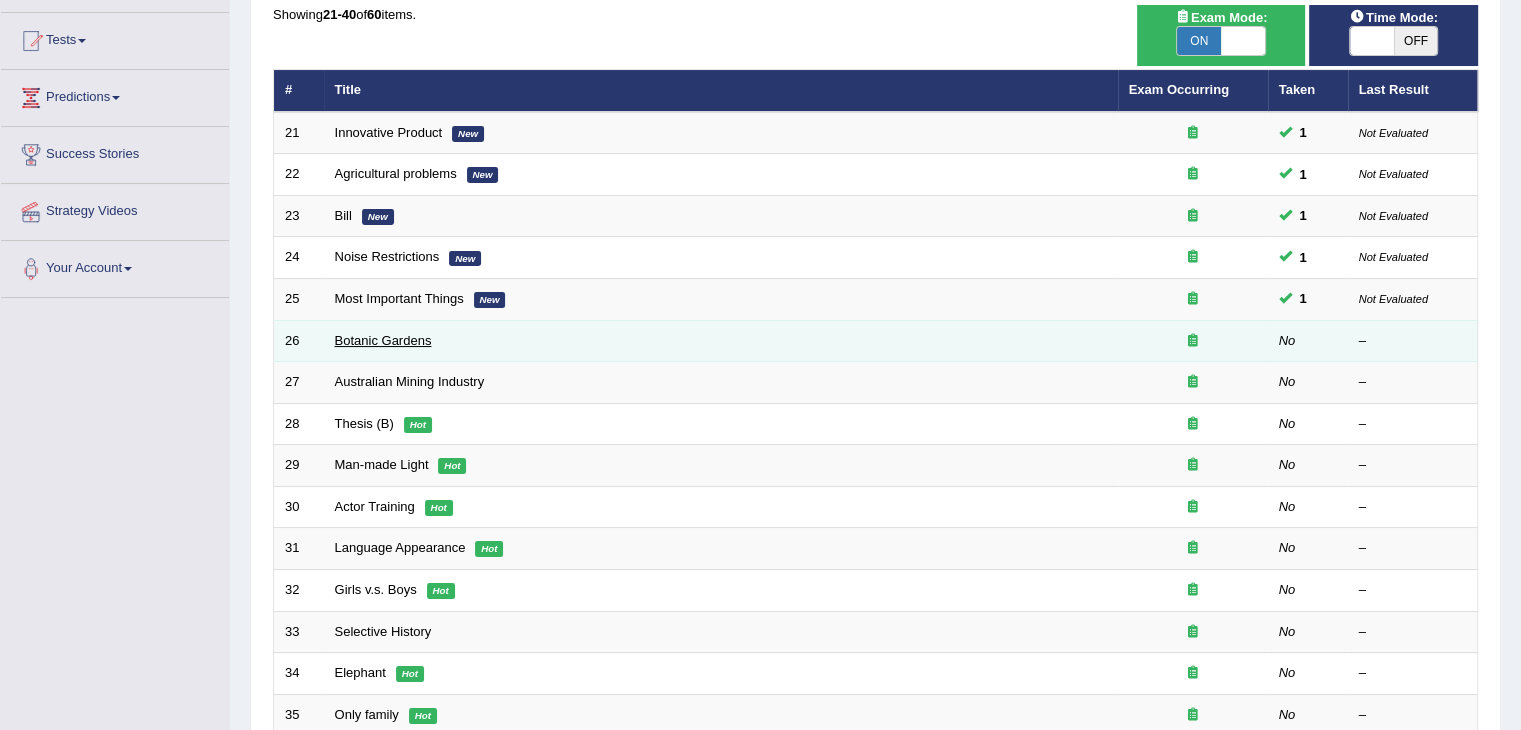 click on "Botanic Gardens" at bounding box center (383, 340) 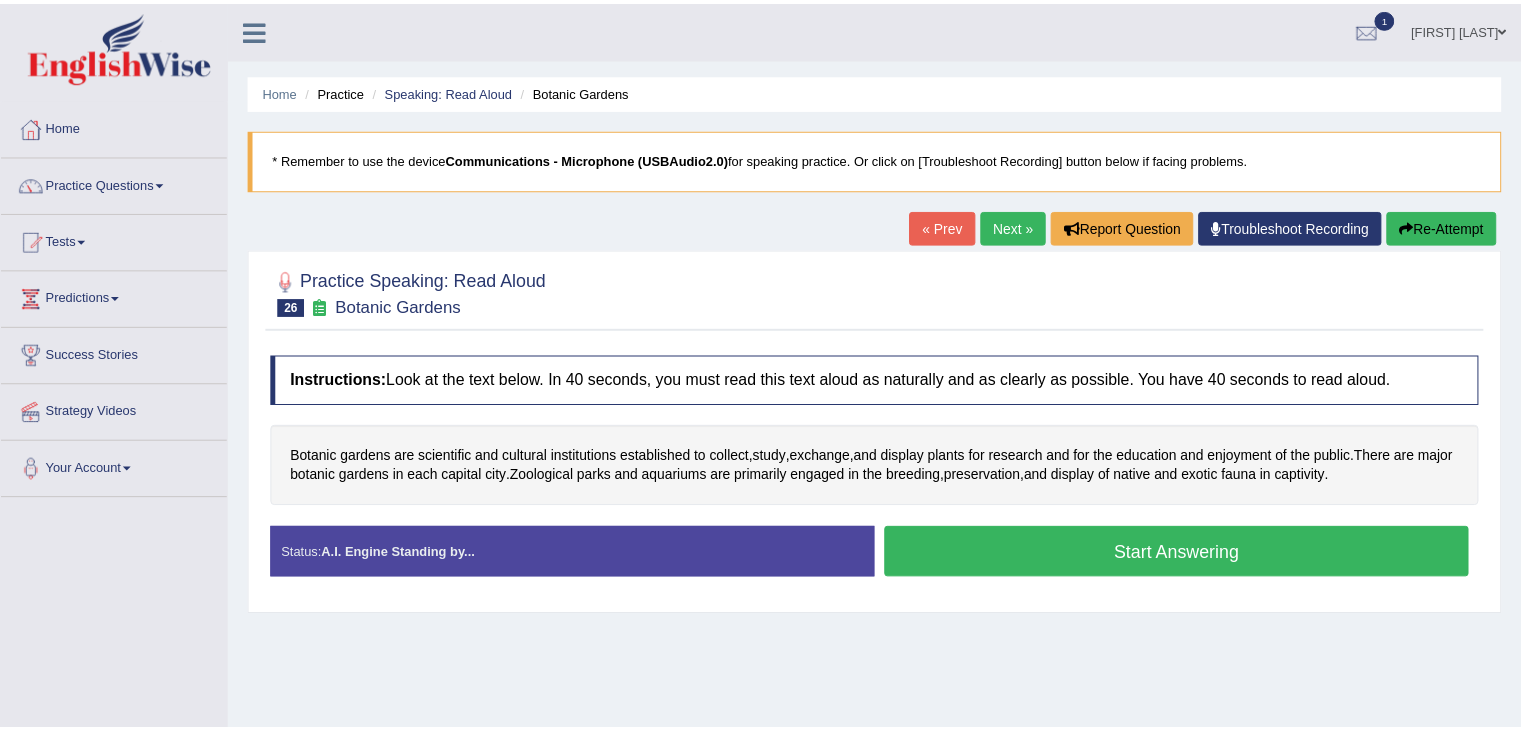 scroll, scrollTop: 0, scrollLeft: 0, axis: both 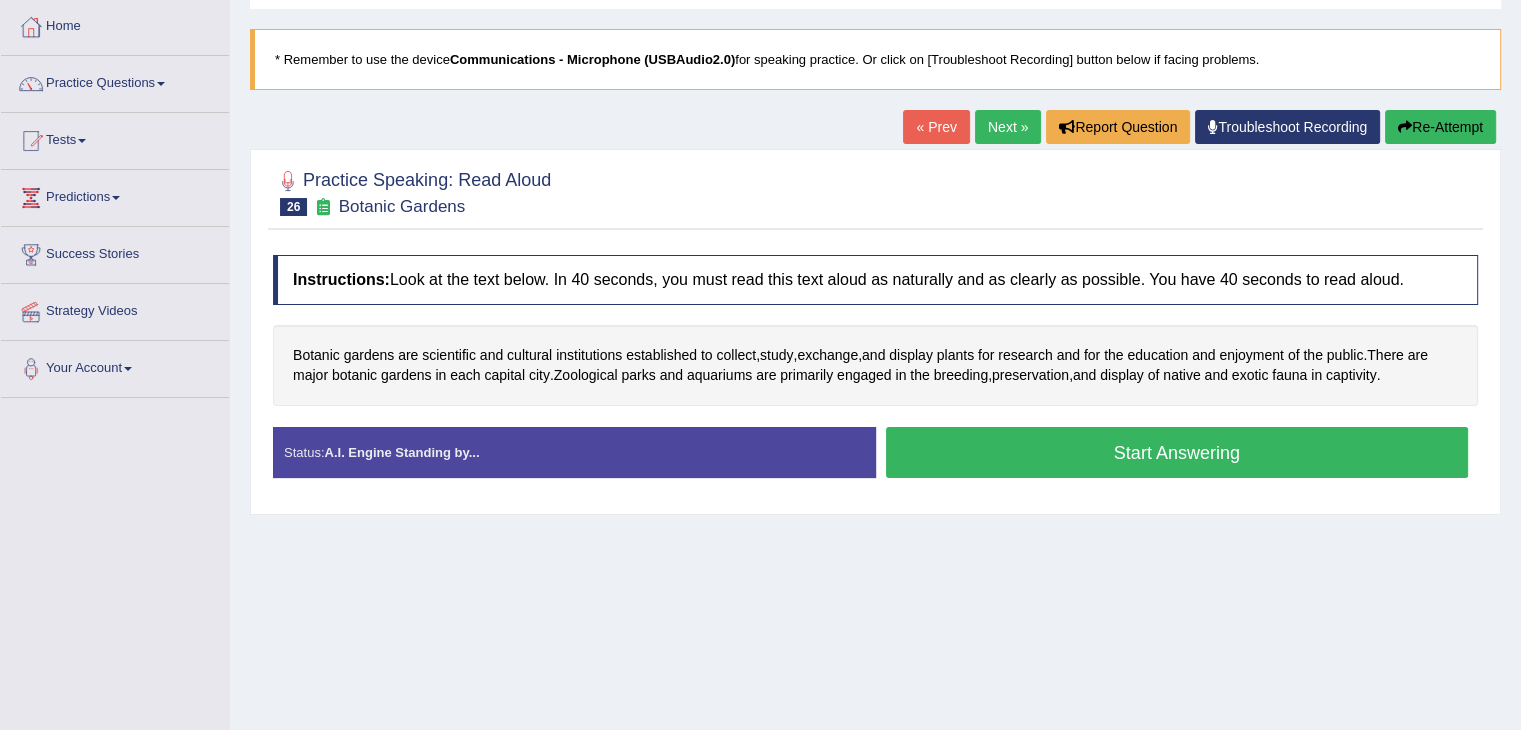 click on "Start Answering" at bounding box center (1177, 452) 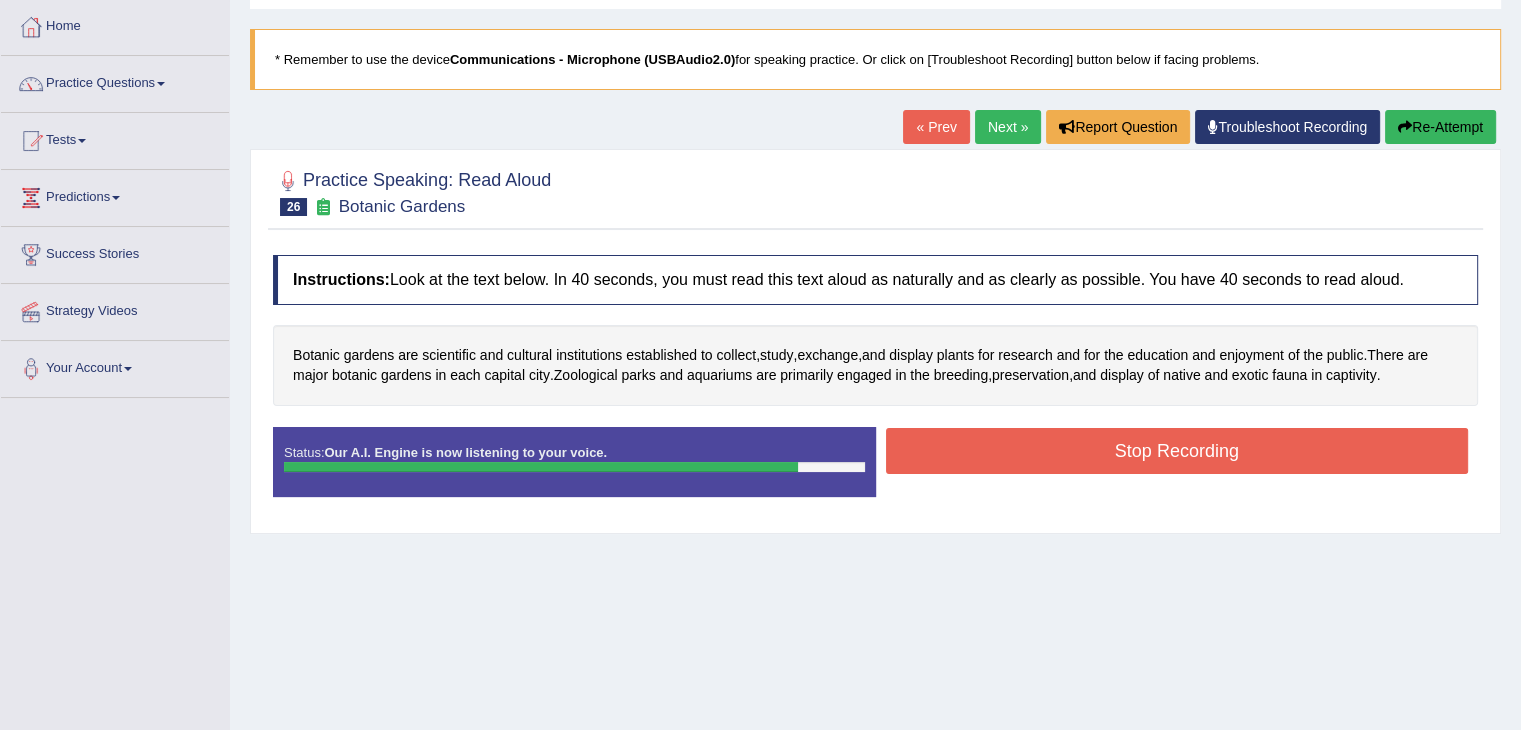 click on "Stop Recording" at bounding box center (1177, 451) 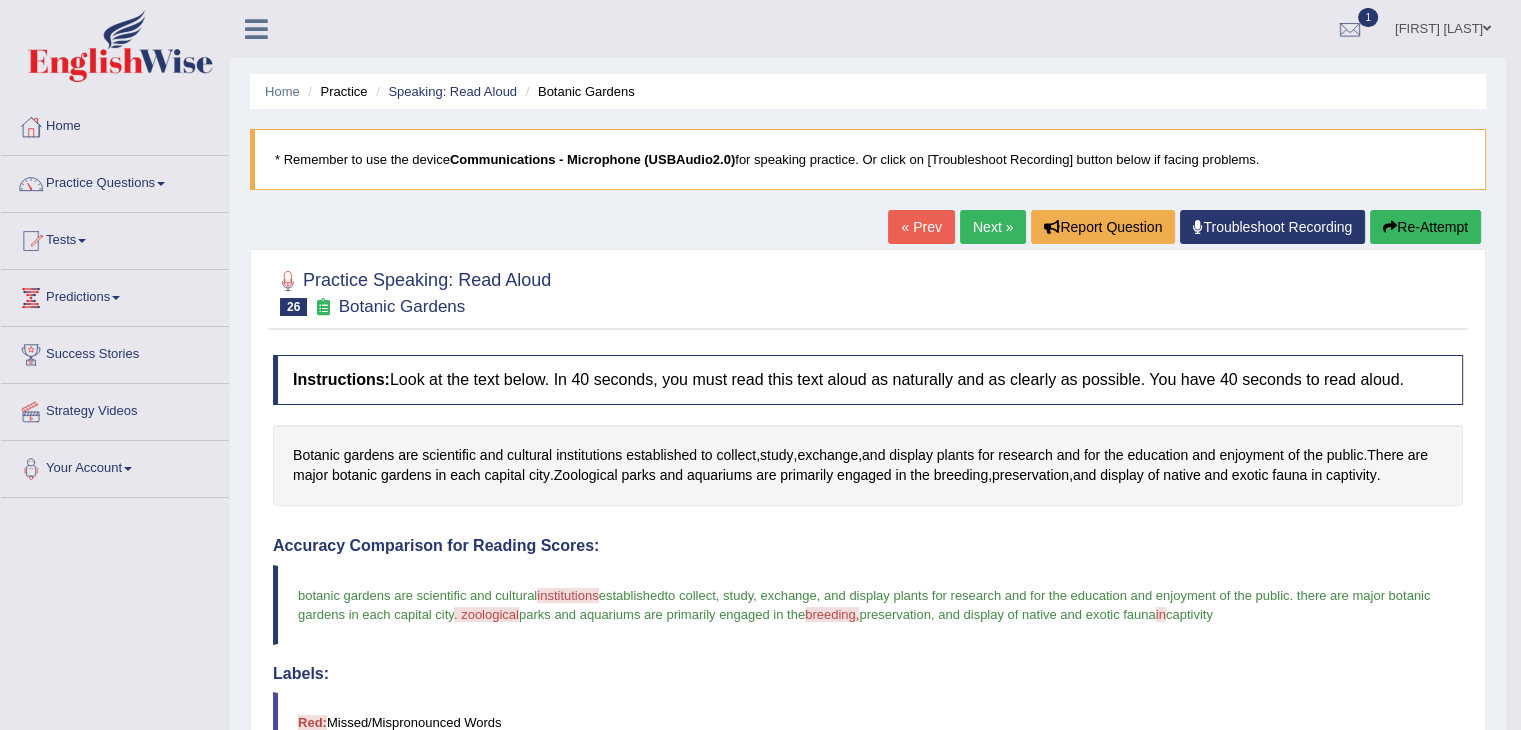 scroll, scrollTop: 0, scrollLeft: 0, axis: both 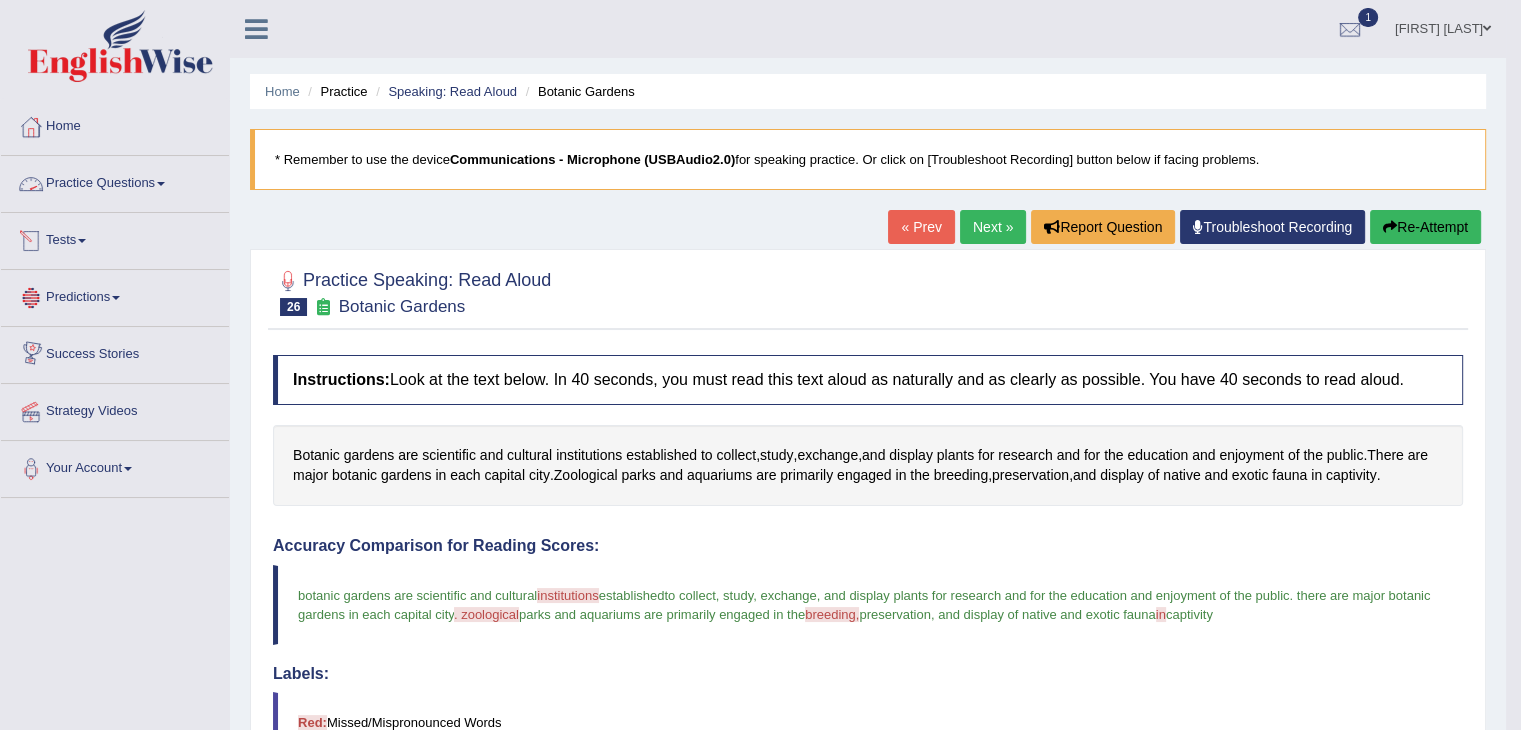 click on "Practice Questions" at bounding box center [115, 181] 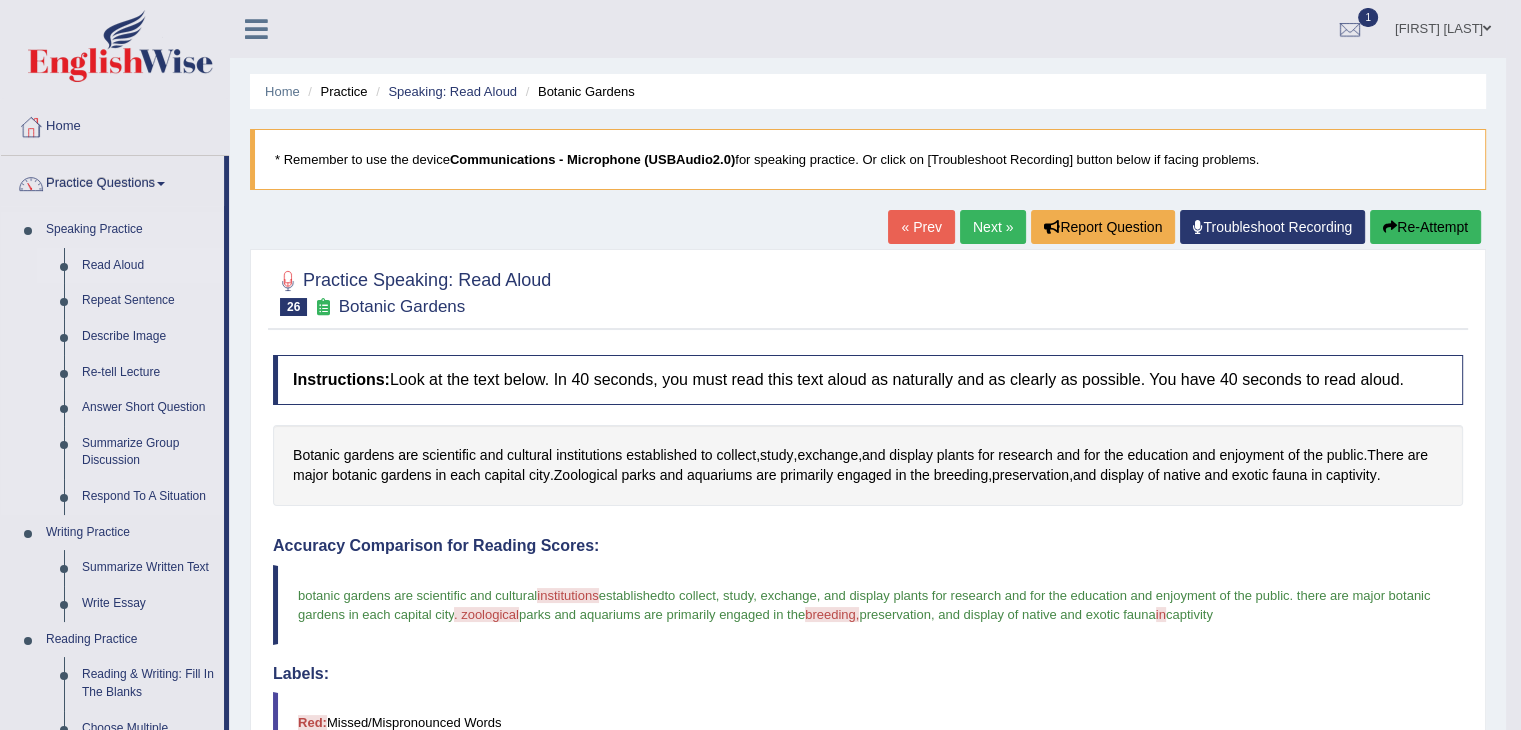 click on "Read Aloud" at bounding box center [148, 266] 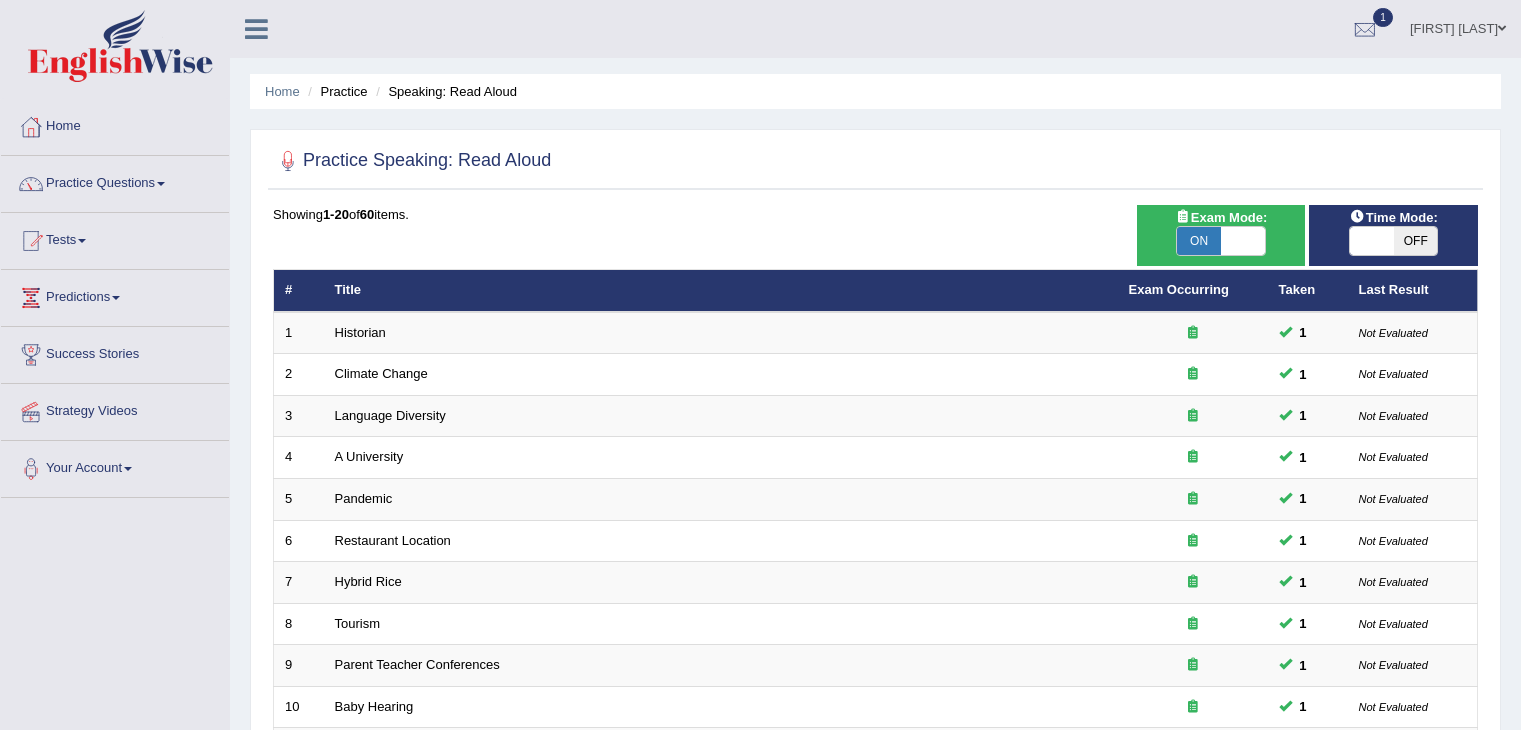 scroll, scrollTop: 0, scrollLeft: 0, axis: both 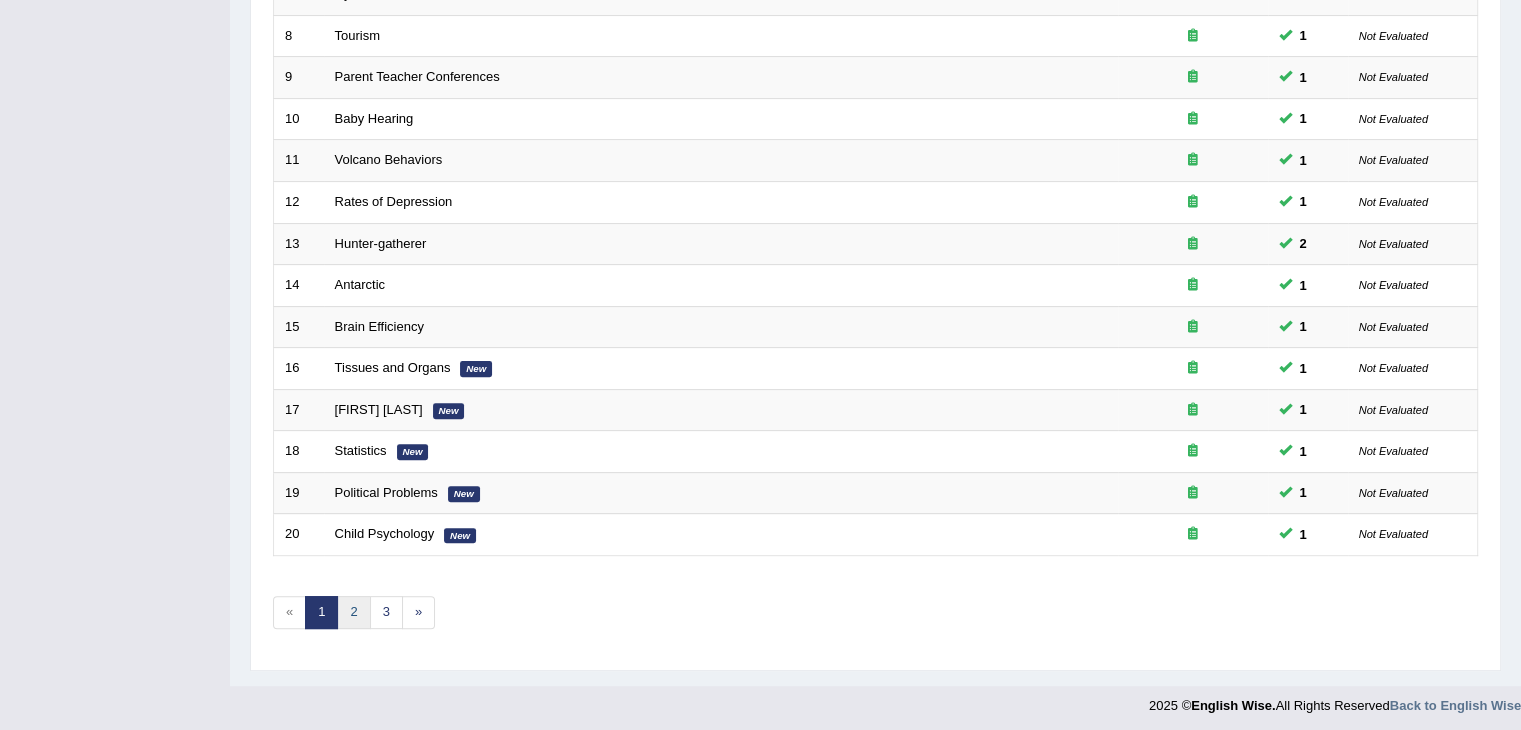 click on "2" at bounding box center [353, 612] 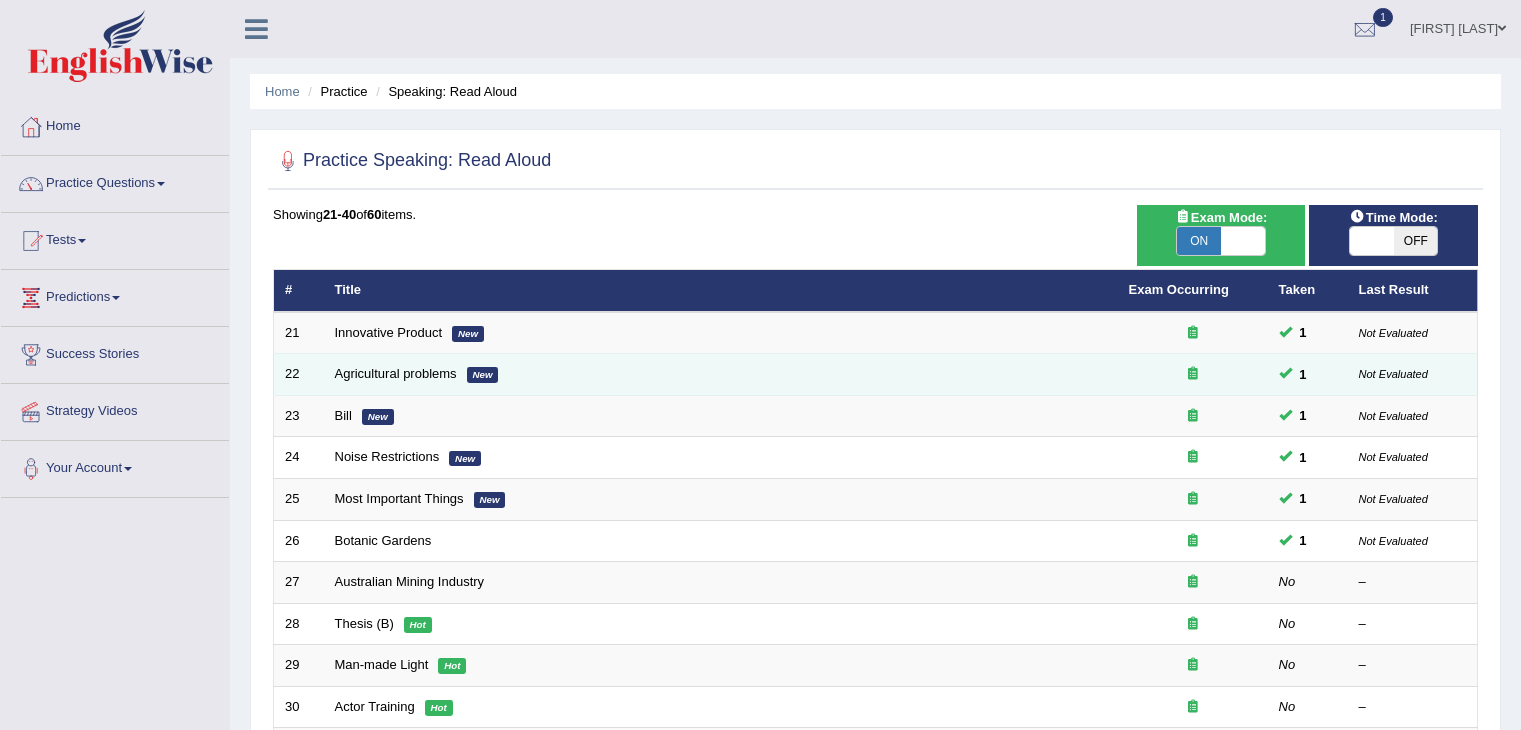 scroll, scrollTop: 0, scrollLeft: 0, axis: both 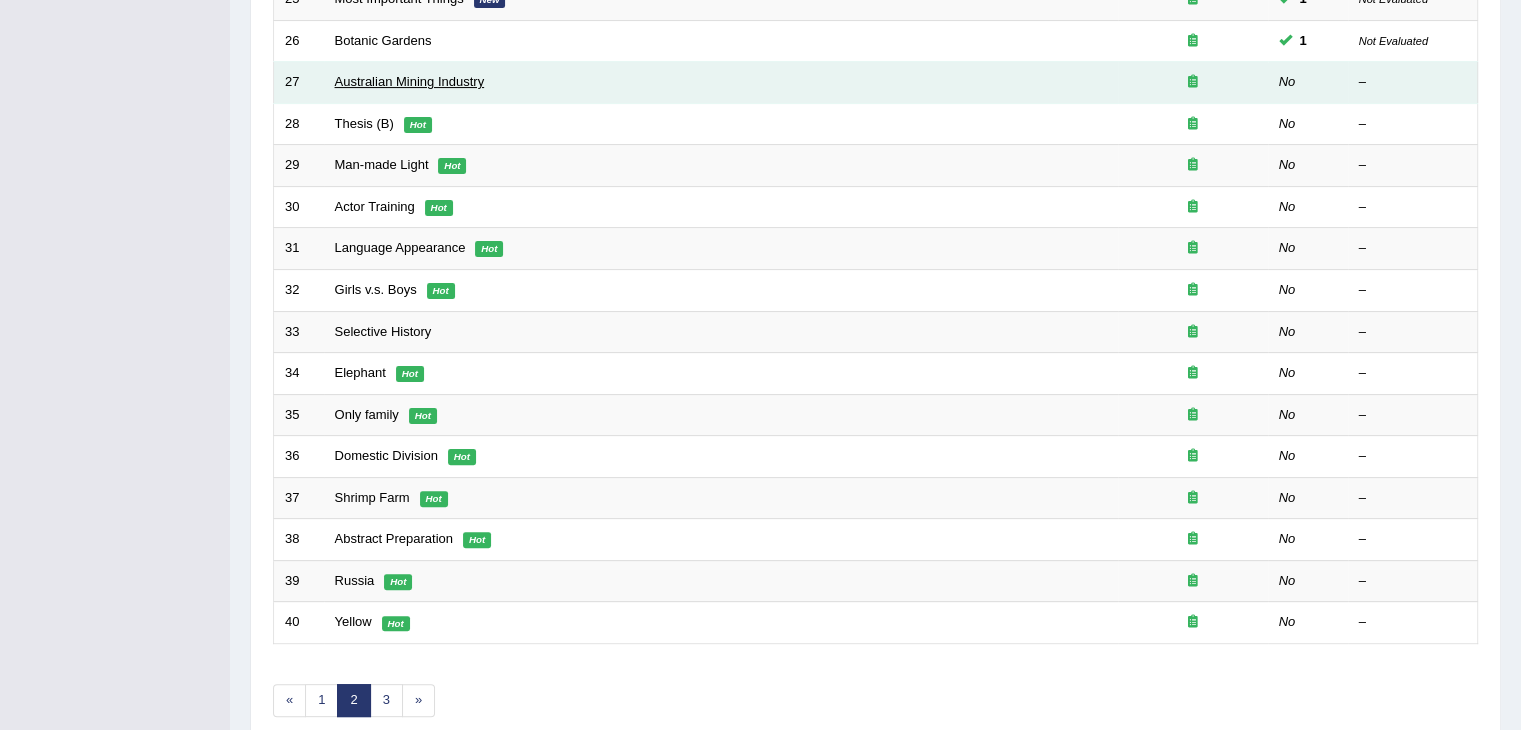 click on "Australian Mining Industry" at bounding box center (410, 81) 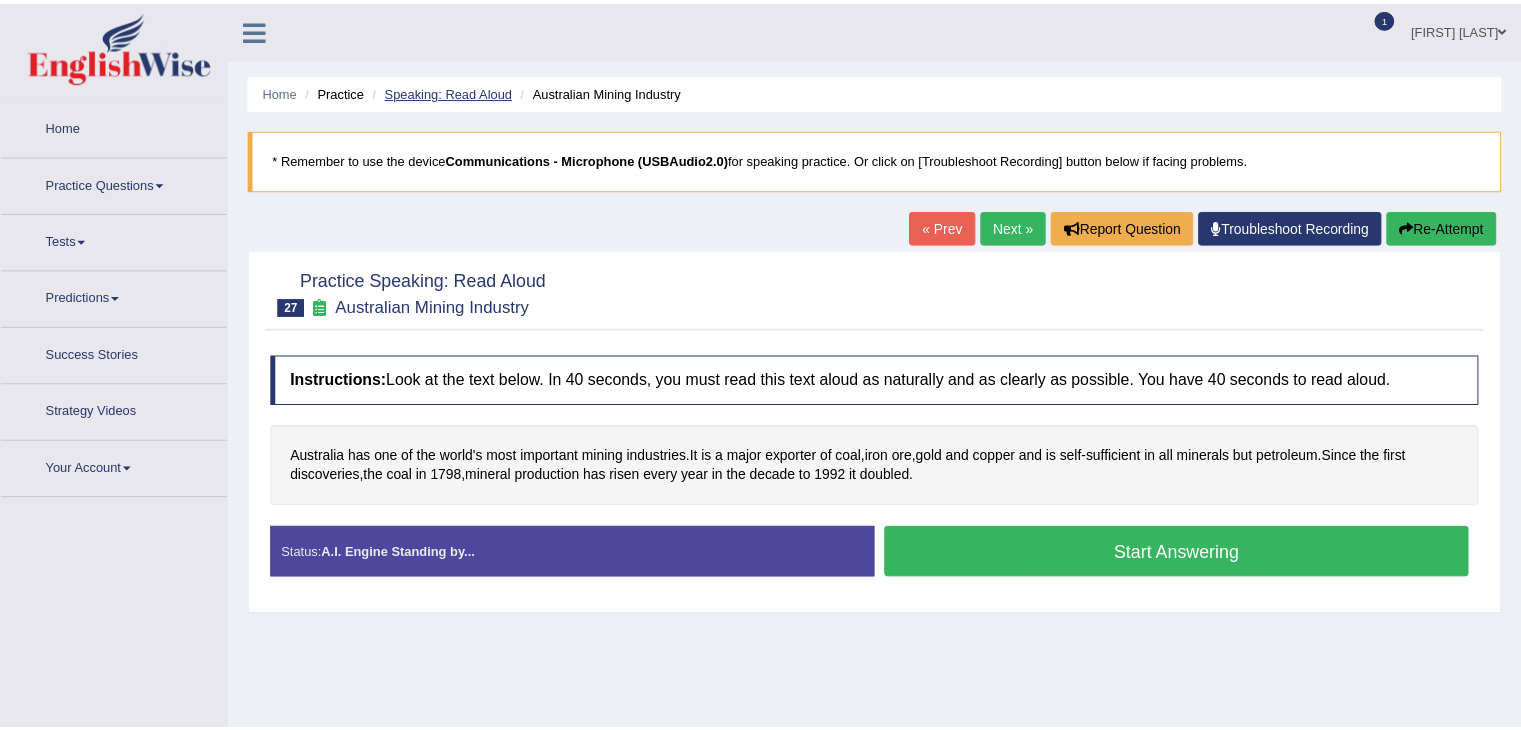 scroll, scrollTop: 0, scrollLeft: 0, axis: both 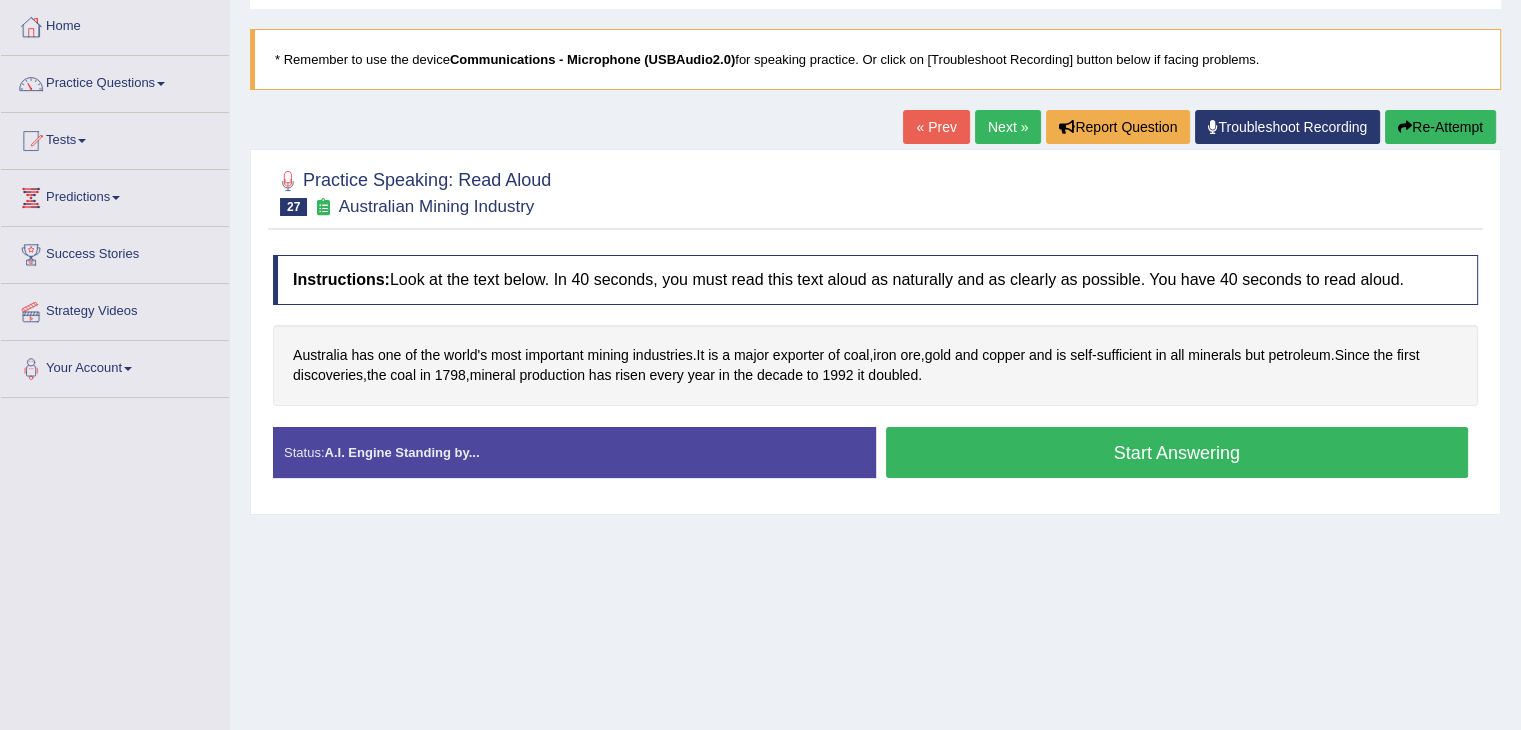 click on "Start Answering" at bounding box center [1177, 452] 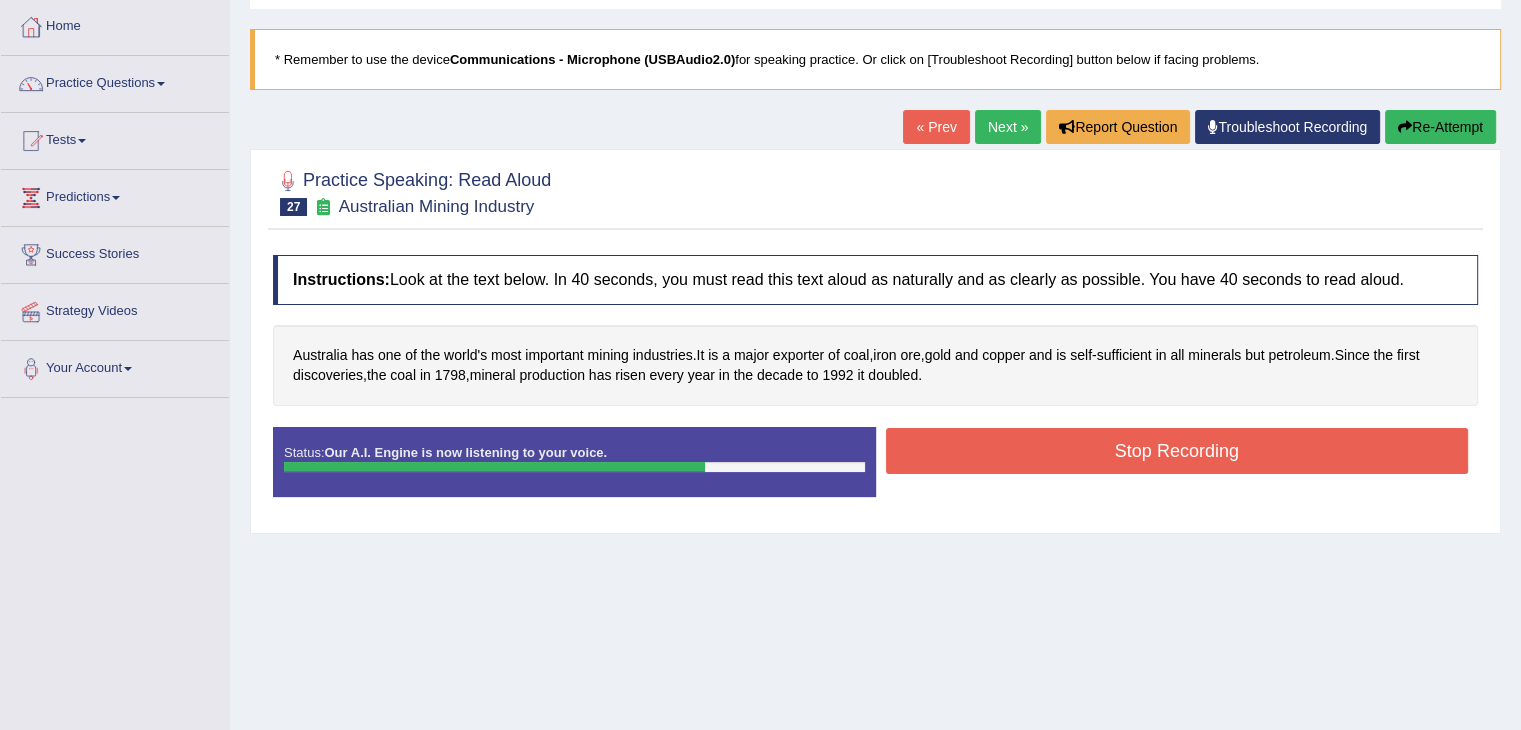 click on "Stop Recording" at bounding box center (1177, 451) 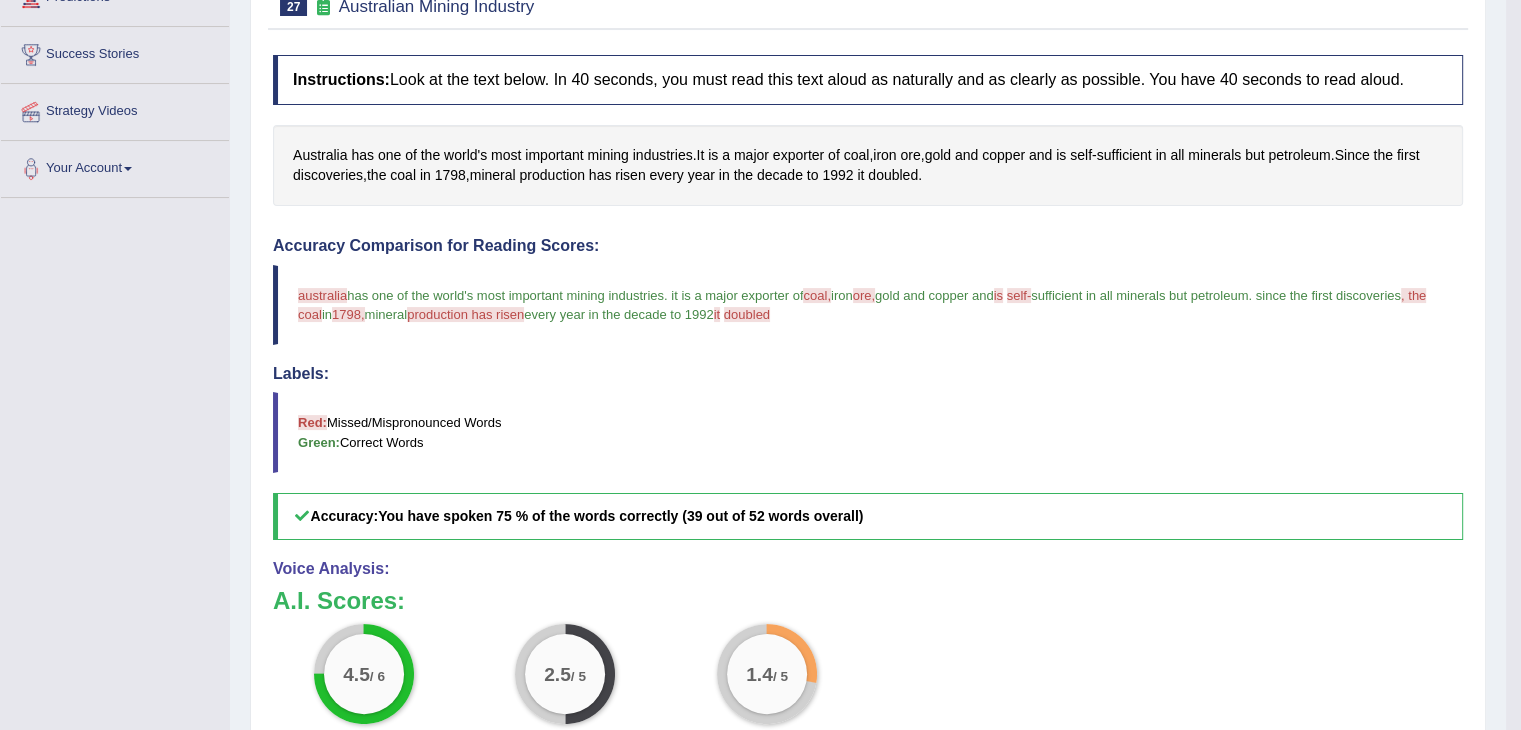 scroll, scrollTop: 0, scrollLeft: 0, axis: both 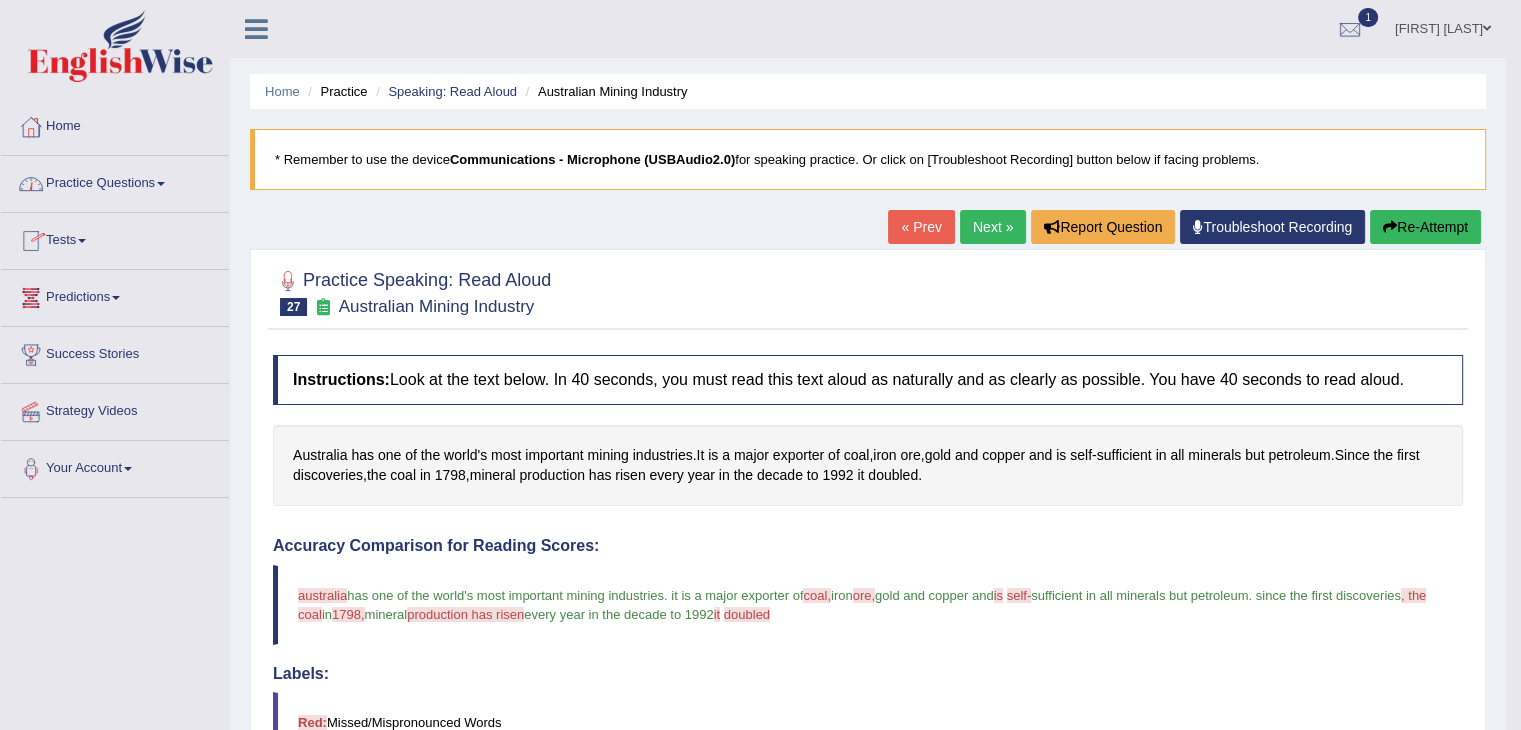 click on "Practice Questions" at bounding box center [115, 181] 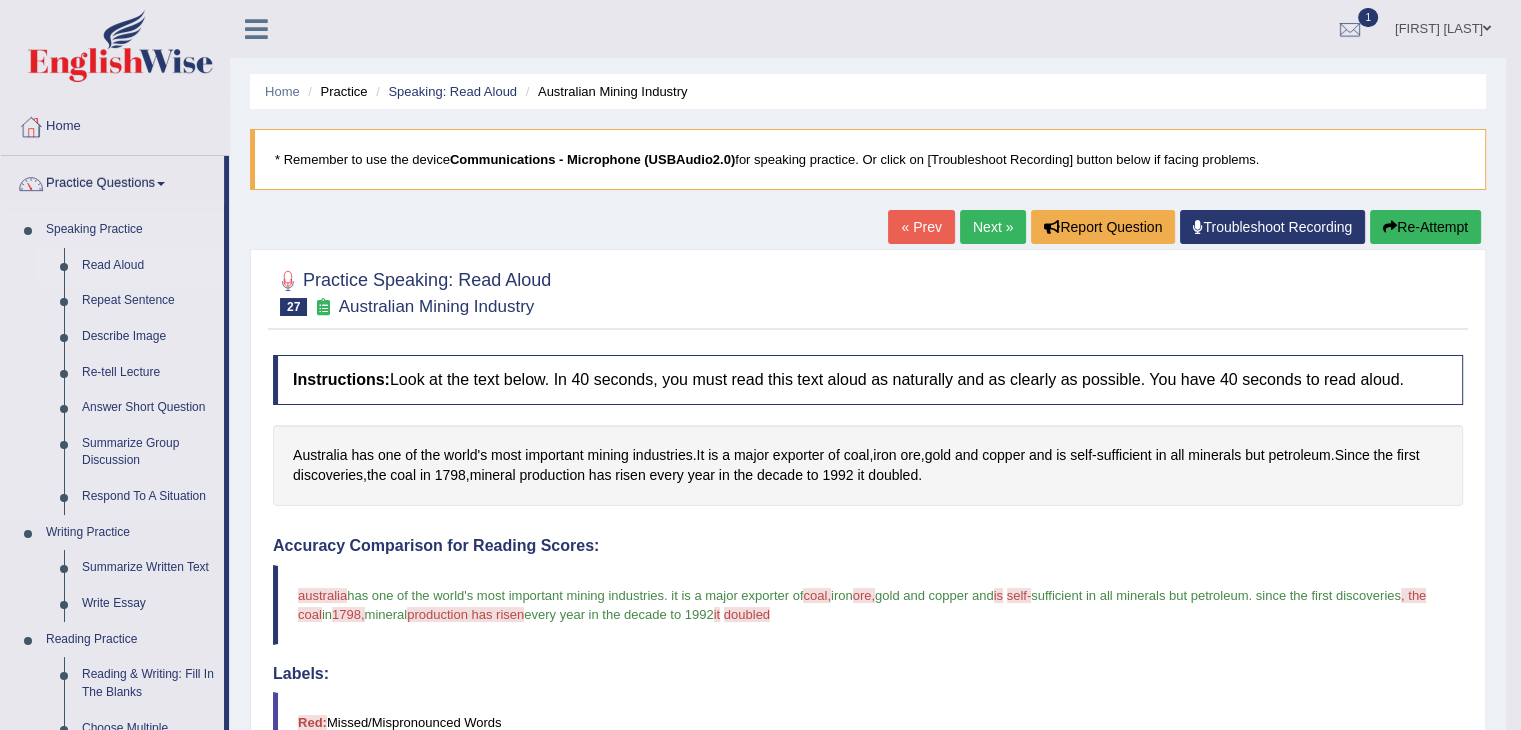 click on "Read Aloud" at bounding box center [148, 266] 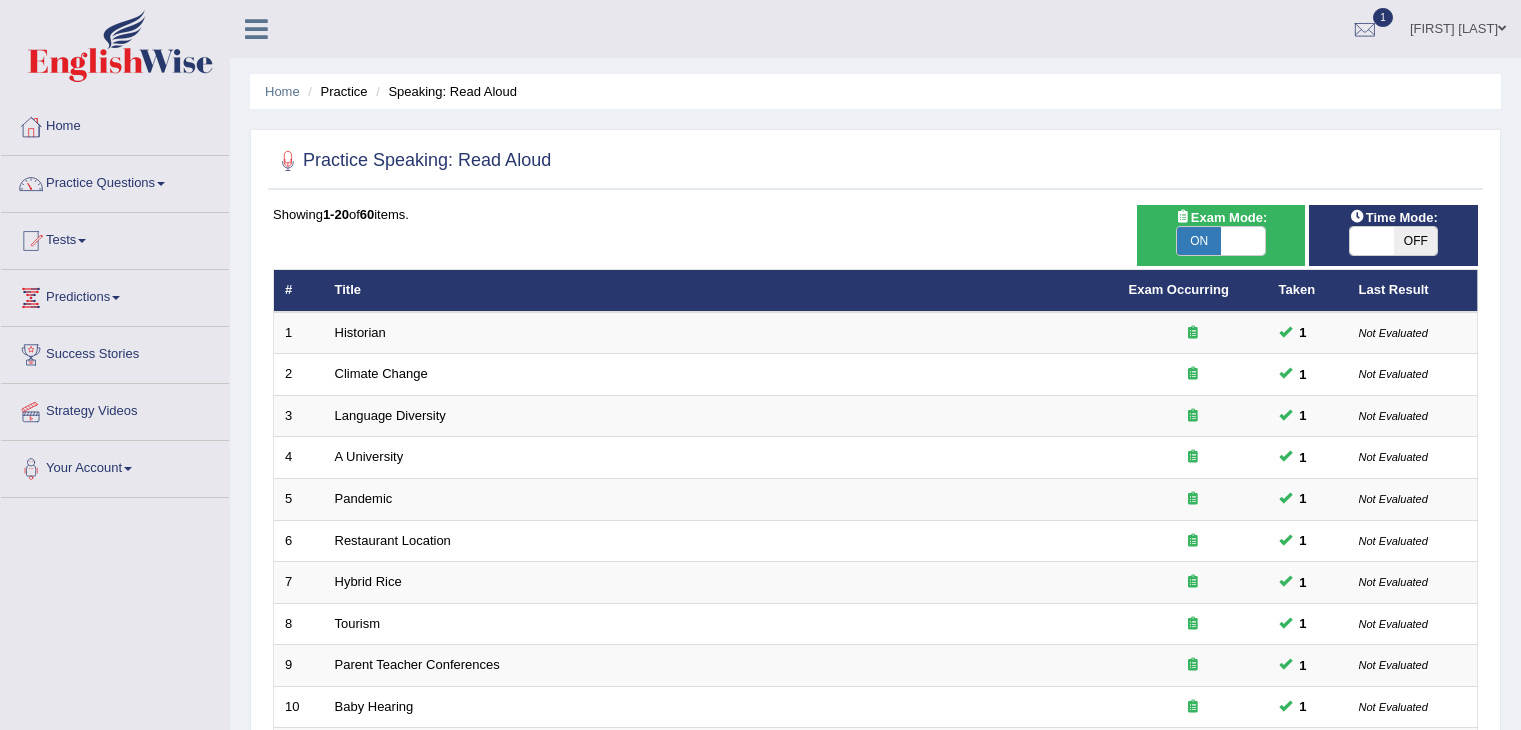 scroll, scrollTop: 164, scrollLeft: 0, axis: vertical 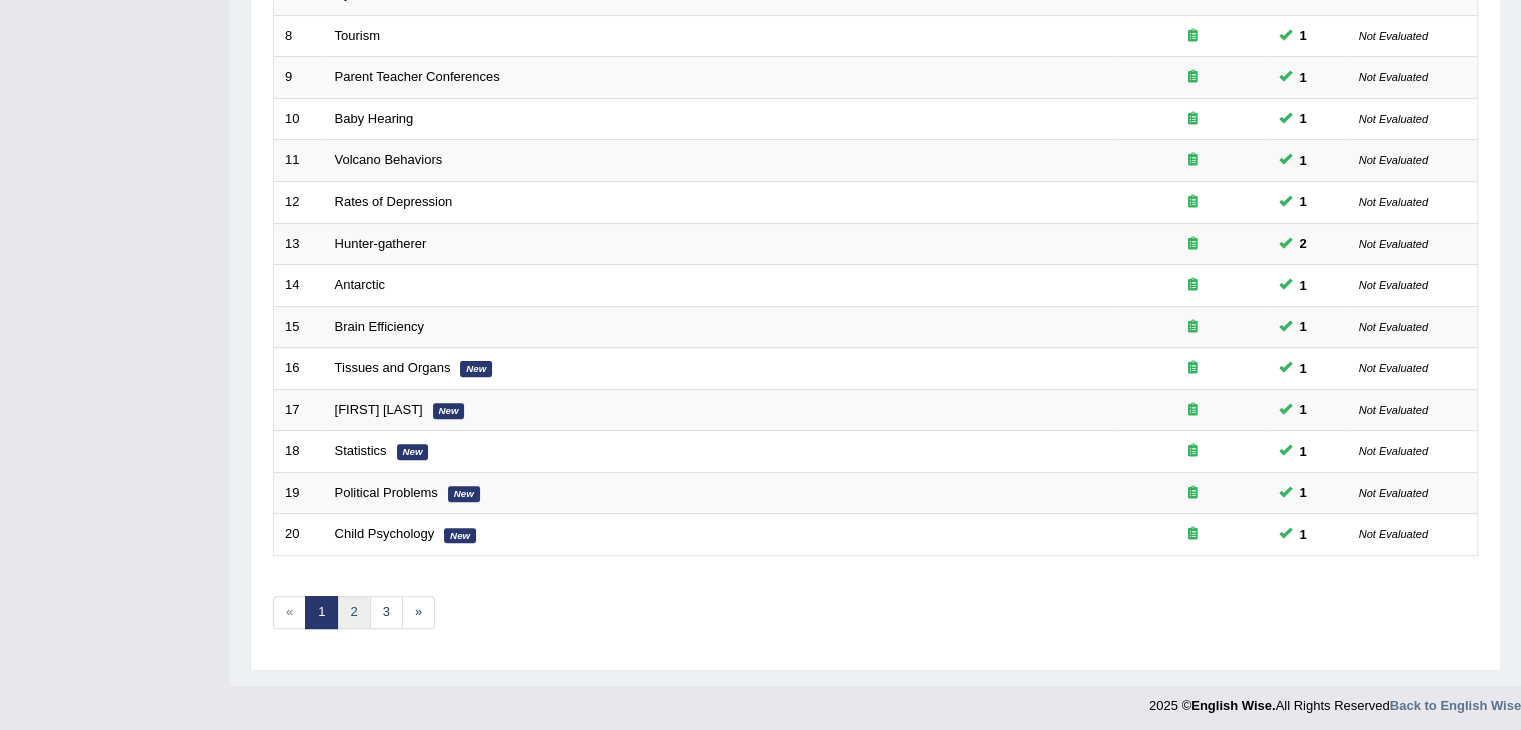 click on "2" at bounding box center [353, 612] 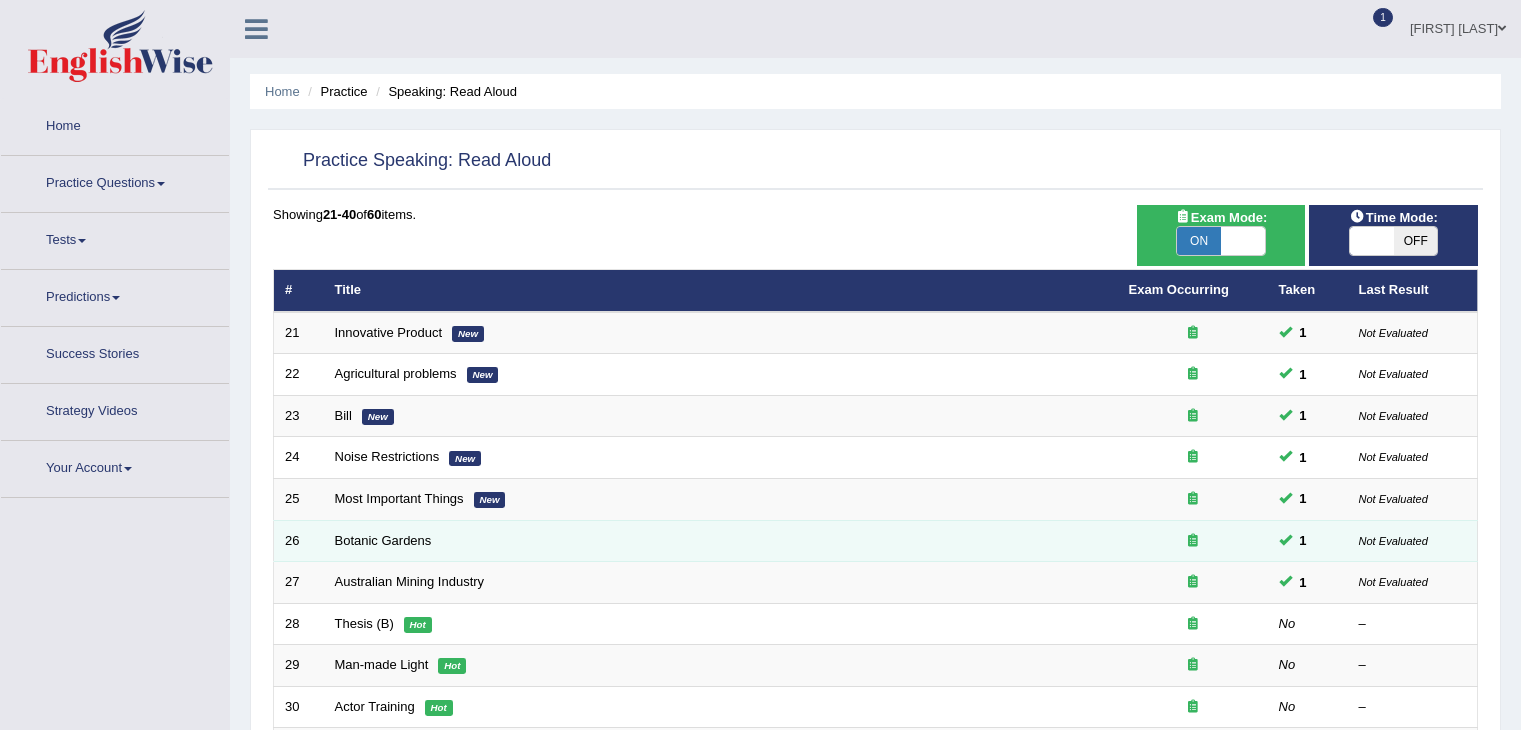 scroll, scrollTop: 5, scrollLeft: 0, axis: vertical 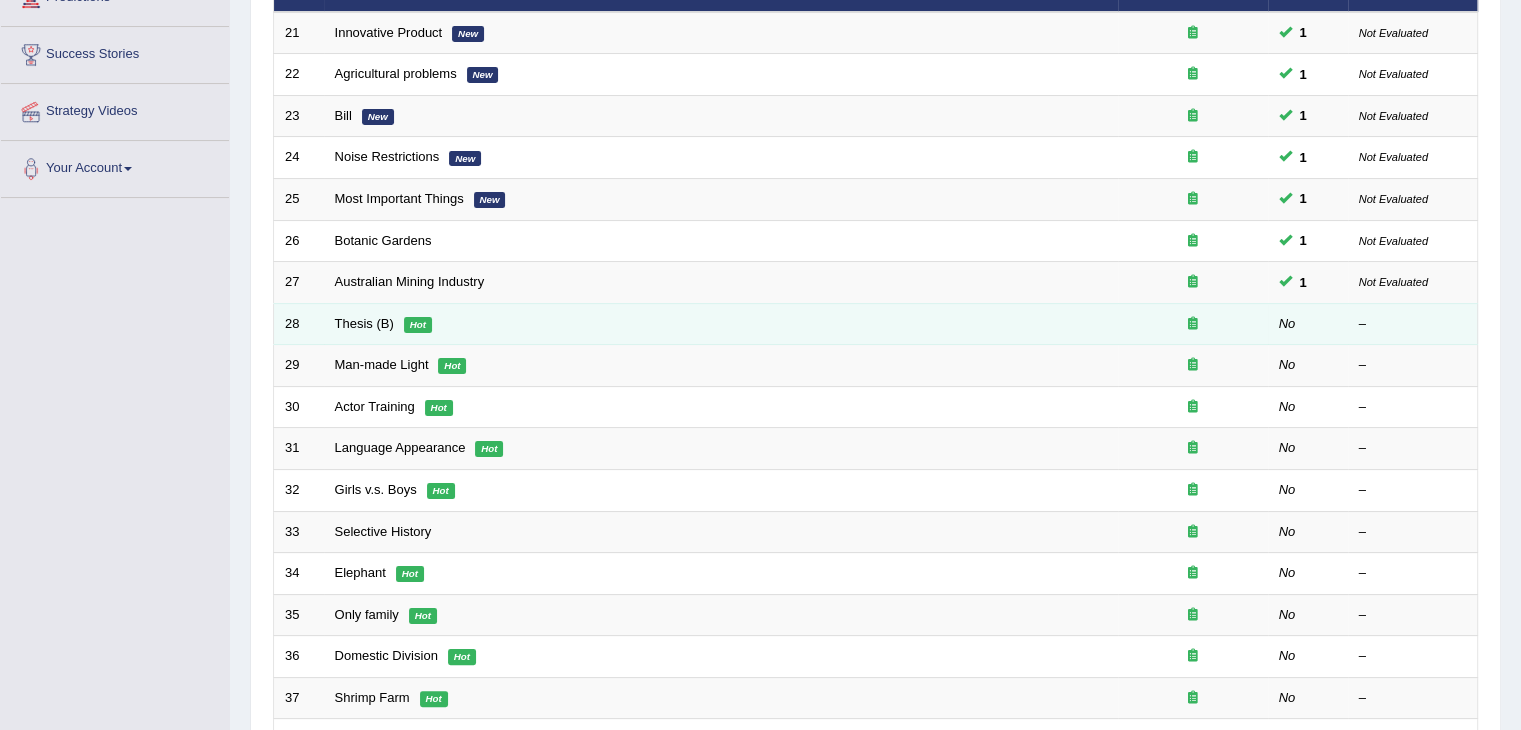 click on "Thesis (B) Hot" at bounding box center (721, 324) 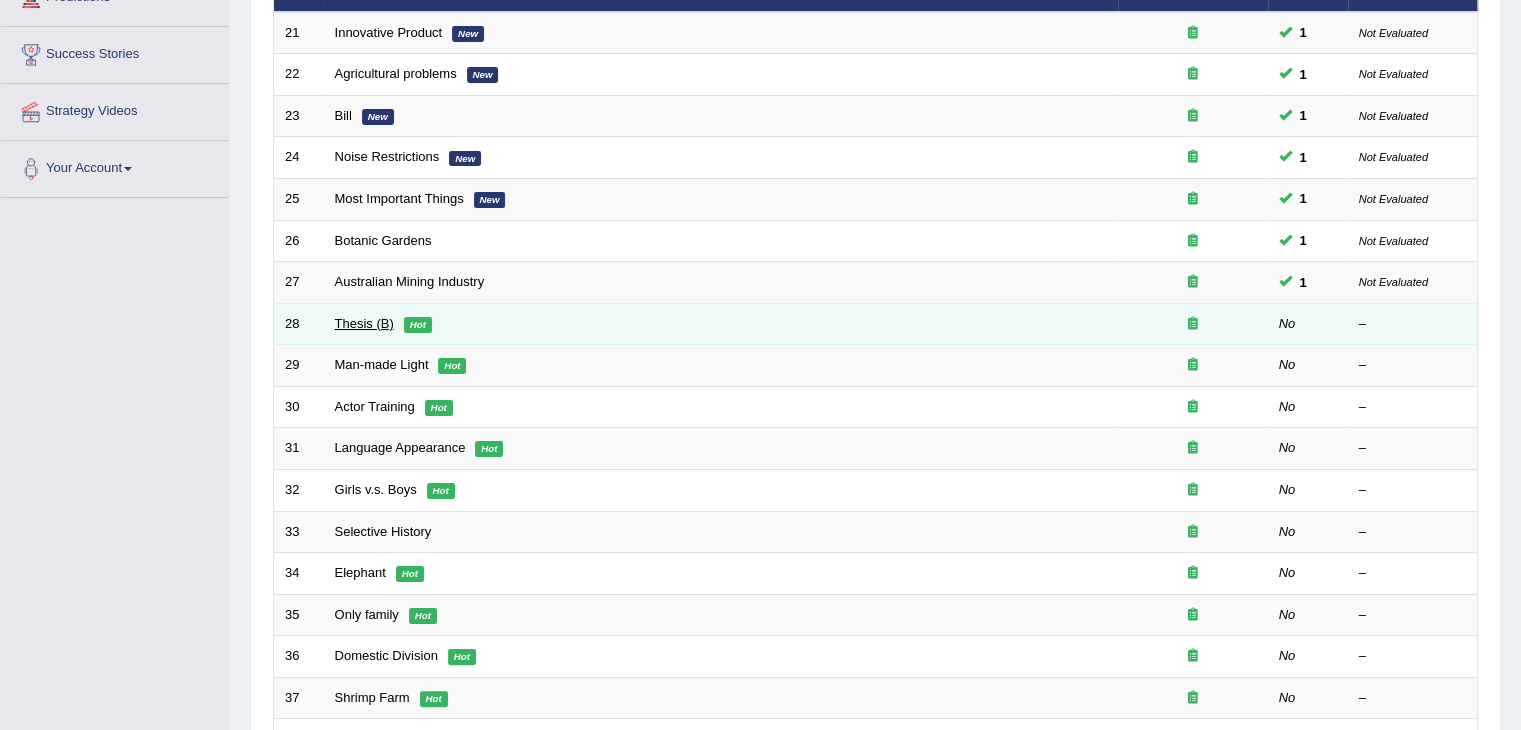 click on "Thesis (B)" at bounding box center (364, 323) 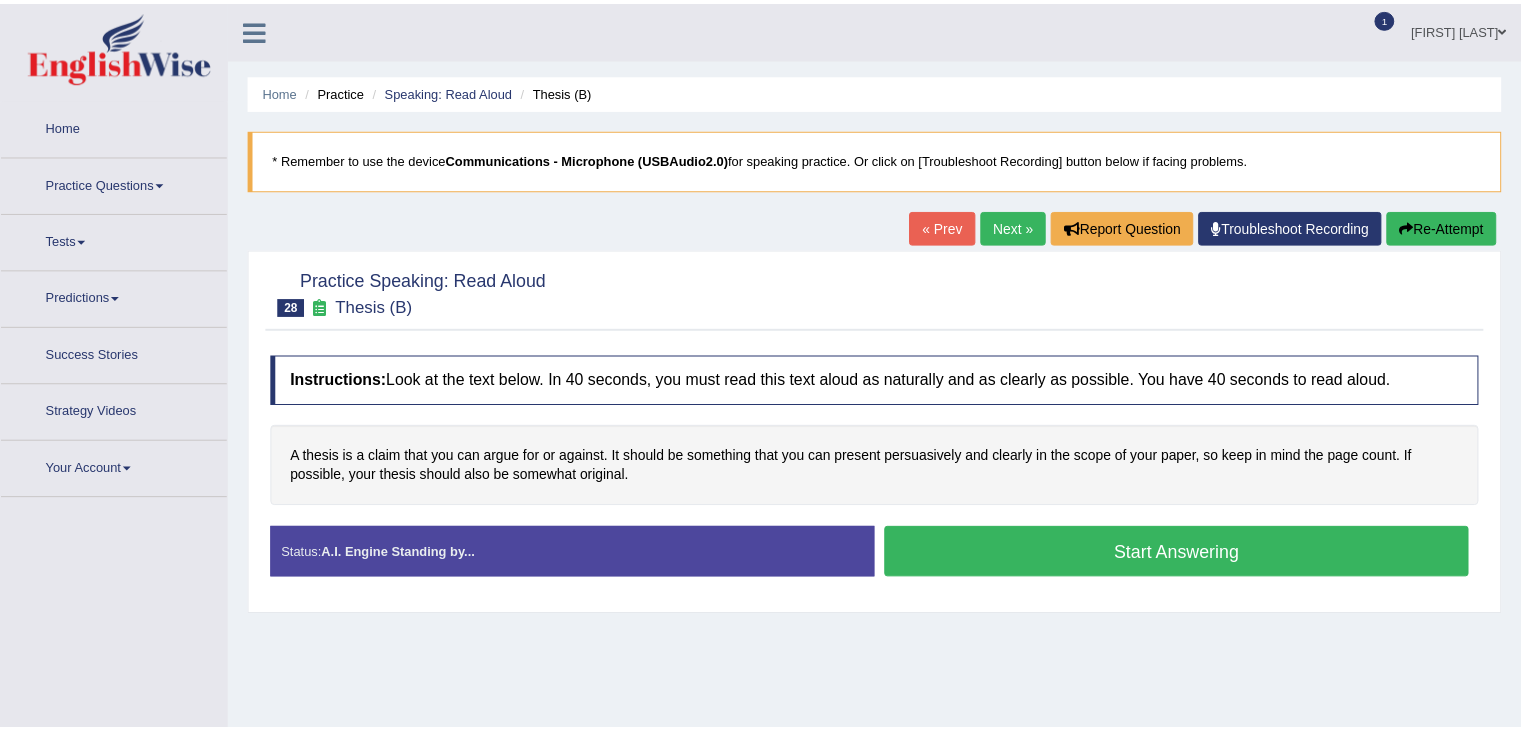 scroll, scrollTop: 0, scrollLeft: 0, axis: both 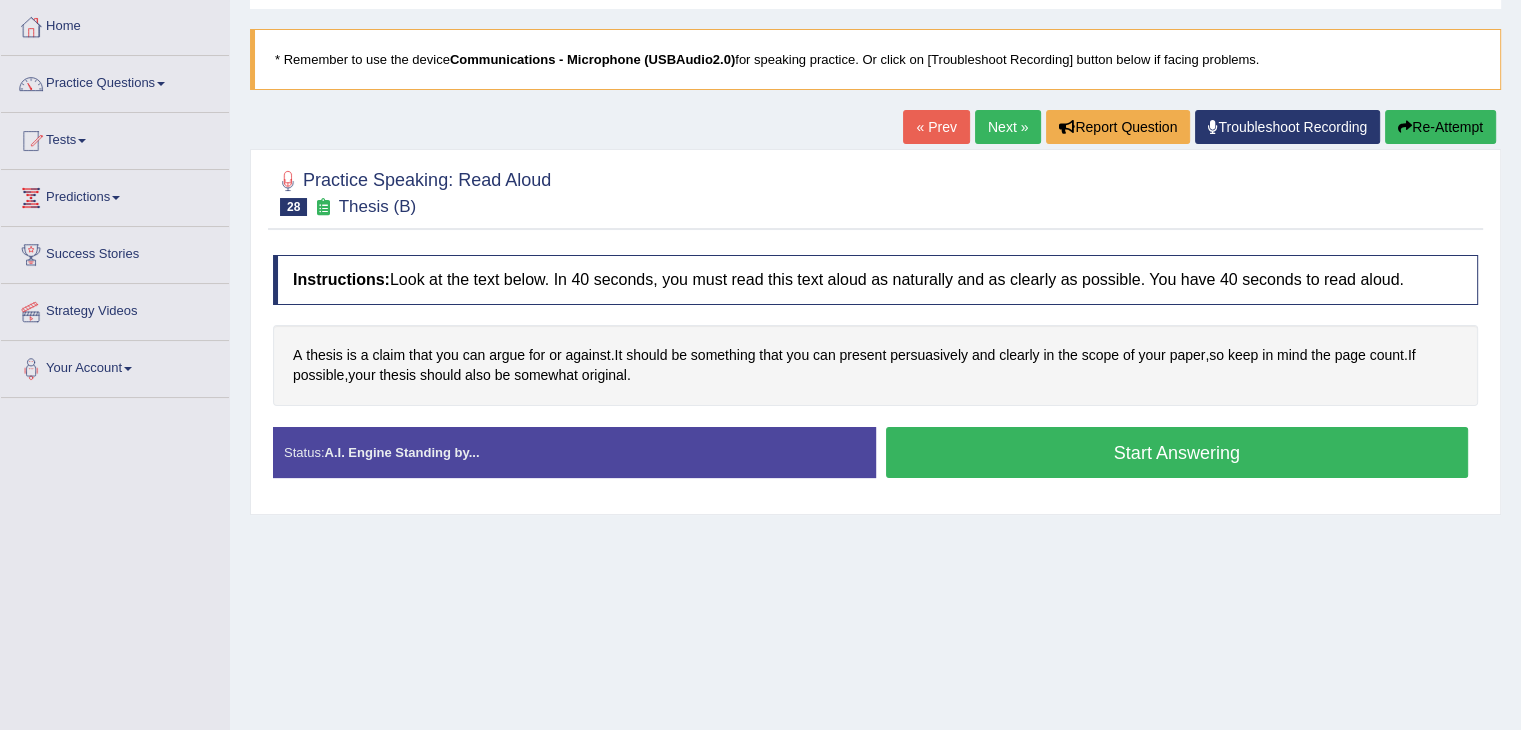 click on "Start Answering" at bounding box center (1177, 452) 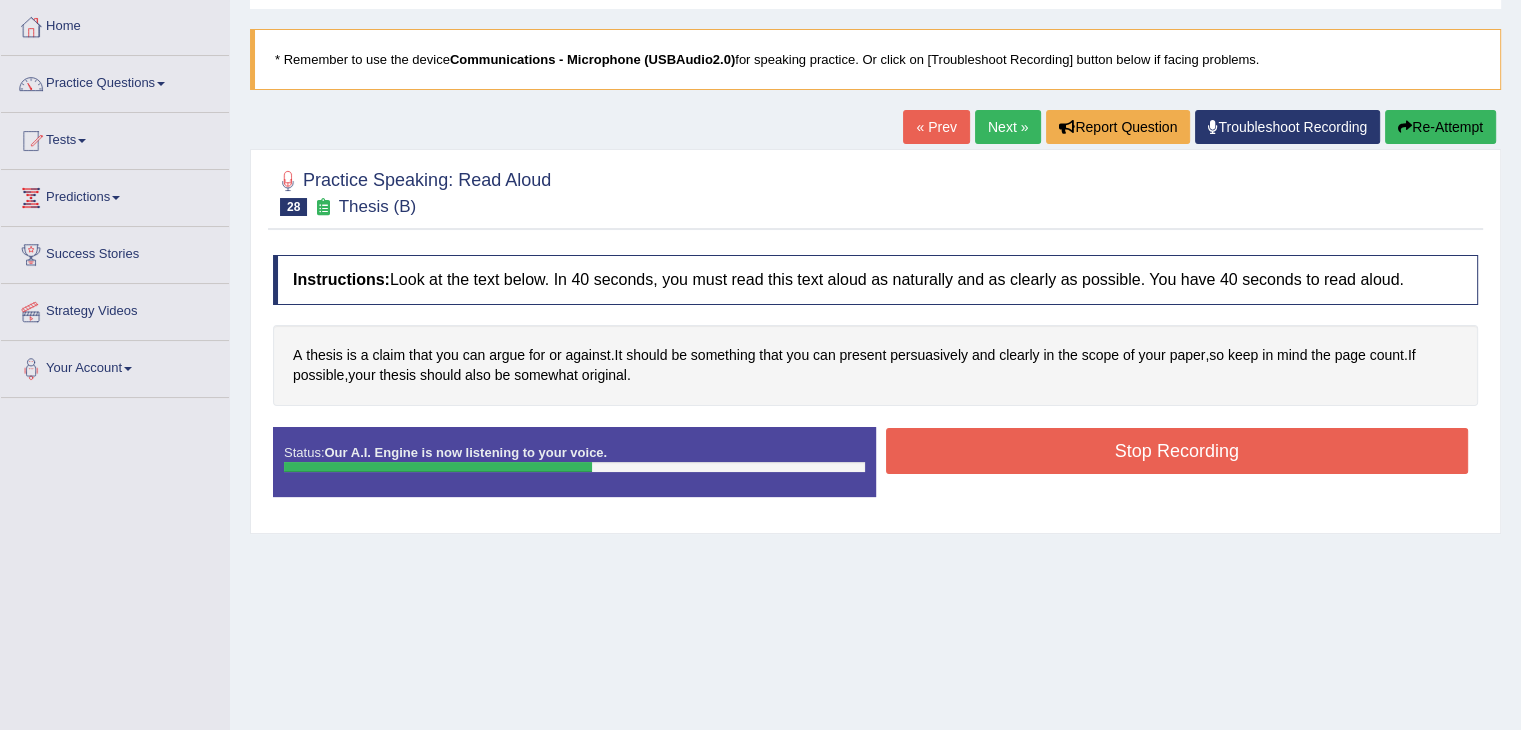 click on "Stop Recording" at bounding box center [1177, 451] 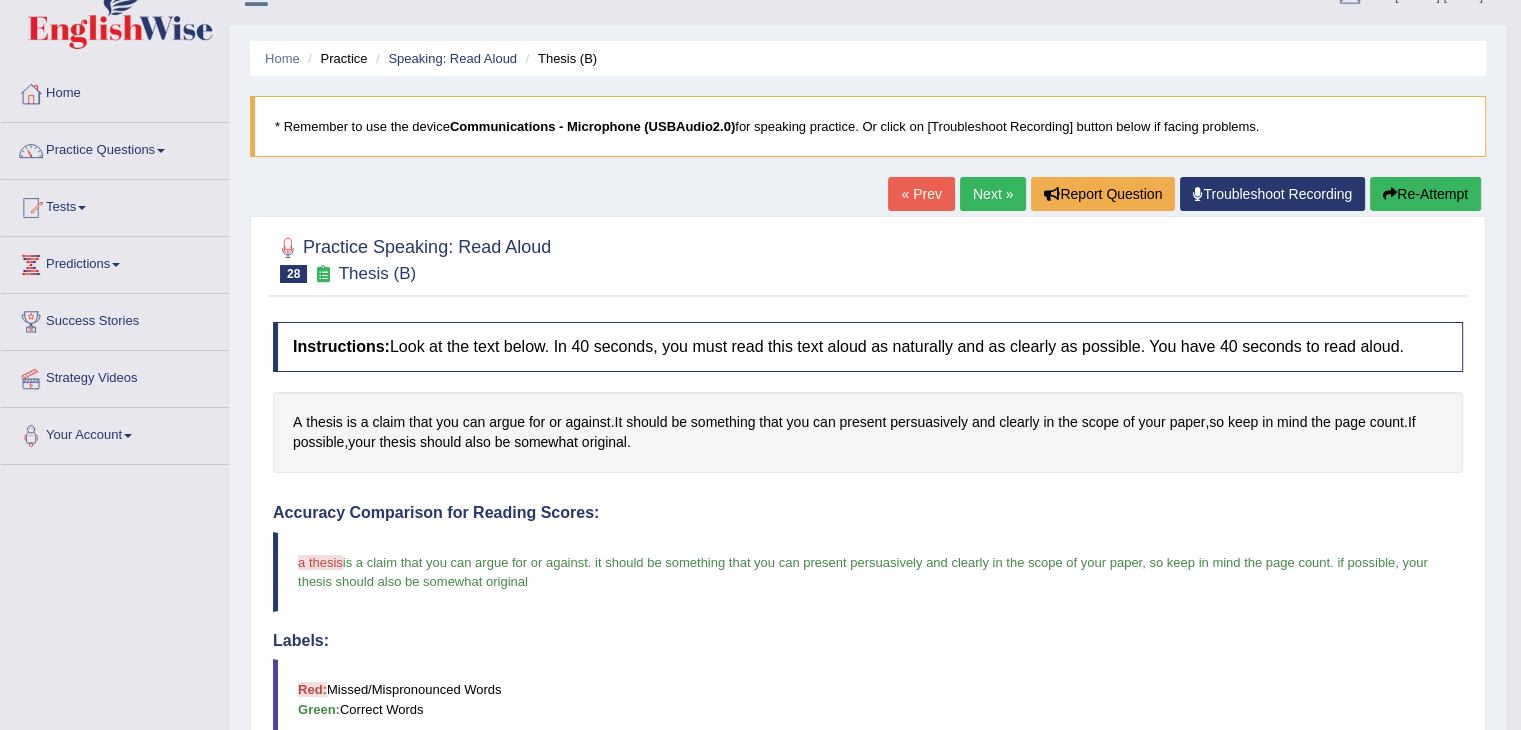 scroll, scrollTop: 0, scrollLeft: 0, axis: both 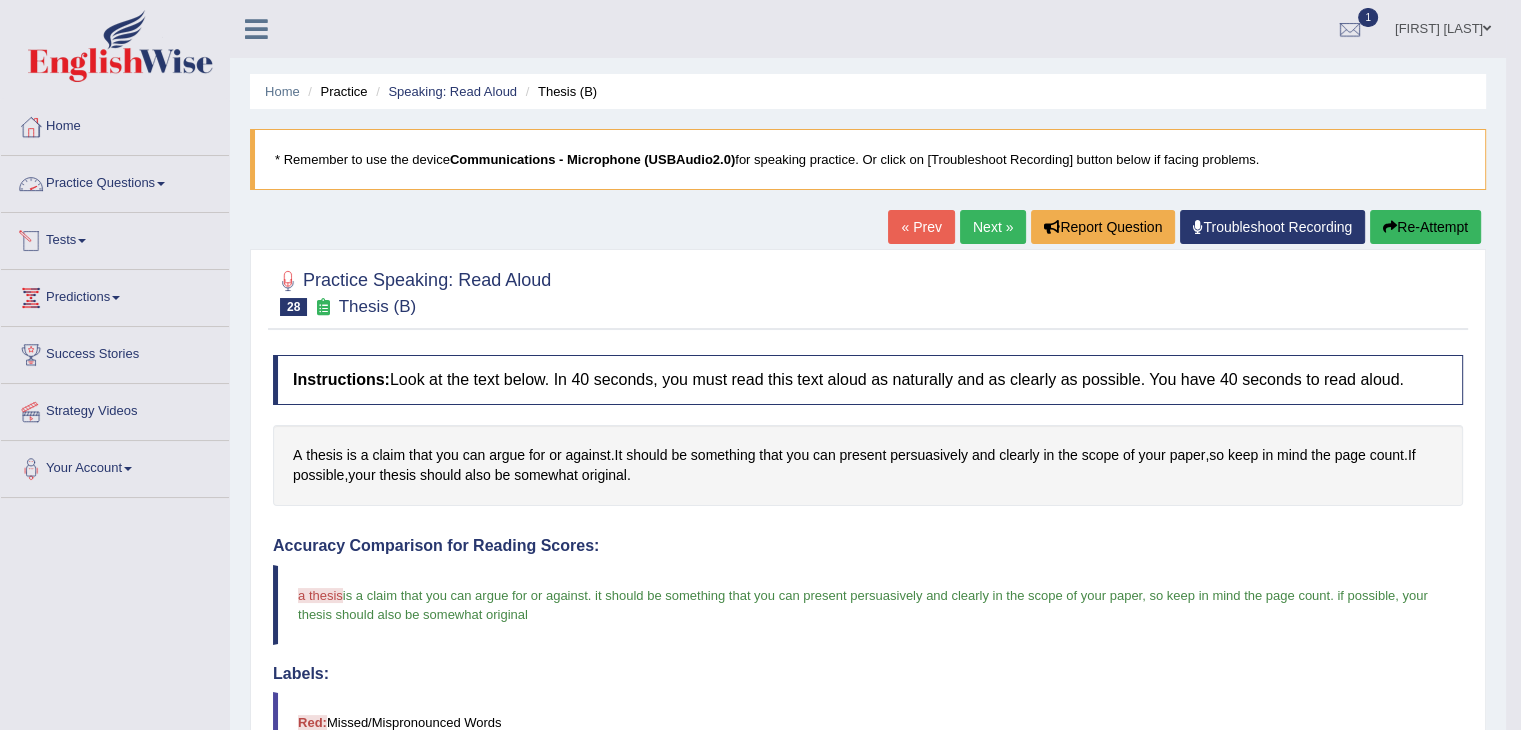 click on "Practice Questions" at bounding box center [115, 181] 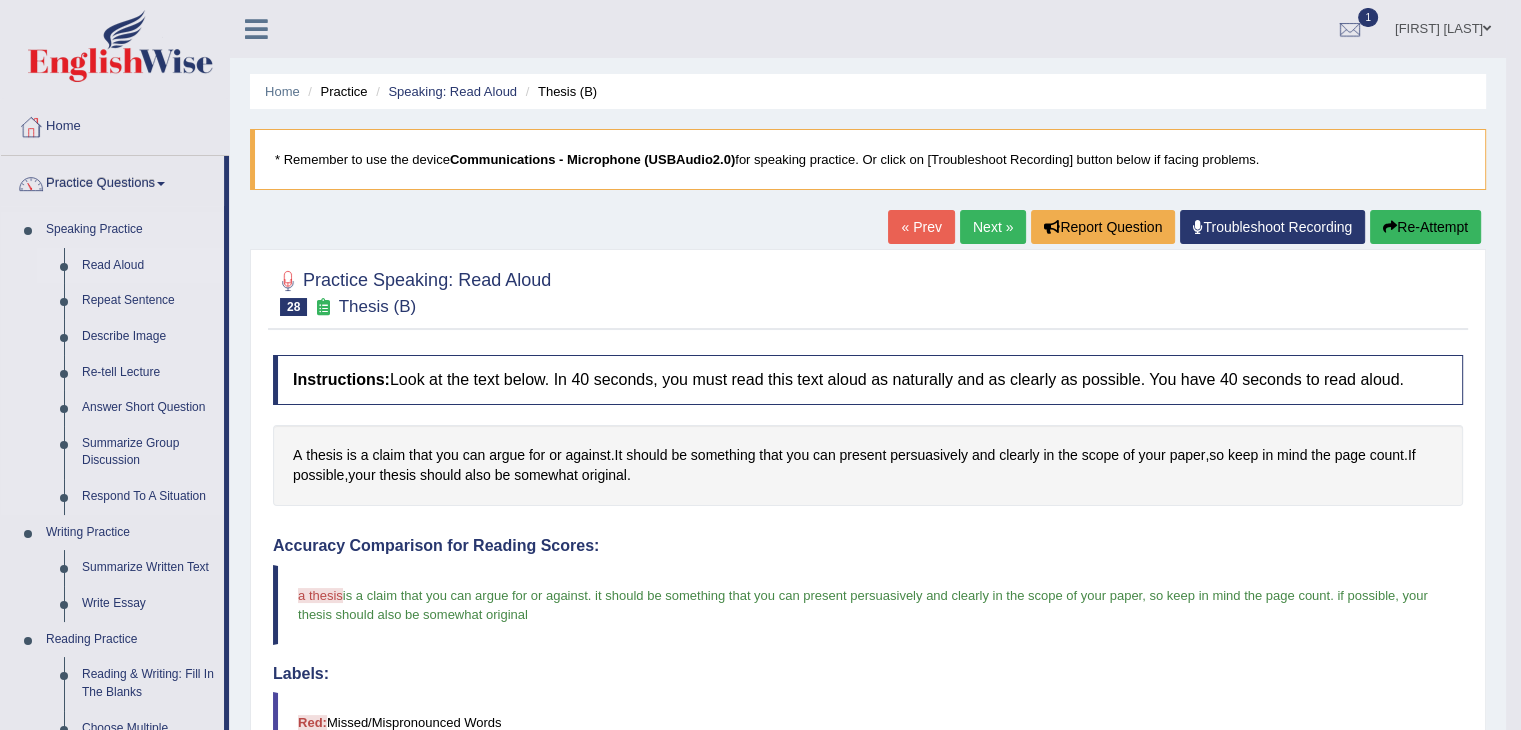 click on "Read Aloud" at bounding box center [148, 266] 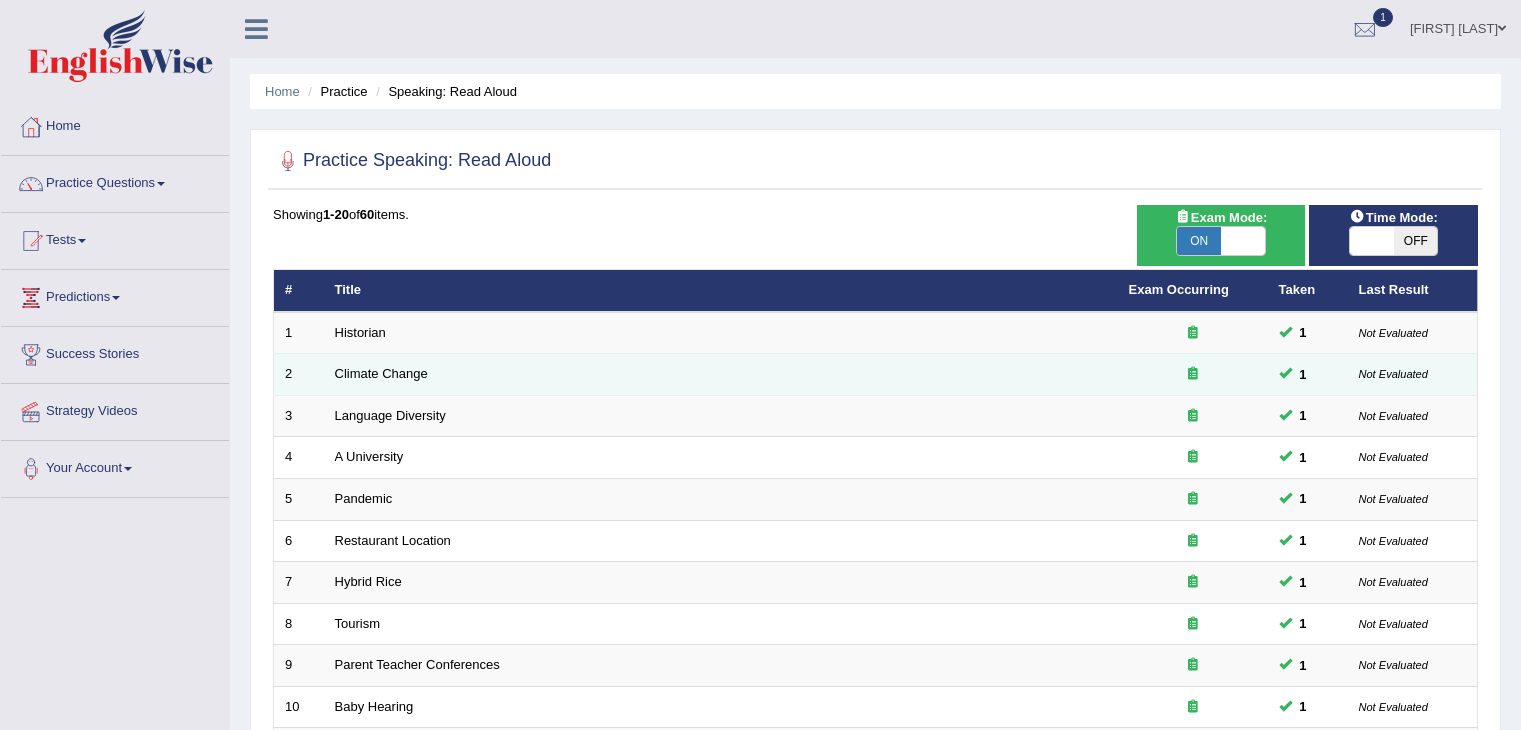 scroll, scrollTop: 0, scrollLeft: 0, axis: both 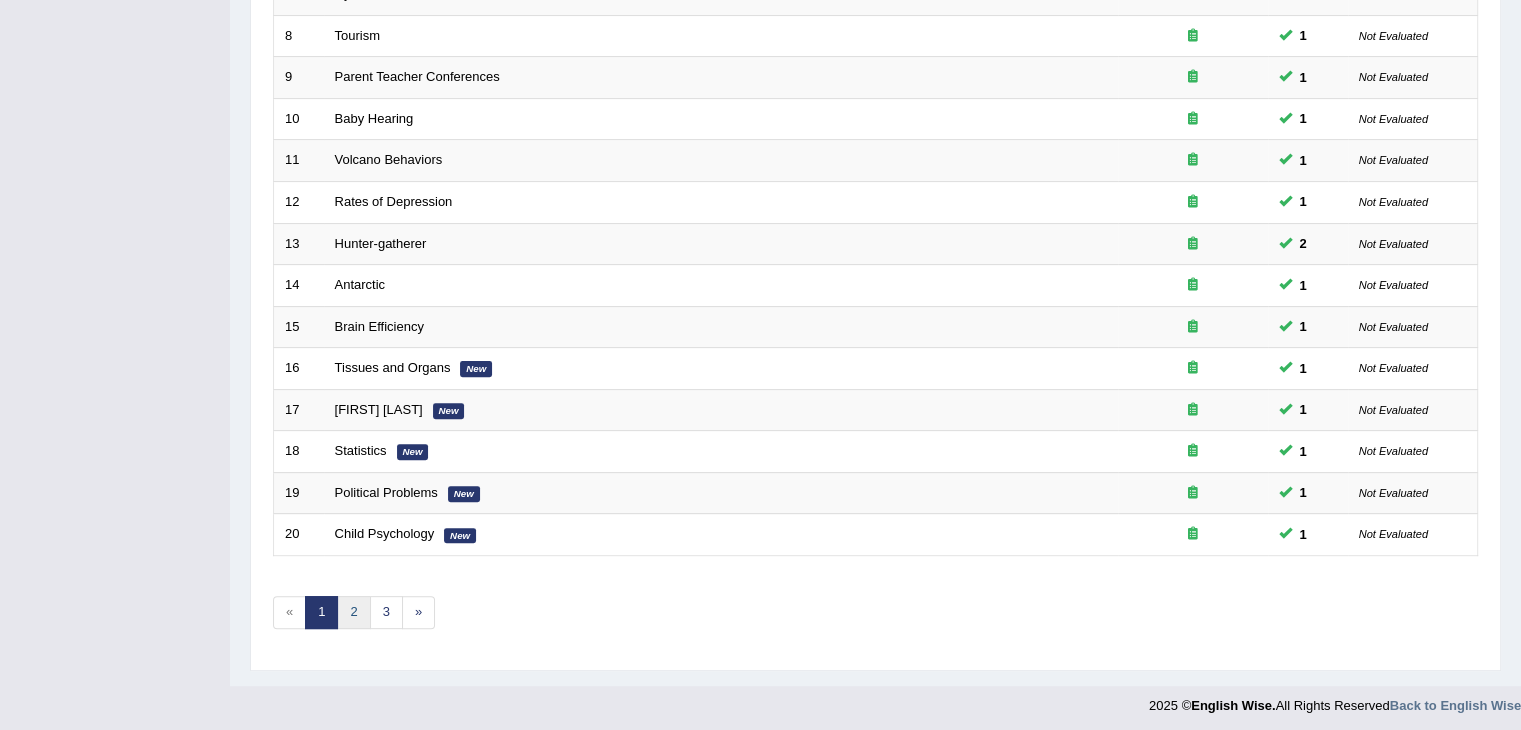 click on "2" at bounding box center (353, 612) 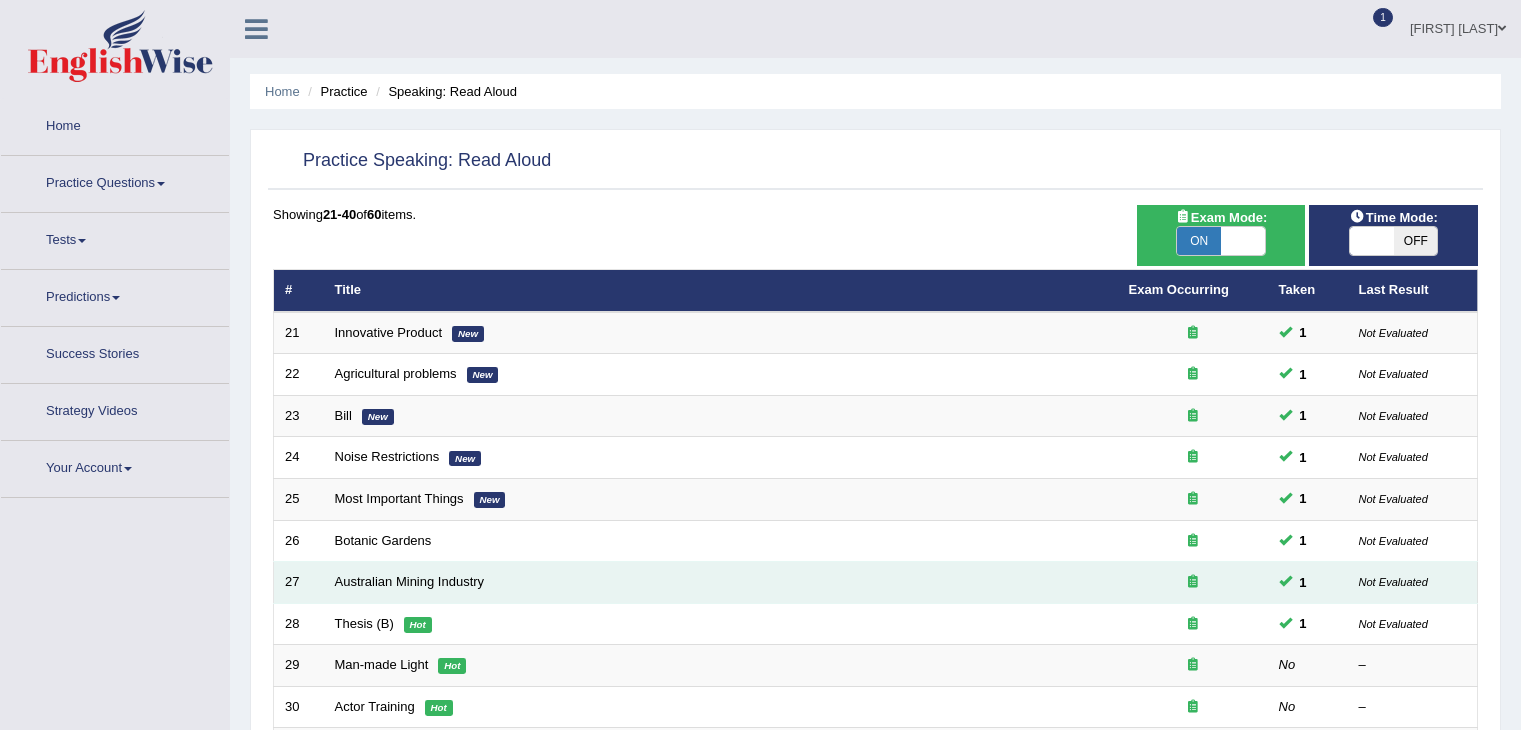 scroll, scrollTop: 0, scrollLeft: 0, axis: both 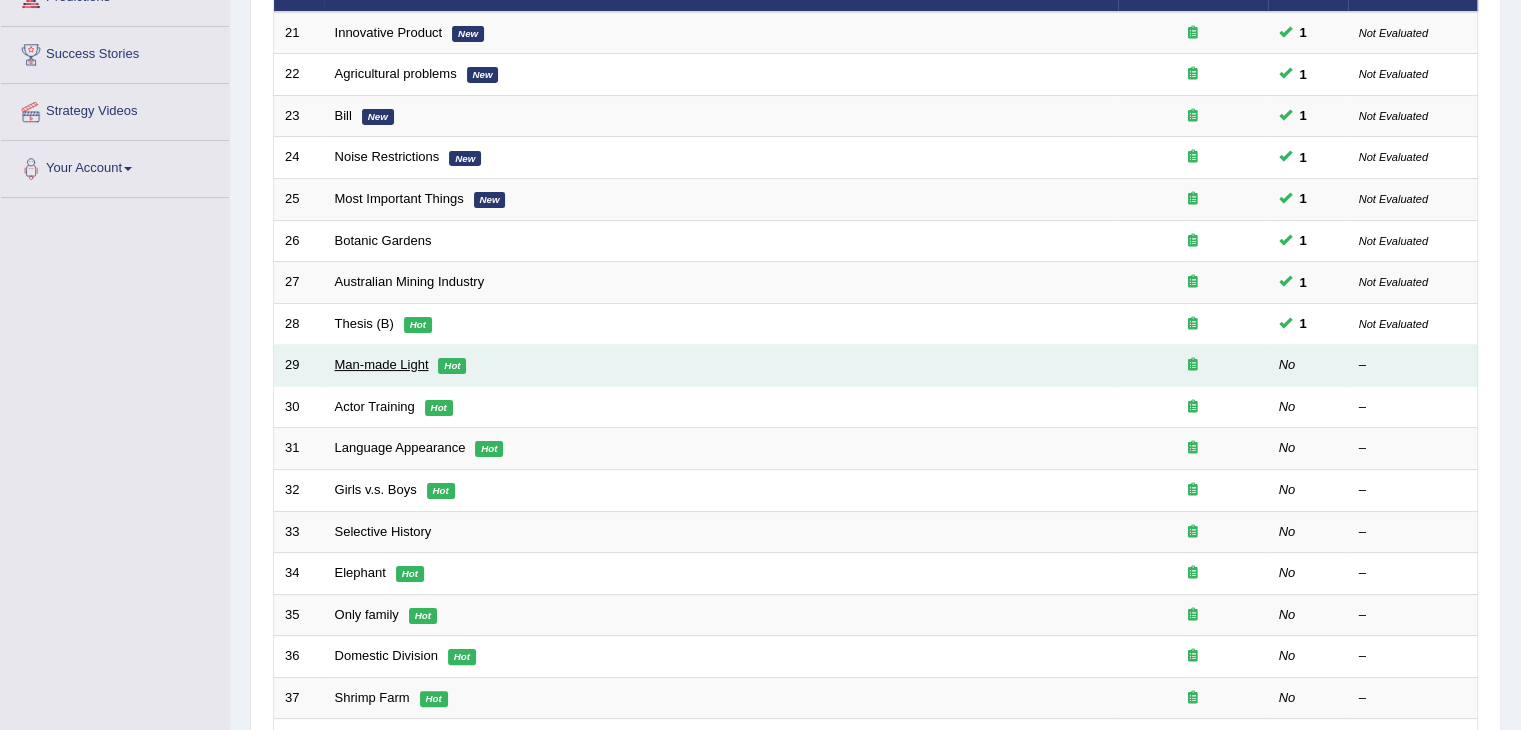 click on "Man-made Light" at bounding box center [382, 364] 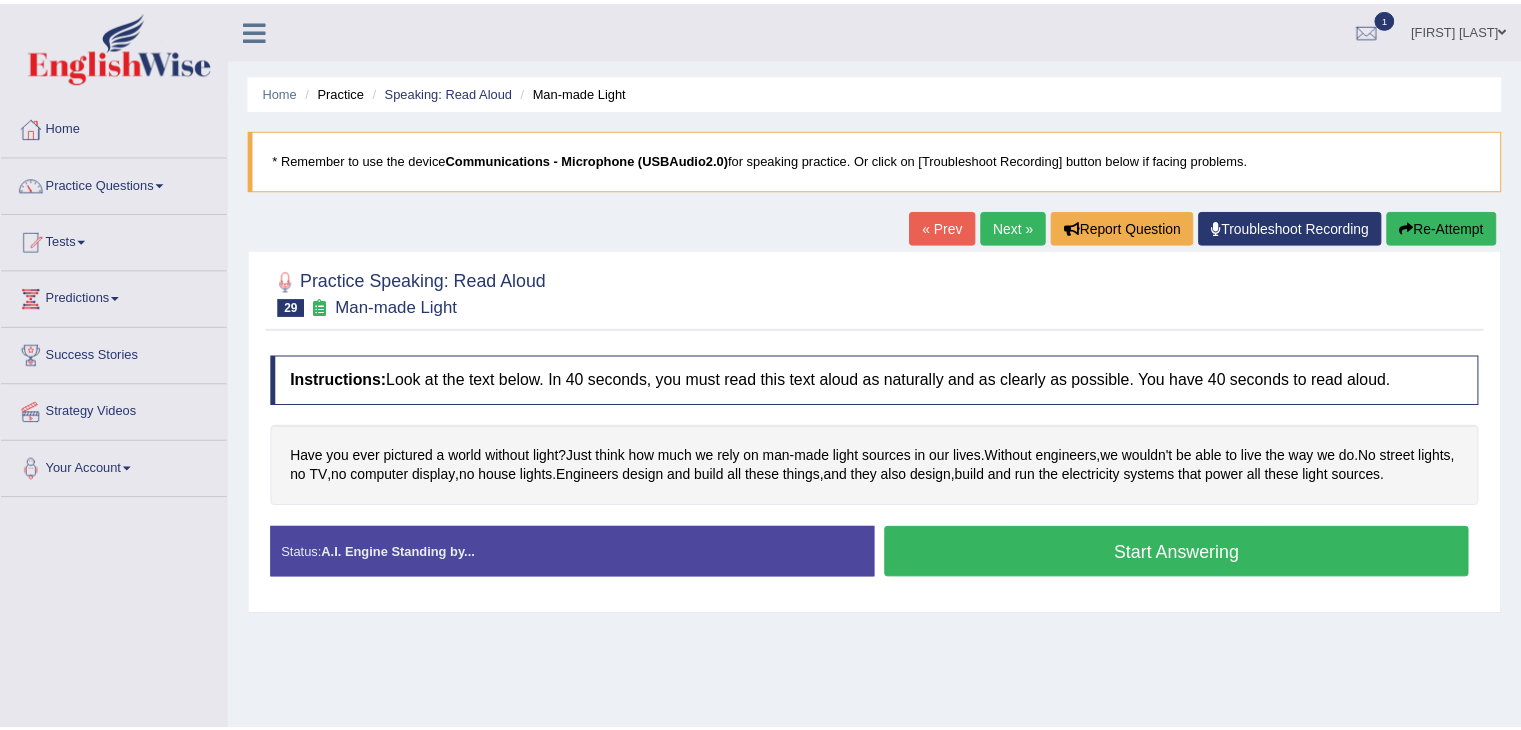 scroll, scrollTop: 0, scrollLeft: 0, axis: both 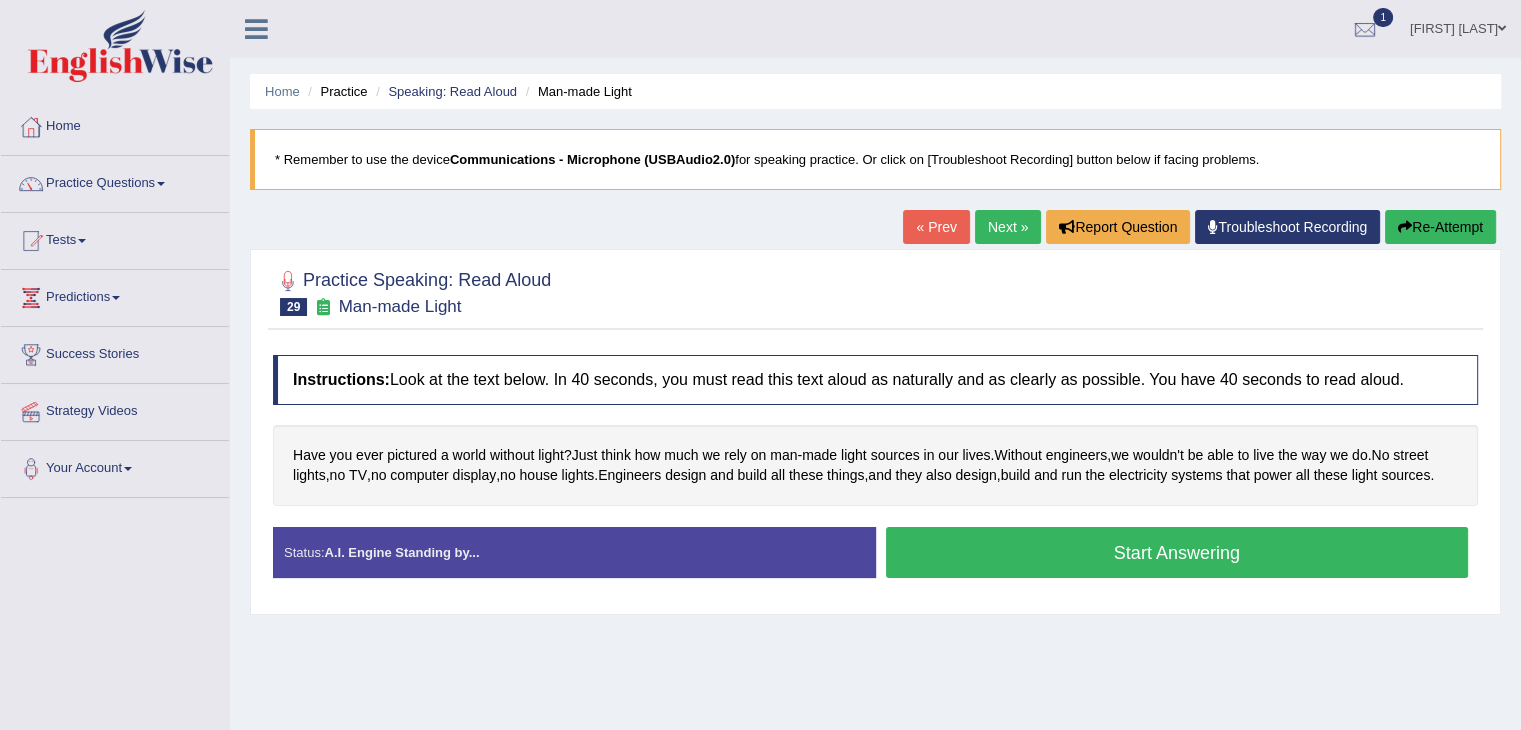 click on "Start Answering" at bounding box center [1177, 552] 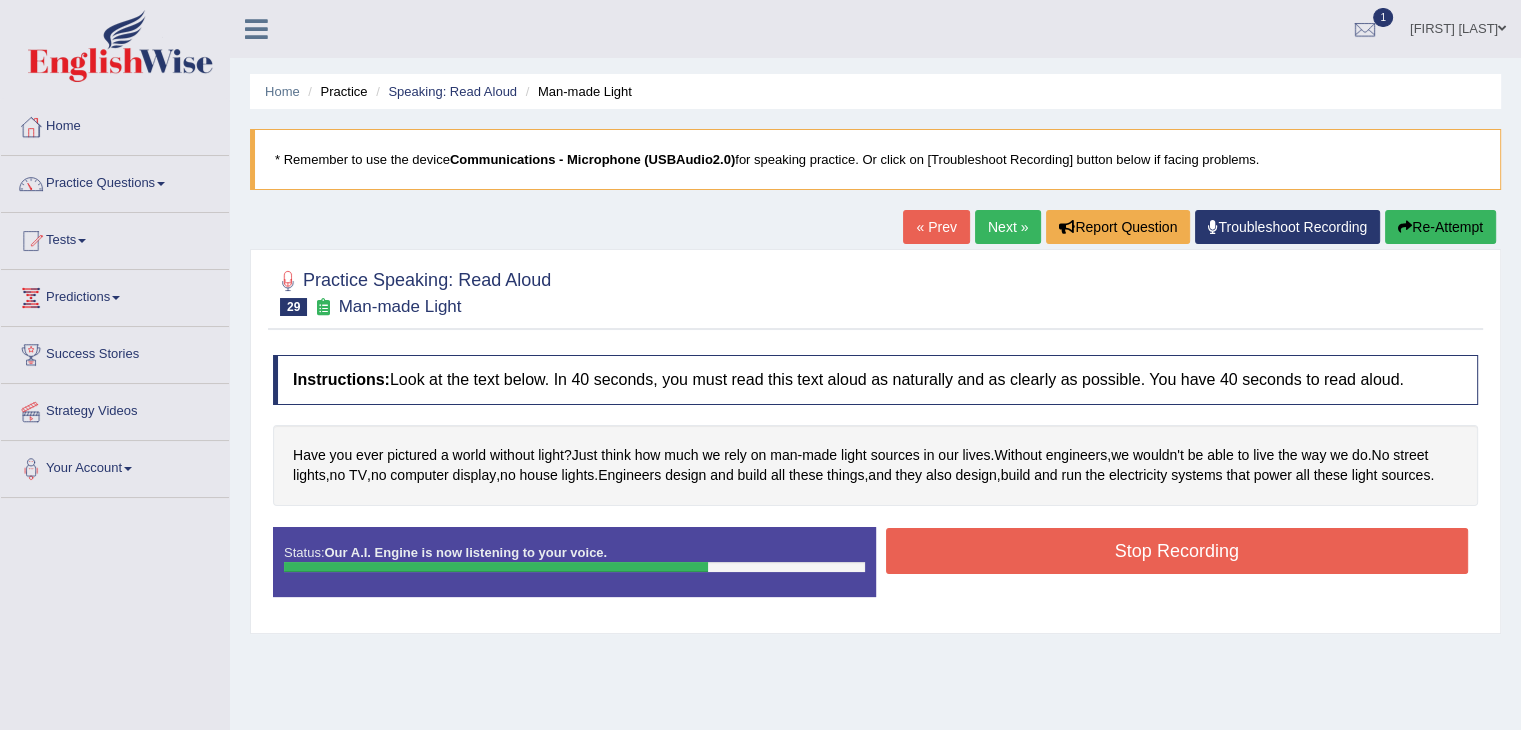 click on "Stop Recording" at bounding box center (1177, 551) 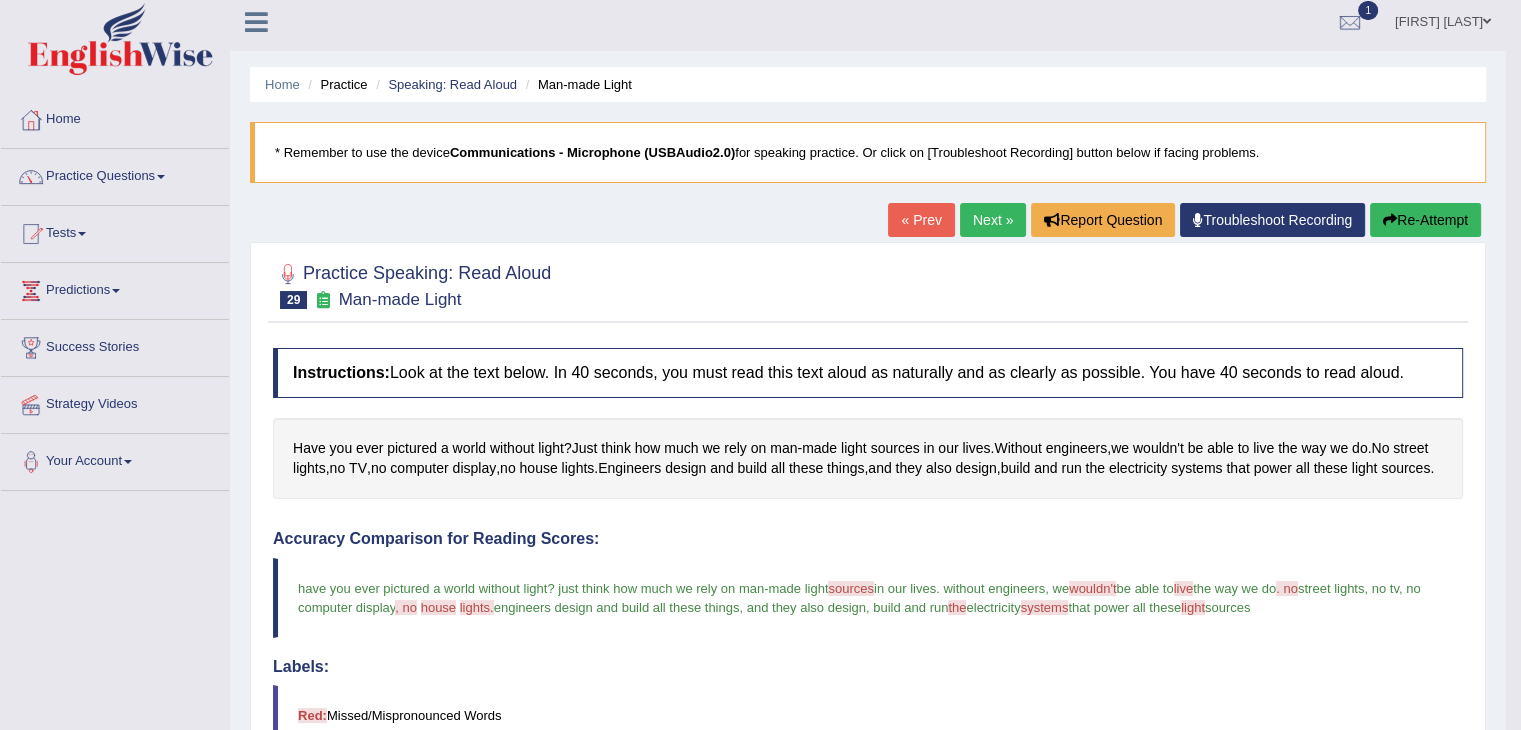 scroll, scrollTop: 0, scrollLeft: 0, axis: both 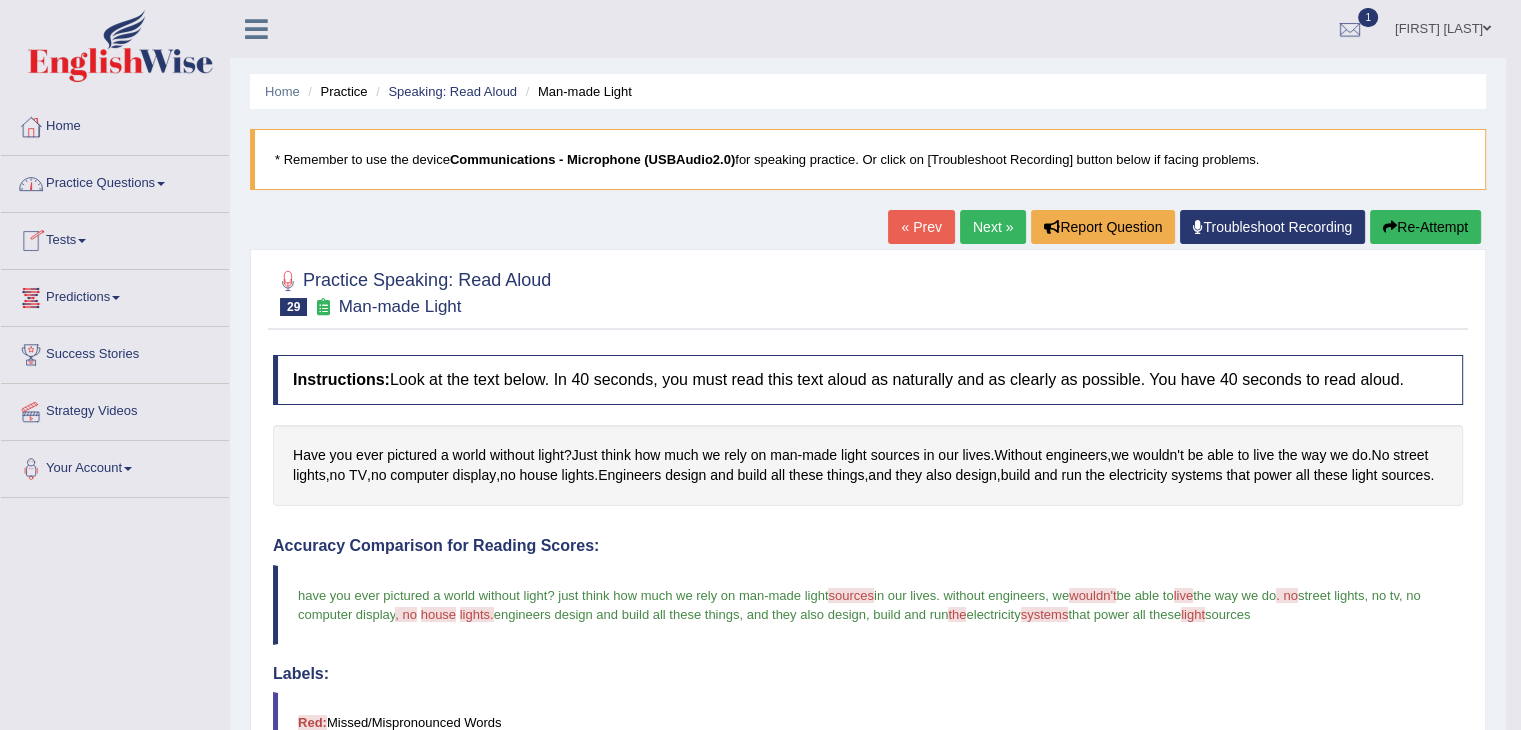 click on "Practice Questions" at bounding box center [115, 181] 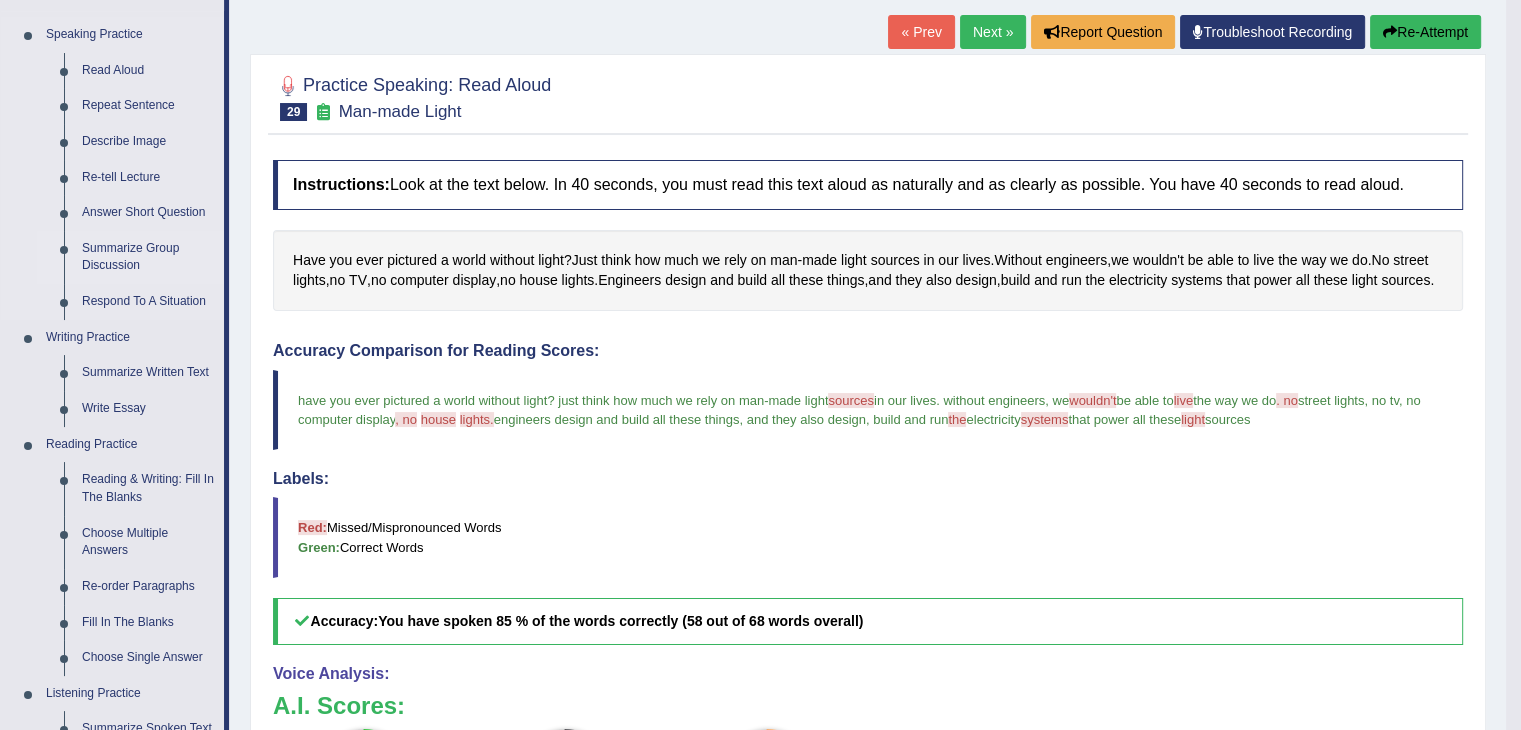 scroll, scrollTop: 200, scrollLeft: 0, axis: vertical 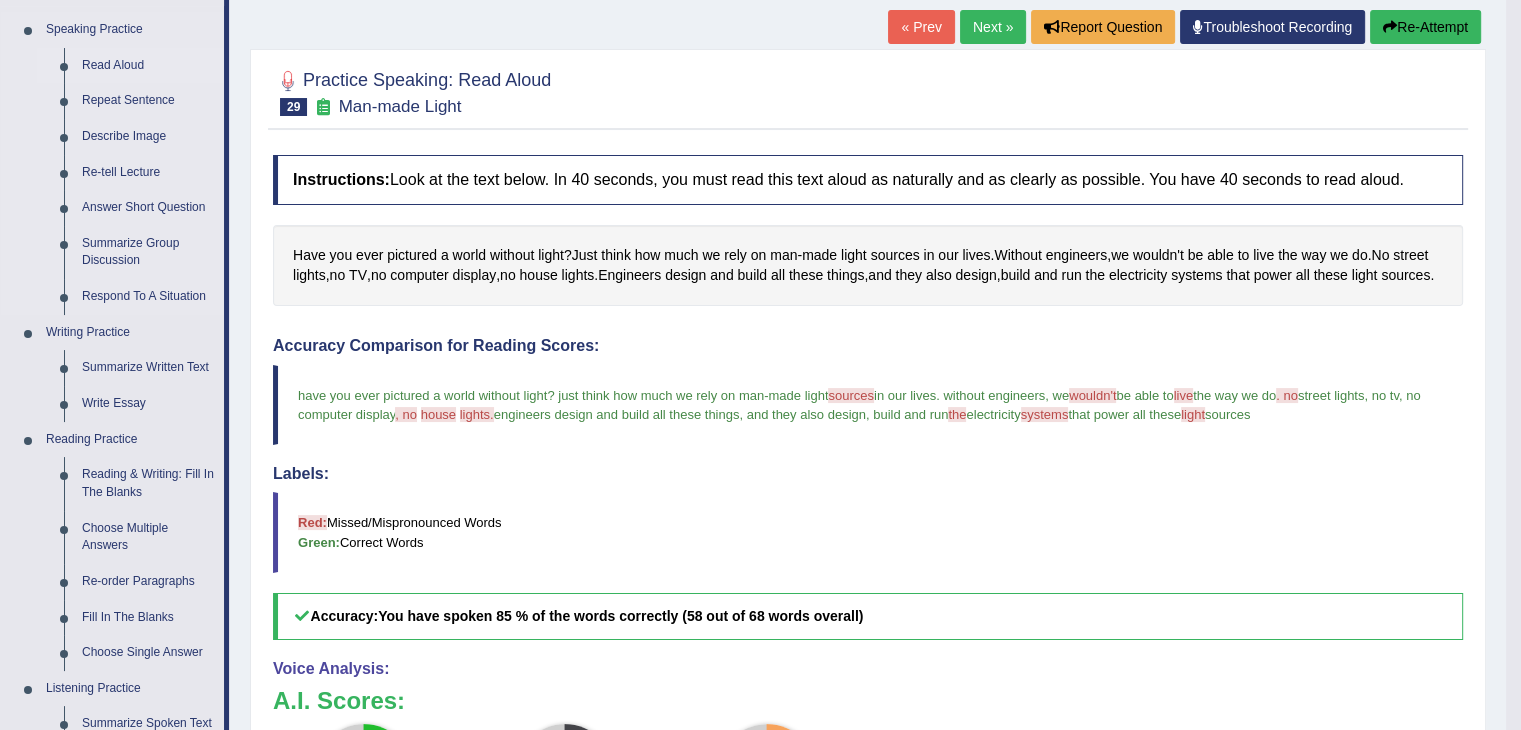 click on "Read Aloud" at bounding box center [148, 66] 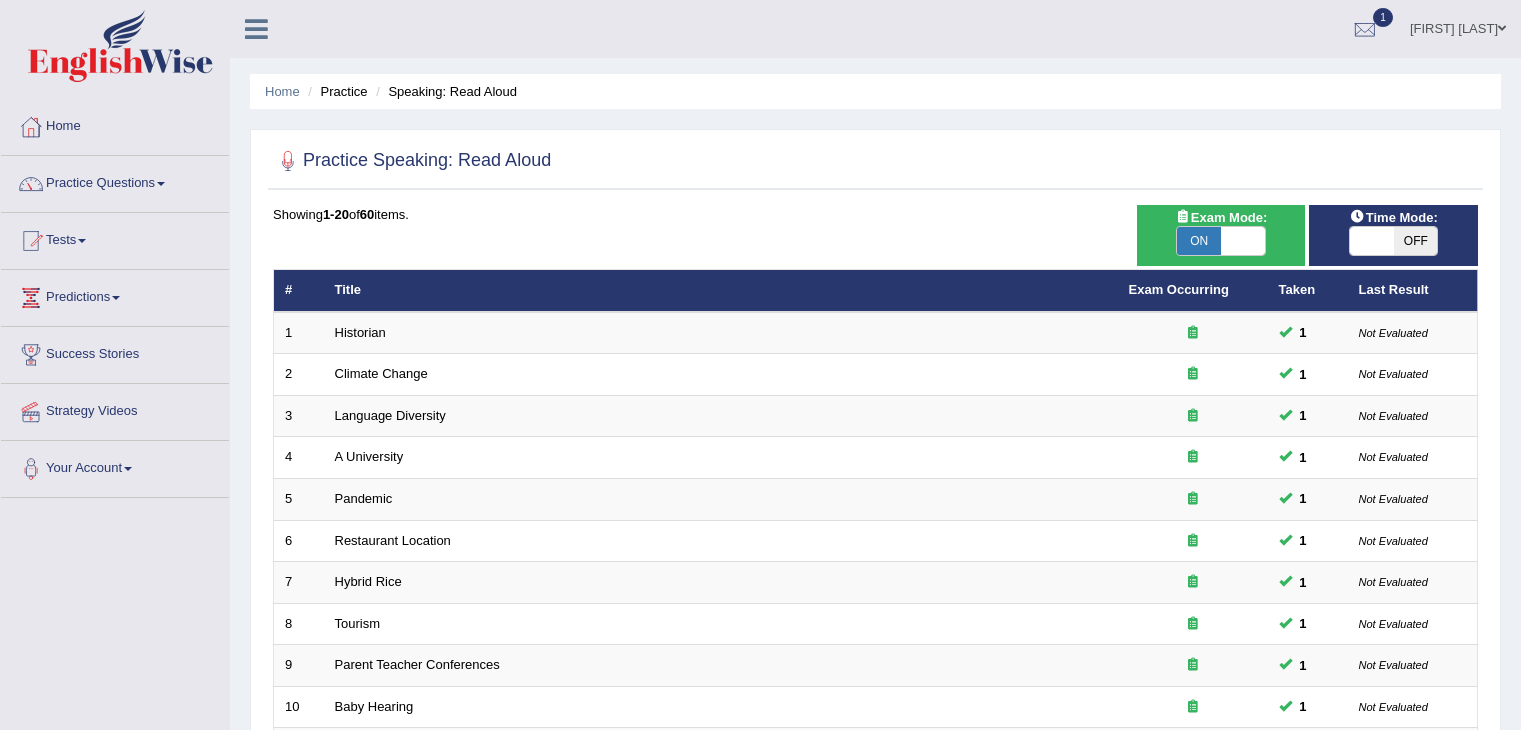 scroll, scrollTop: 216, scrollLeft: 0, axis: vertical 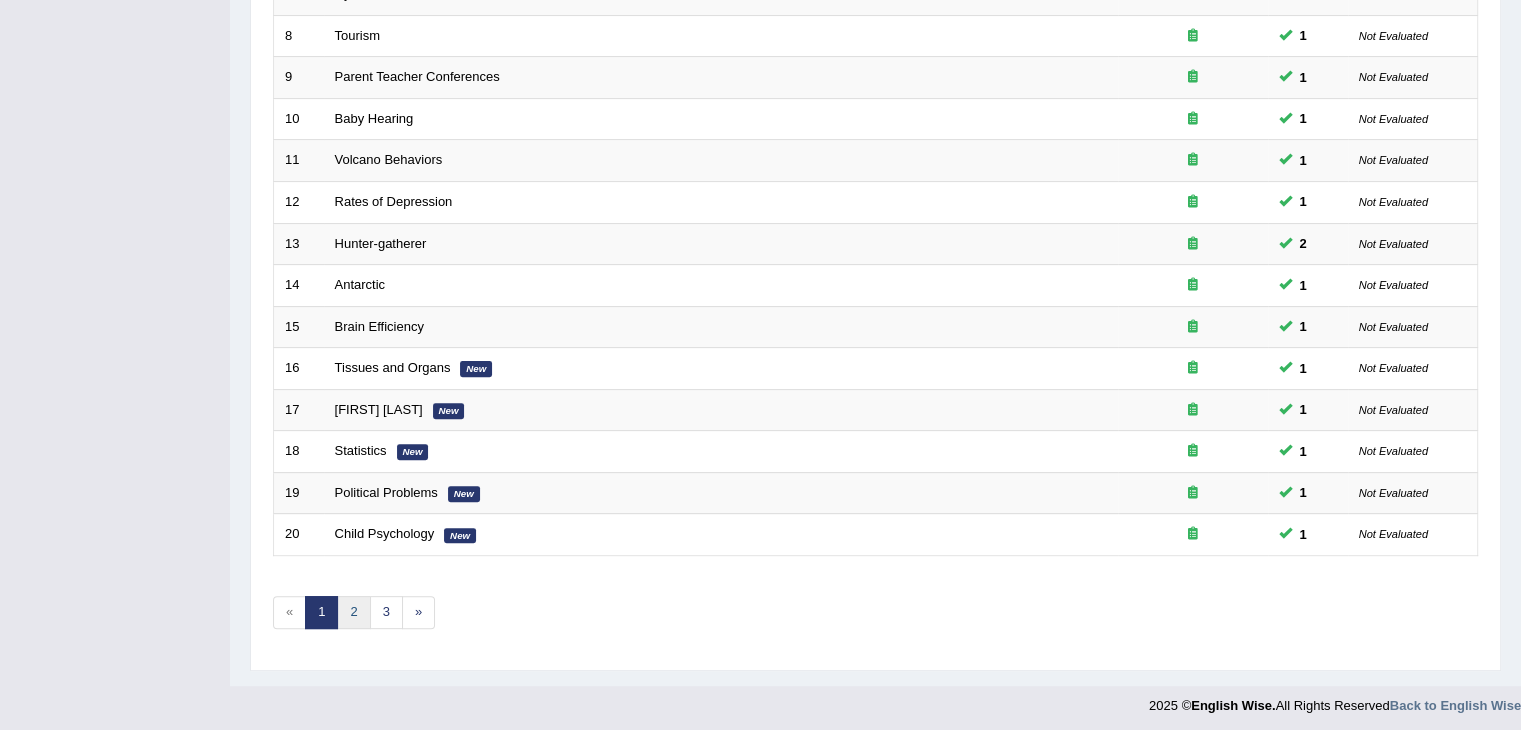click on "2" at bounding box center [353, 612] 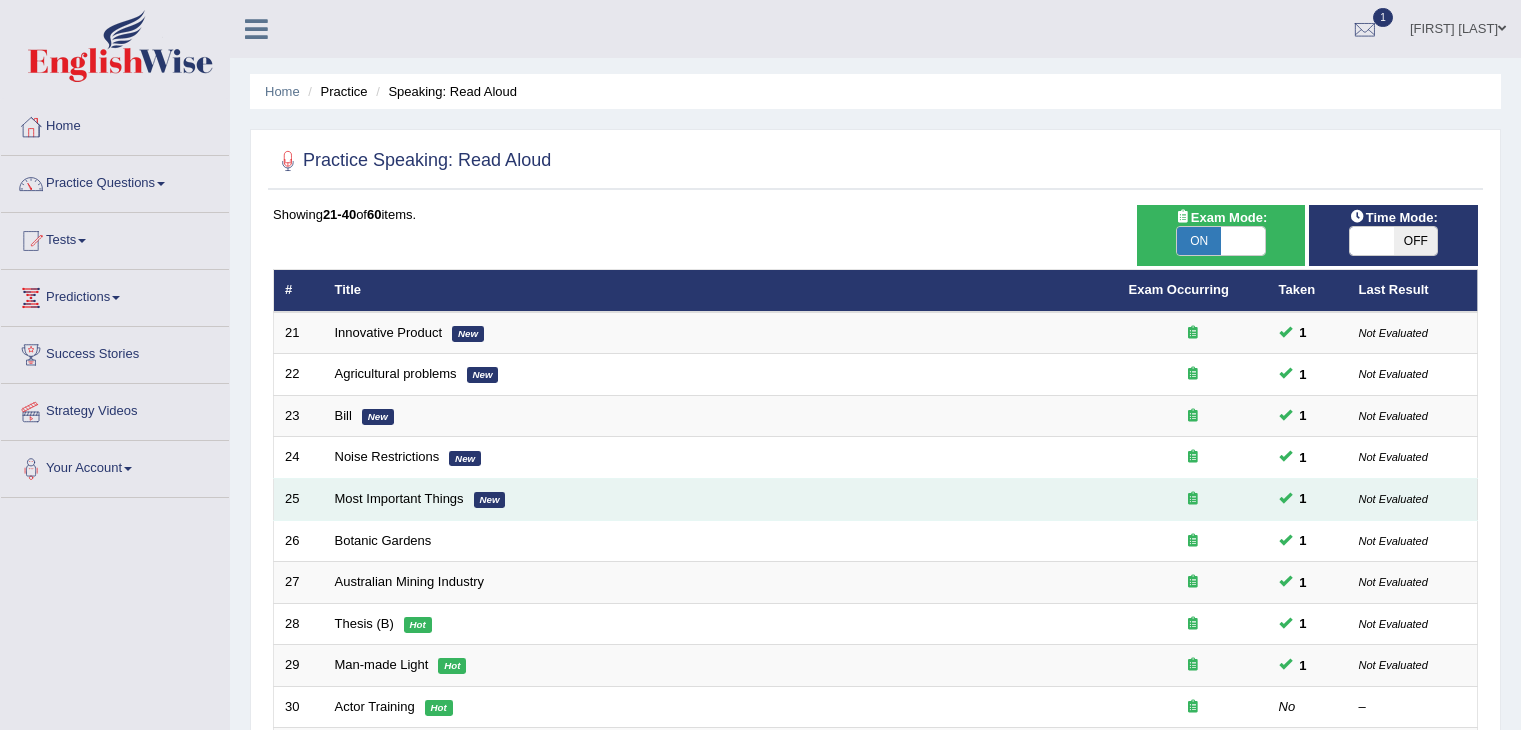 scroll, scrollTop: 0, scrollLeft: 0, axis: both 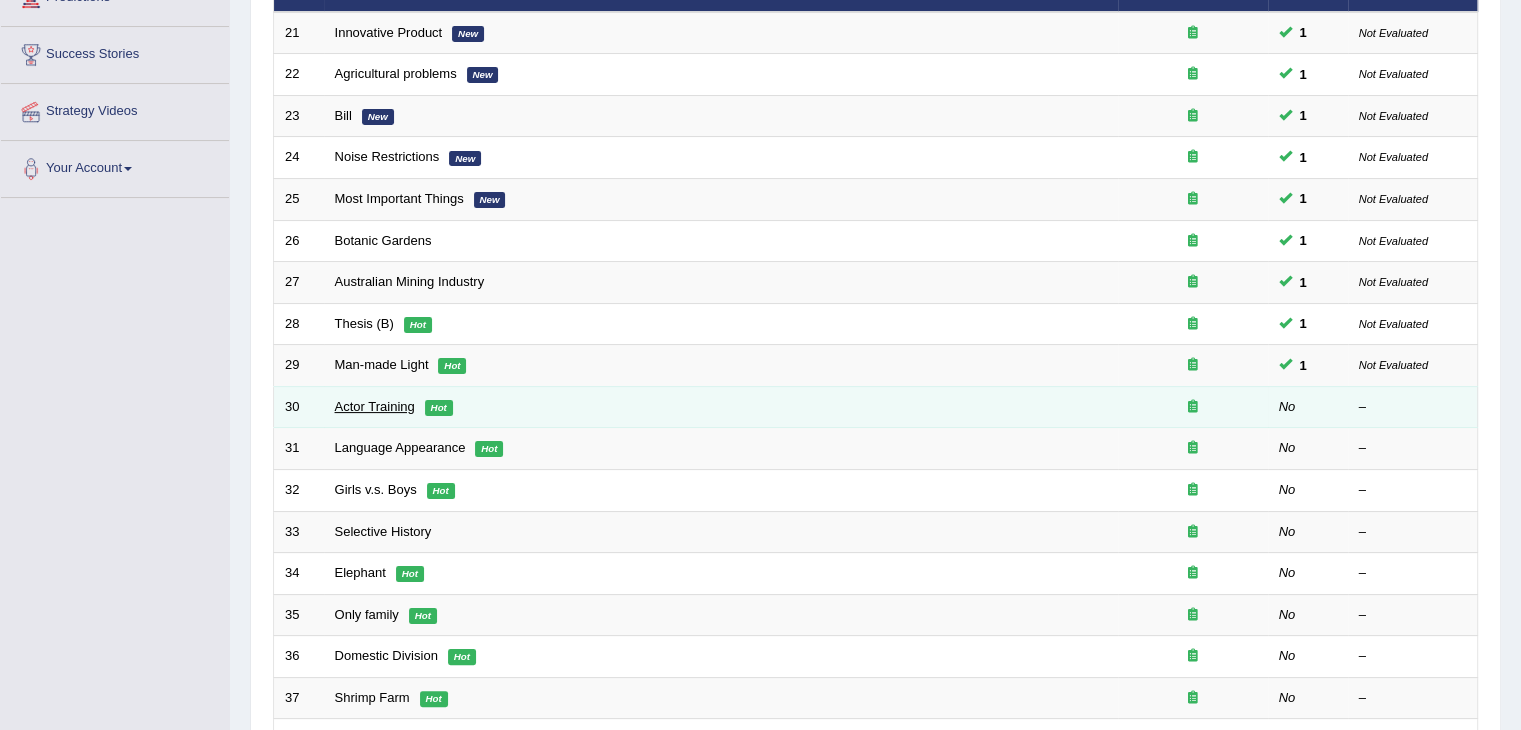 click on "Actor Training" at bounding box center [375, 406] 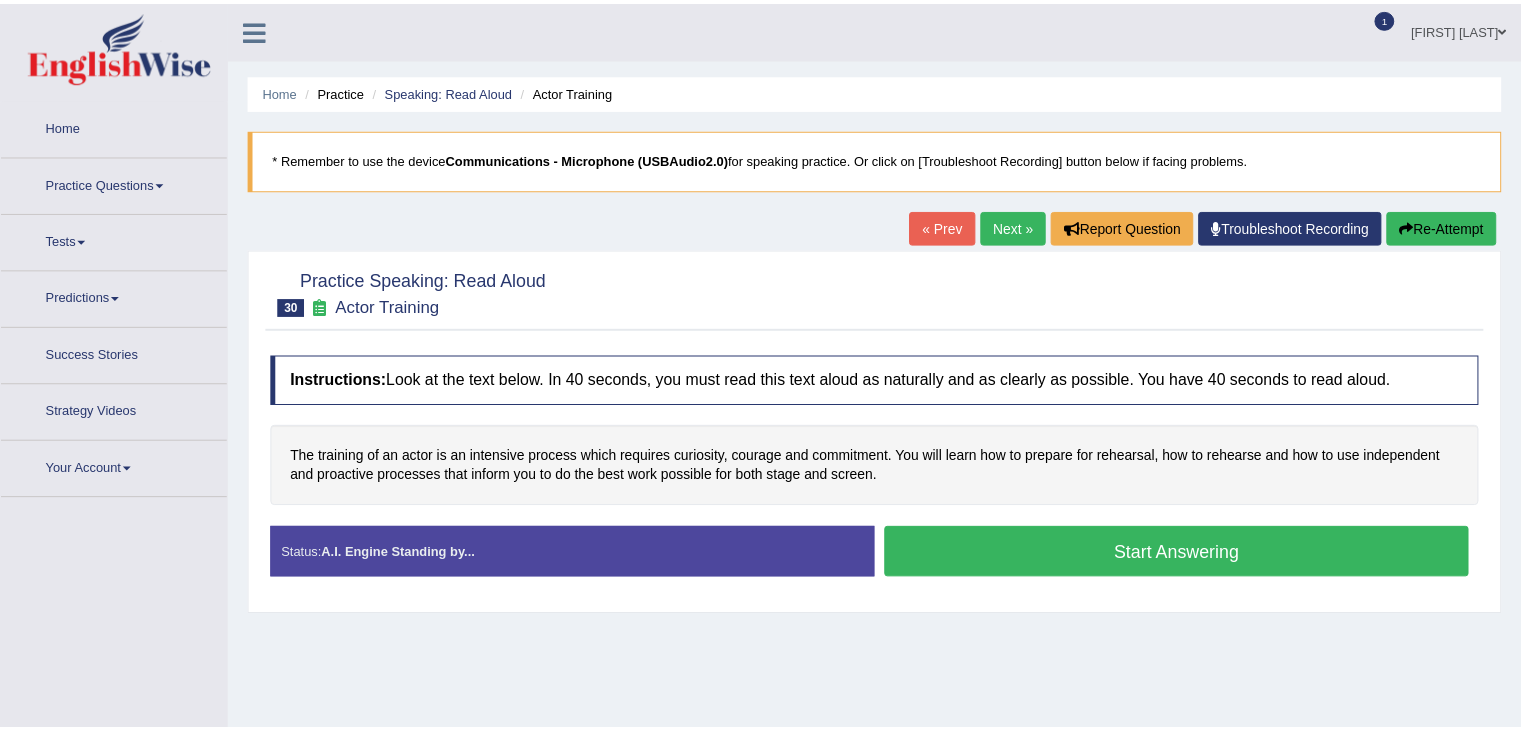 scroll, scrollTop: 0, scrollLeft: 0, axis: both 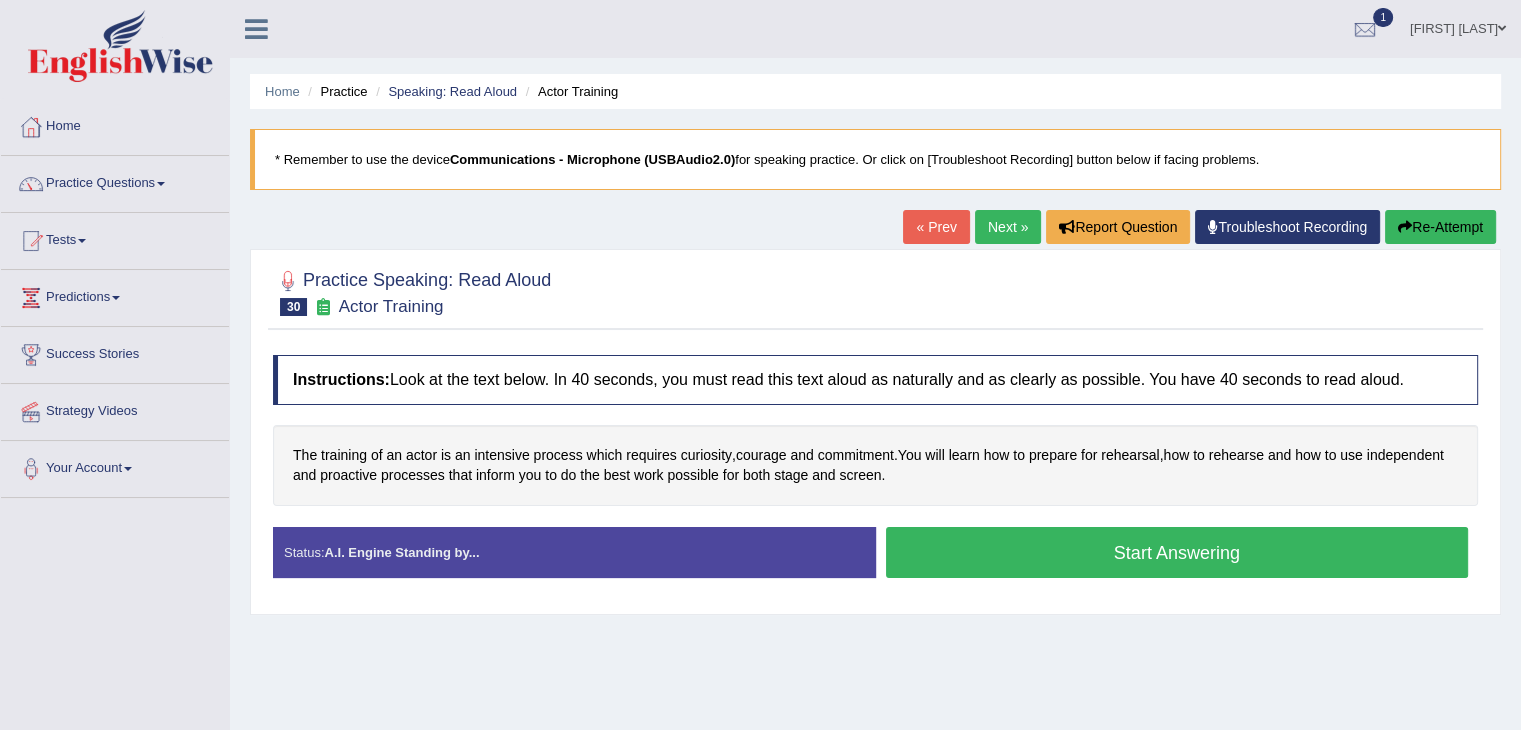click on "Start Answering" at bounding box center [1177, 552] 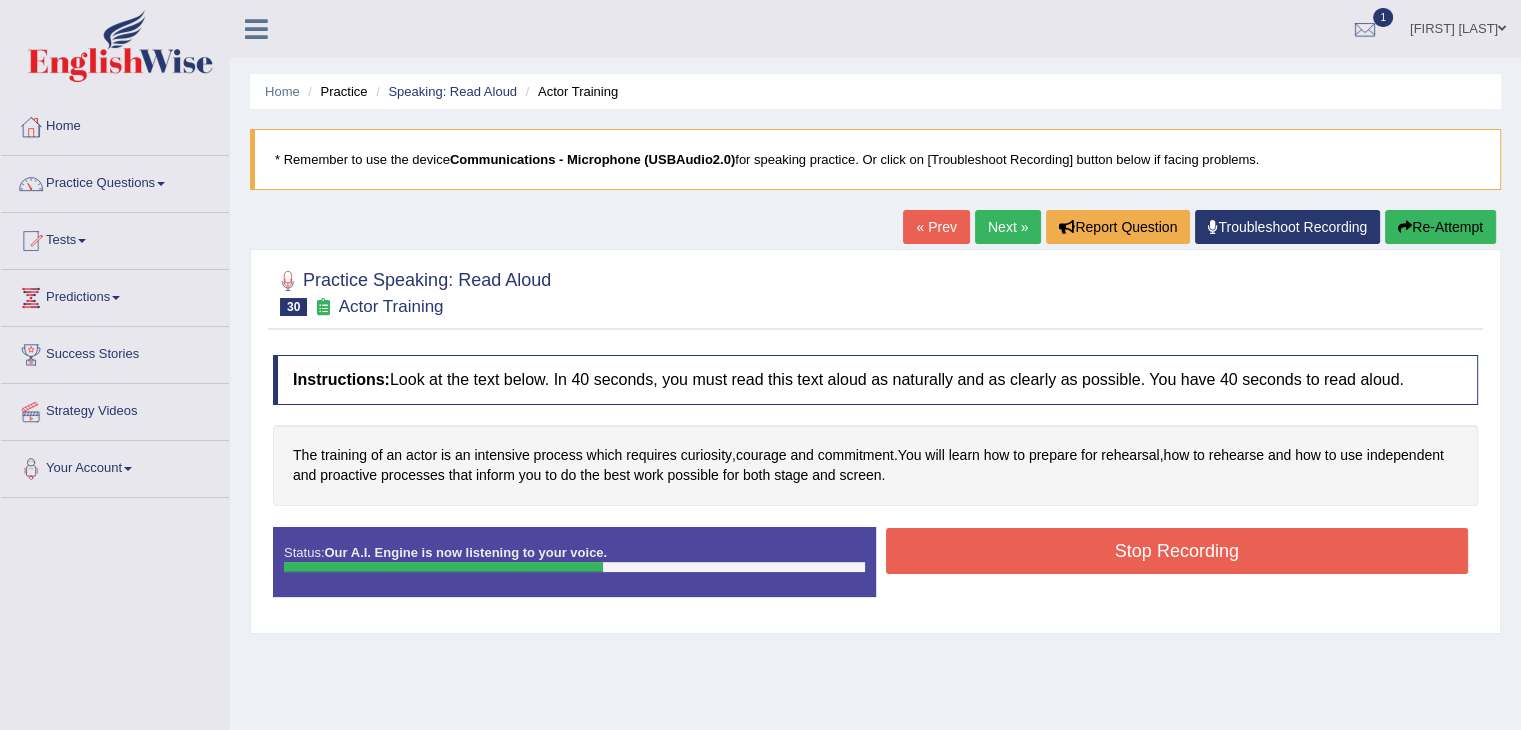 click on "Stop Recording" at bounding box center [1177, 551] 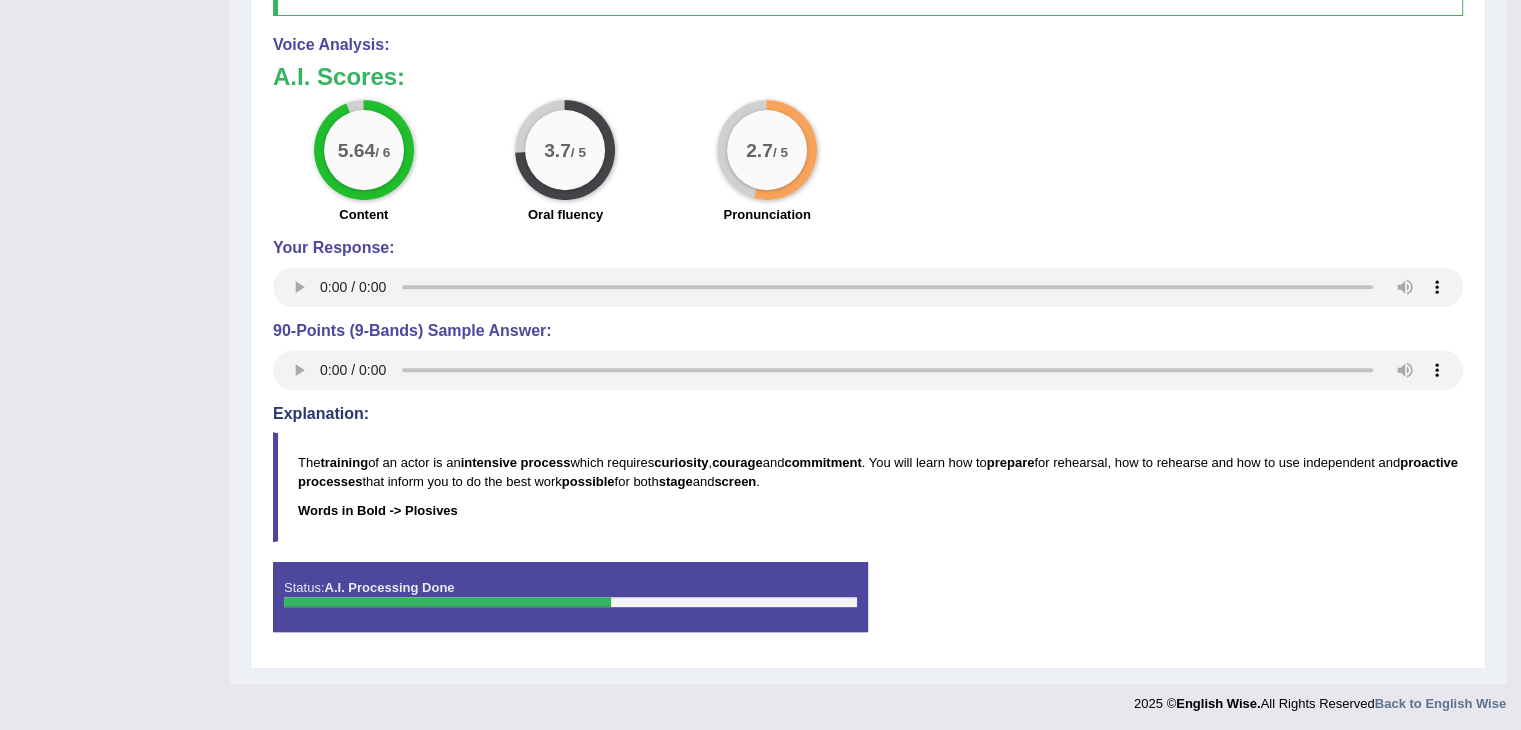 scroll, scrollTop: 825, scrollLeft: 0, axis: vertical 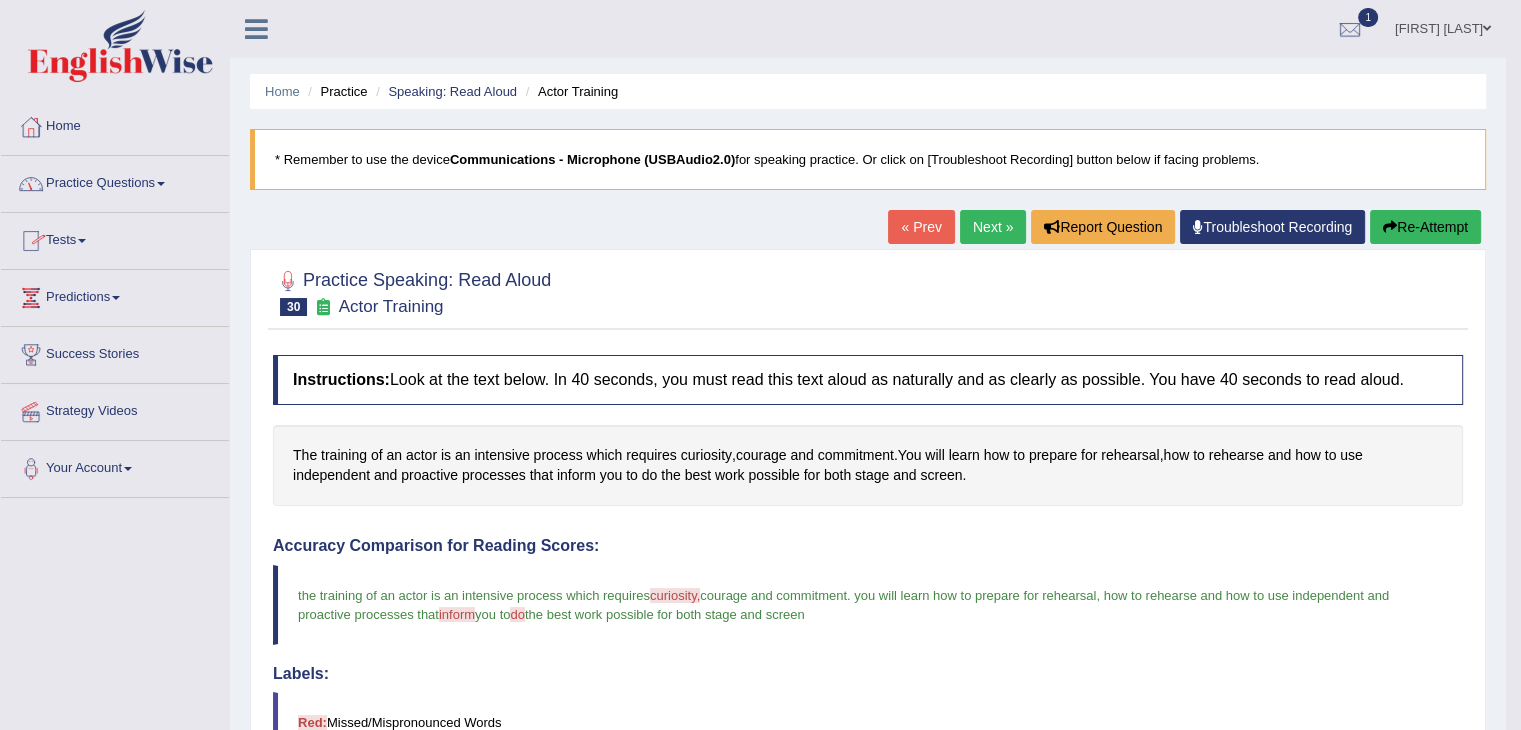click on "Practice Questions" at bounding box center (115, 181) 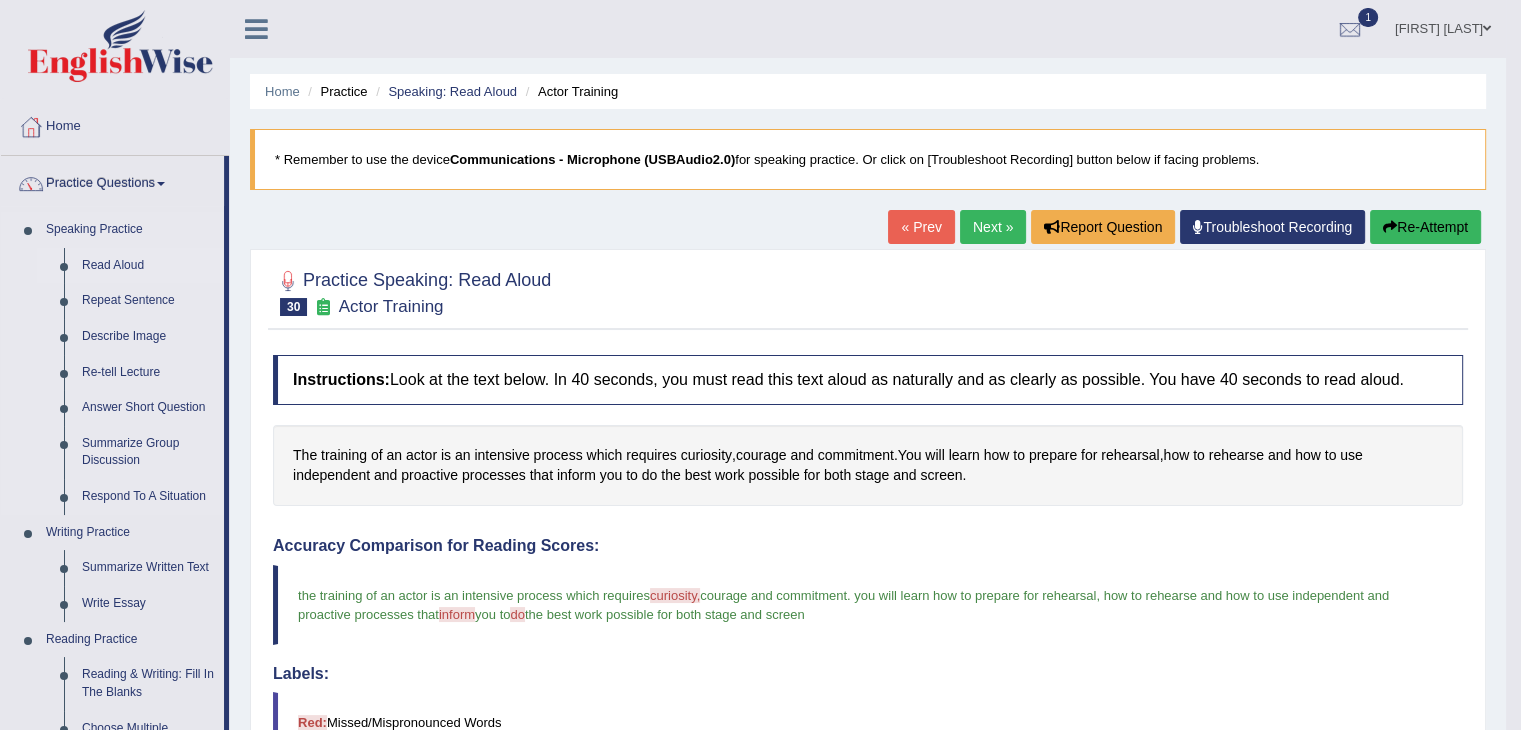 click on "Read Aloud" at bounding box center (148, 266) 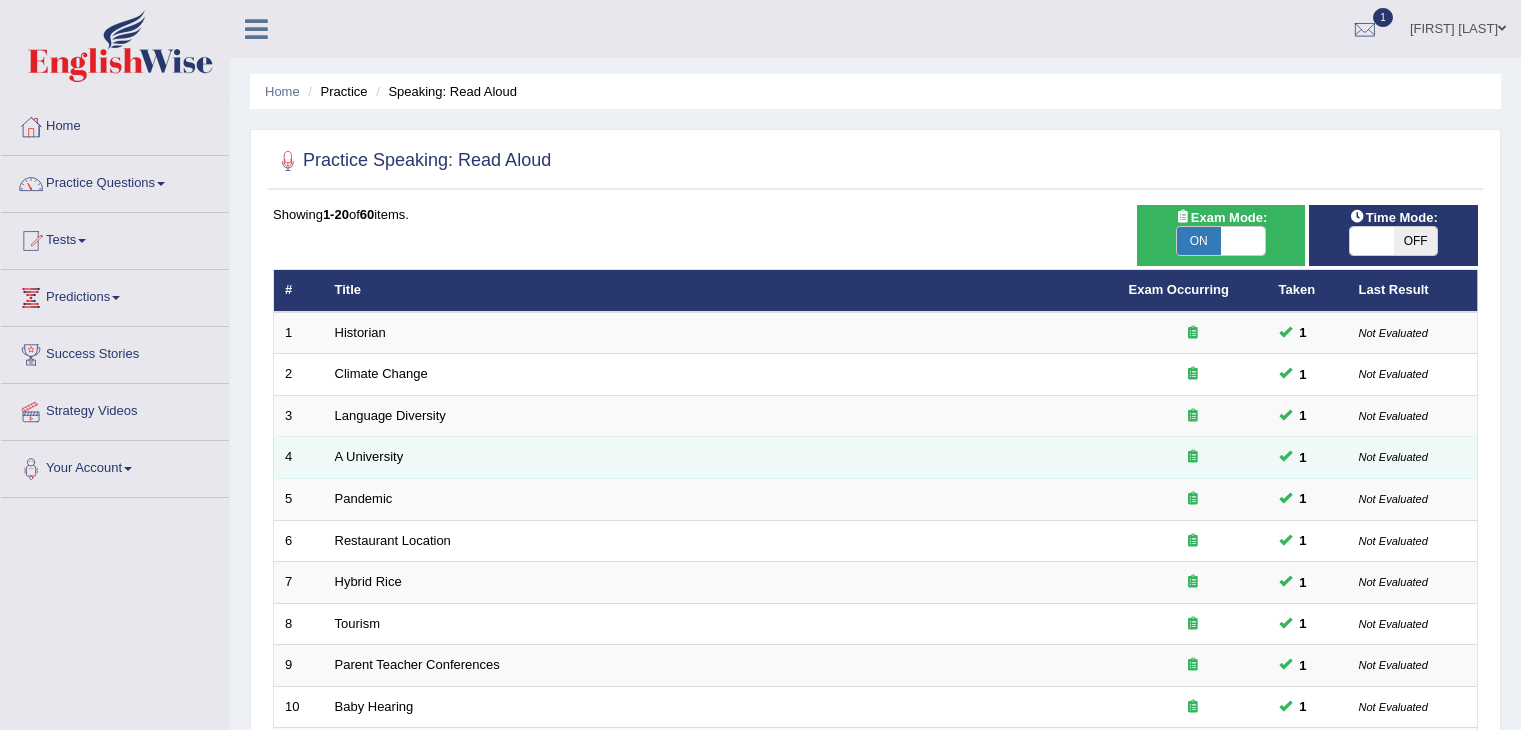scroll, scrollTop: 0, scrollLeft: 0, axis: both 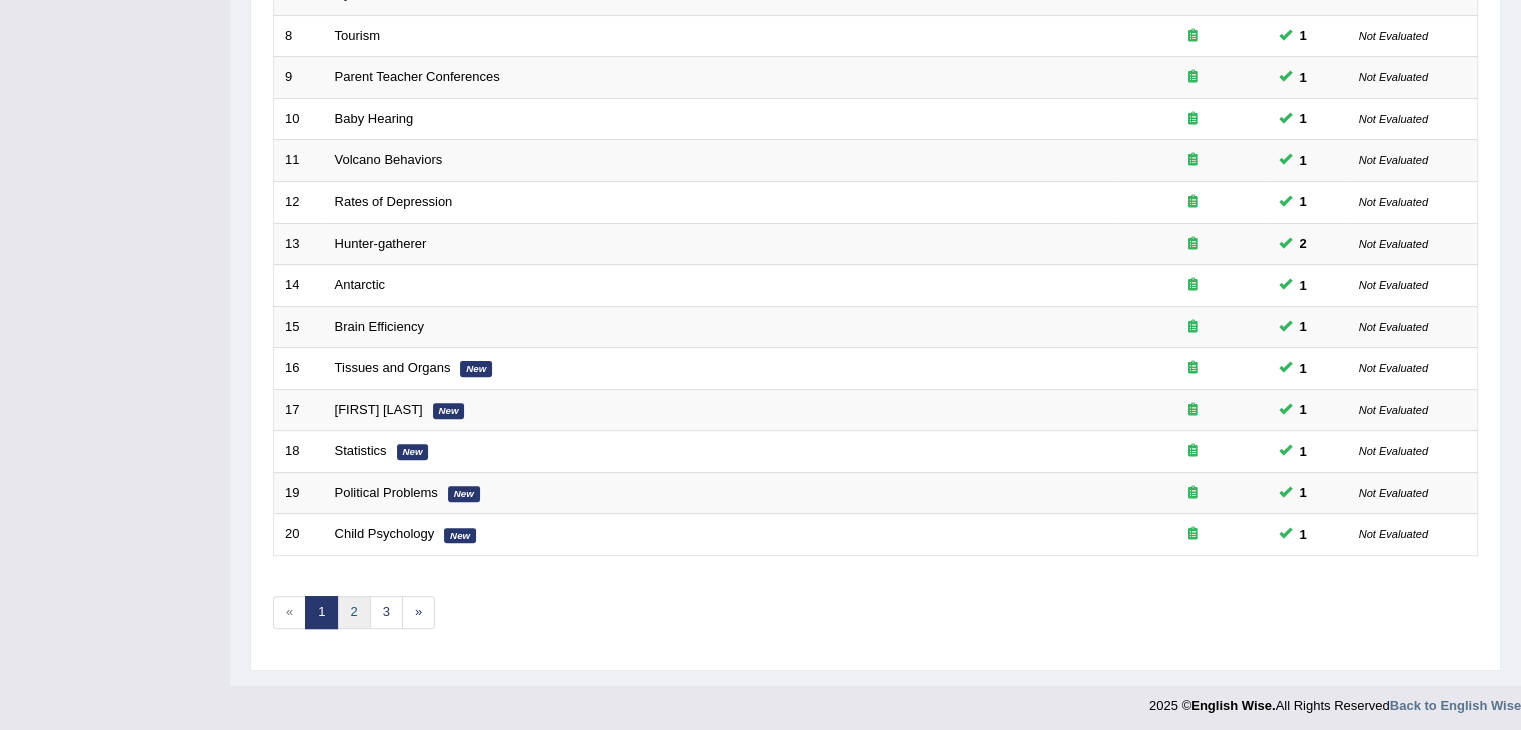 click on "2" at bounding box center (353, 612) 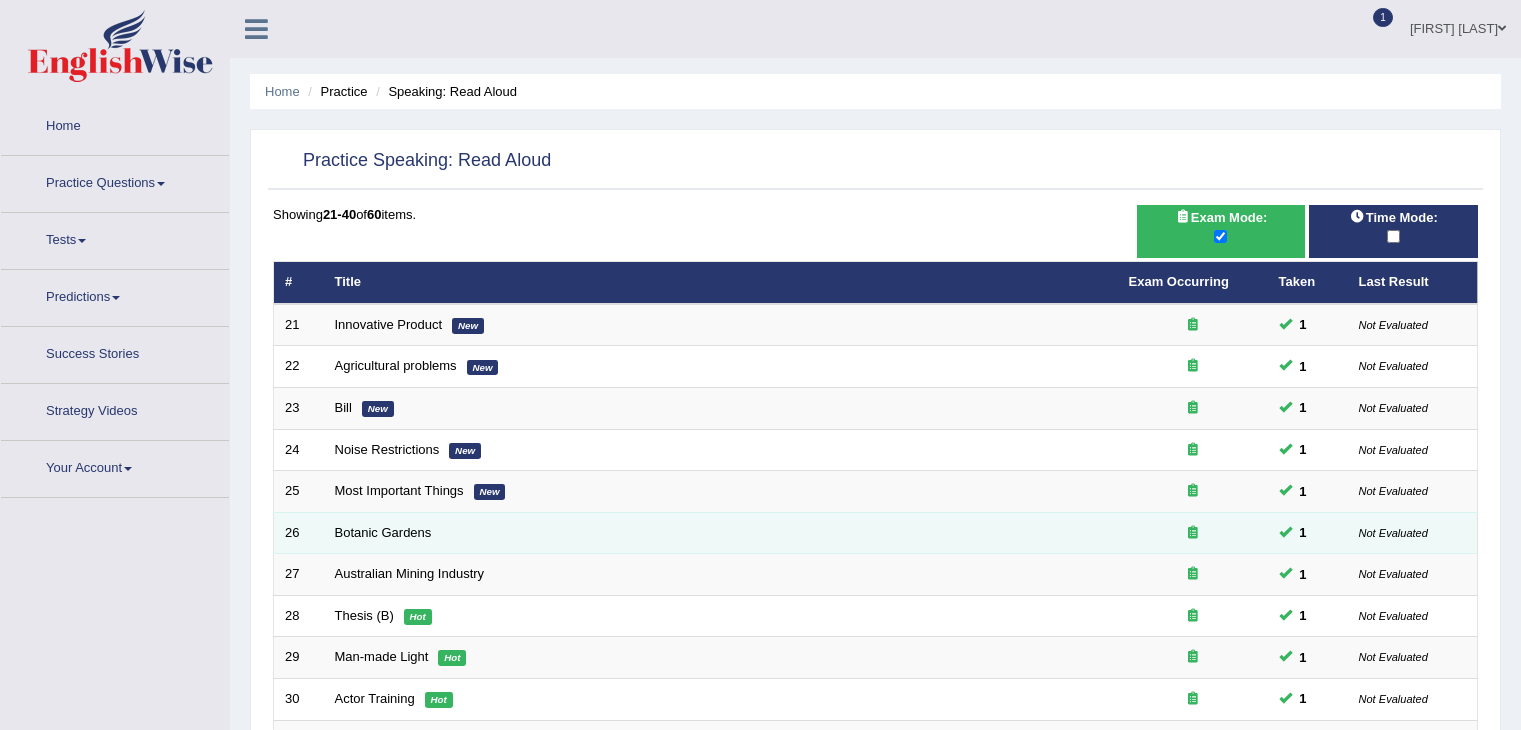 scroll, scrollTop: 0, scrollLeft: 0, axis: both 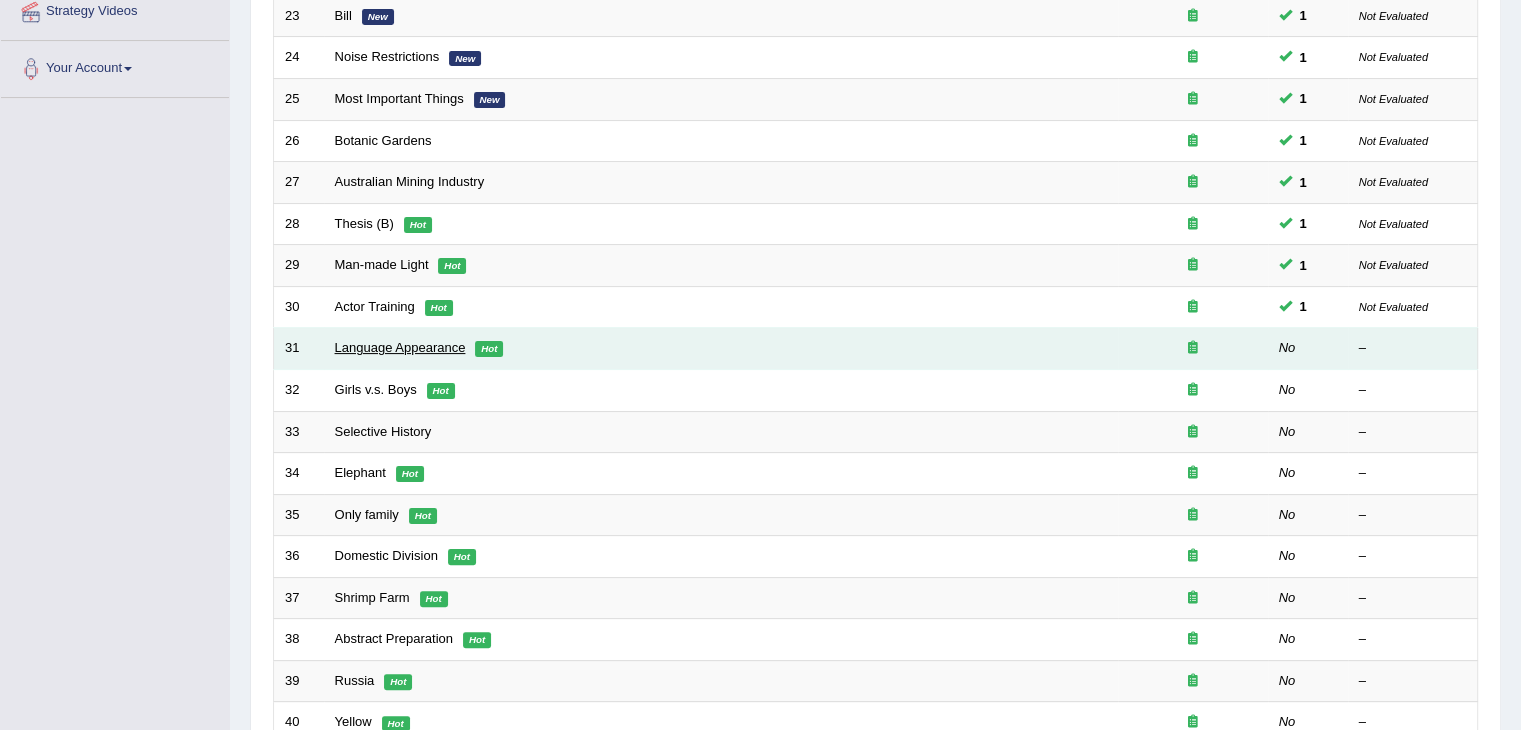 click on "Language Appearance" at bounding box center [400, 347] 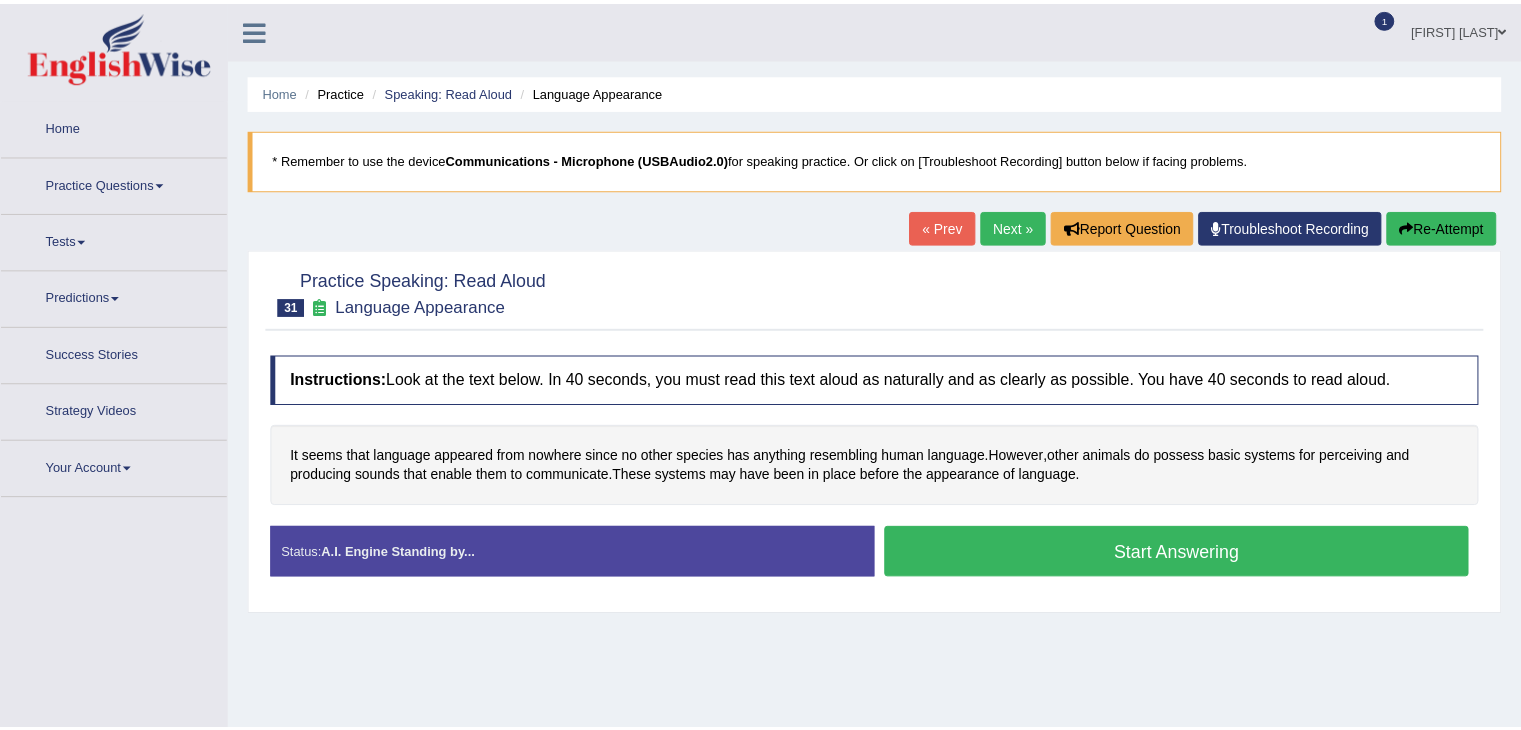 scroll, scrollTop: 0, scrollLeft: 0, axis: both 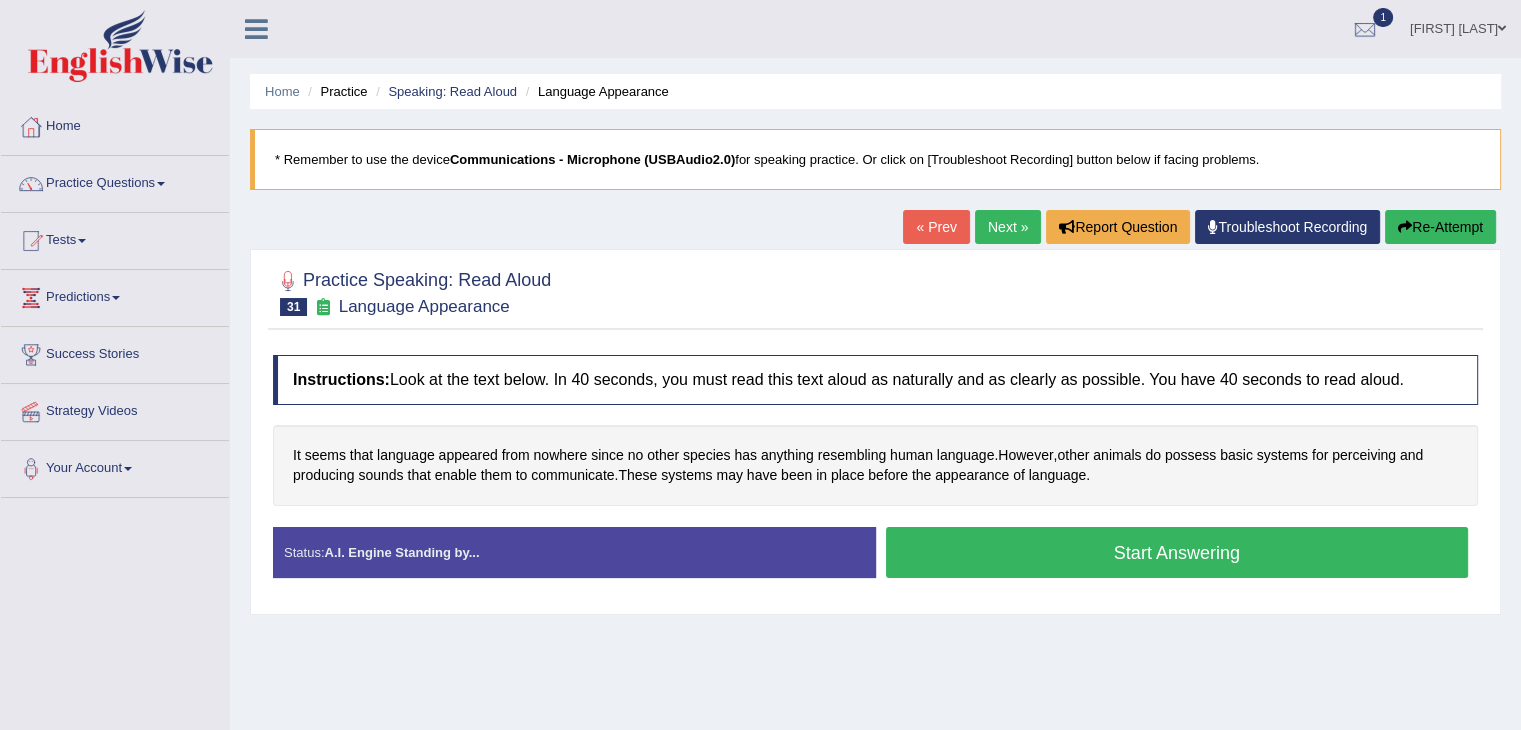 click on "Start Answering" at bounding box center [1177, 552] 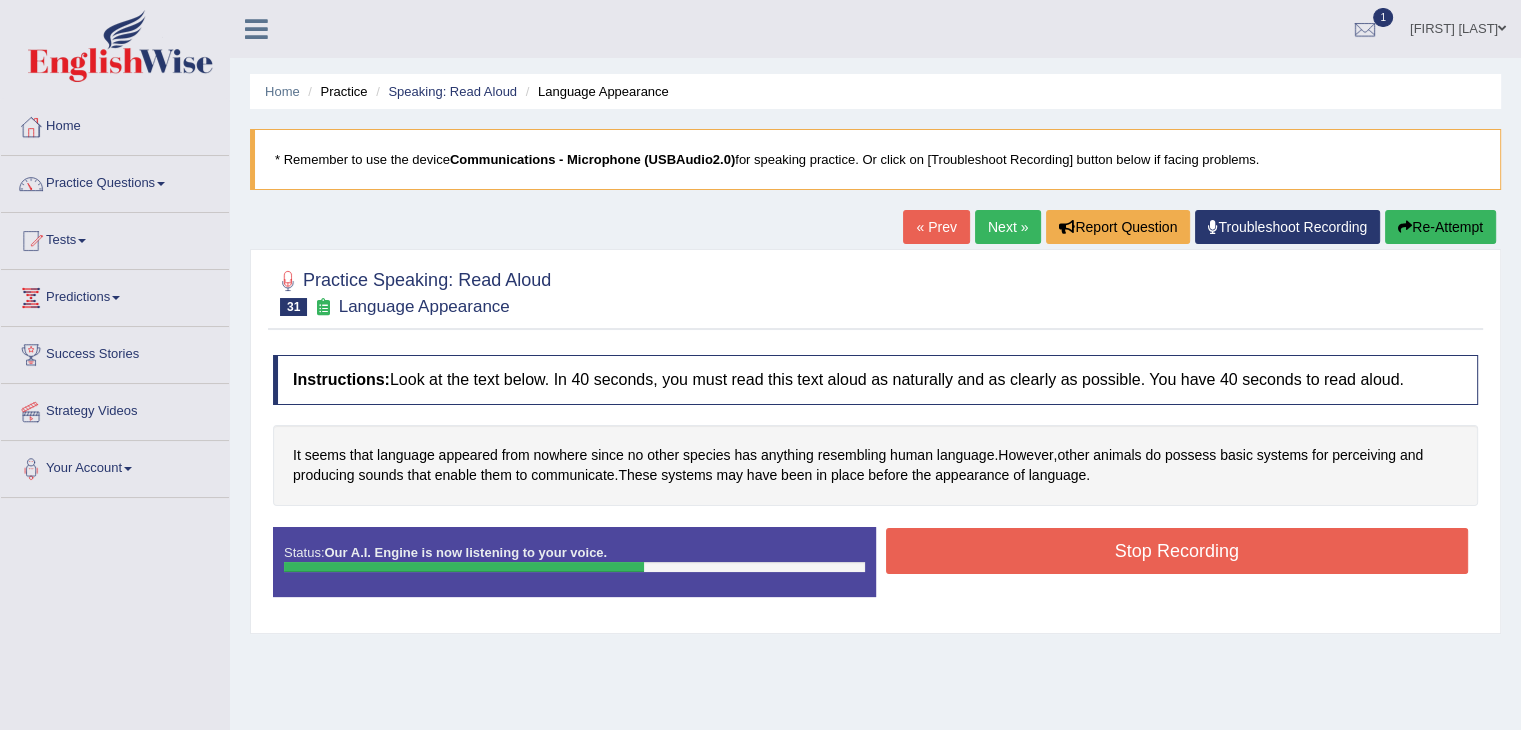 click on "Stop Recording" at bounding box center (1177, 551) 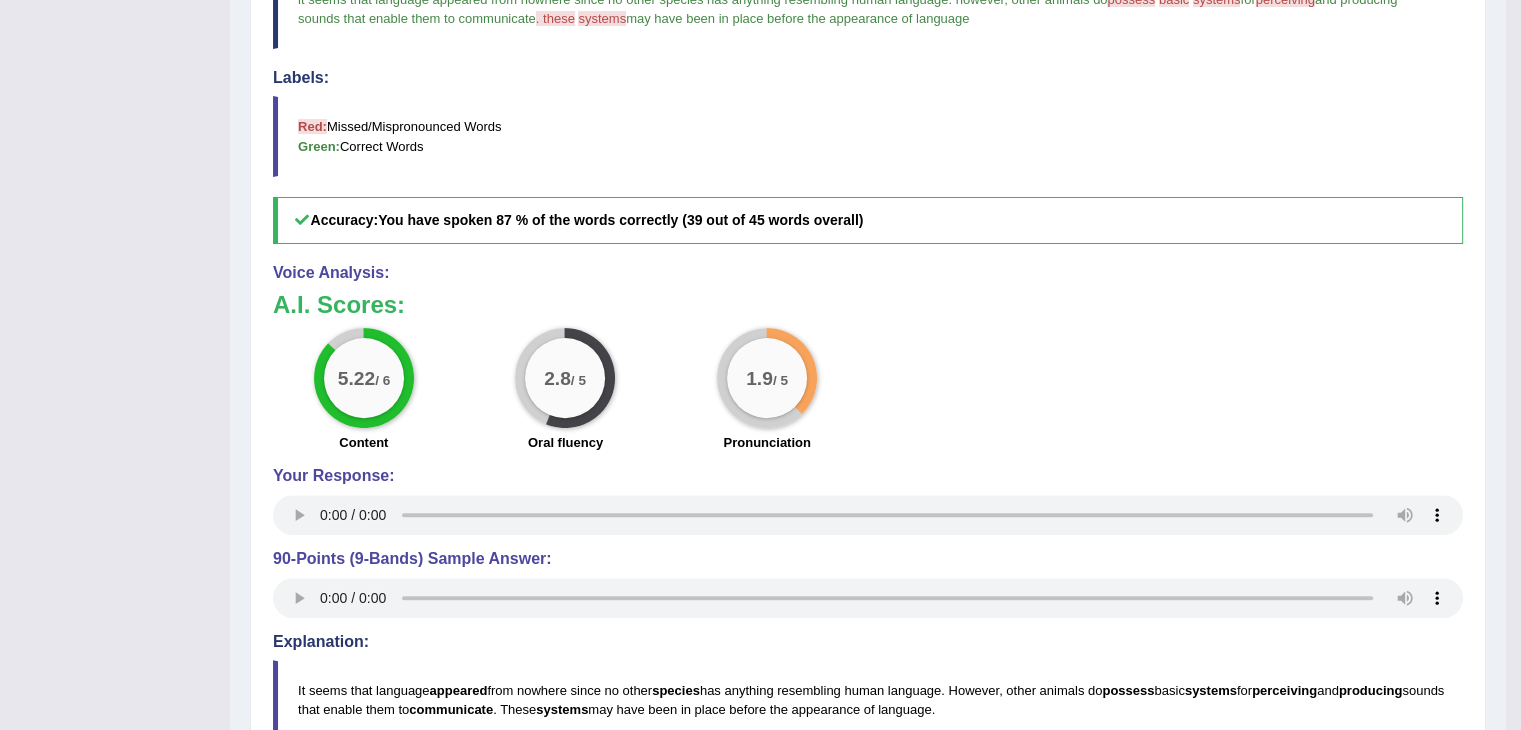 scroll, scrollTop: 600, scrollLeft: 0, axis: vertical 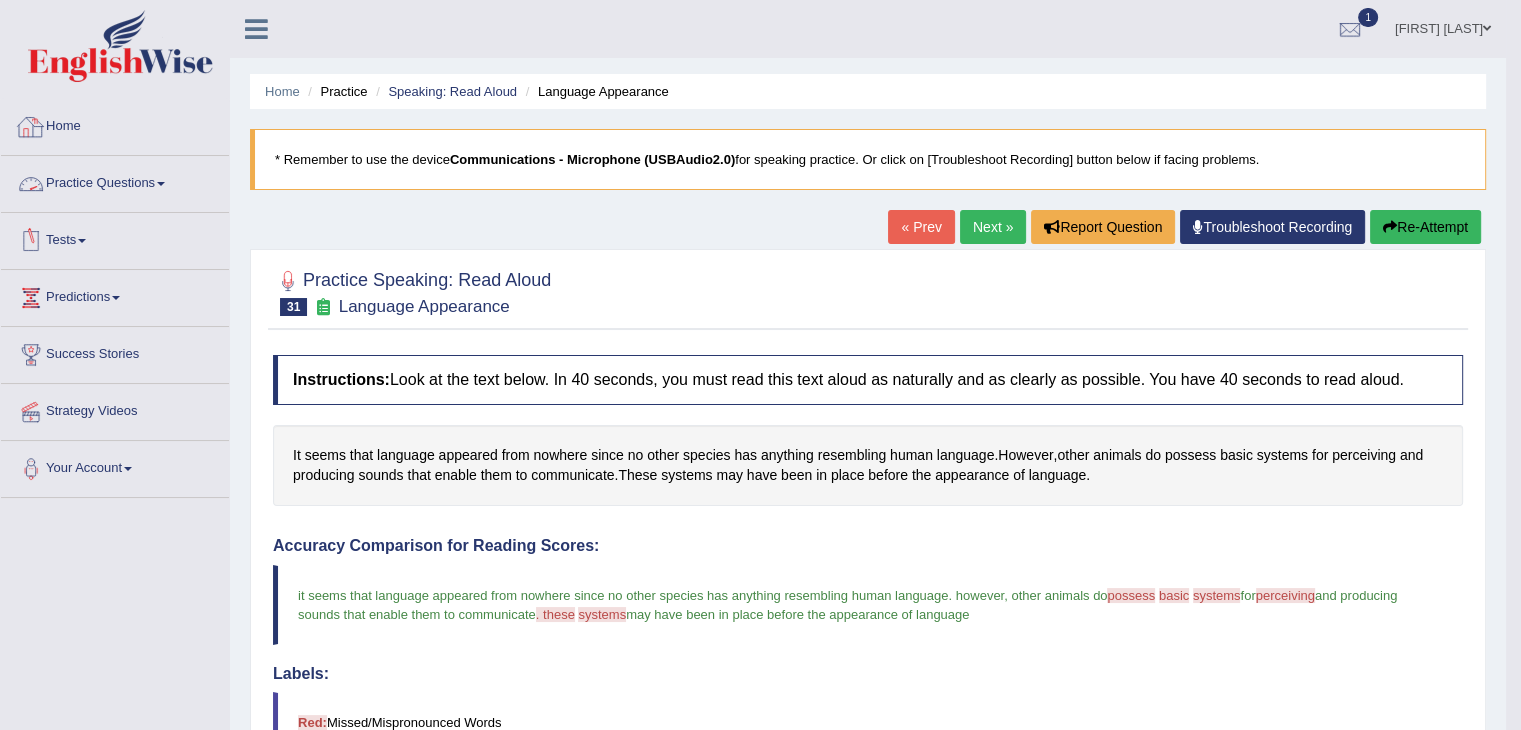 click at bounding box center (161, 184) 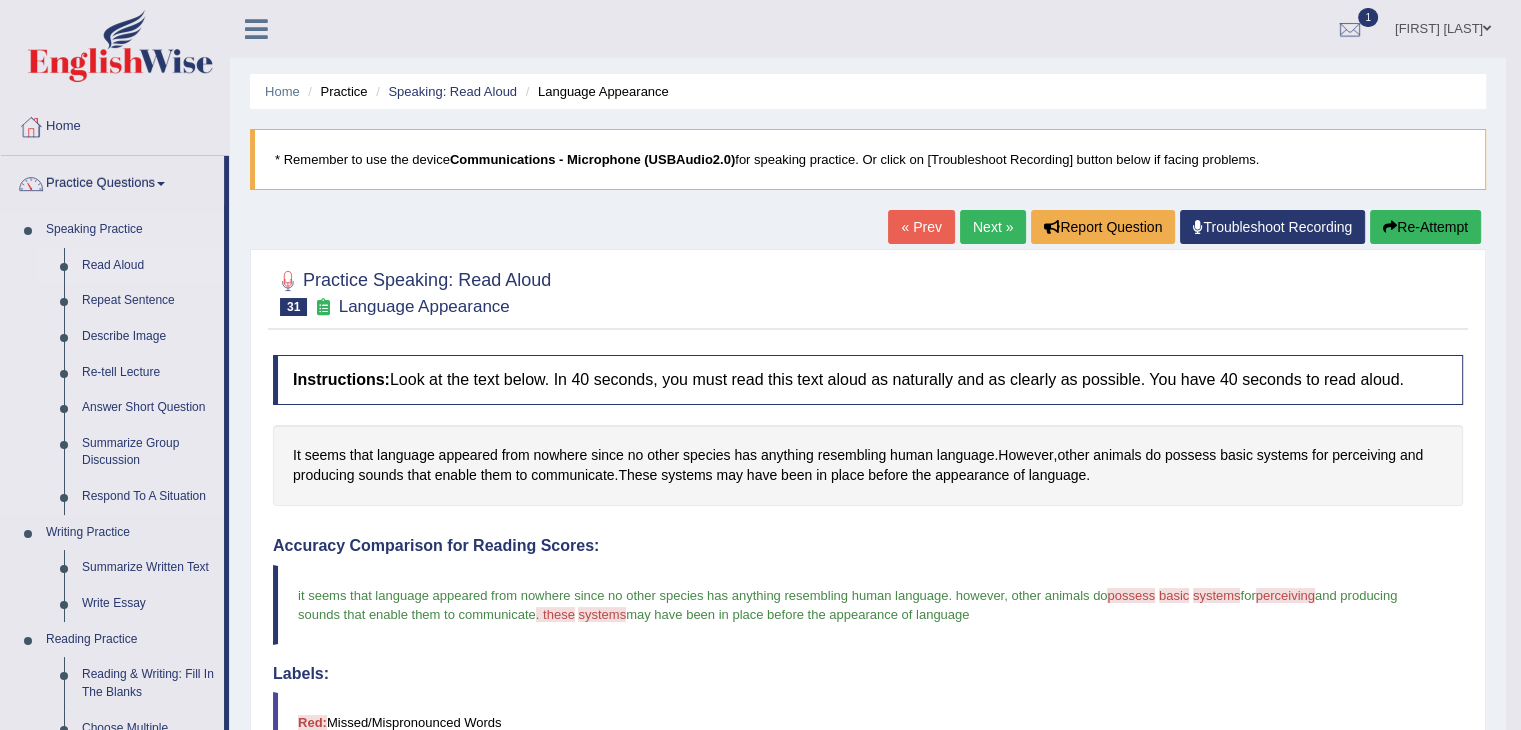 click on "Read Aloud" at bounding box center (148, 266) 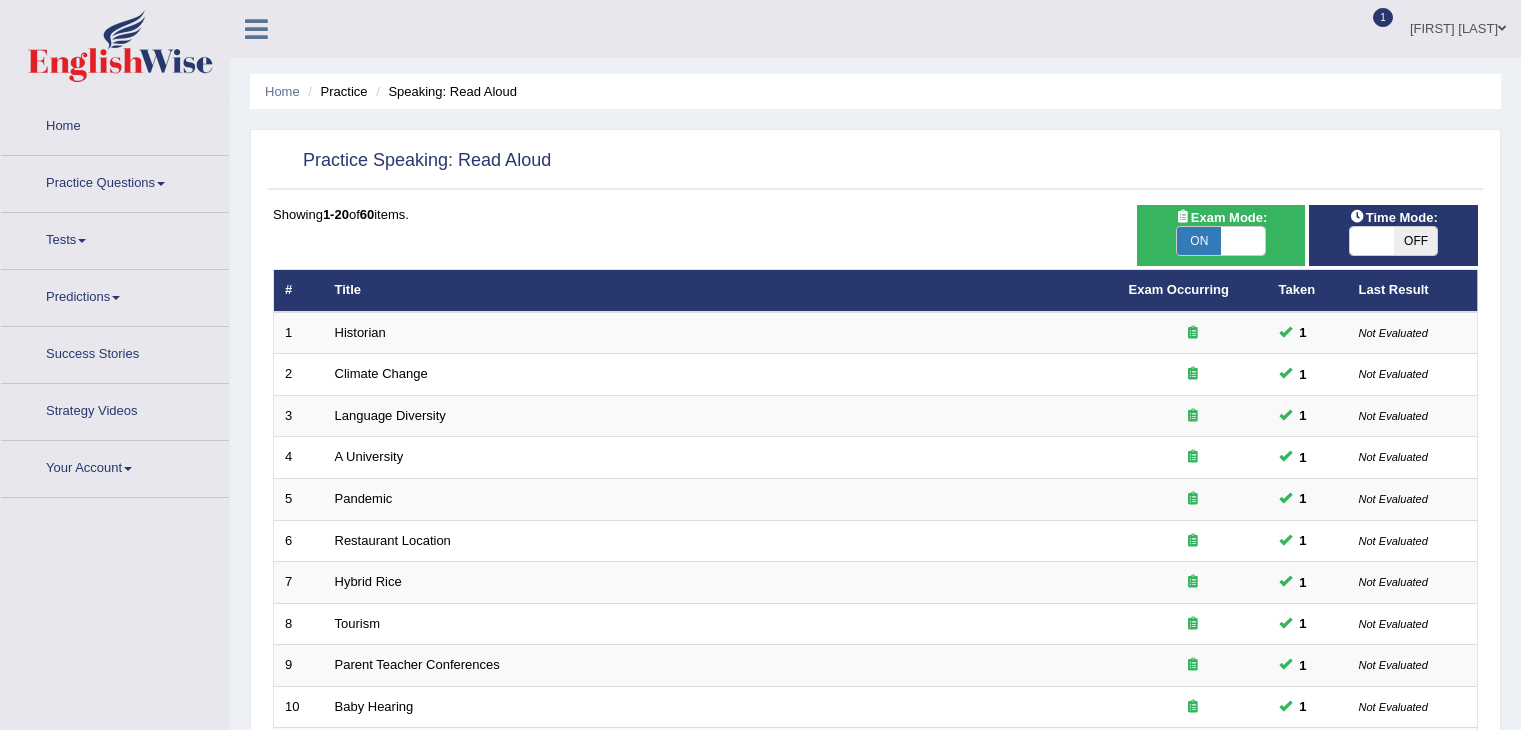 scroll, scrollTop: 0, scrollLeft: 0, axis: both 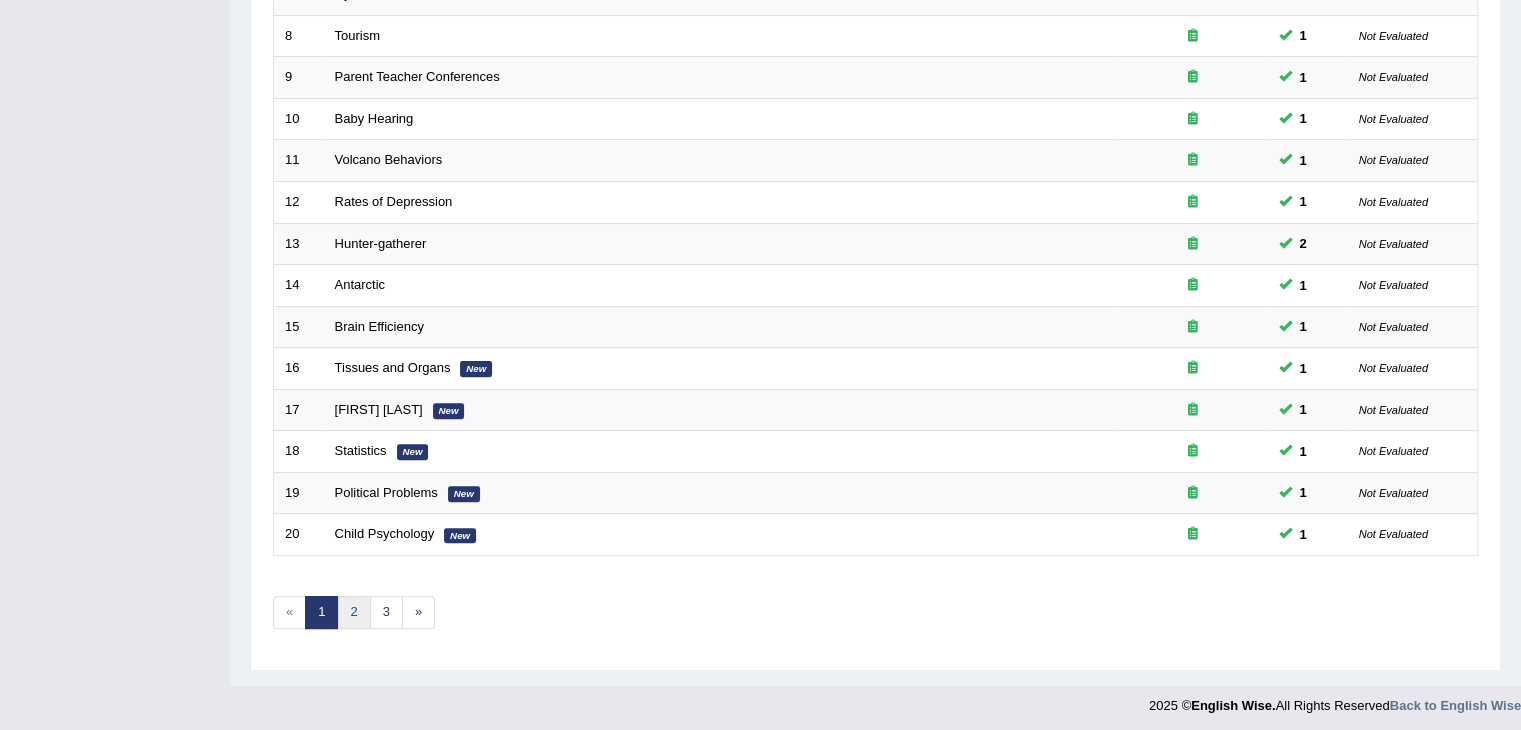 click on "2" at bounding box center [353, 612] 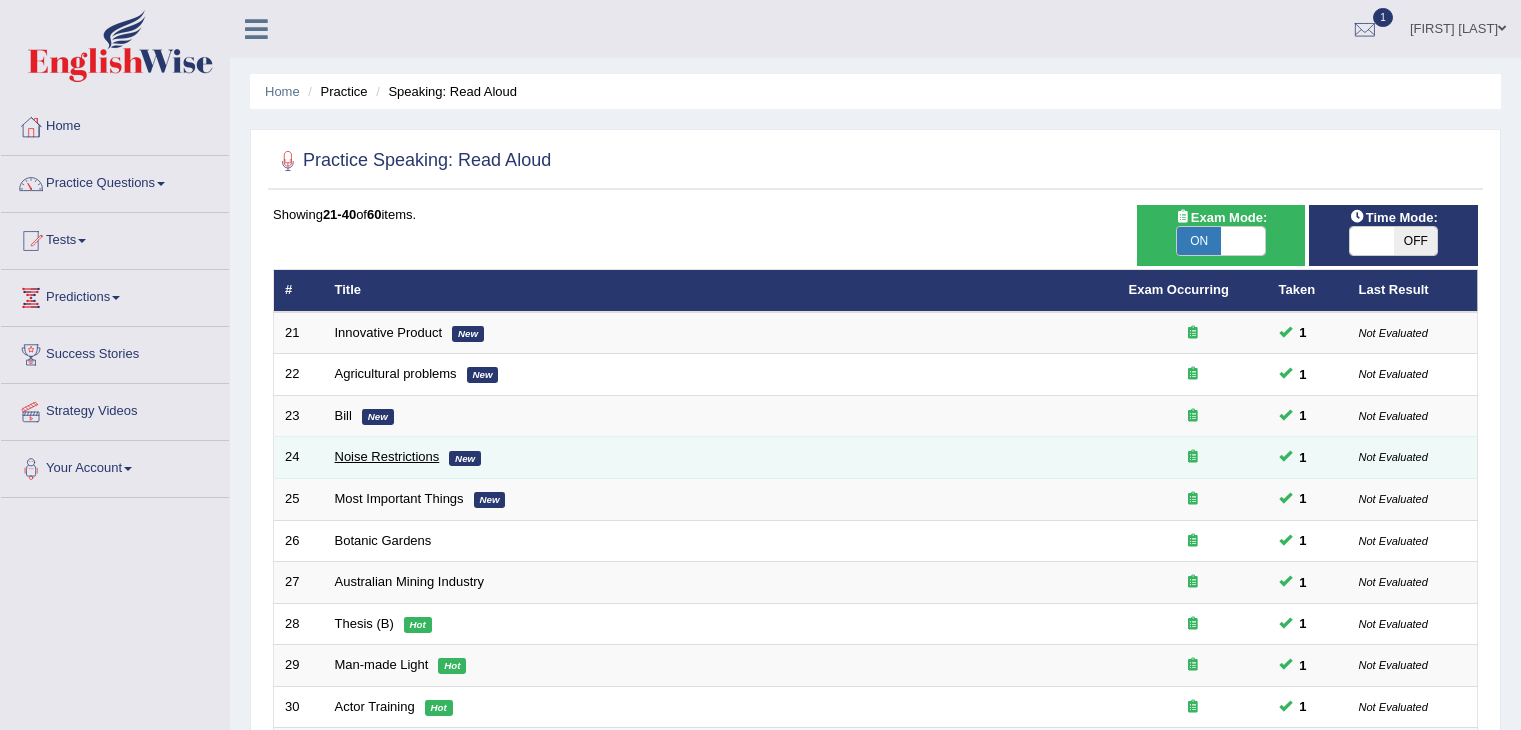scroll, scrollTop: 0, scrollLeft: 0, axis: both 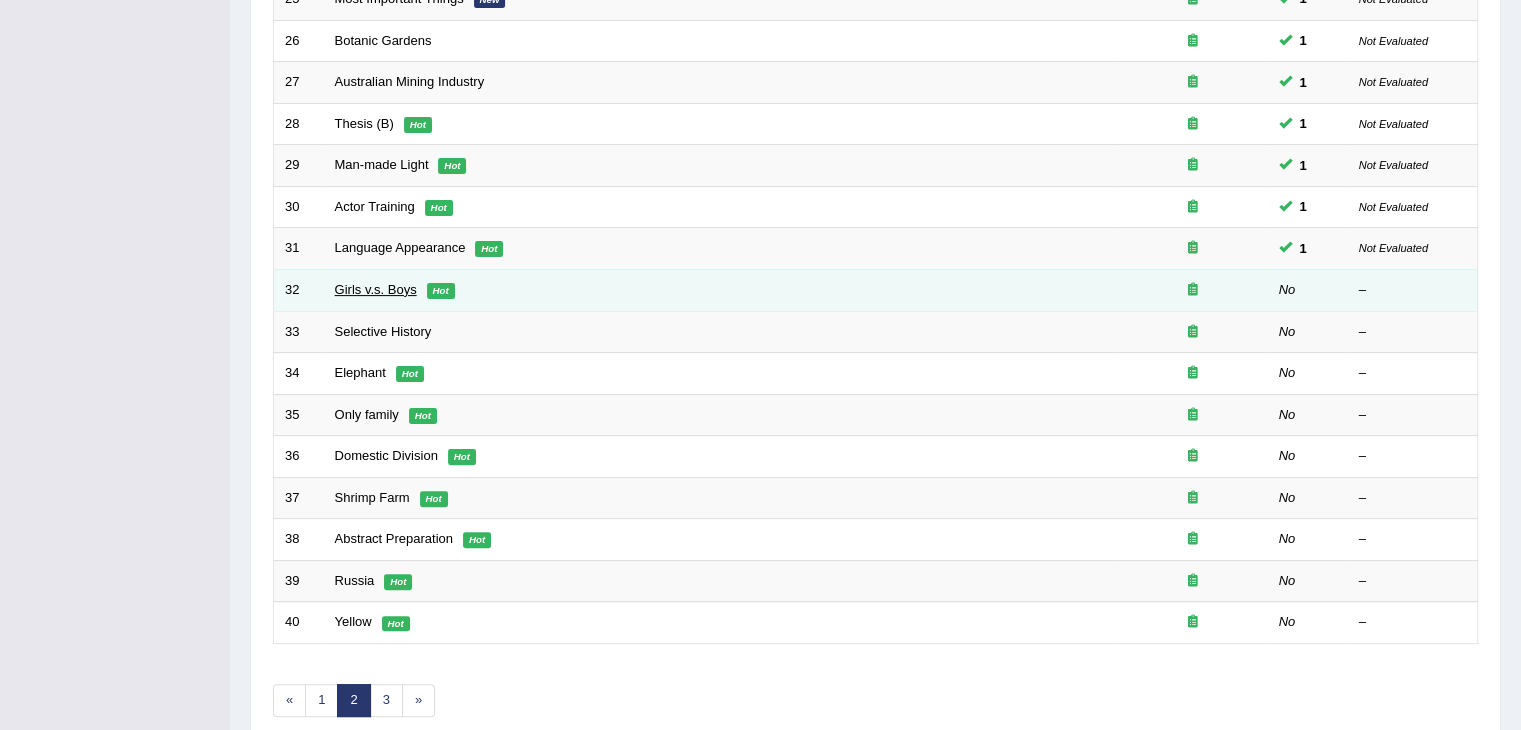 click on "Girls v.s. Boys" at bounding box center [376, 289] 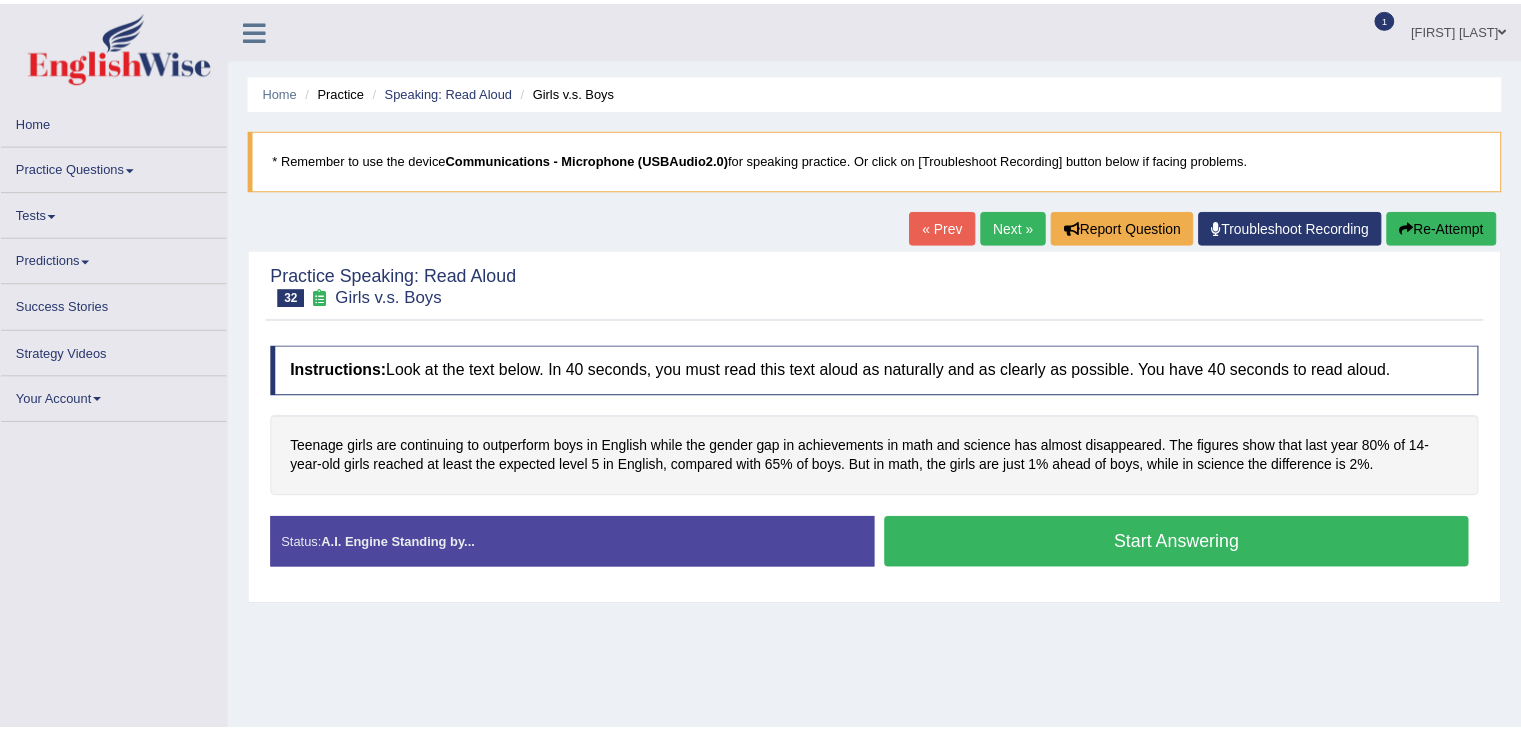 scroll, scrollTop: 0, scrollLeft: 0, axis: both 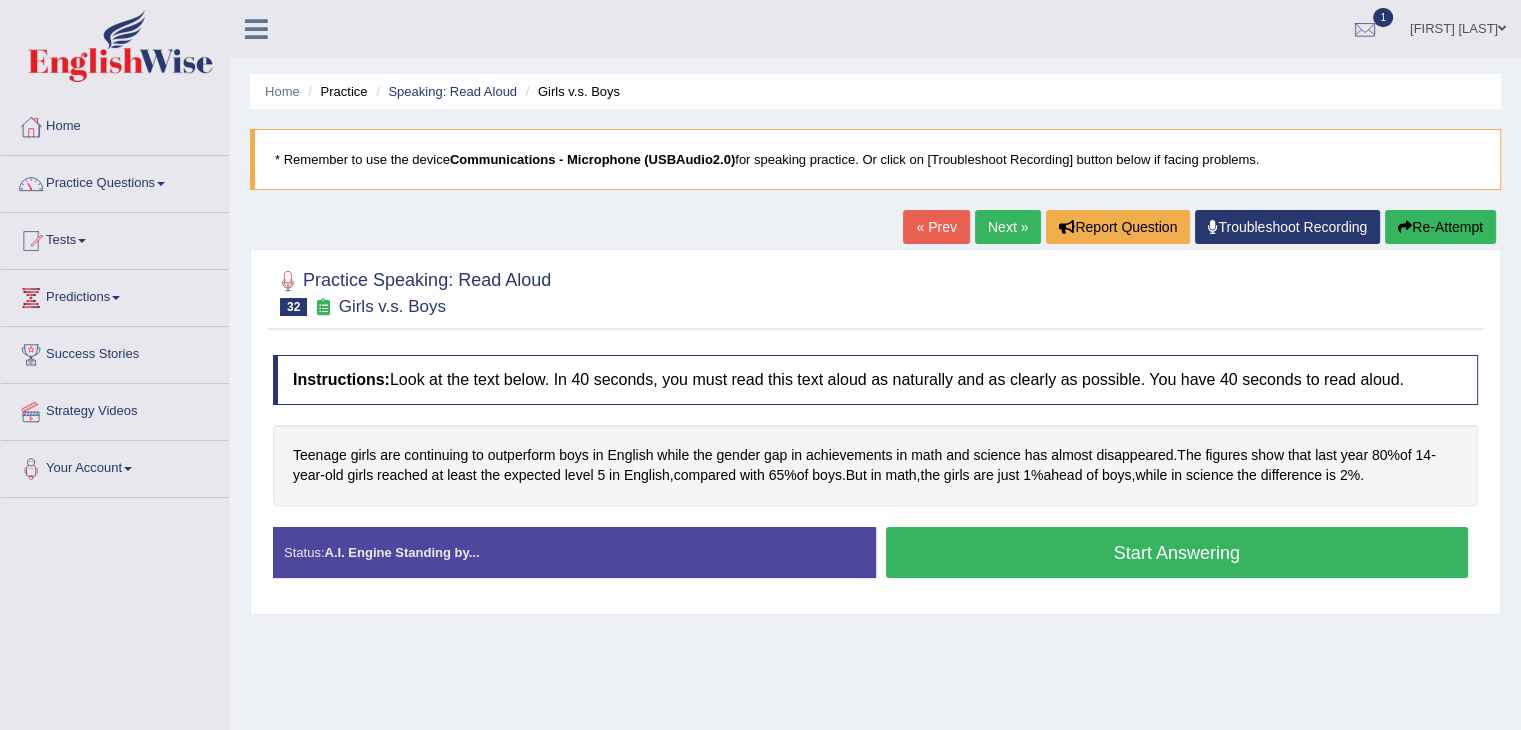 click on "Start Answering" at bounding box center [1177, 552] 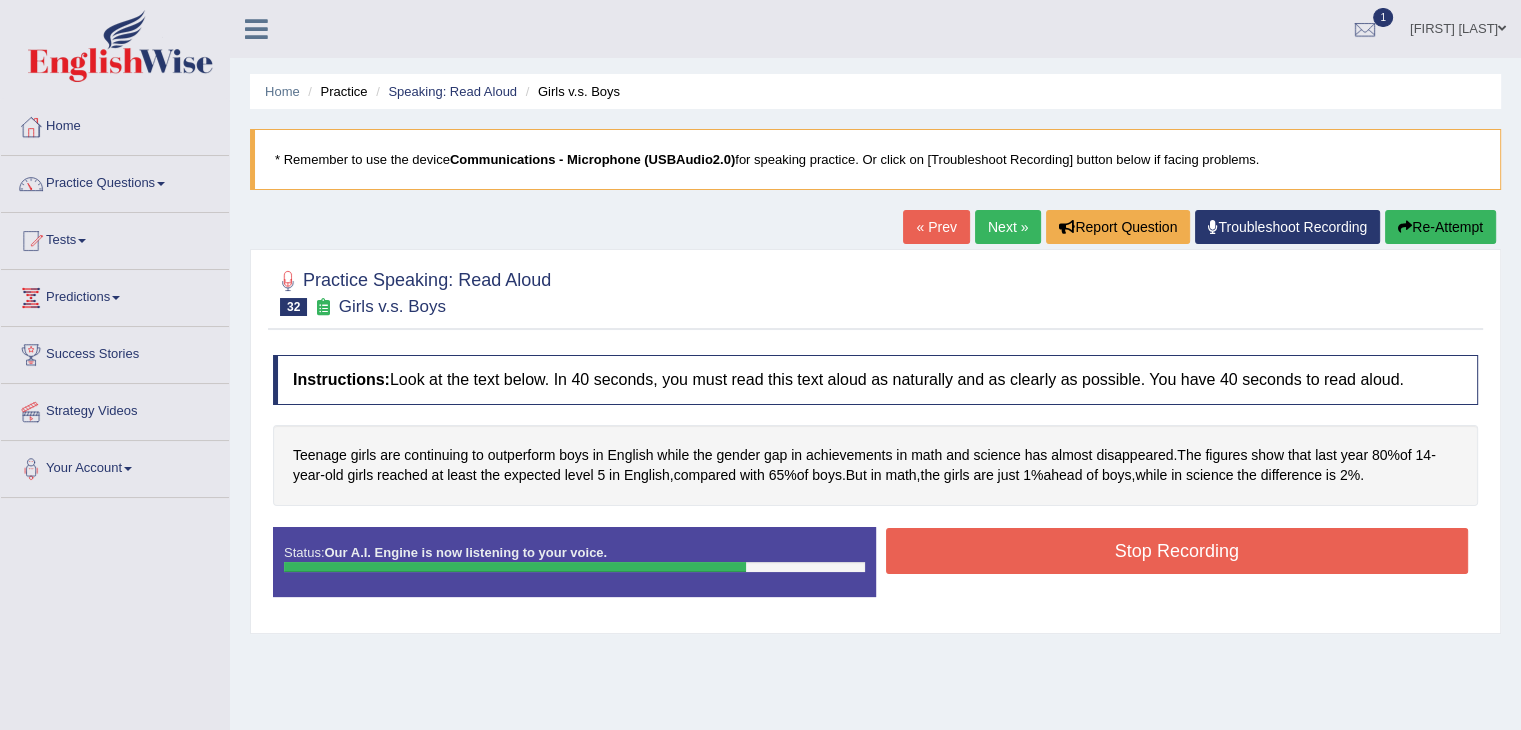 click on "Stop Recording" at bounding box center [1177, 551] 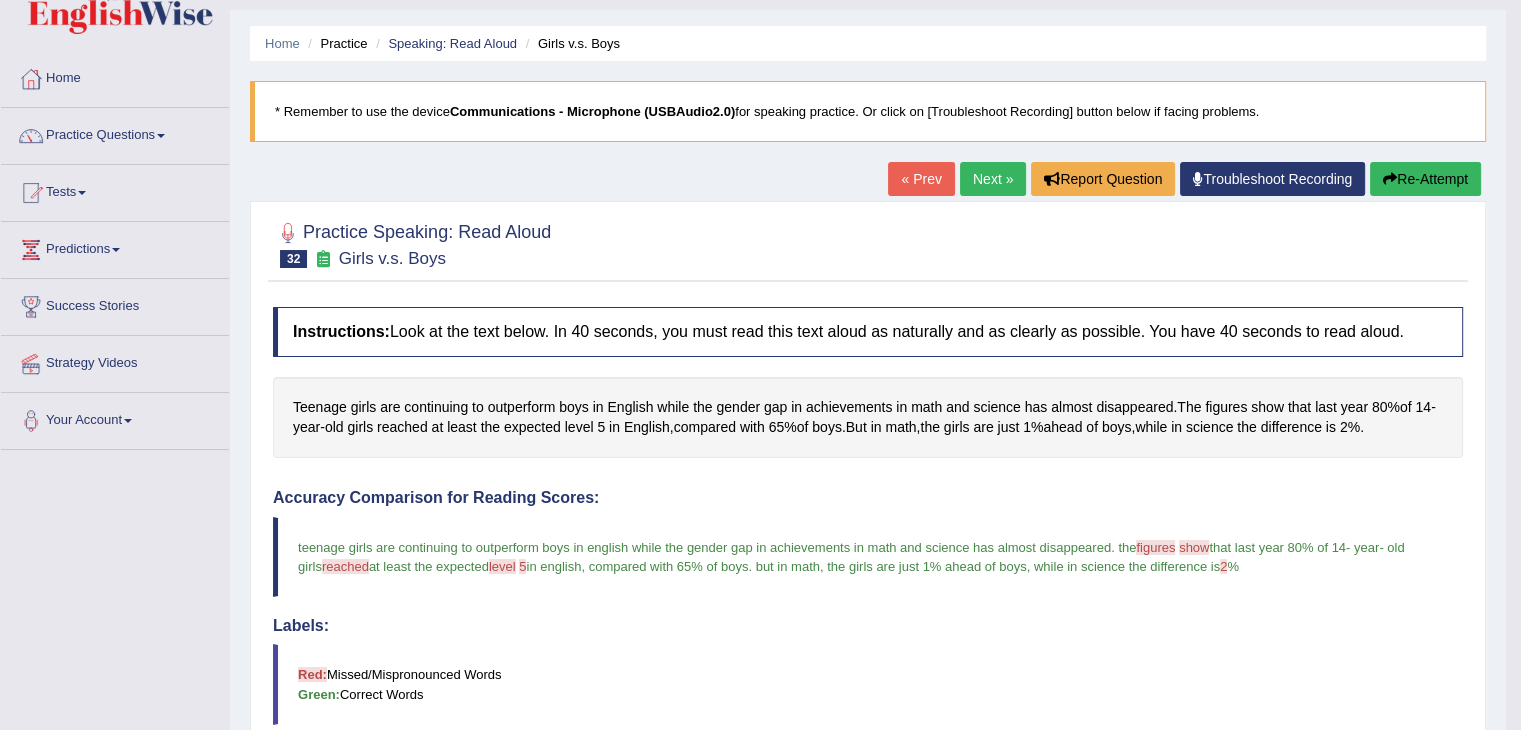 scroll, scrollTop: 0, scrollLeft: 0, axis: both 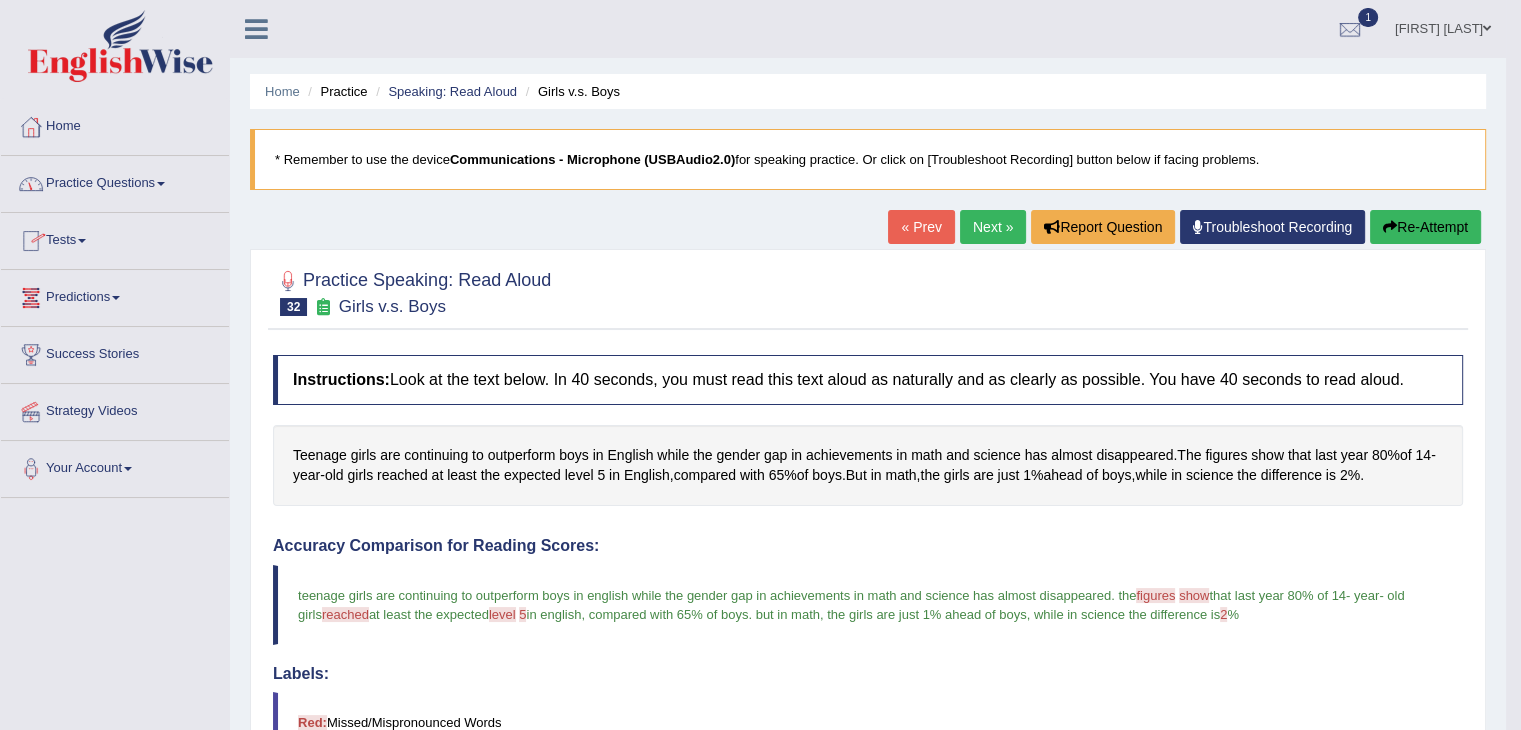 click at bounding box center (161, 184) 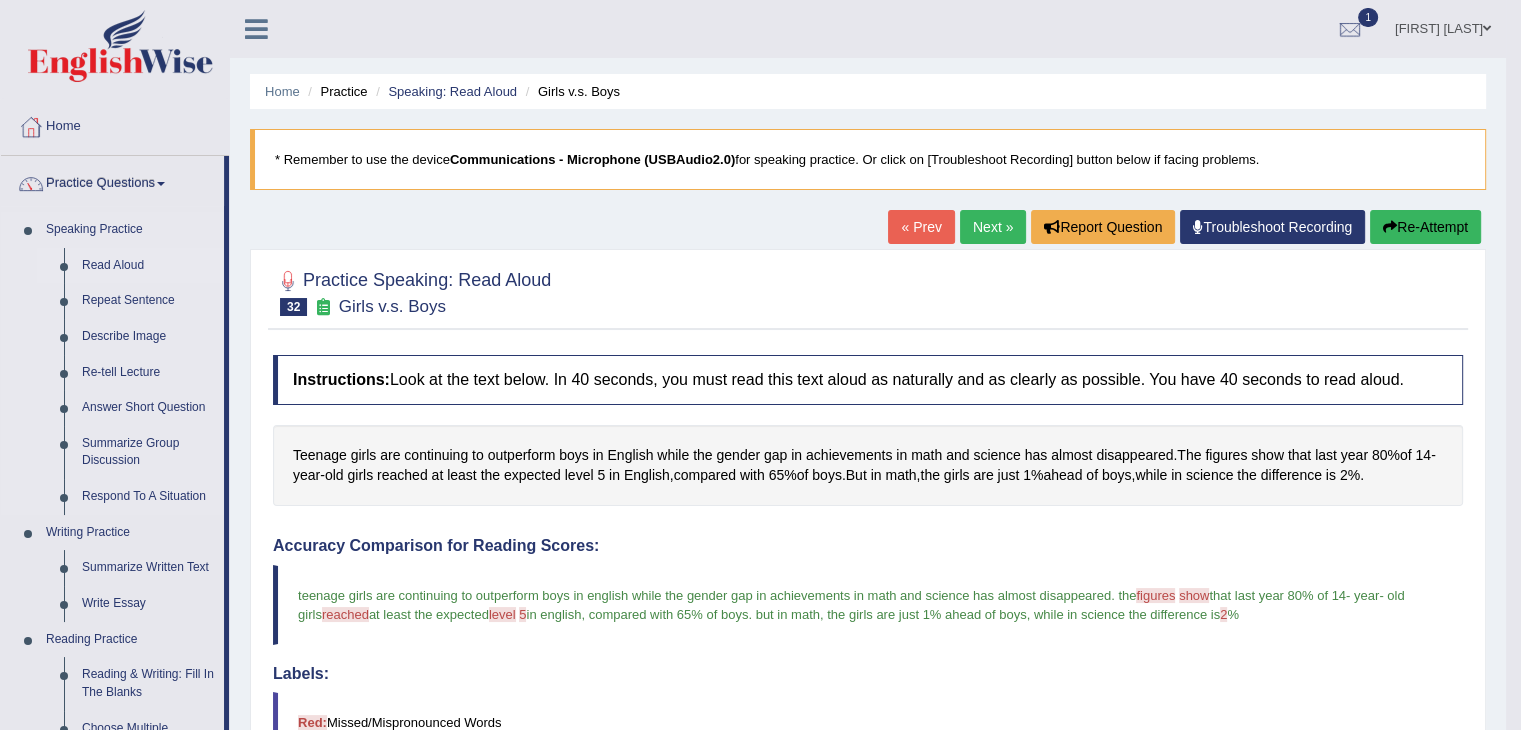 click on "Read Aloud" at bounding box center (148, 266) 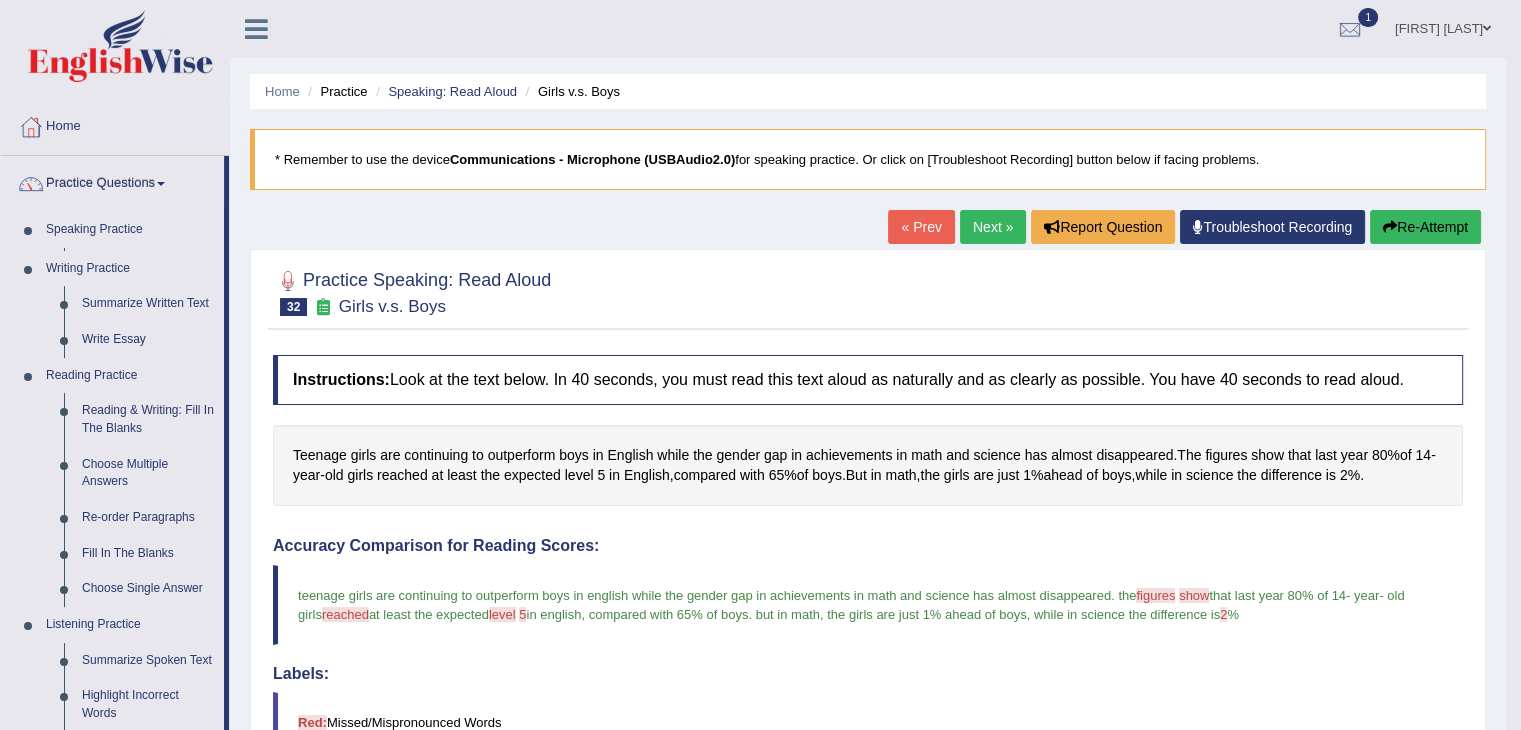 scroll, scrollTop: 36, scrollLeft: 0, axis: vertical 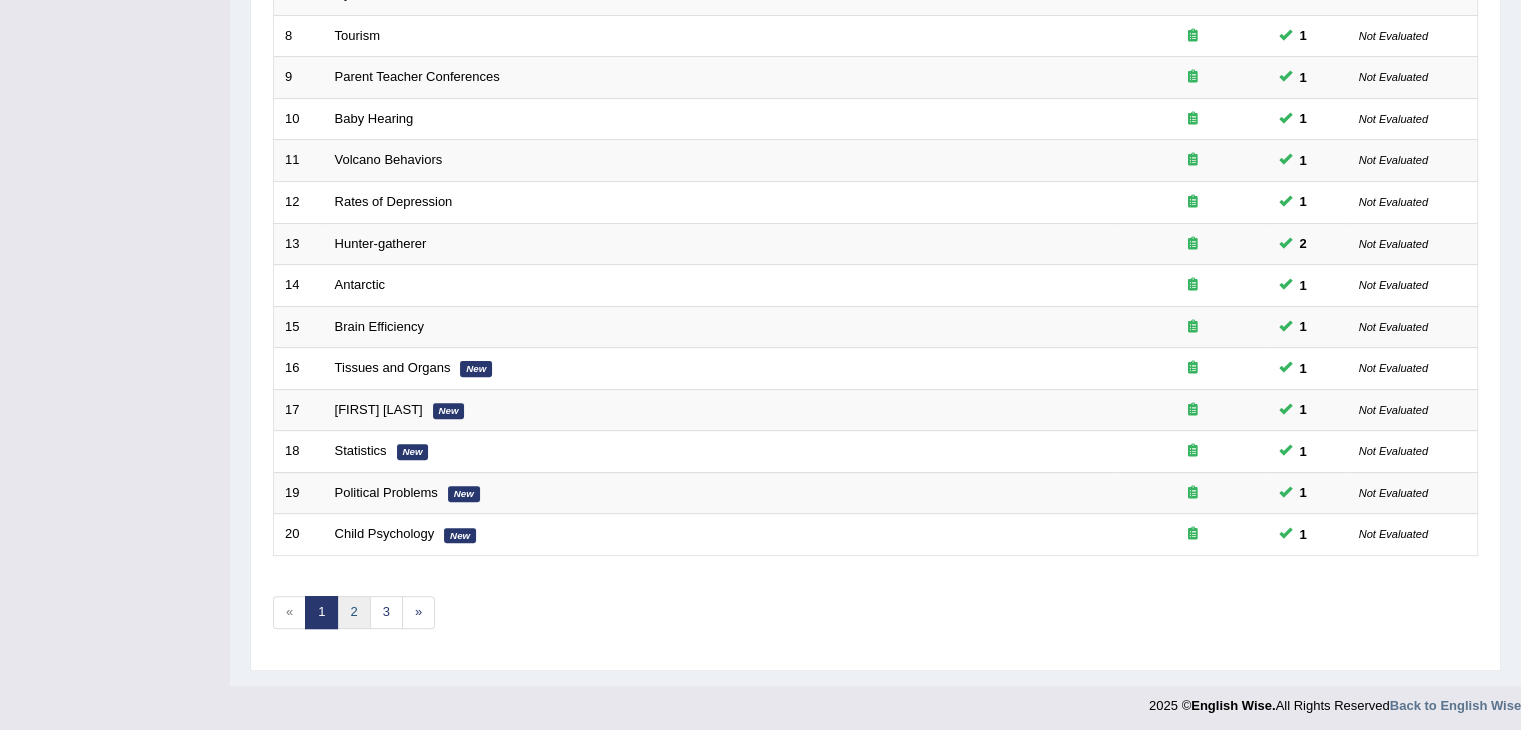 click on "2" at bounding box center (353, 612) 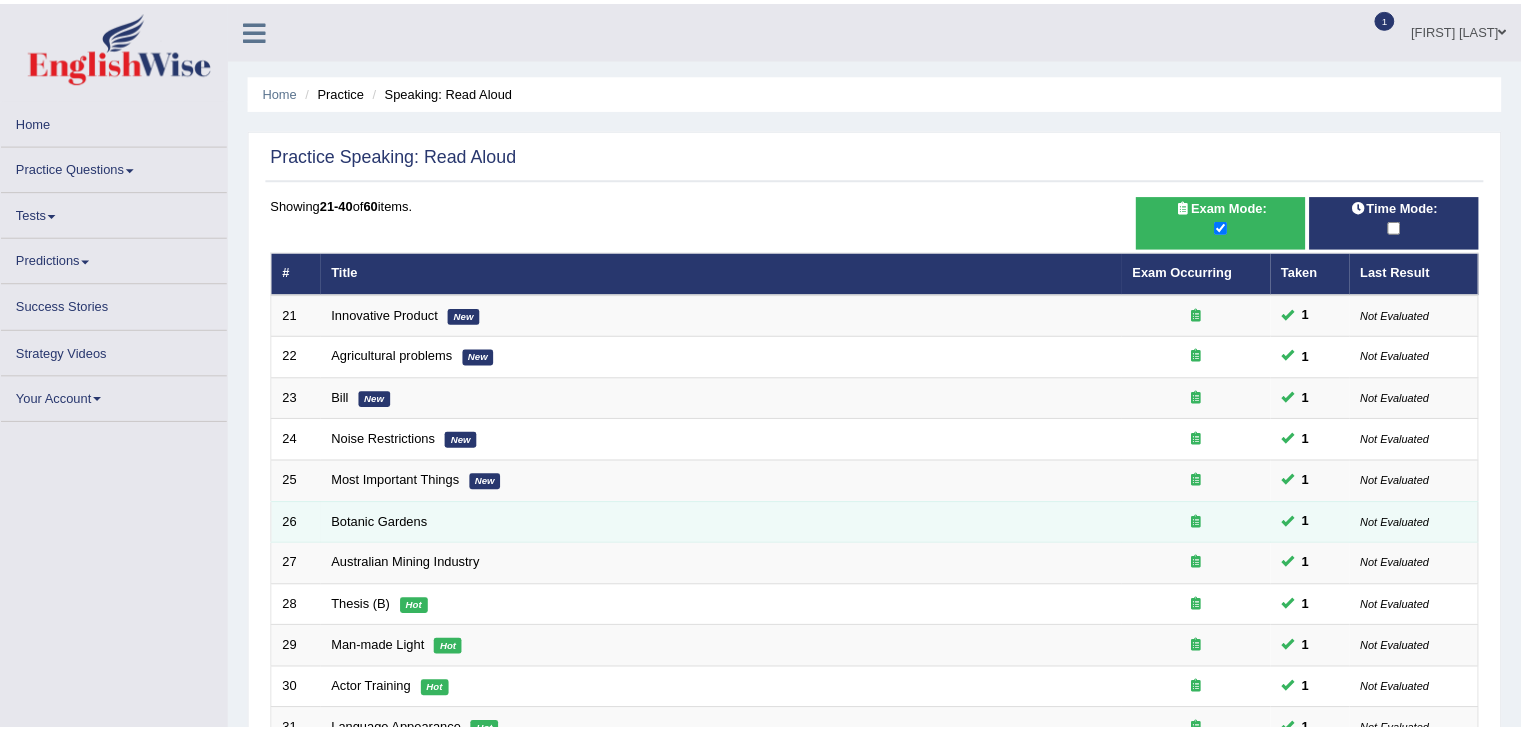 scroll, scrollTop: 0, scrollLeft: 0, axis: both 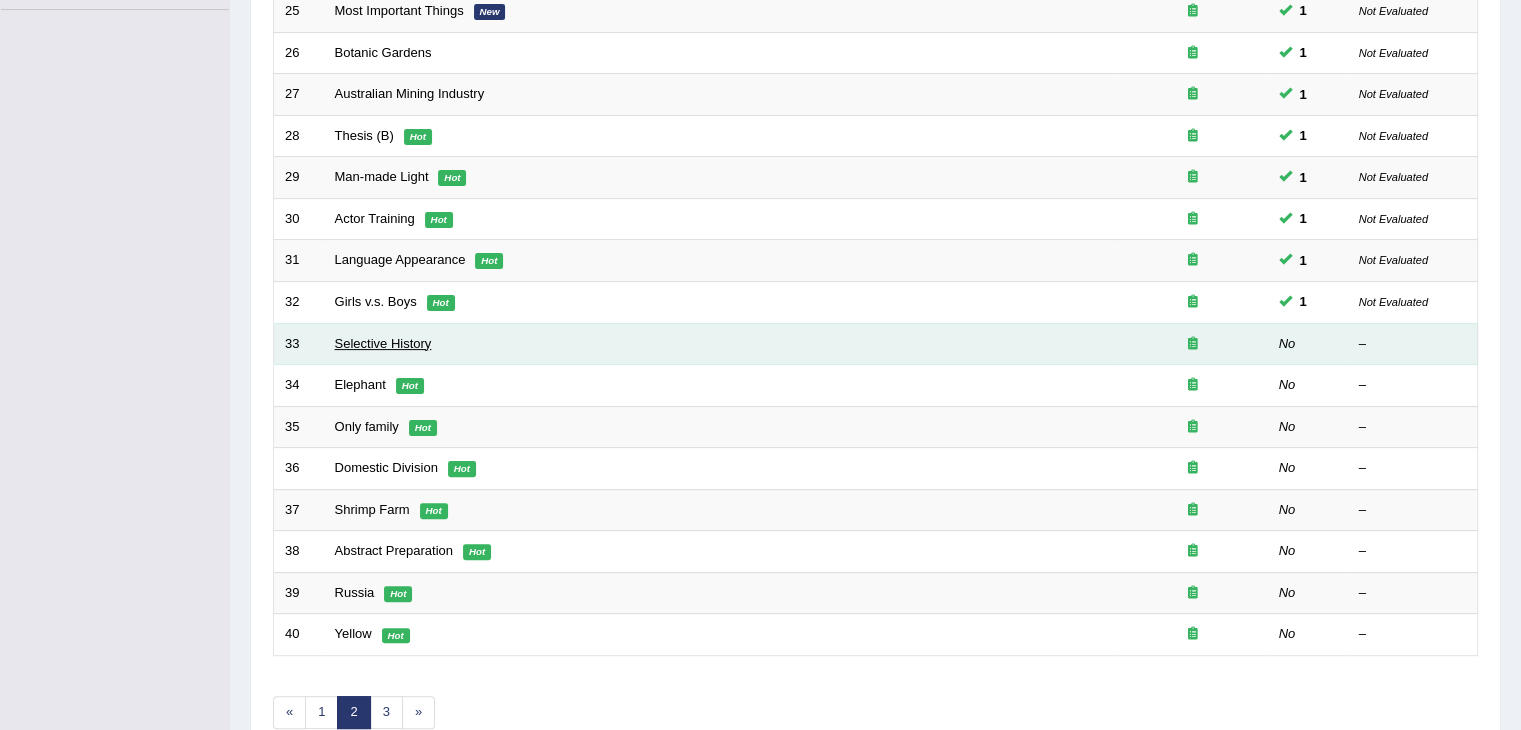 click on "Selective History" at bounding box center (383, 343) 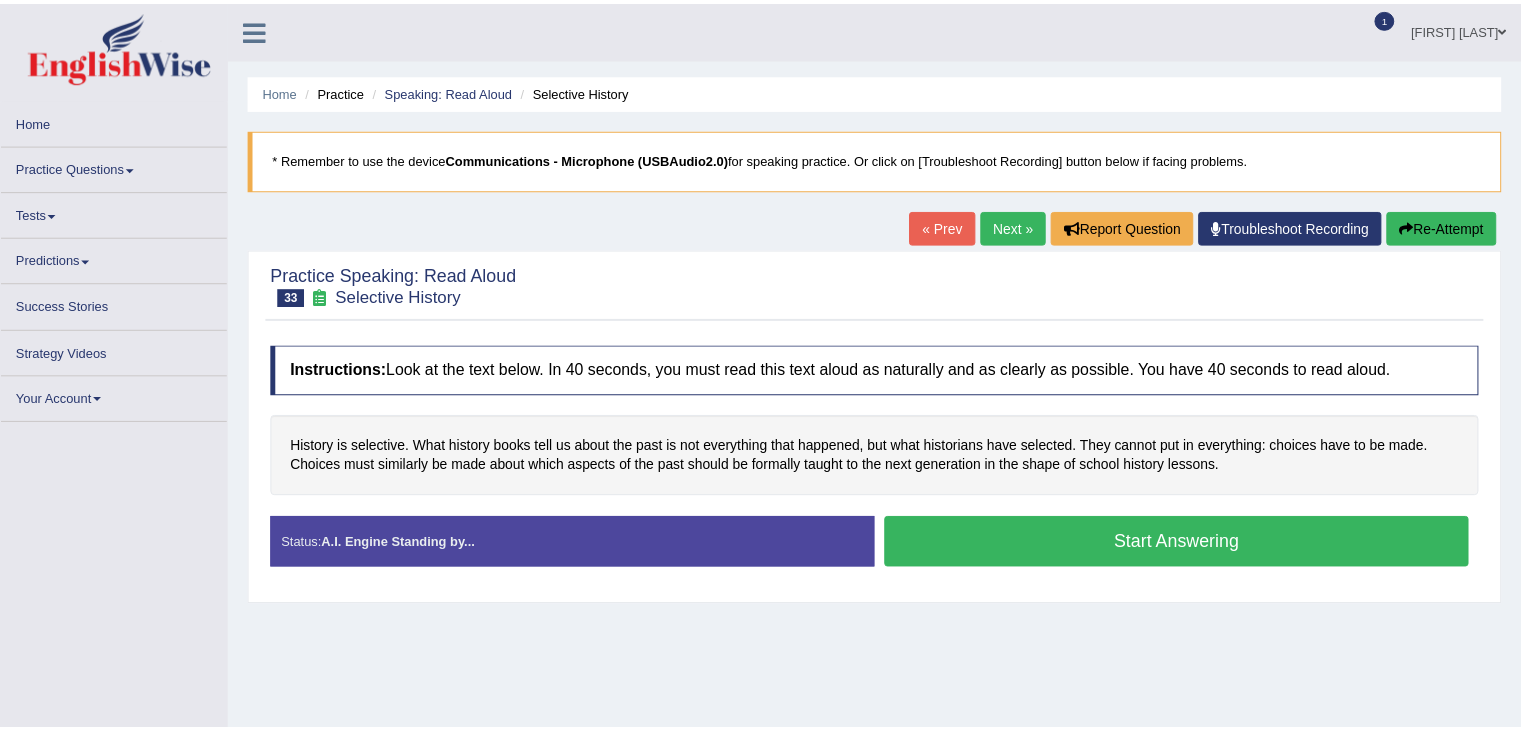 scroll, scrollTop: 0, scrollLeft: 0, axis: both 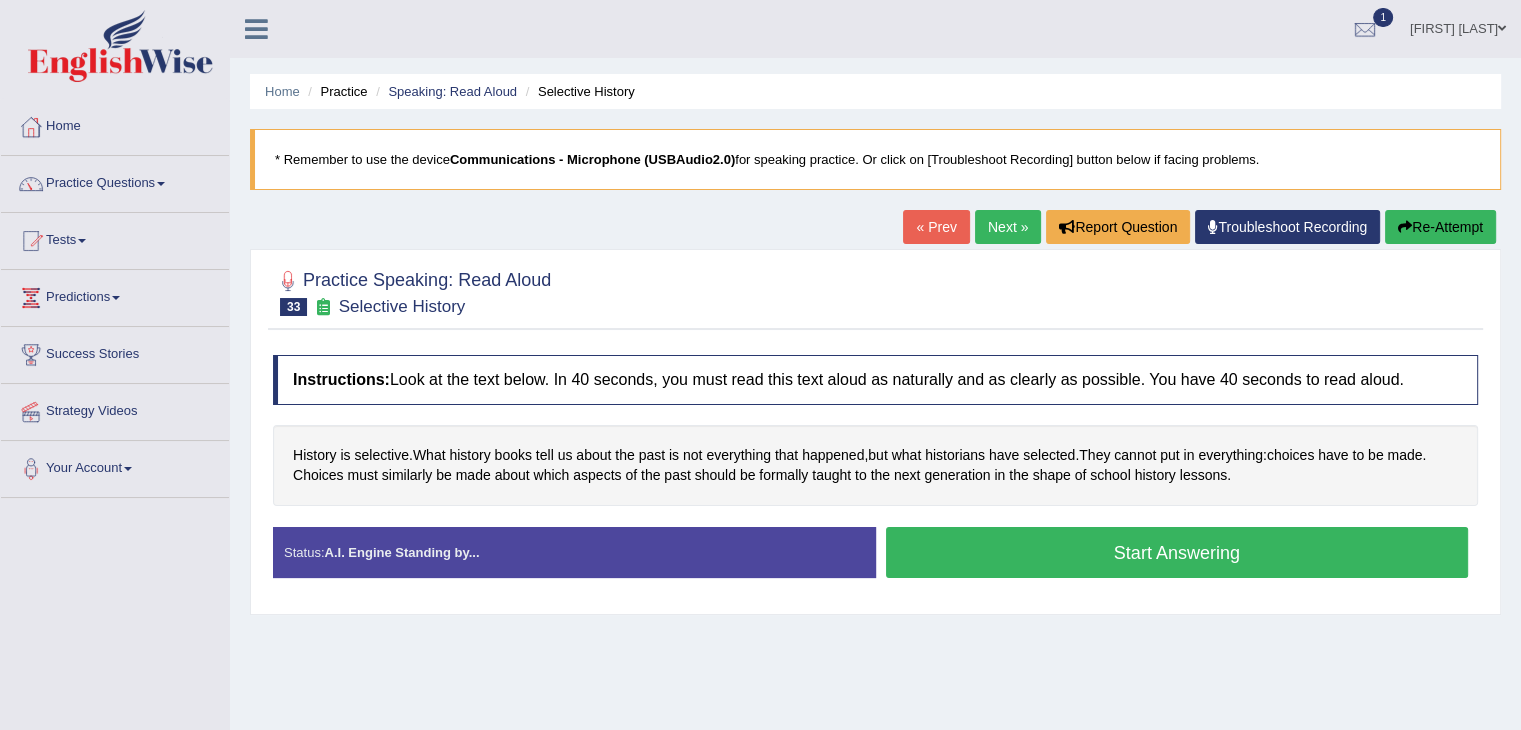 click on "Start Answering" at bounding box center [1177, 552] 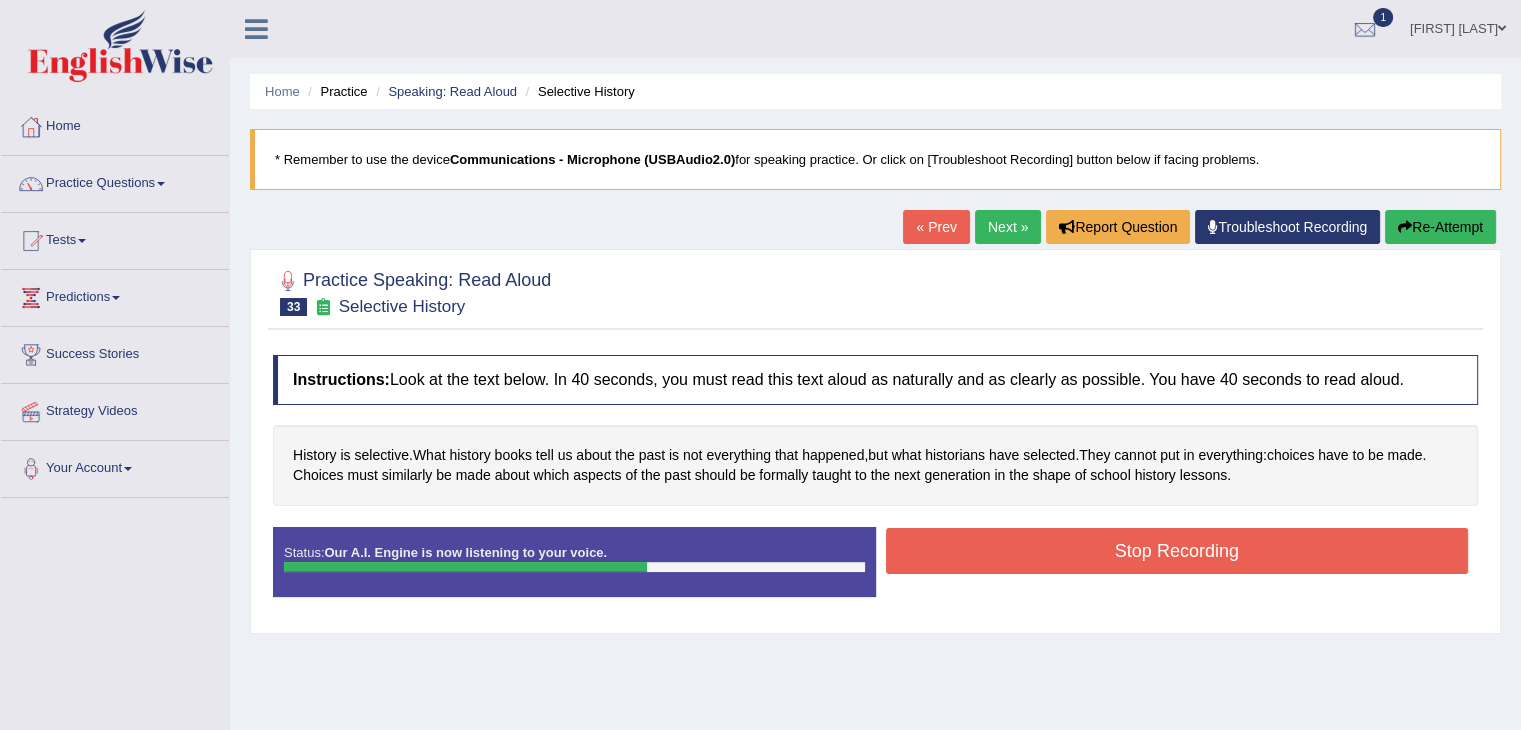 click on "Stop Recording" at bounding box center [1177, 551] 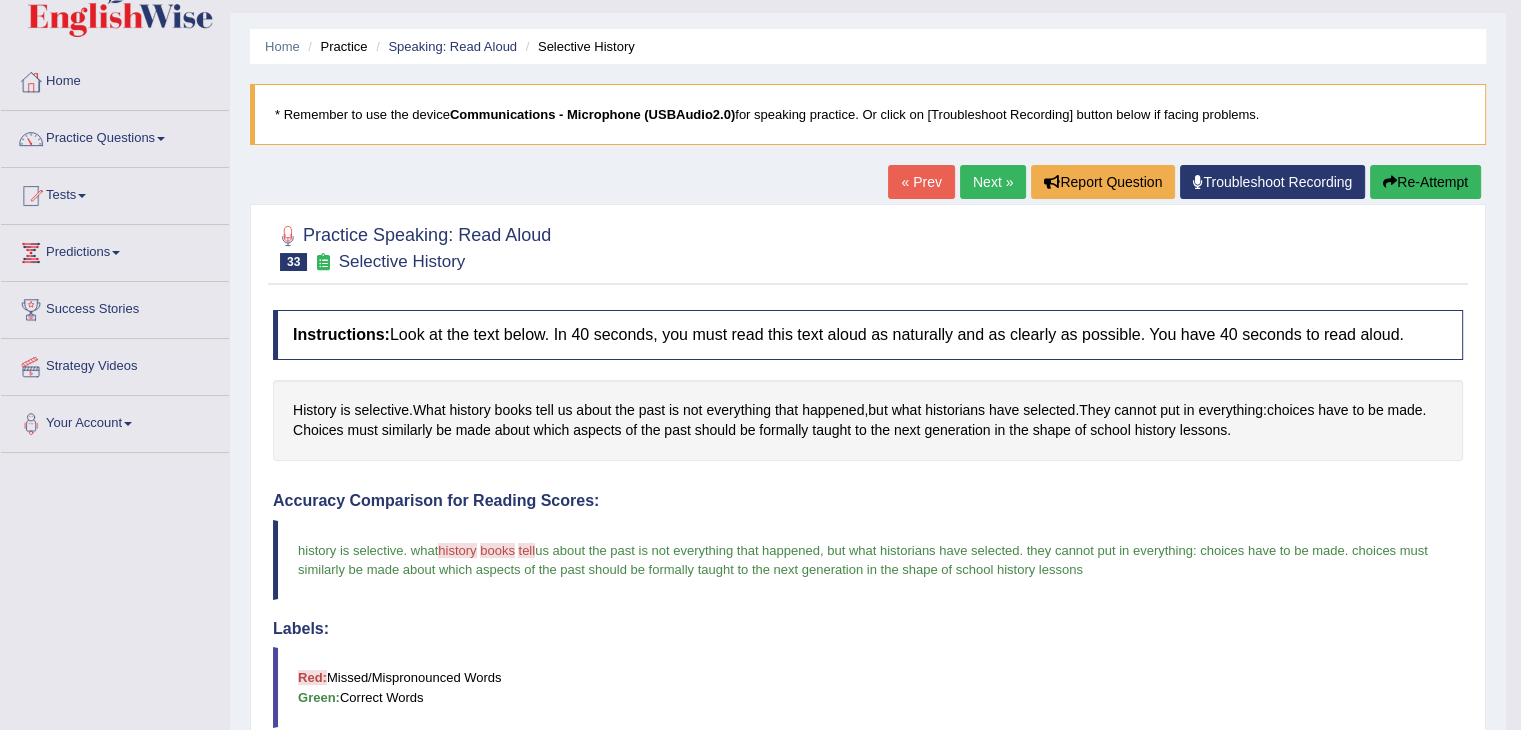 scroll, scrollTop: 0, scrollLeft: 0, axis: both 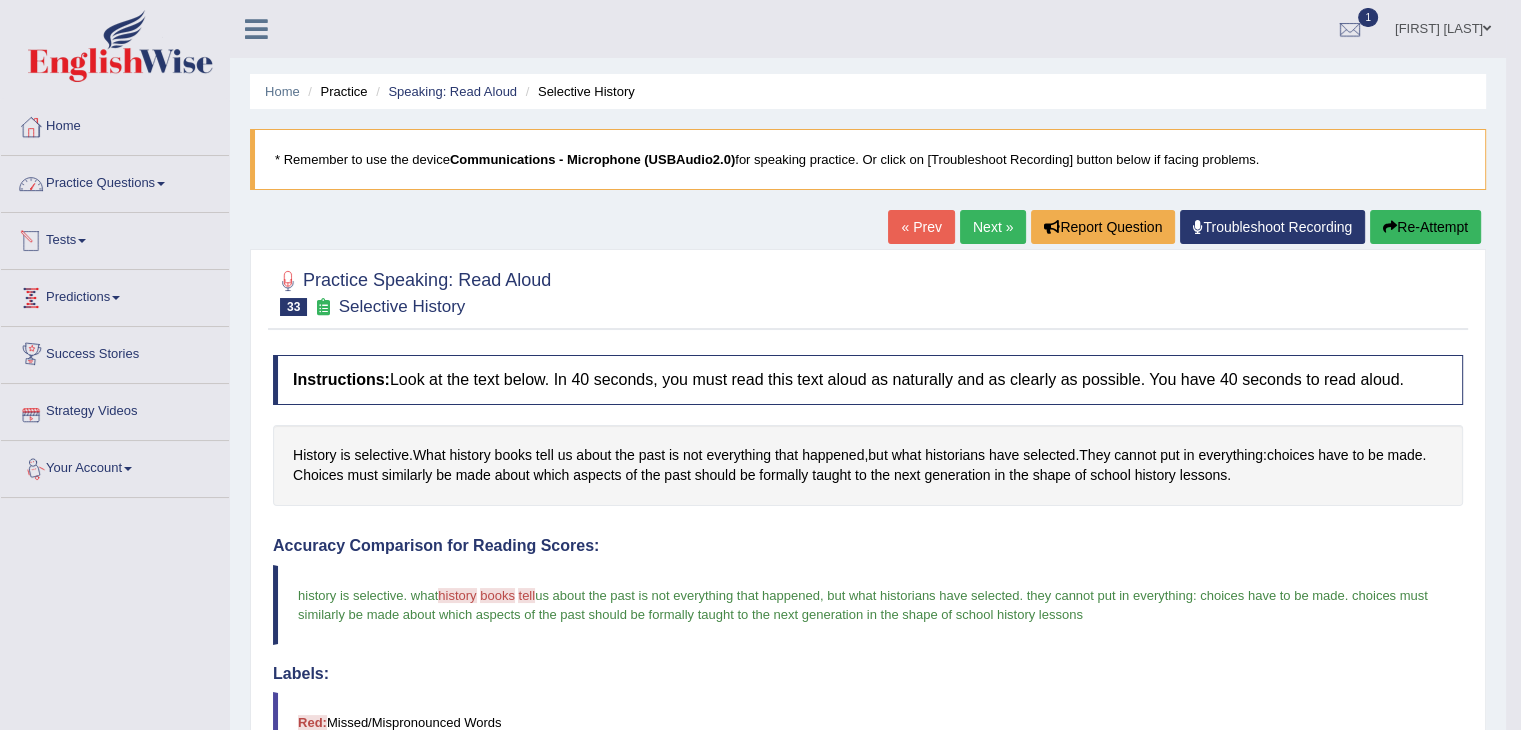click at bounding box center [161, 184] 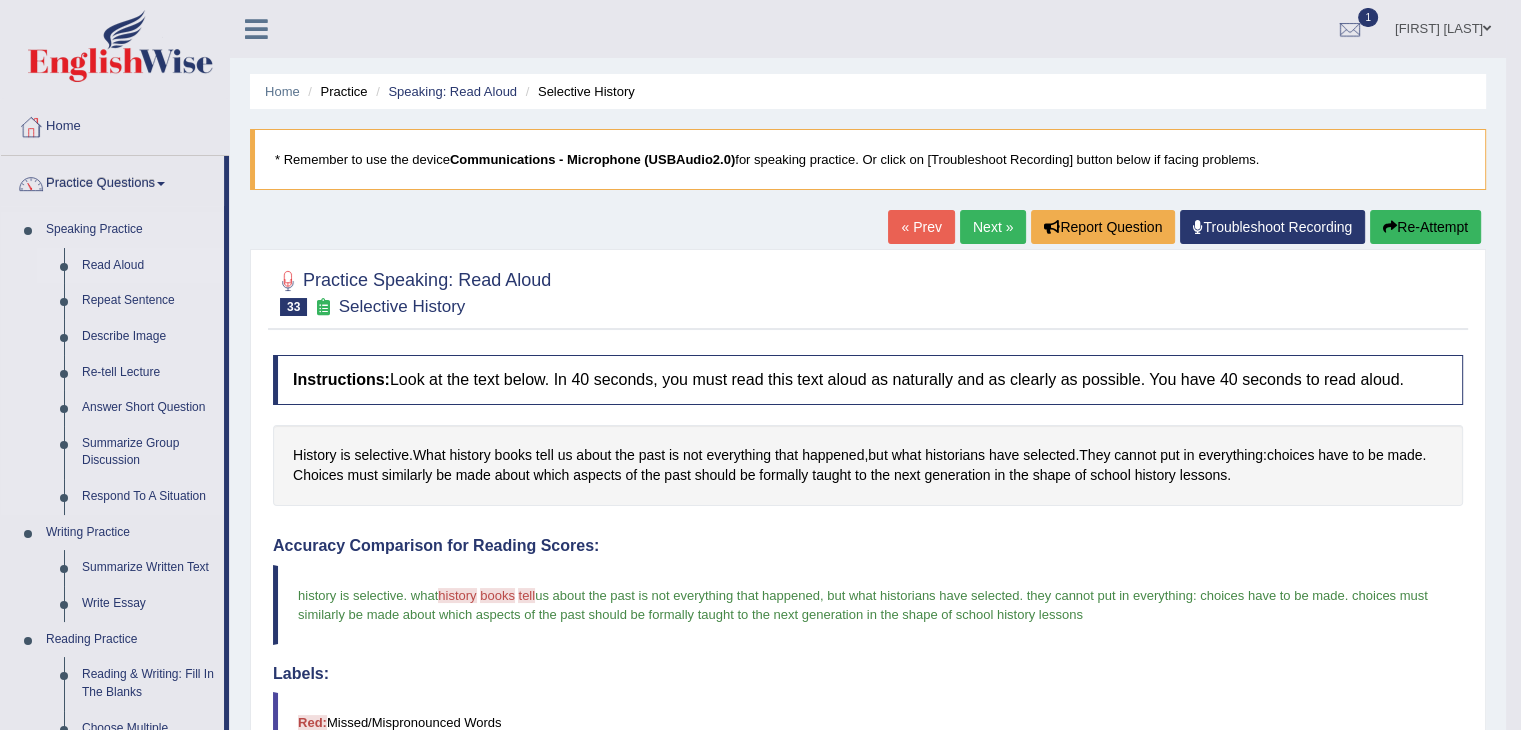 click on "Read Aloud" at bounding box center (148, 266) 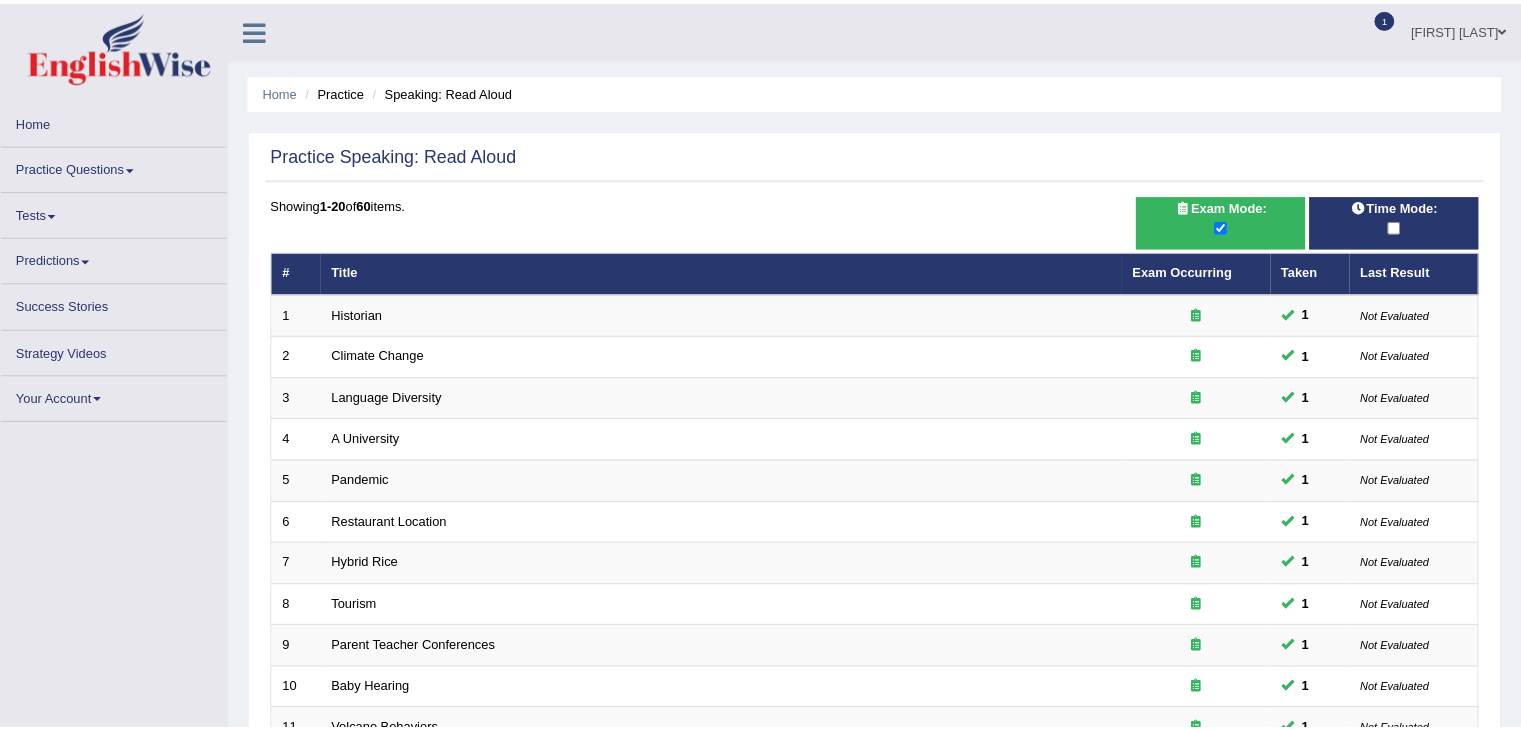 scroll, scrollTop: 0, scrollLeft: 0, axis: both 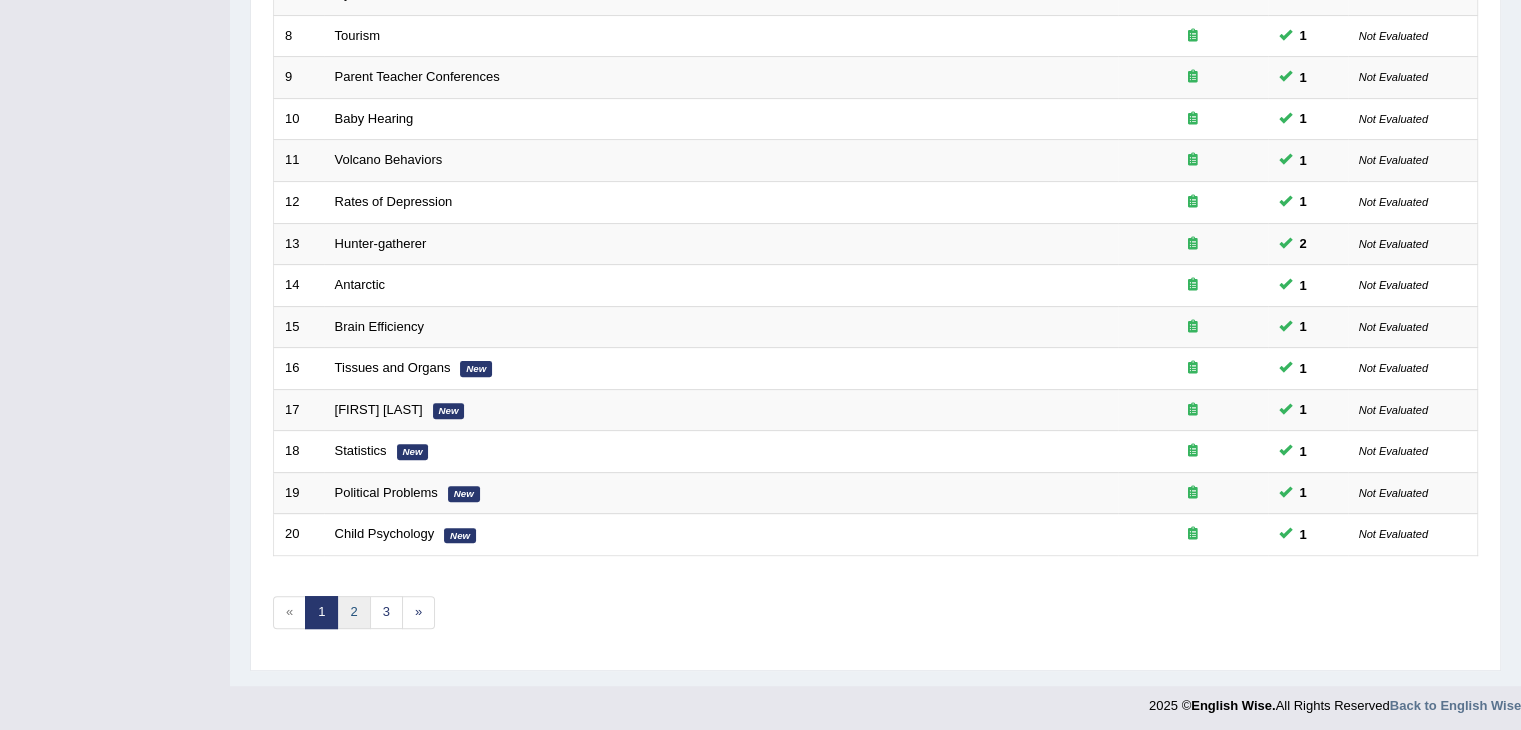 click on "2" at bounding box center (353, 612) 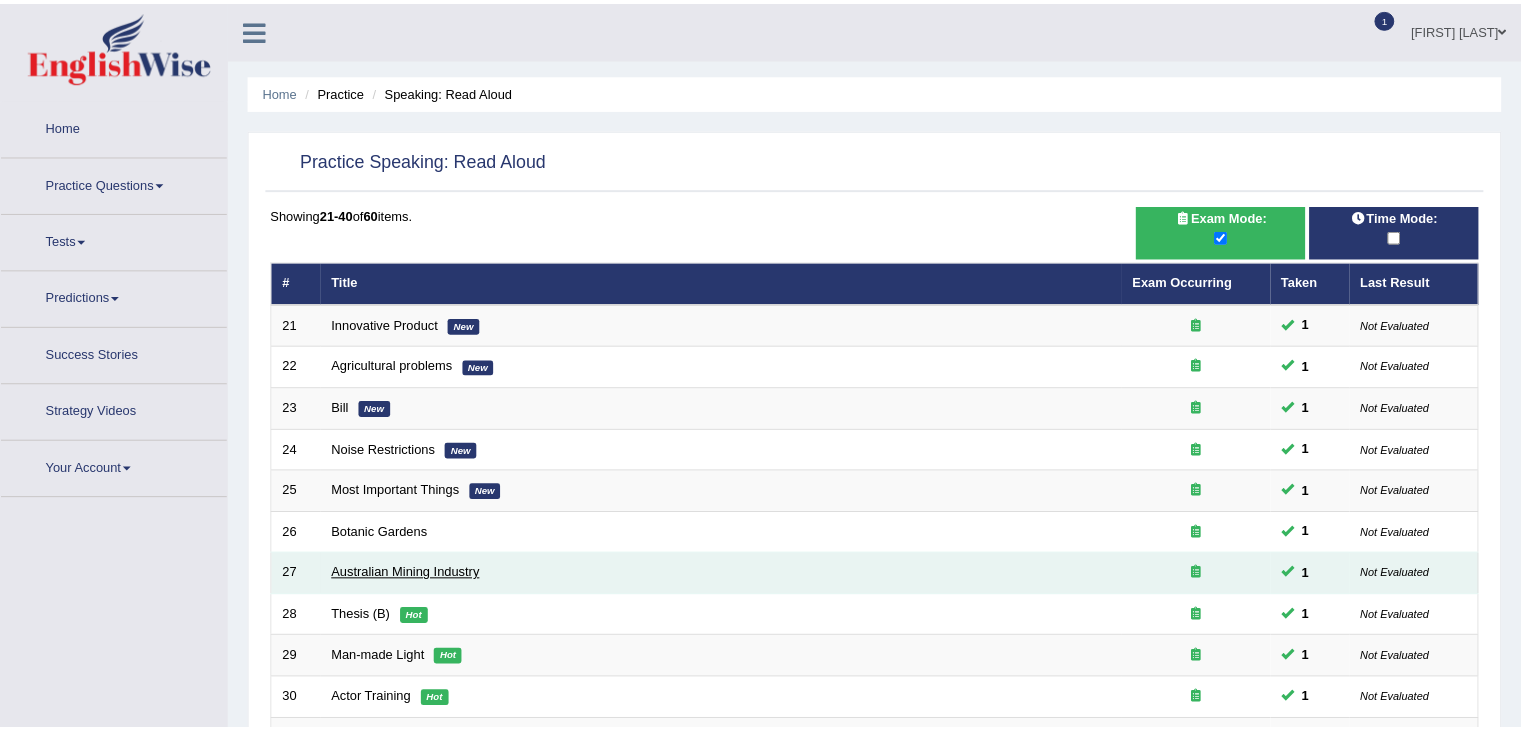 scroll, scrollTop: 0, scrollLeft: 0, axis: both 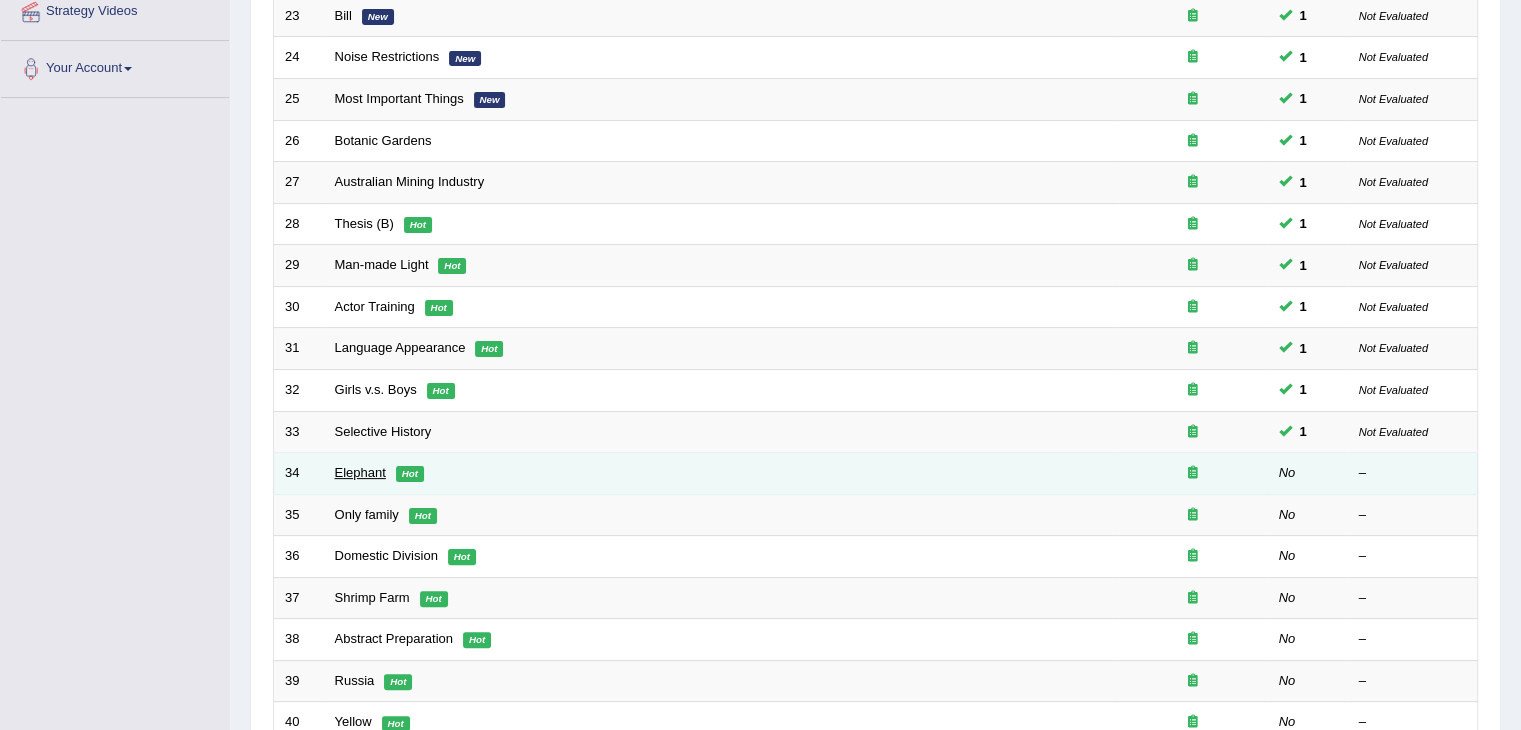 click on "Elephant" at bounding box center (360, 472) 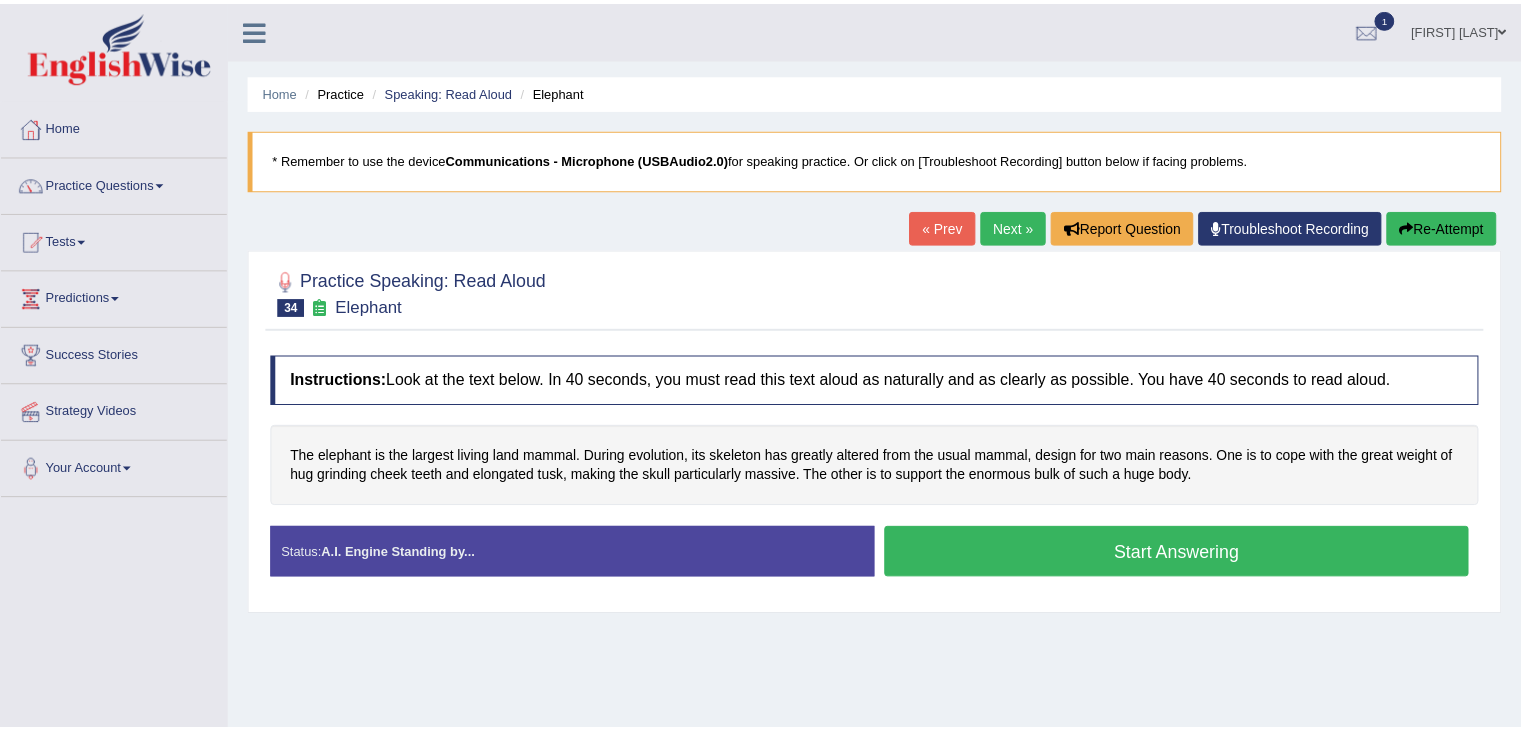 scroll, scrollTop: 0, scrollLeft: 0, axis: both 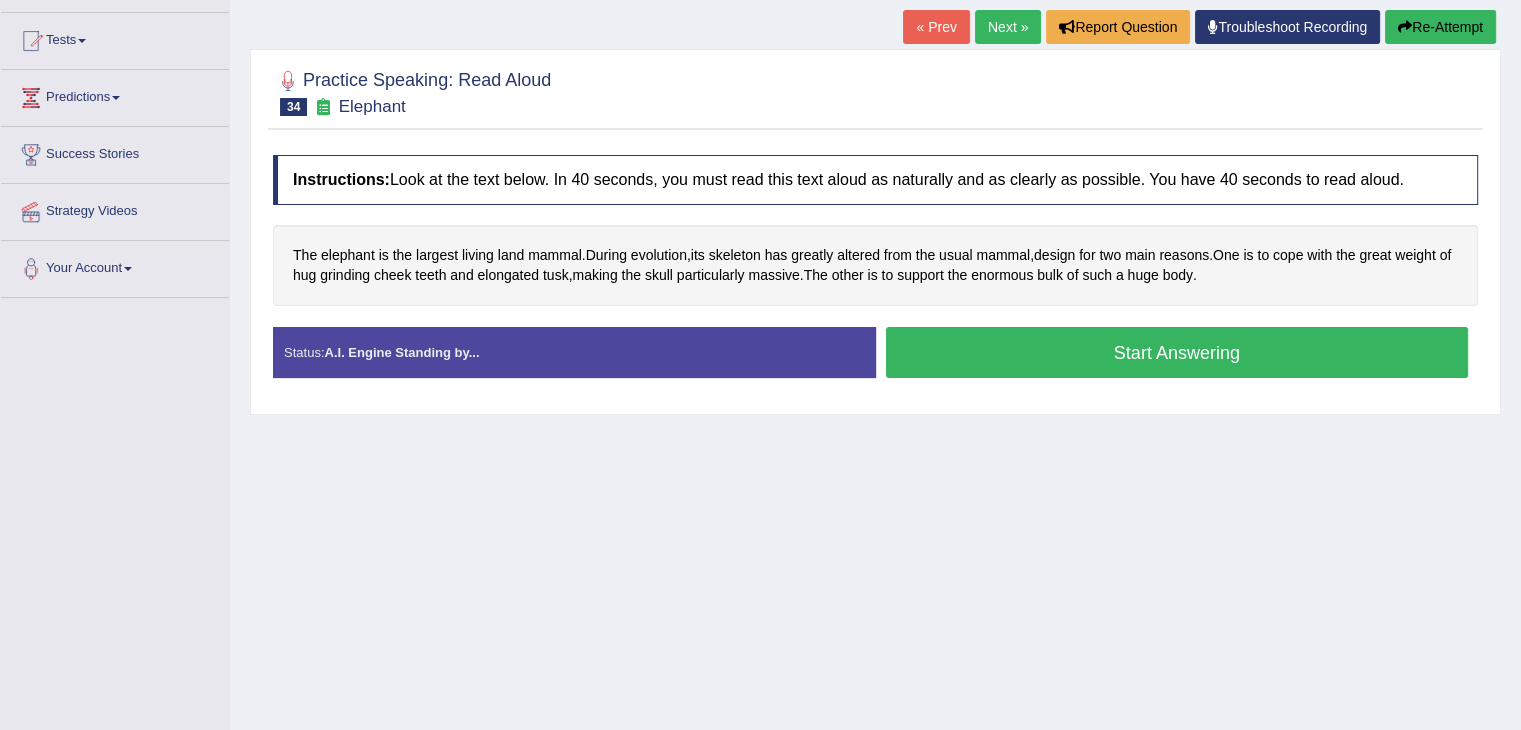click on "Start Answering" at bounding box center [1177, 352] 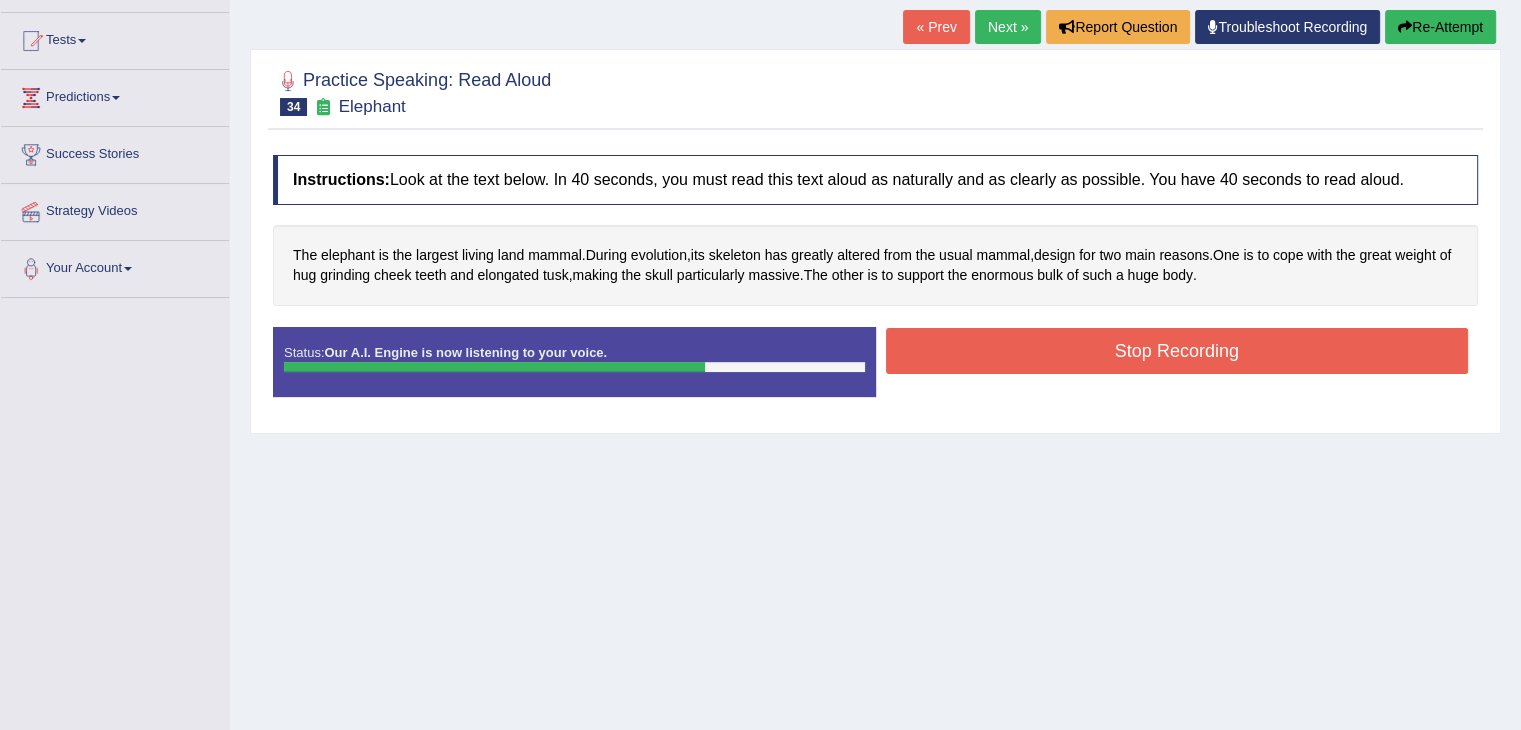click on "Stop Recording" at bounding box center (1177, 351) 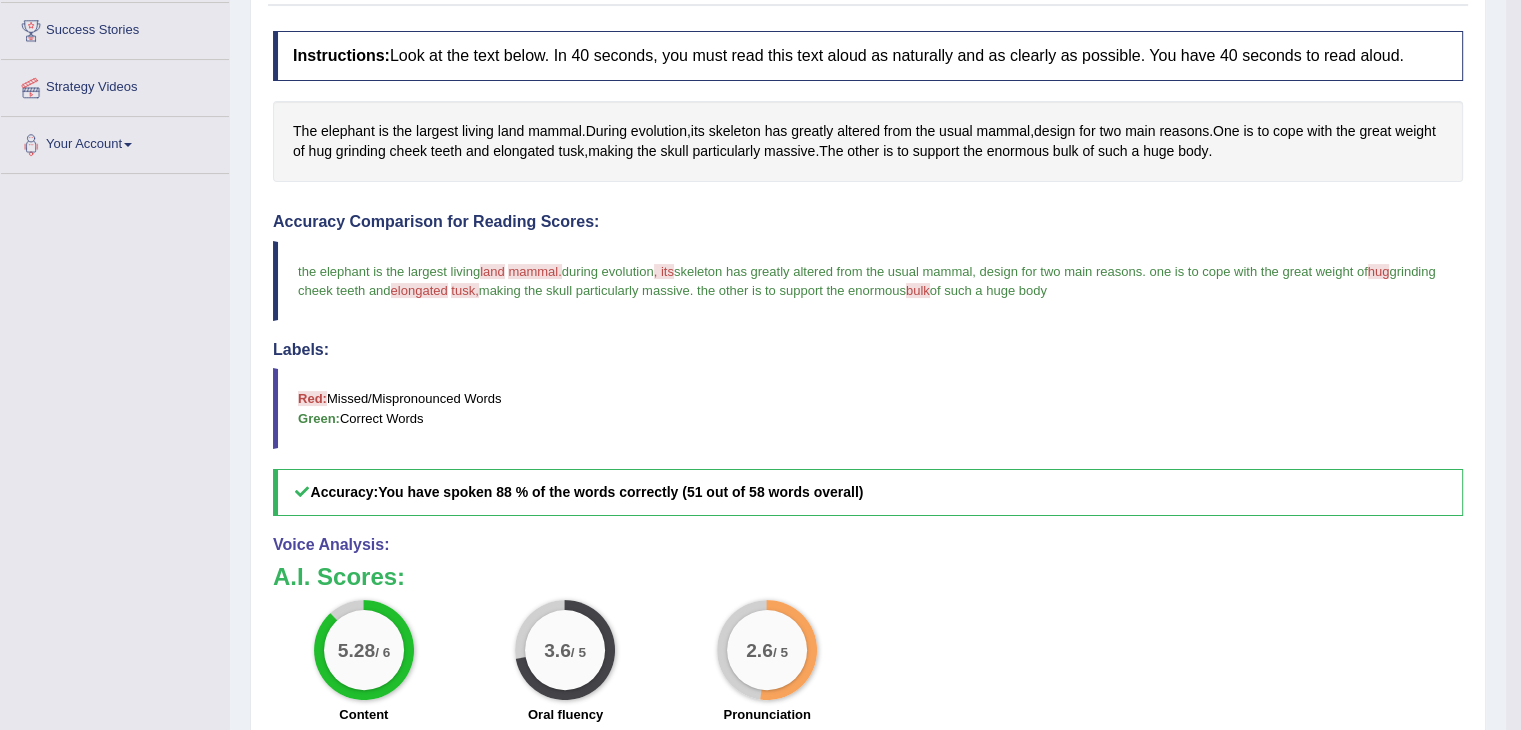 scroll, scrollTop: 0, scrollLeft: 0, axis: both 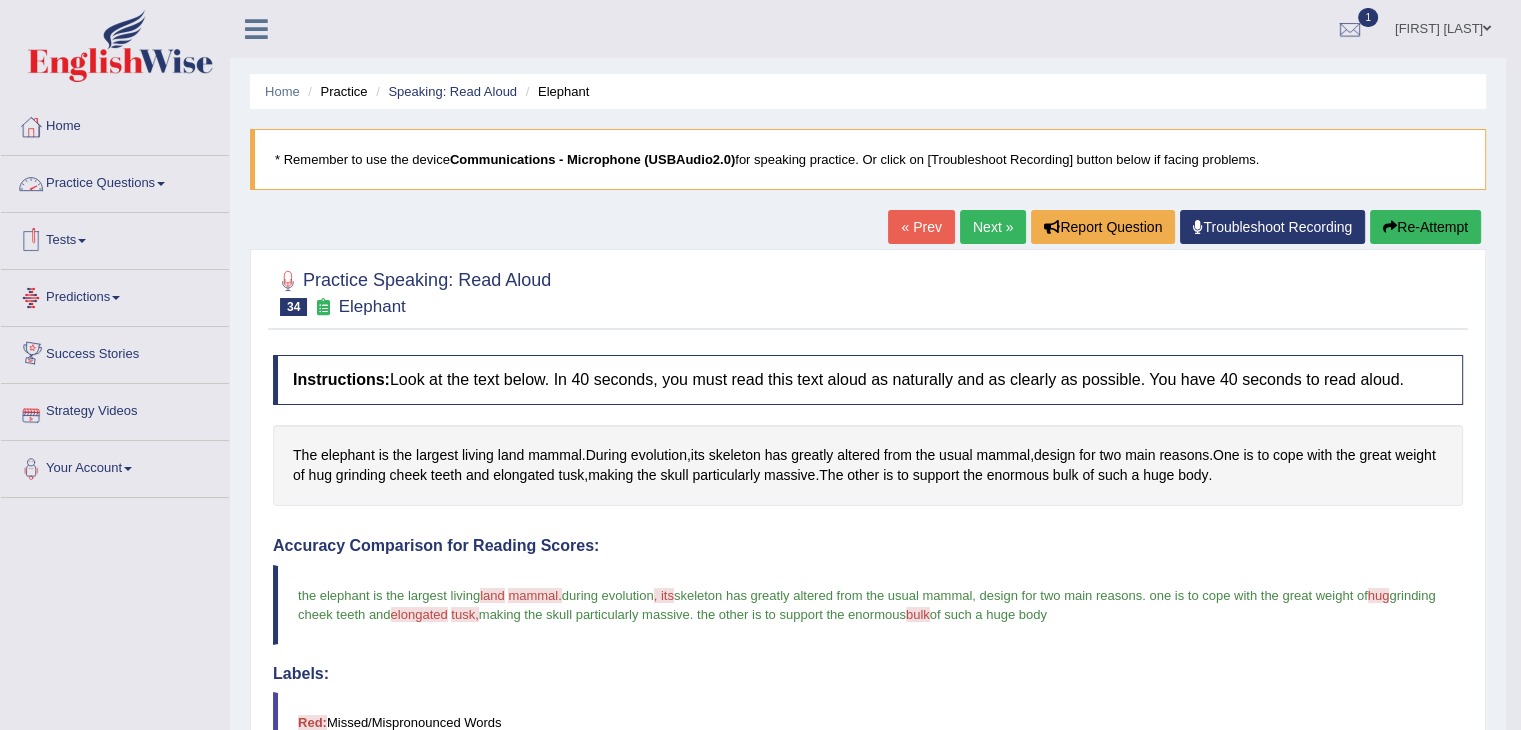click on "Practice Questions" at bounding box center [115, 181] 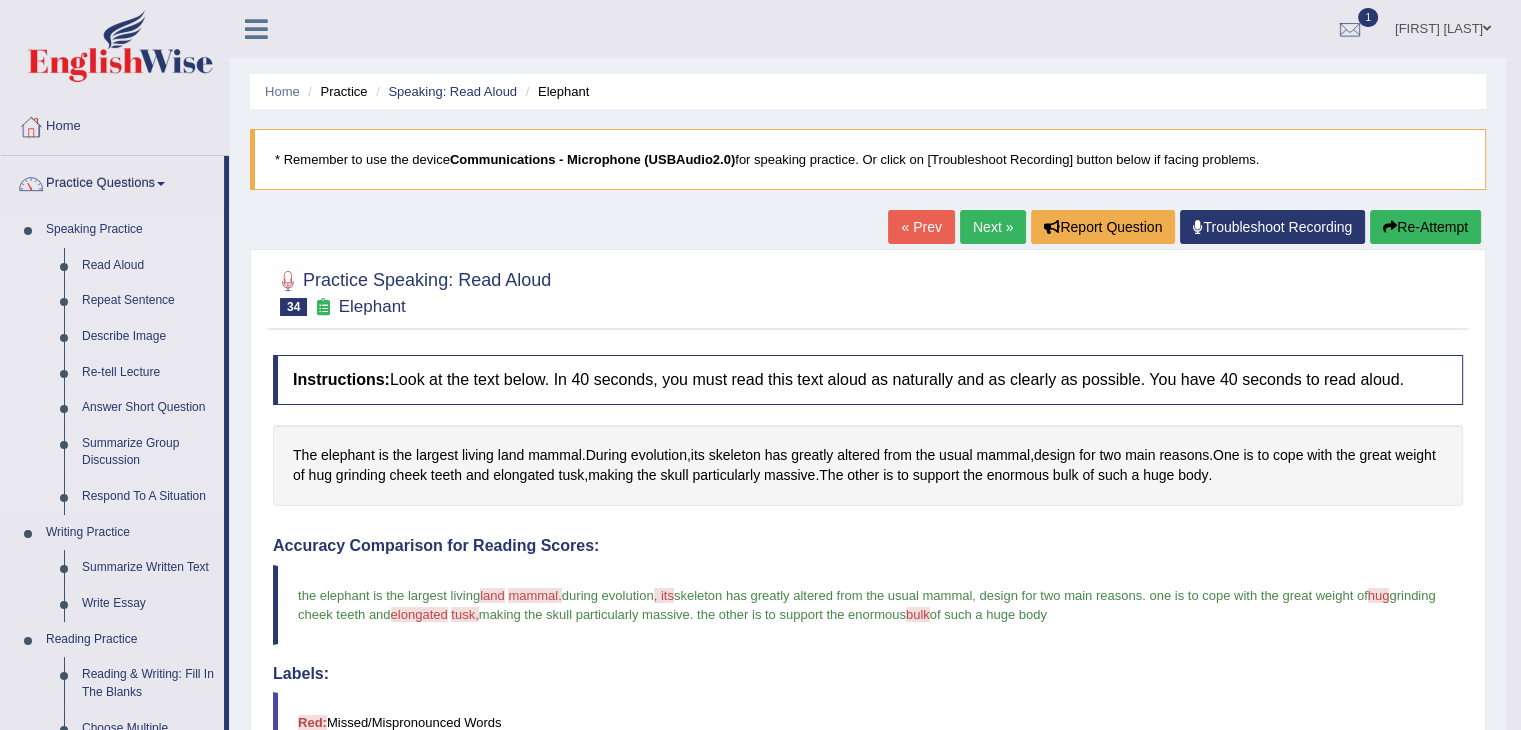 click on "Read Aloud" at bounding box center [148, 266] 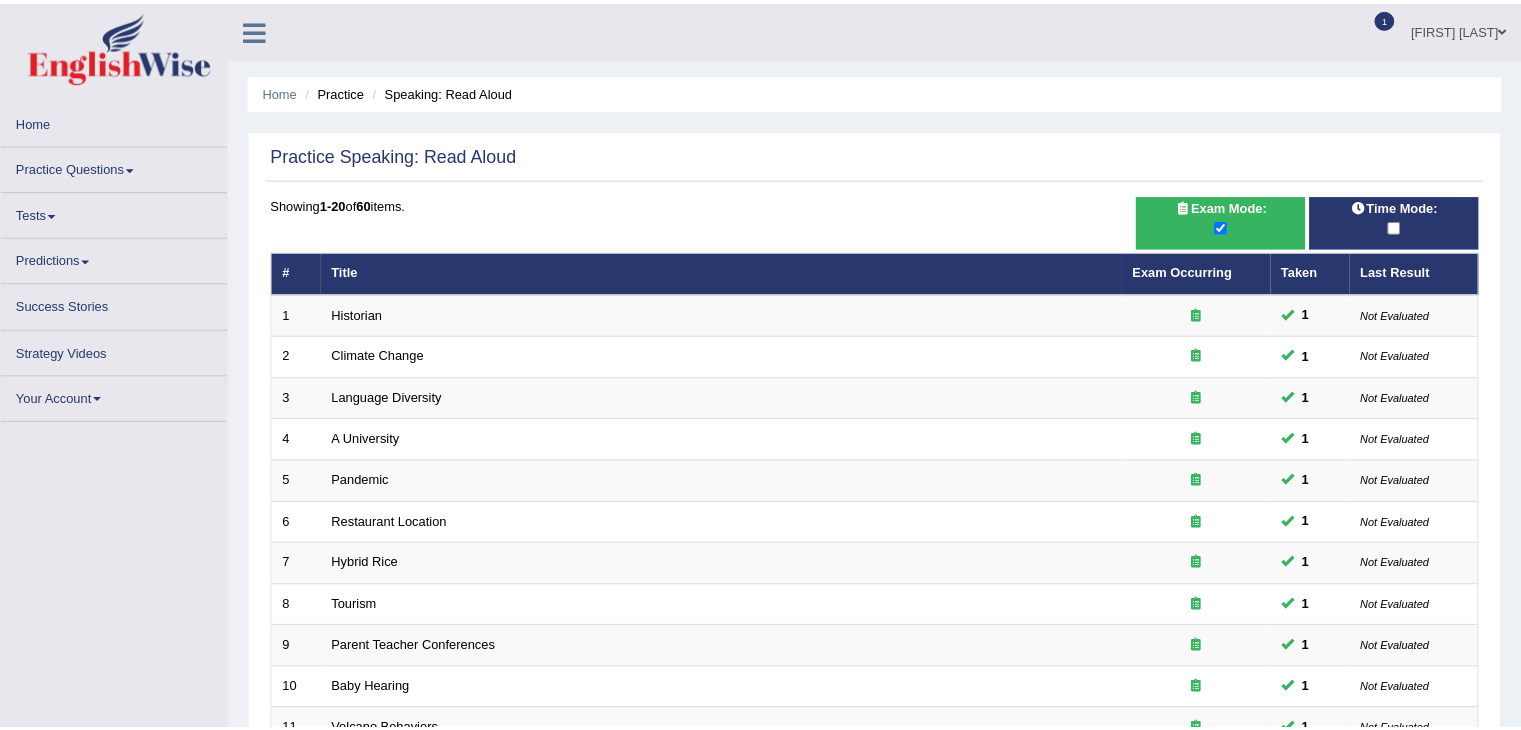 scroll, scrollTop: 101, scrollLeft: 0, axis: vertical 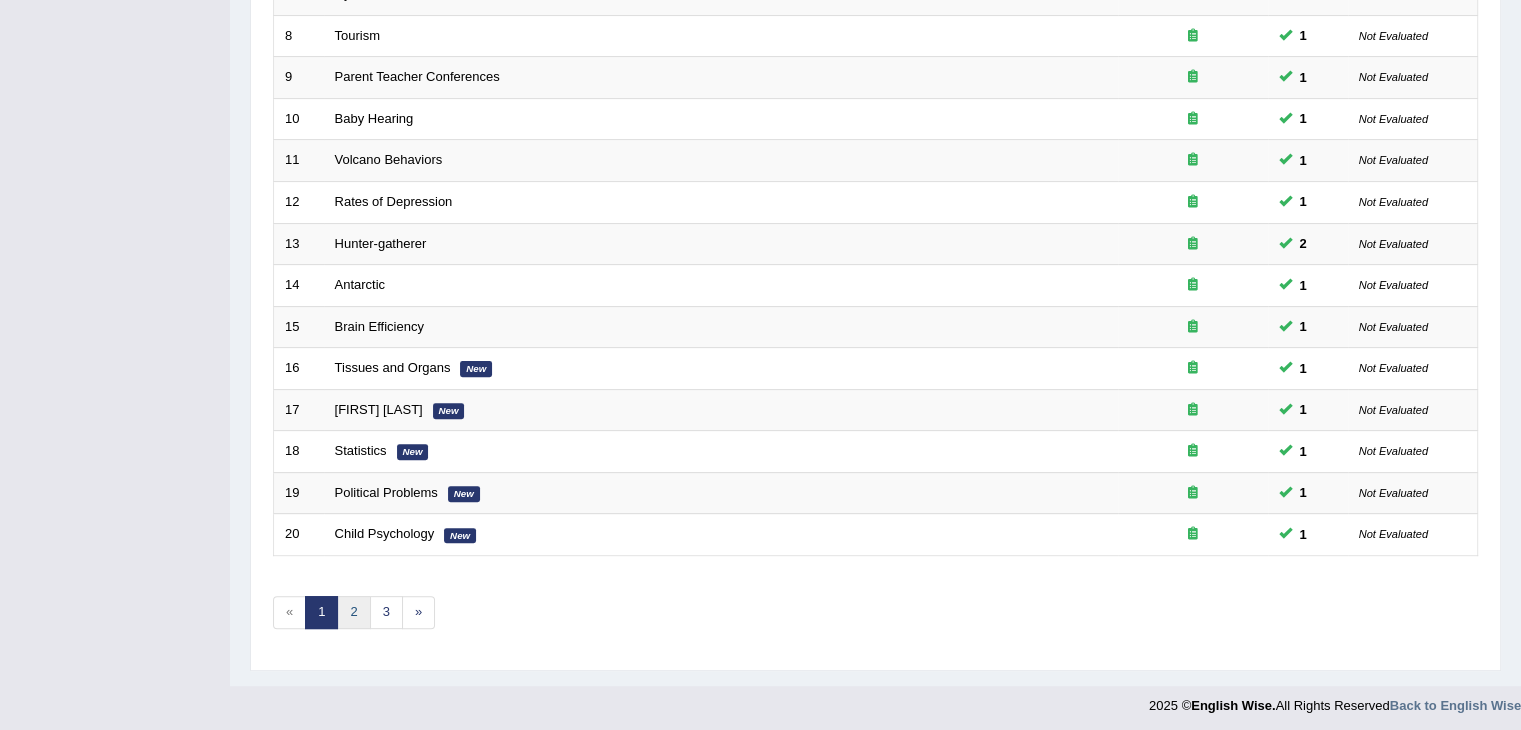 click on "2" at bounding box center (353, 612) 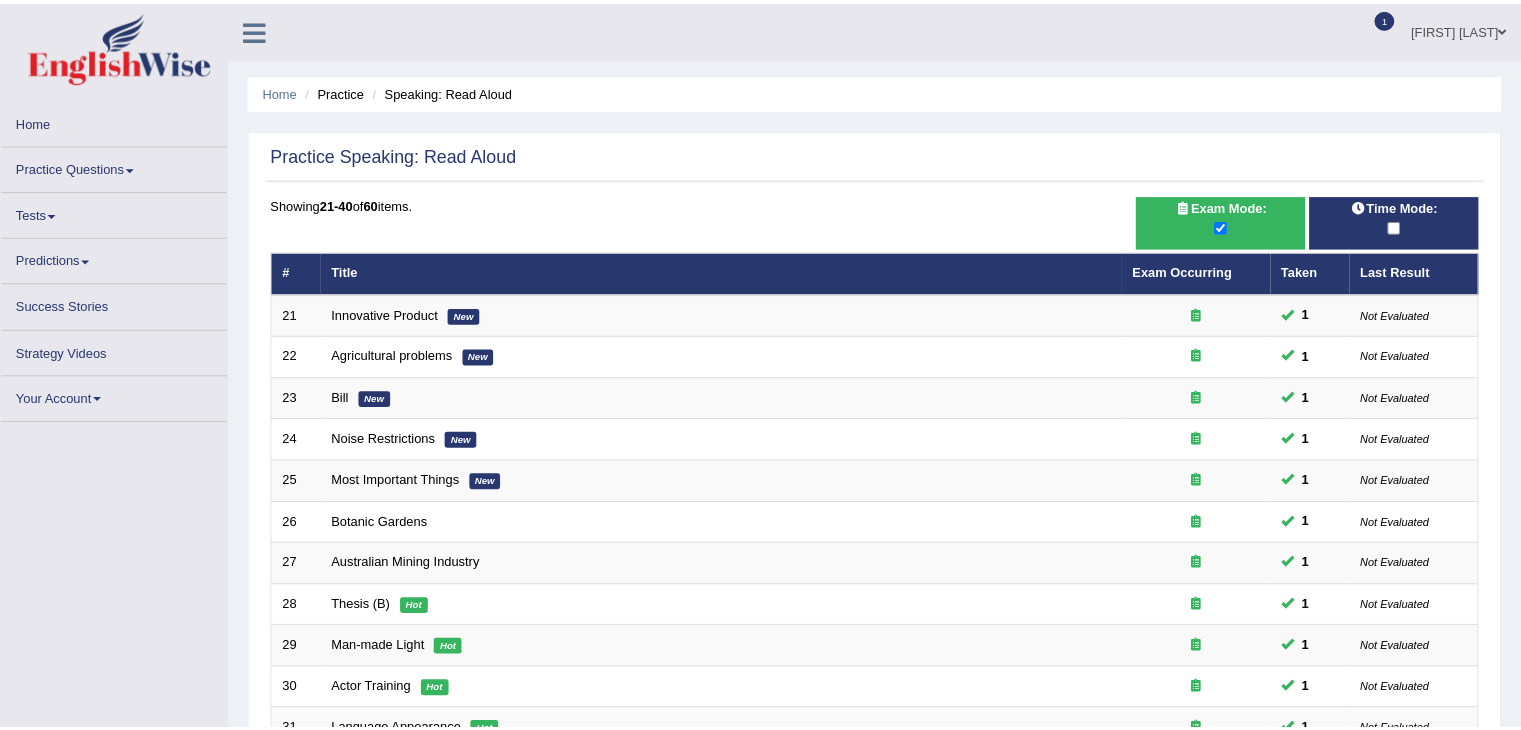 scroll, scrollTop: 0, scrollLeft: 0, axis: both 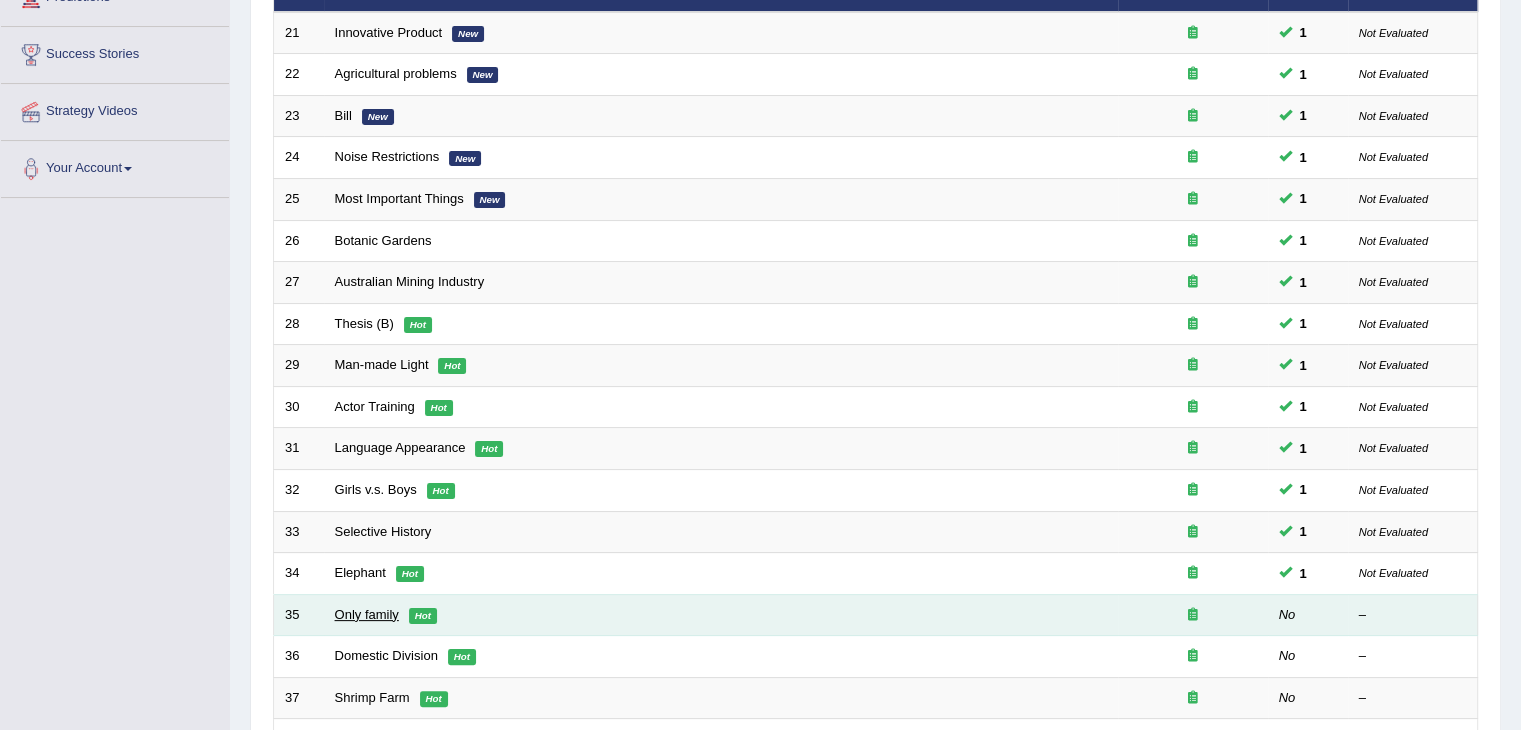click on "Only family" at bounding box center (367, 614) 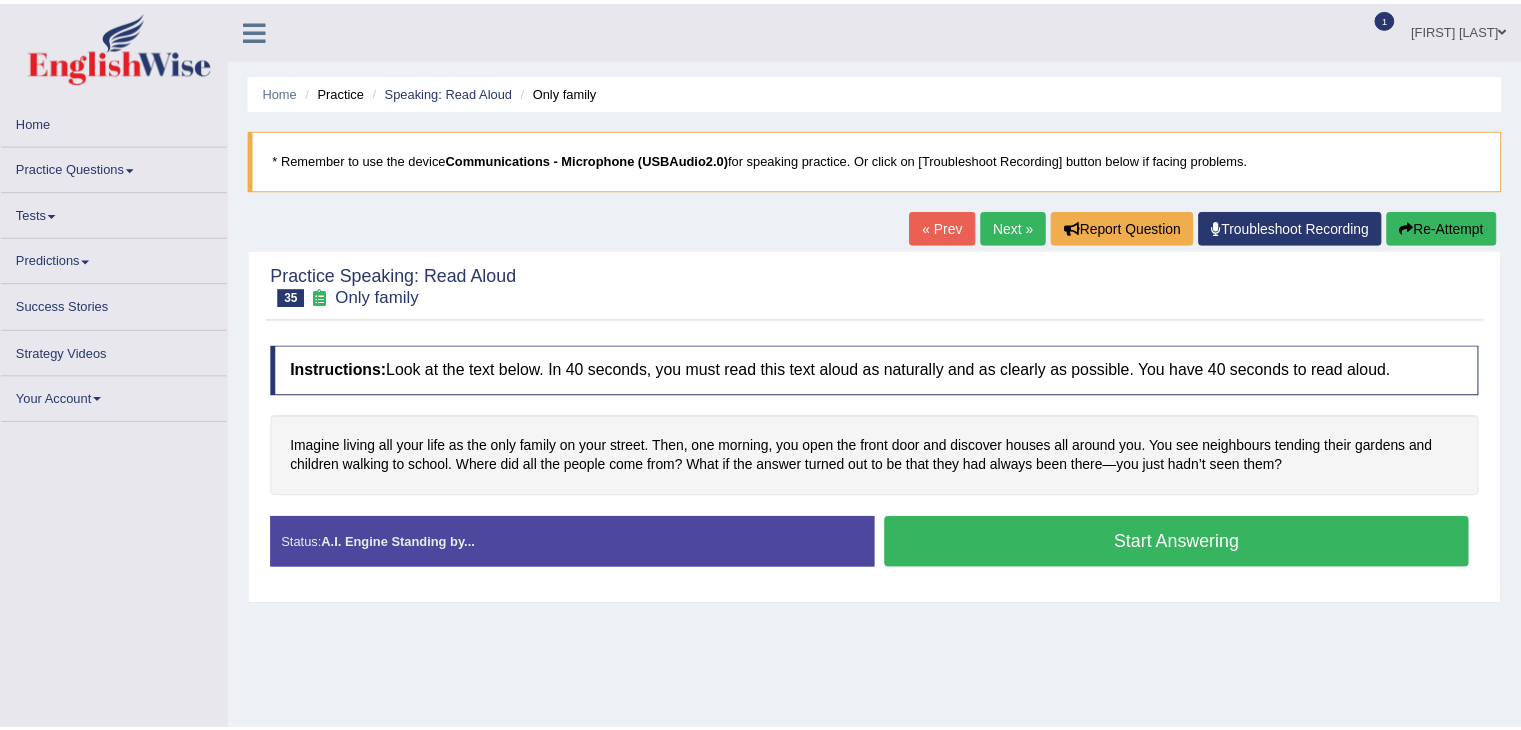 scroll, scrollTop: 0, scrollLeft: 0, axis: both 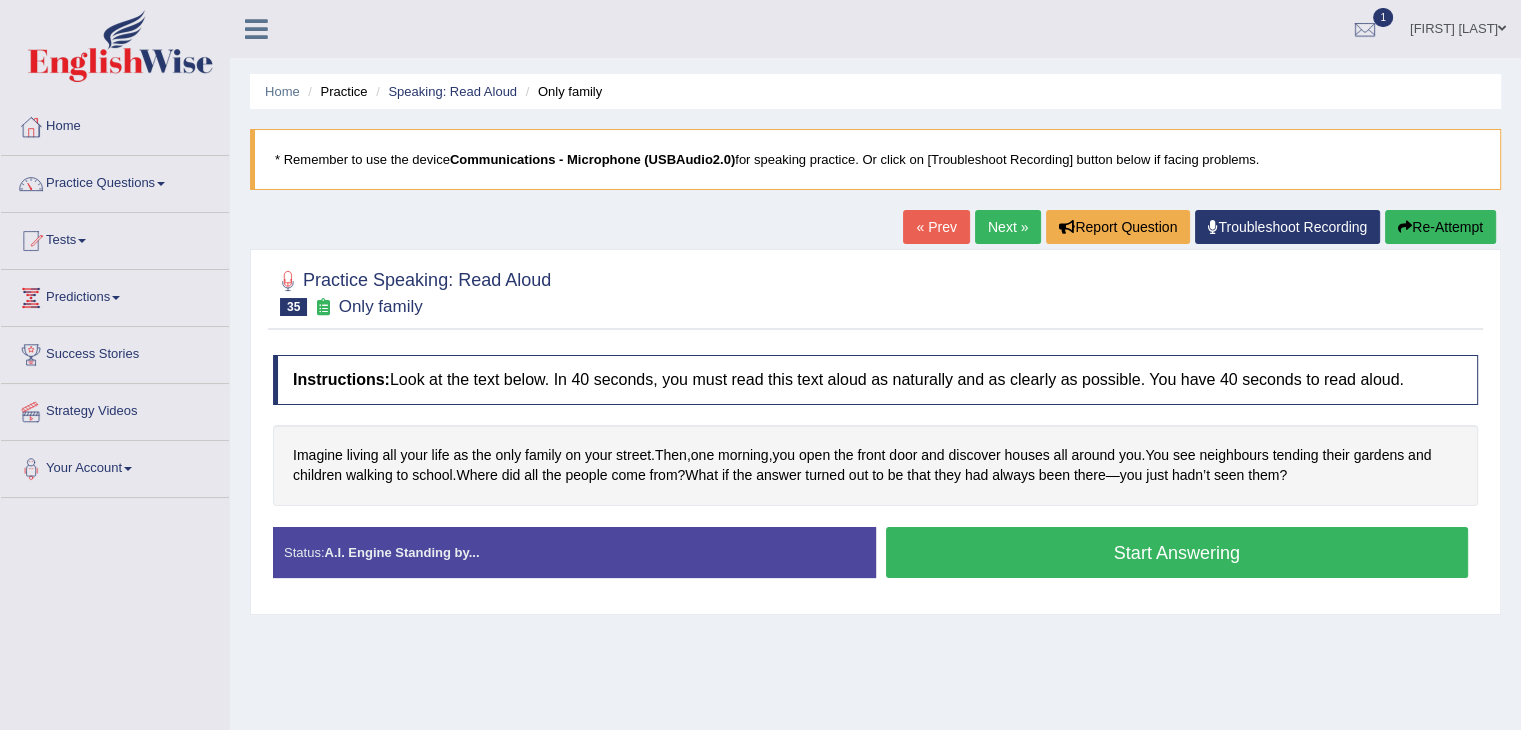 click on "Start Answering" at bounding box center [1177, 552] 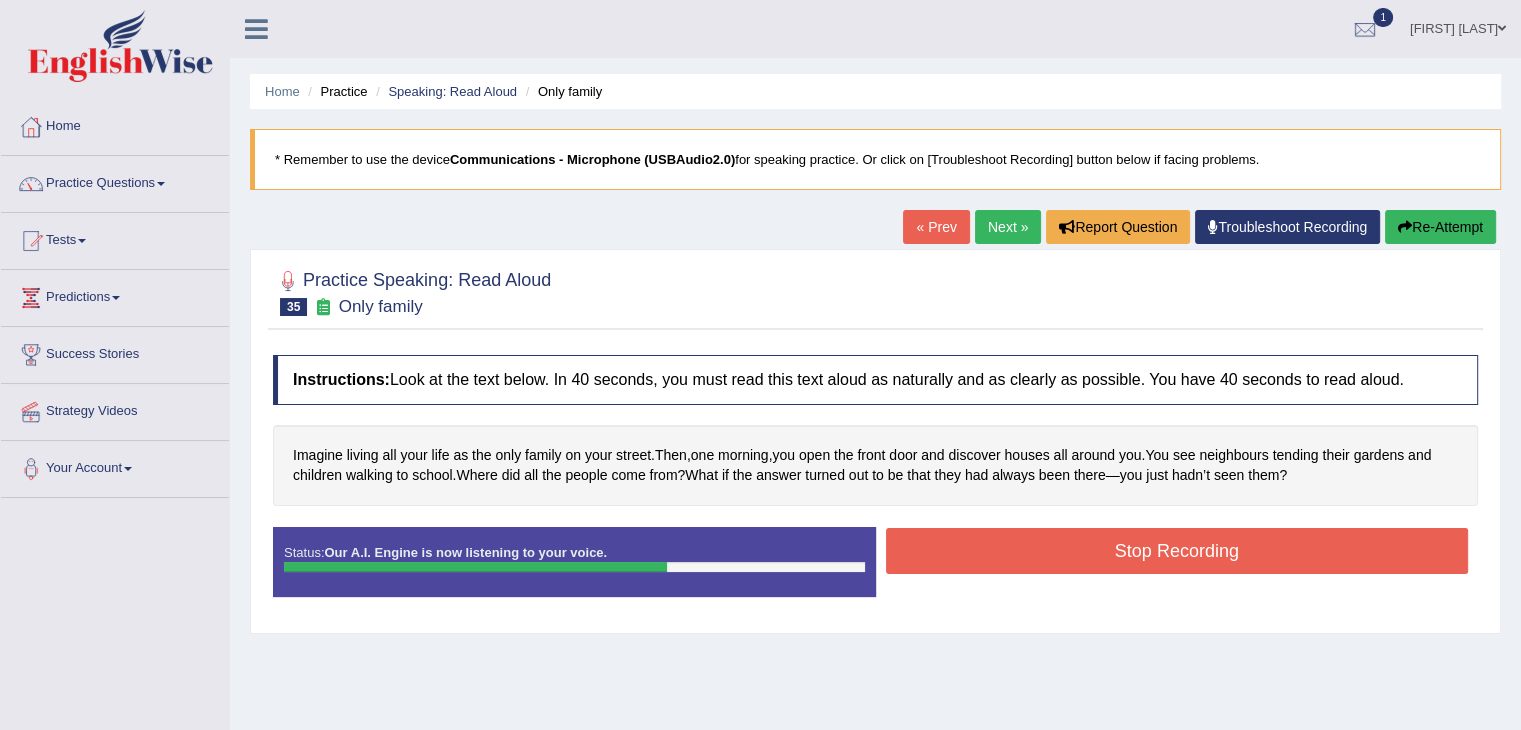 click on "Stop Recording" at bounding box center (1177, 551) 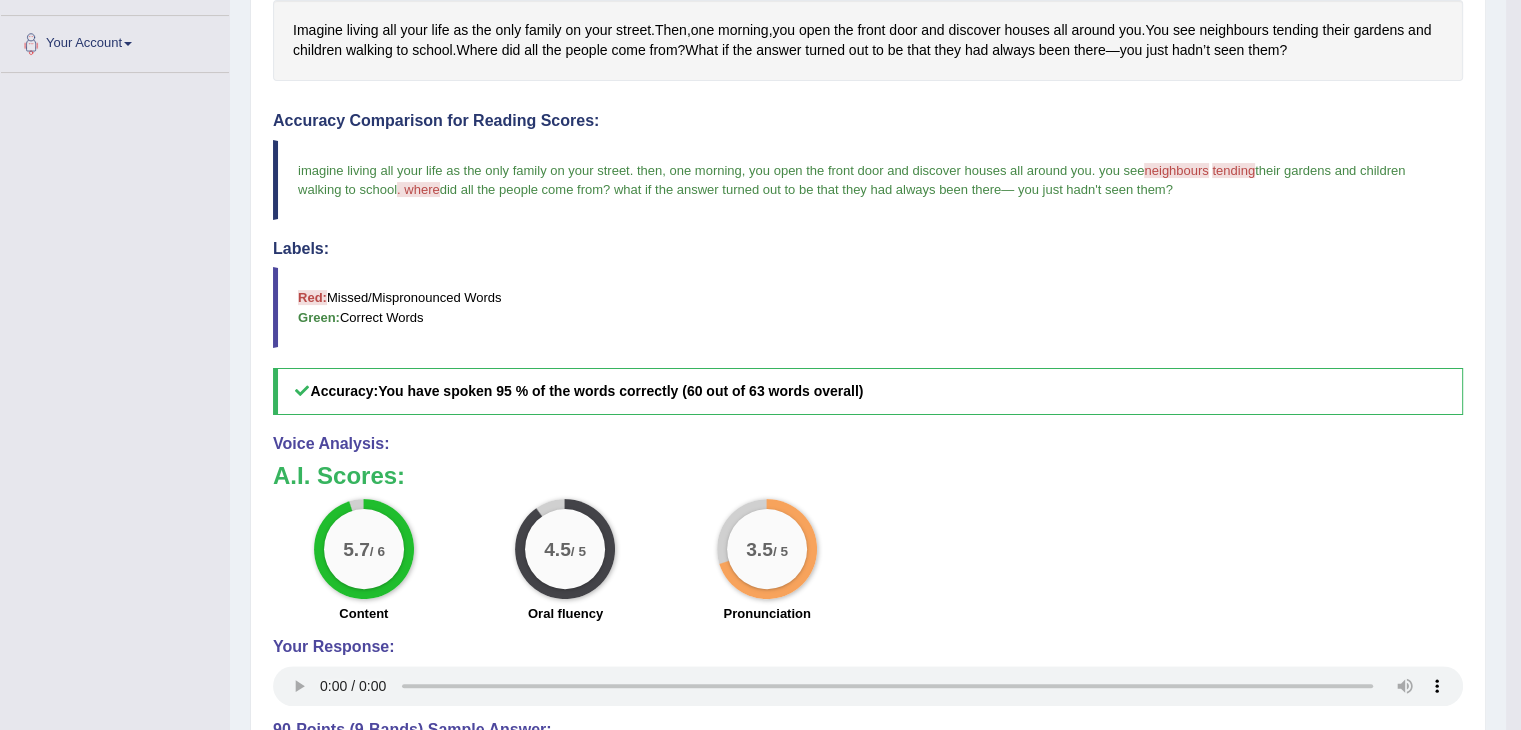 scroll, scrollTop: 25, scrollLeft: 0, axis: vertical 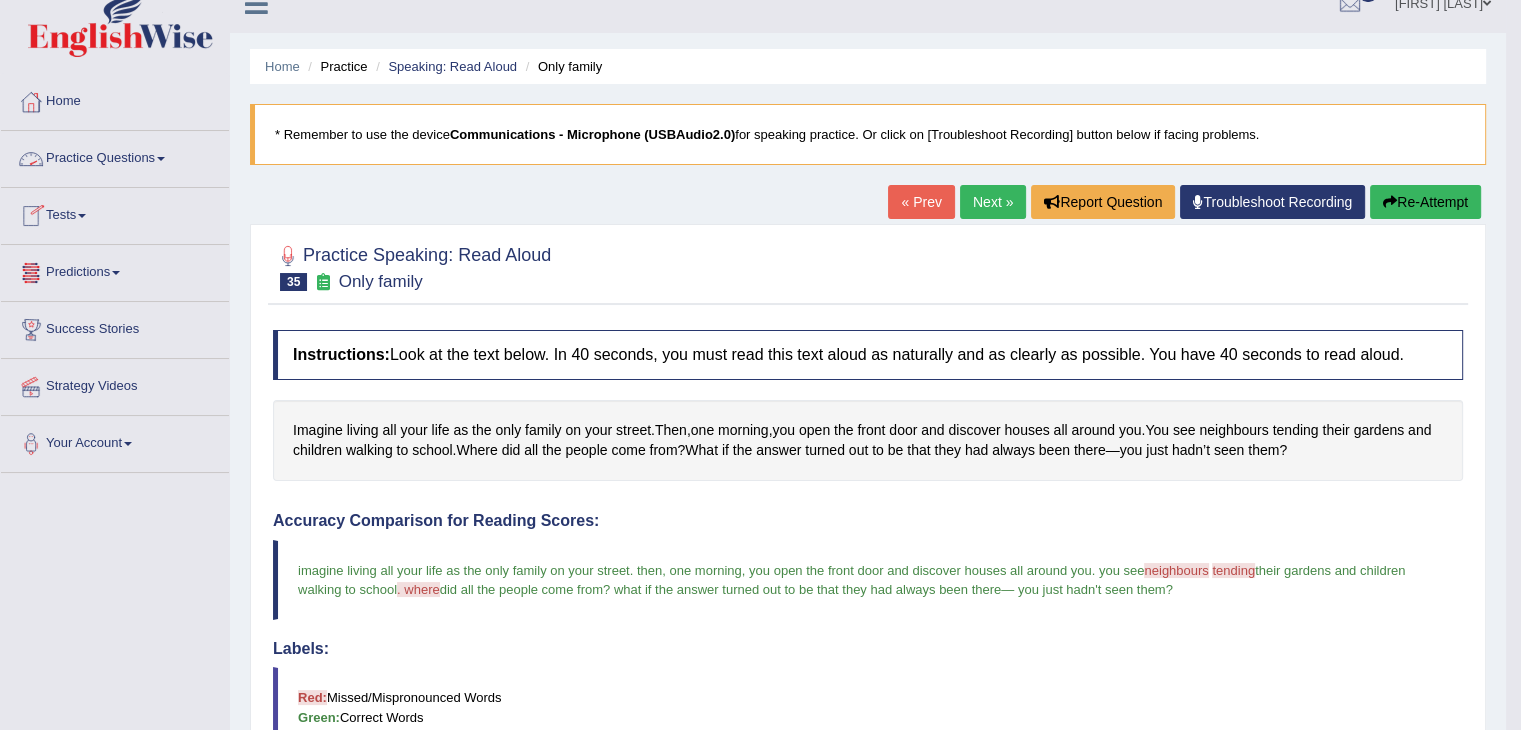 click on "Practice Questions" at bounding box center (115, 156) 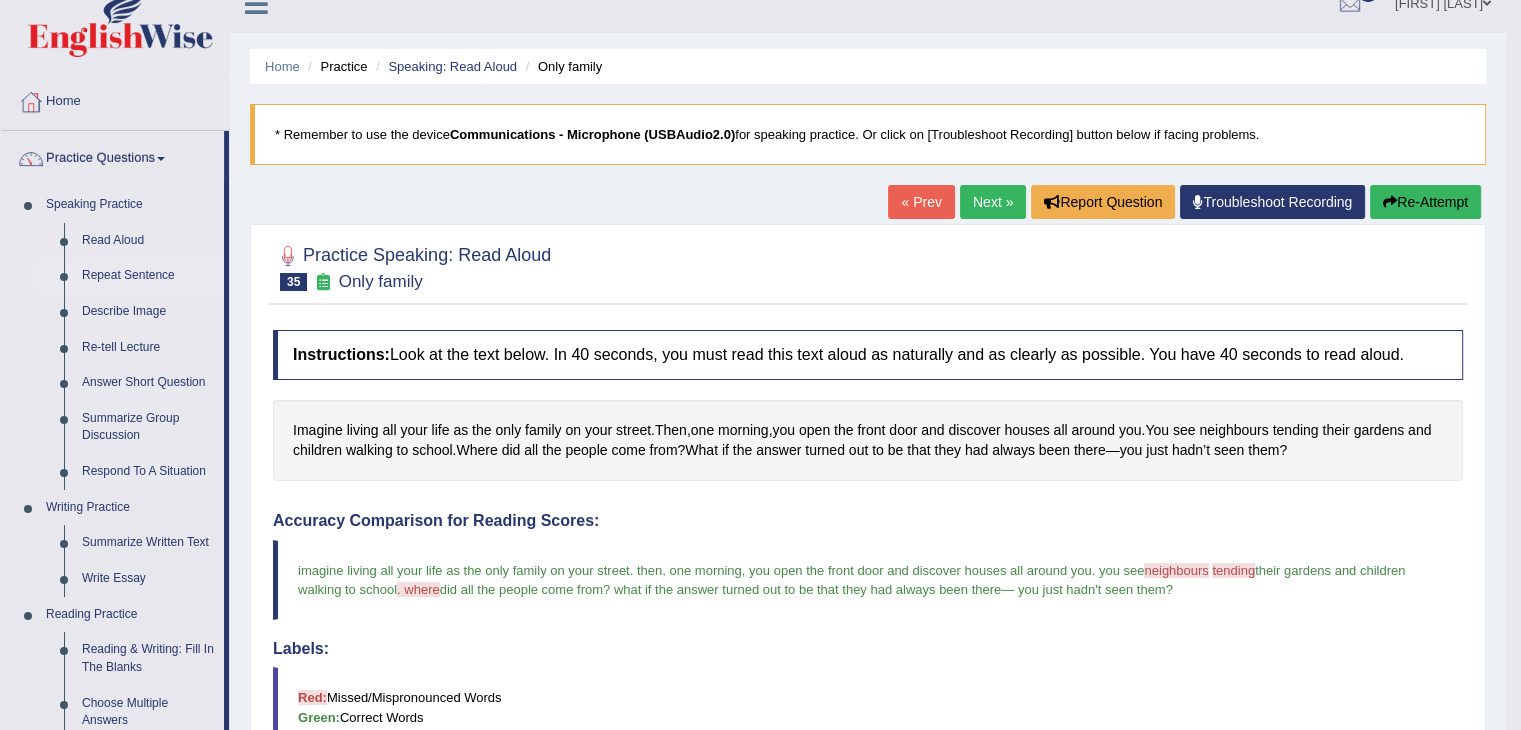 click on "Repeat Sentence" at bounding box center (148, 276) 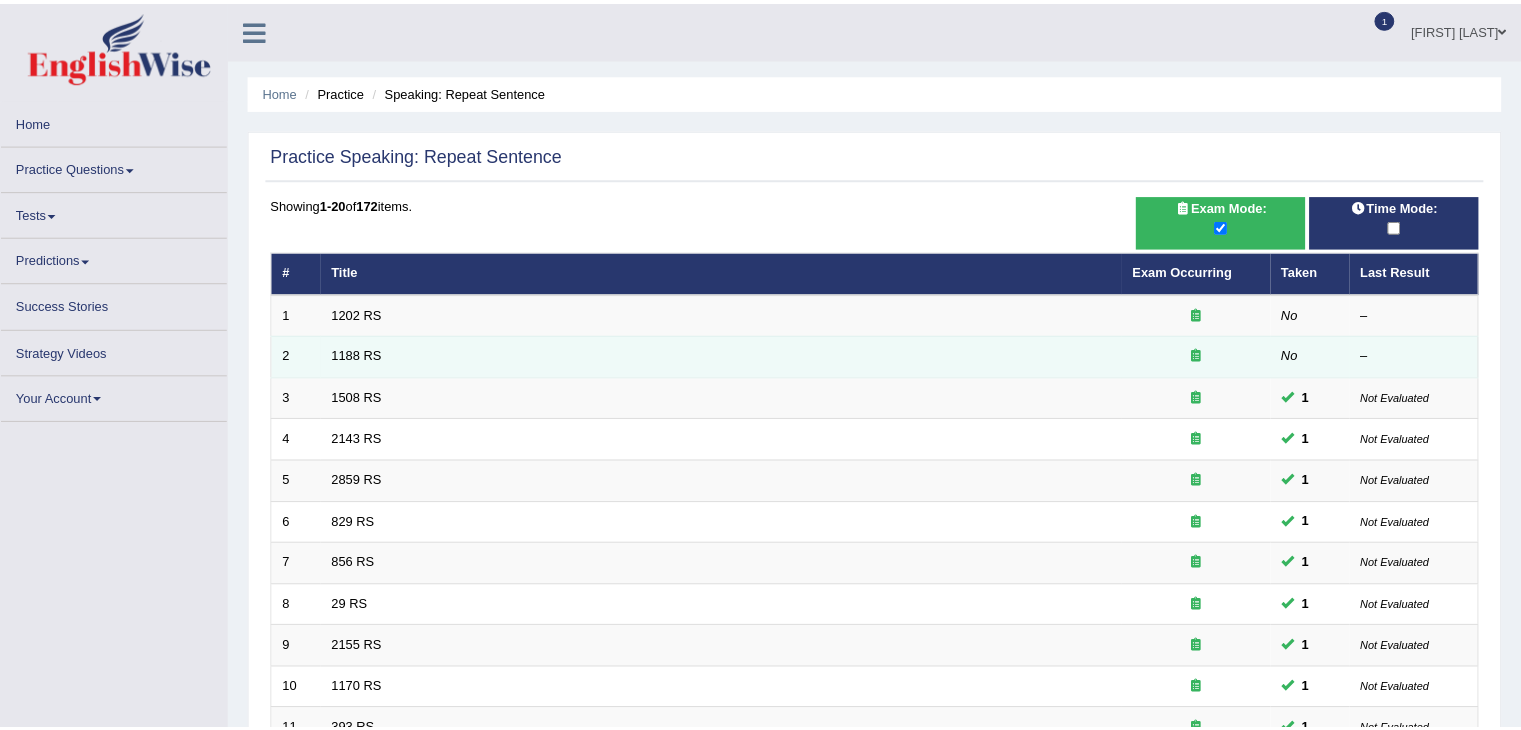scroll, scrollTop: 0, scrollLeft: 0, axis: both 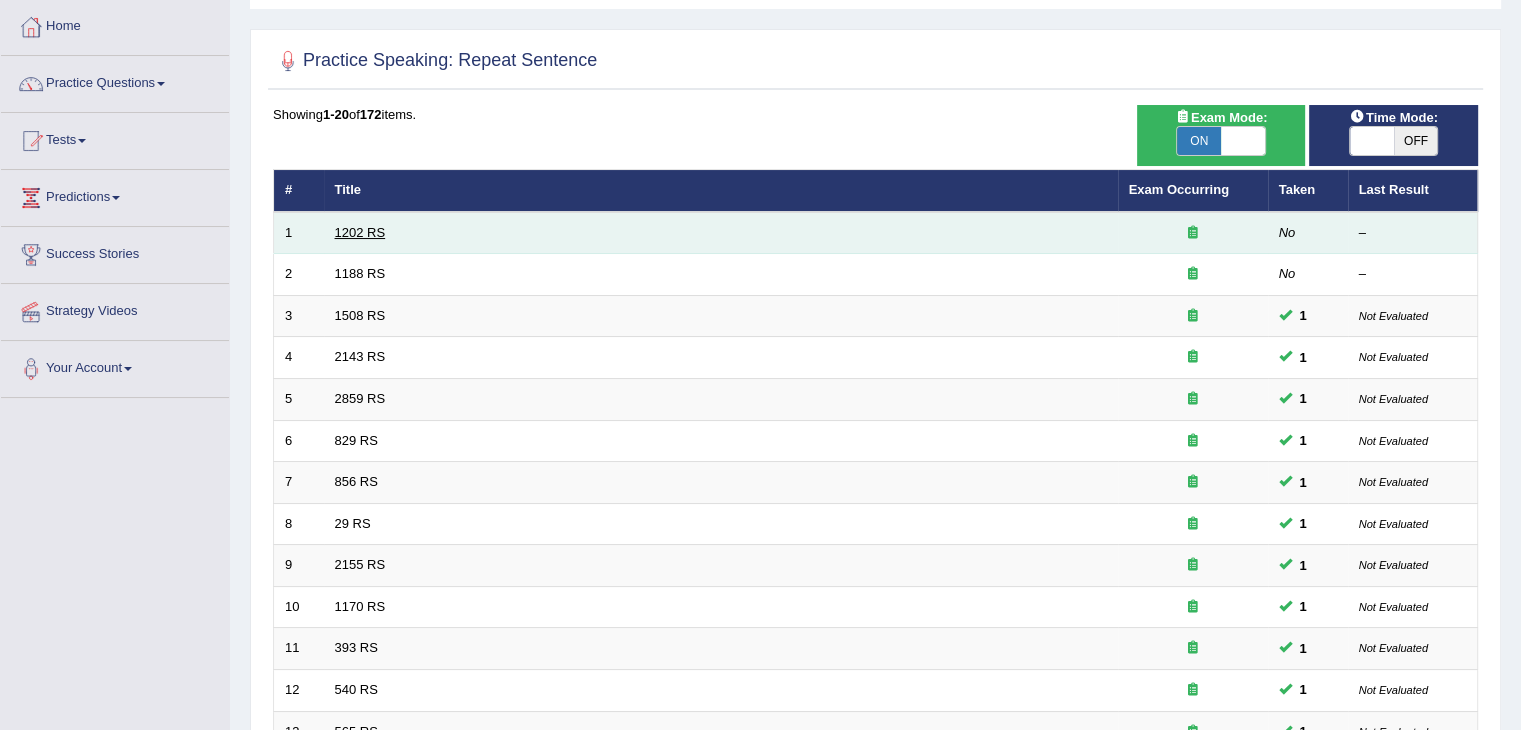 click on "1202 RS" at bounding box center (360, 232) 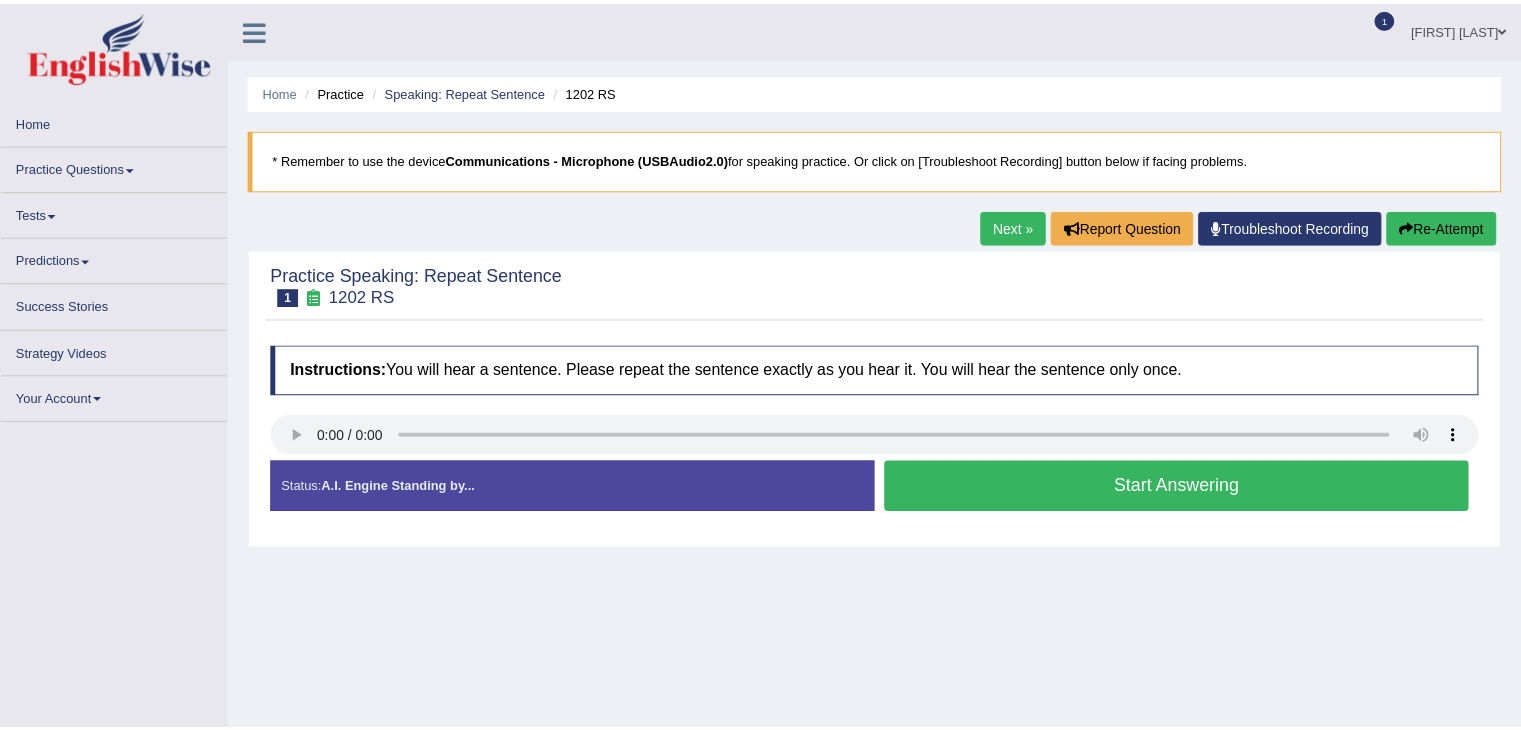 scroll, scrollTop: 0, scrollLeft: 0, axis: both 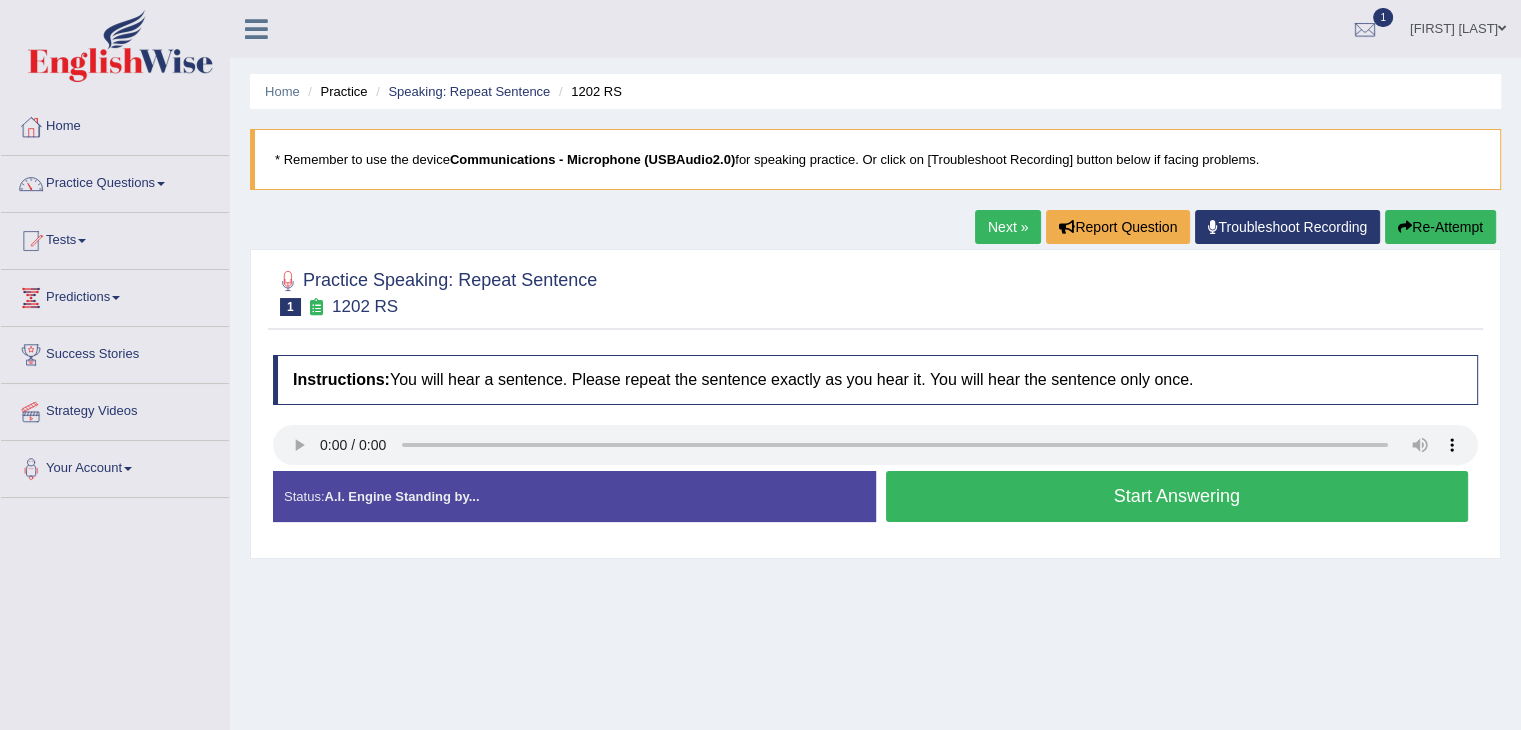 click on "Start Answering" at bounding box center (1177, 496) 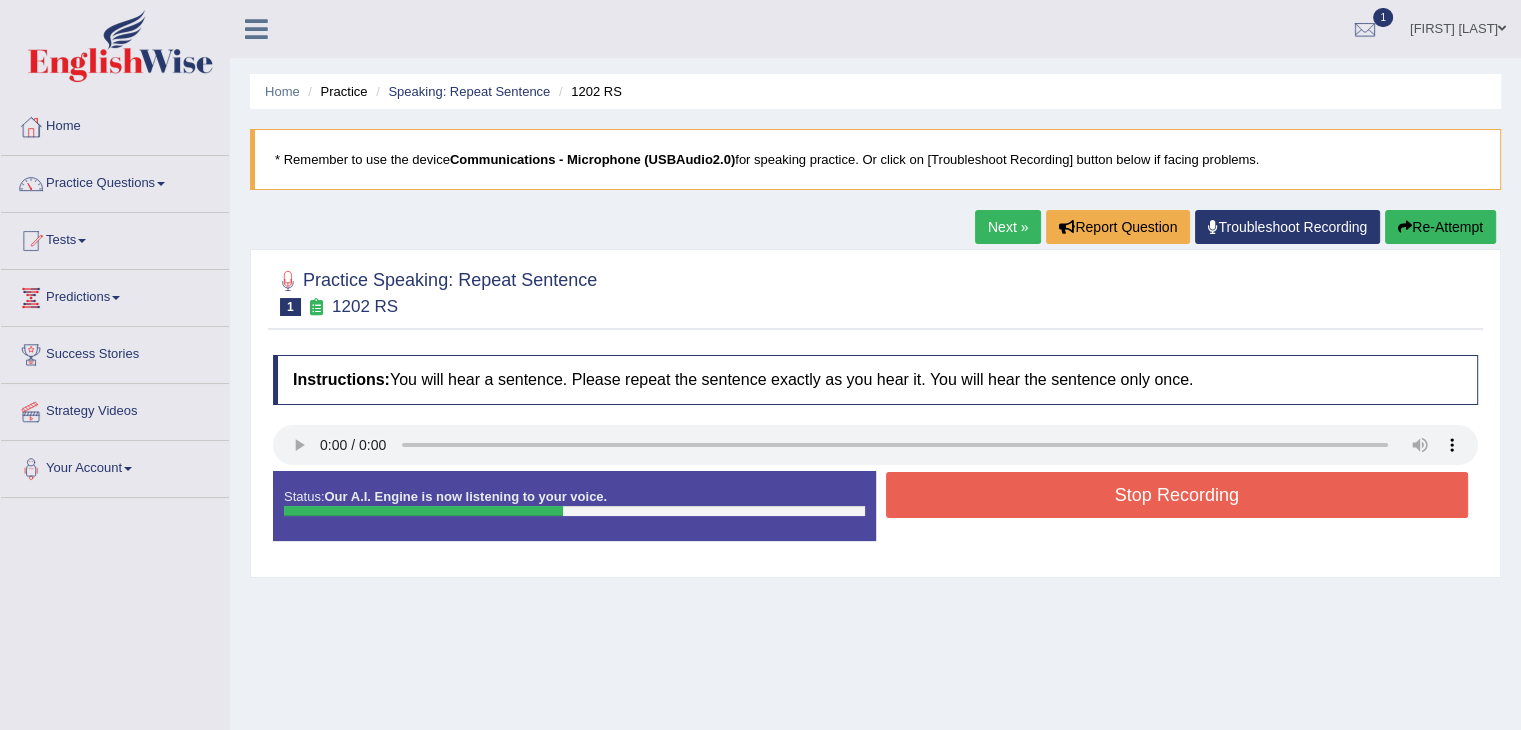 click on "Stop Recording" at bounding box center (1177, 495) 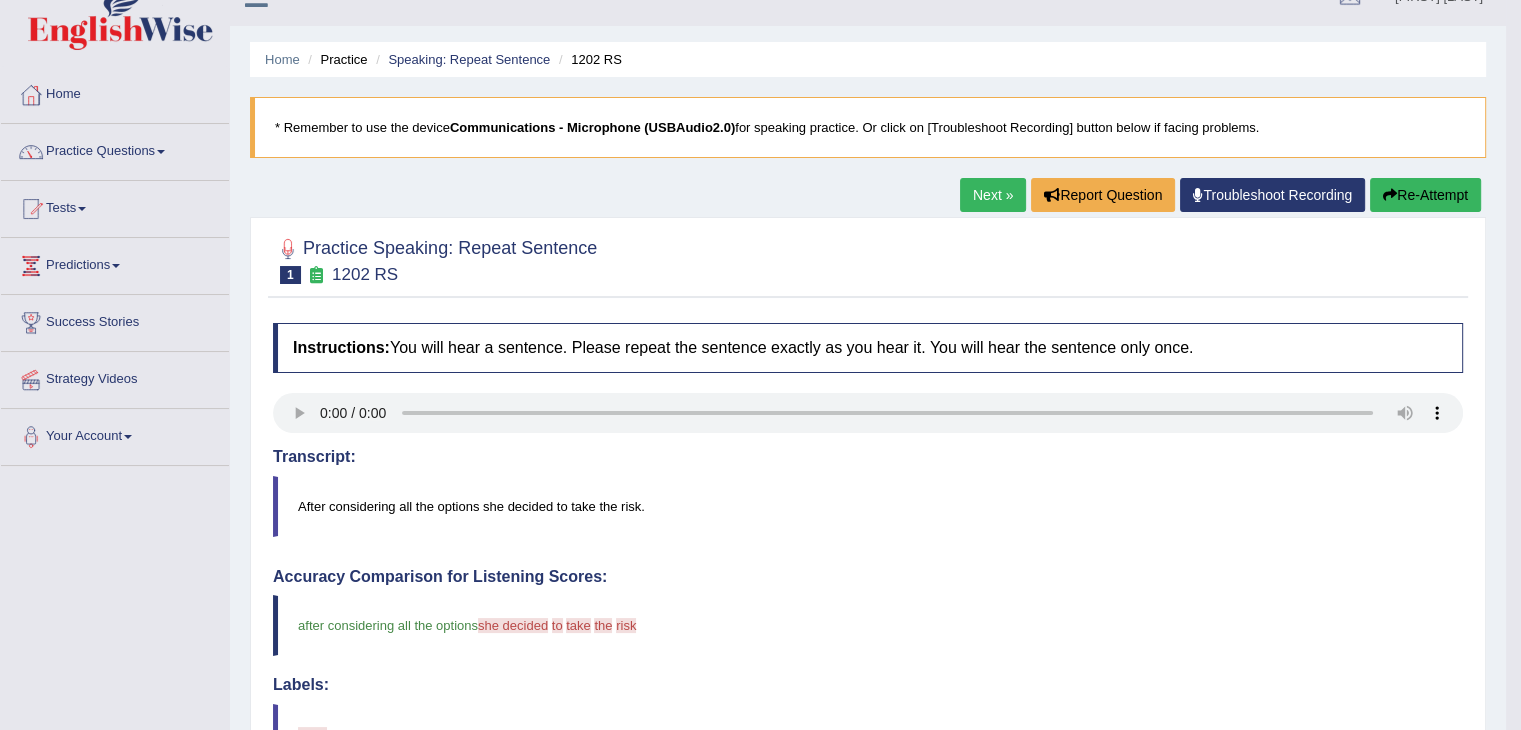 scroll, scrollTop: 19, scrollLeft: 0, axis: vertical 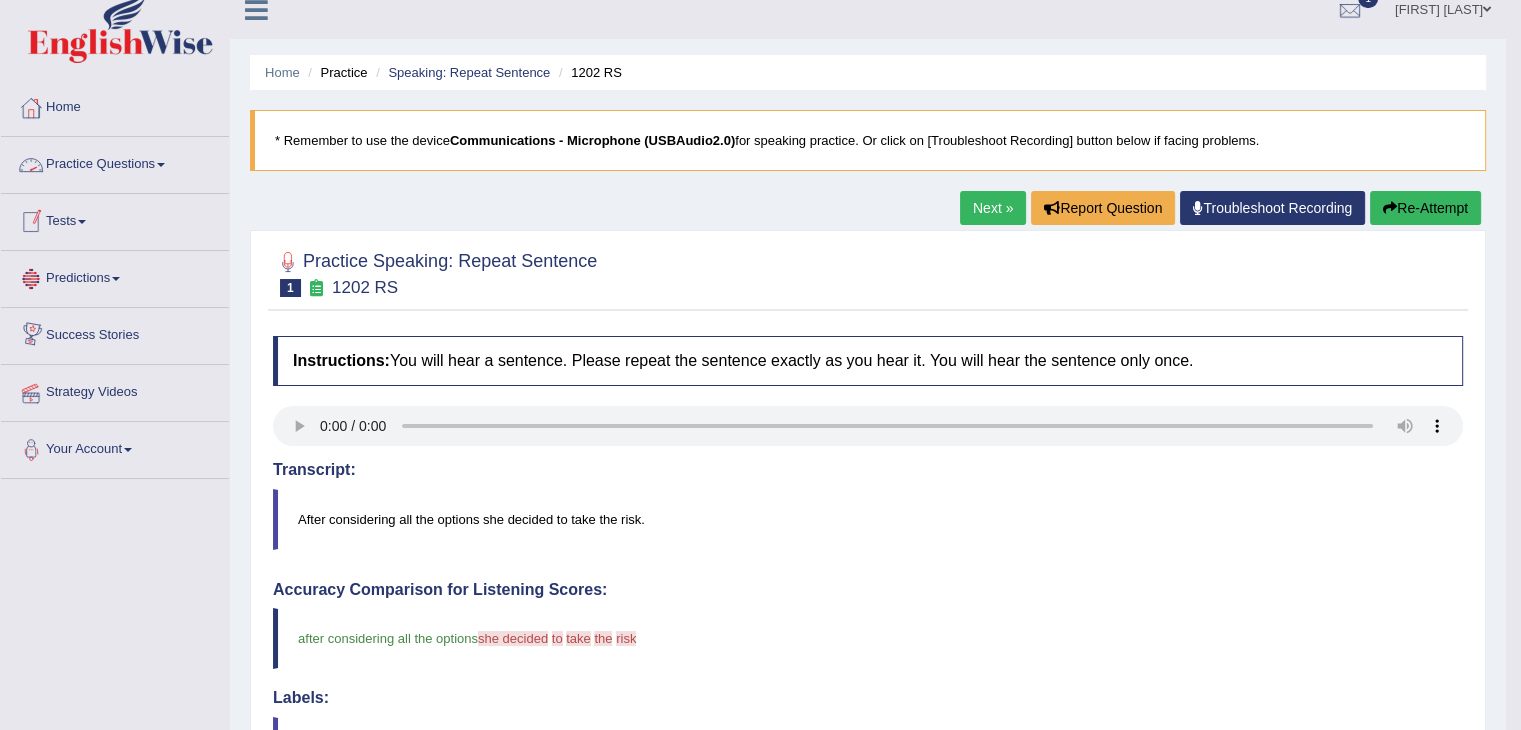 click on "Practice Questions" at bounding box center [115, 162] 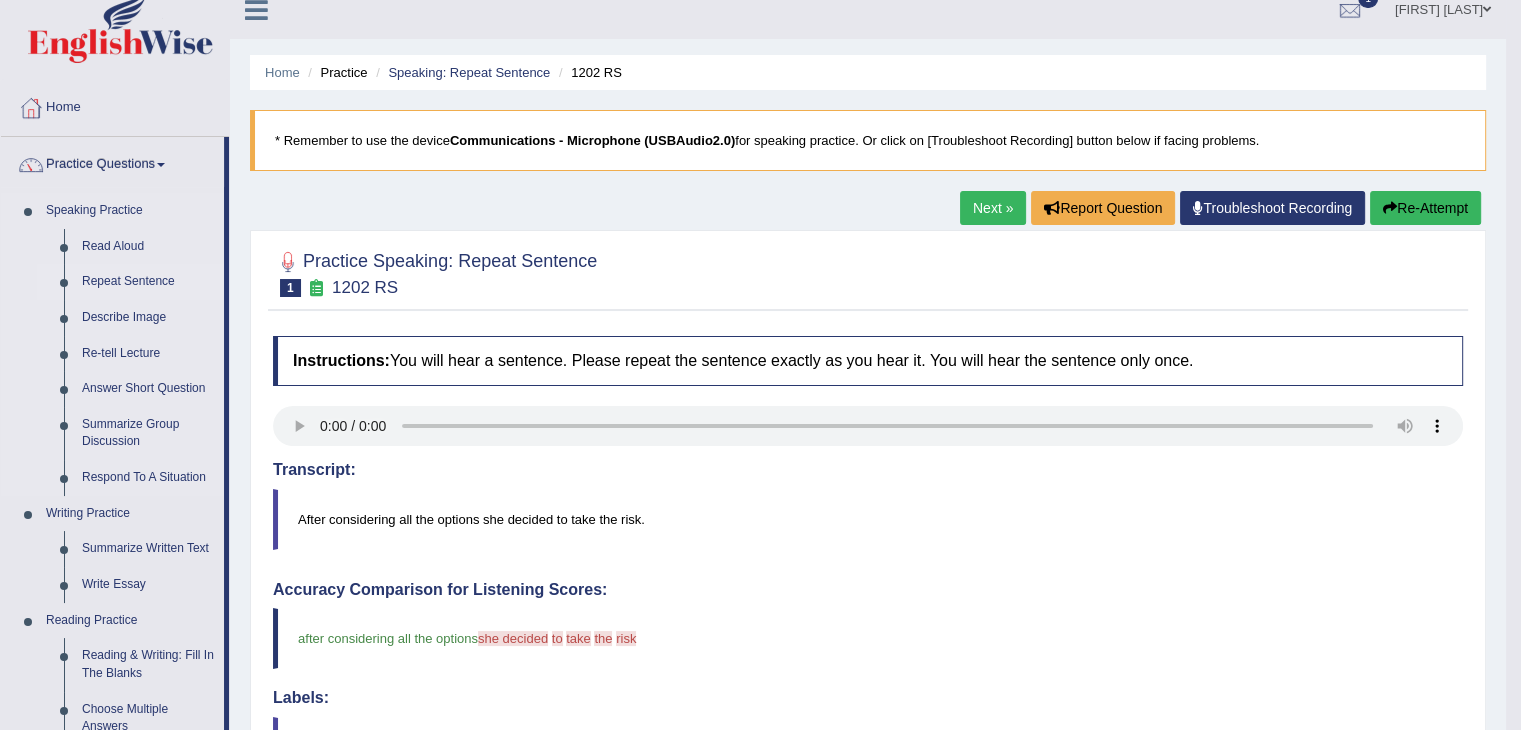 click on "Repeat Sentence" at bounding box center [148, 282] 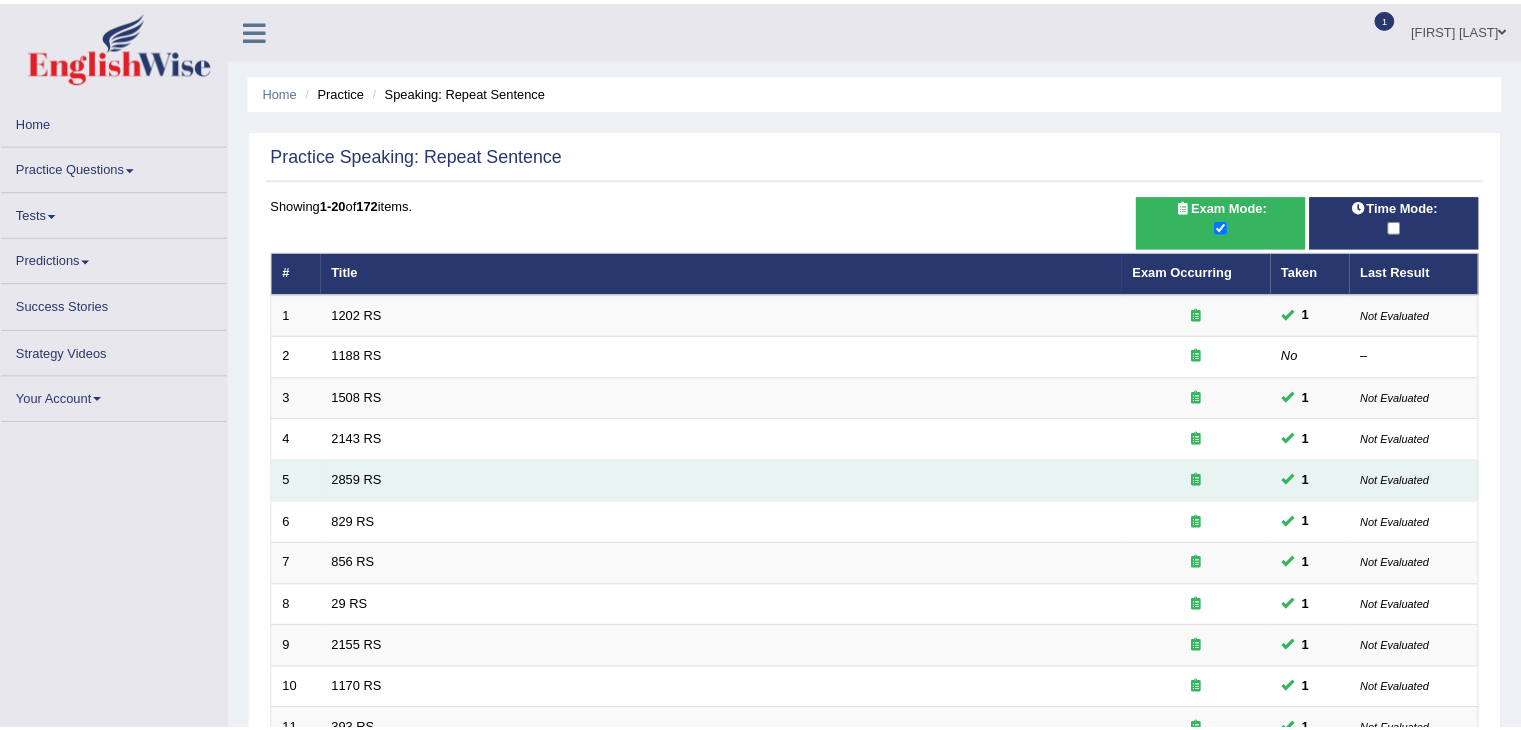 scroll, scrollTop: 0, scrollLeft: 0, axis: both 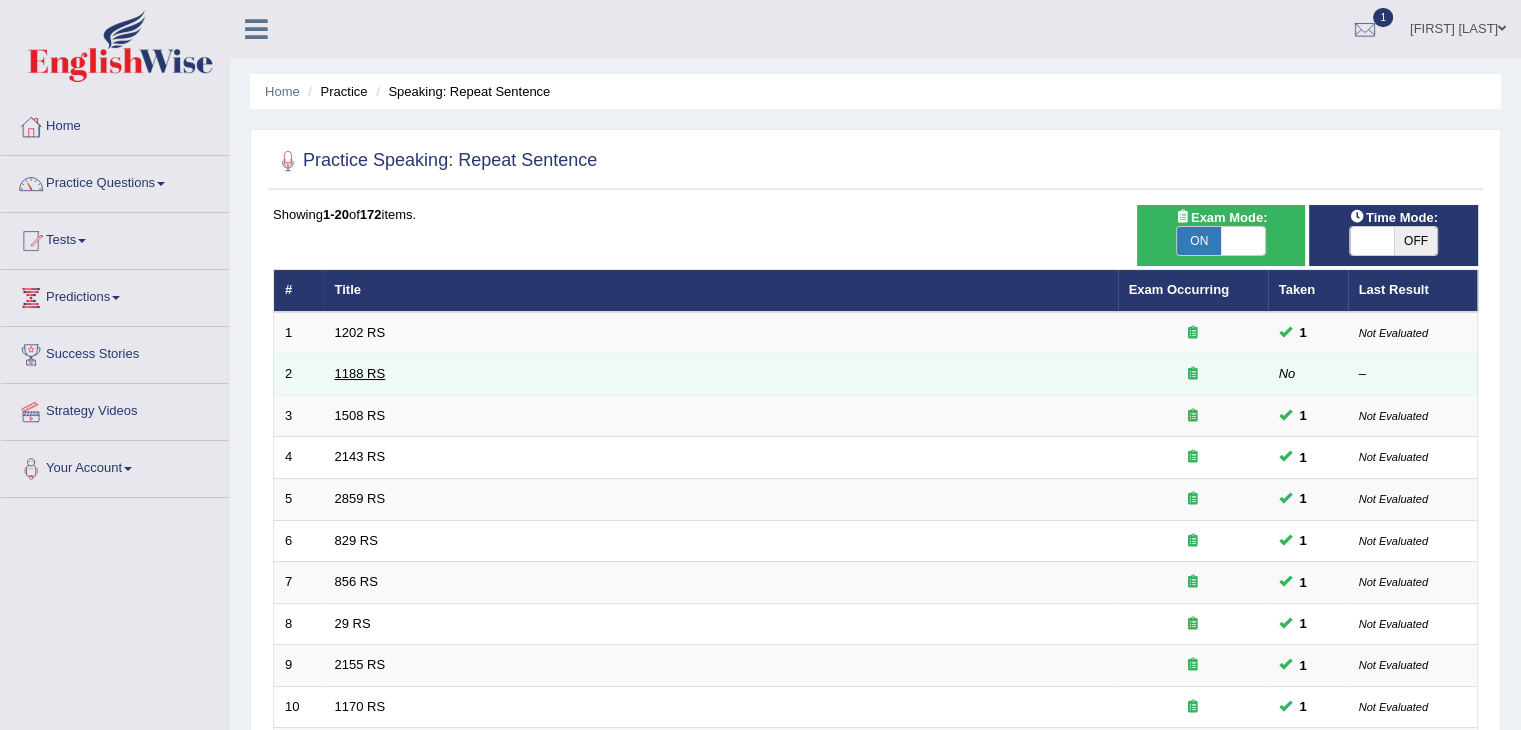 click on "1188 RS" at bounding box center [360, 373] 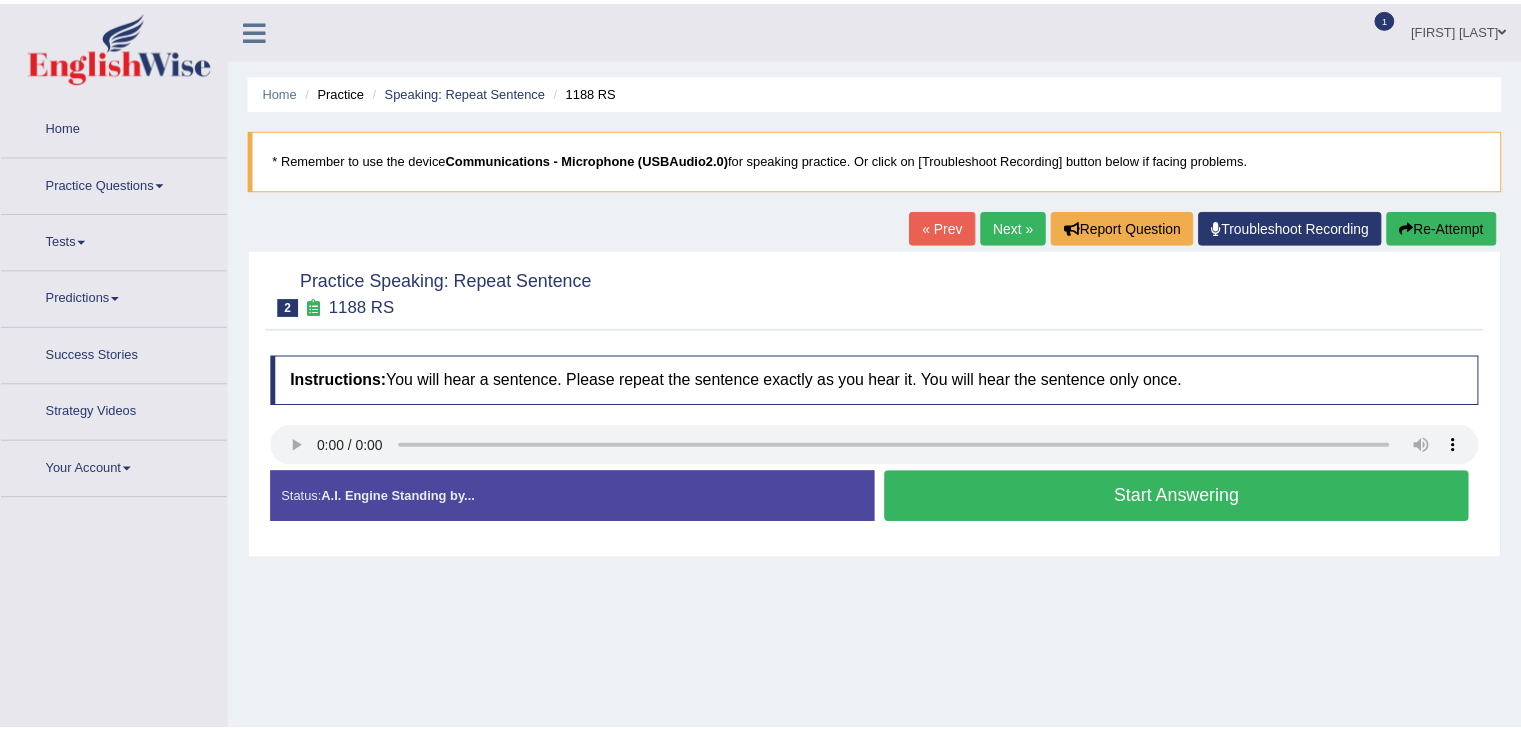 scroll, scrollTop: 0, scrollLeft: 0, axis: both 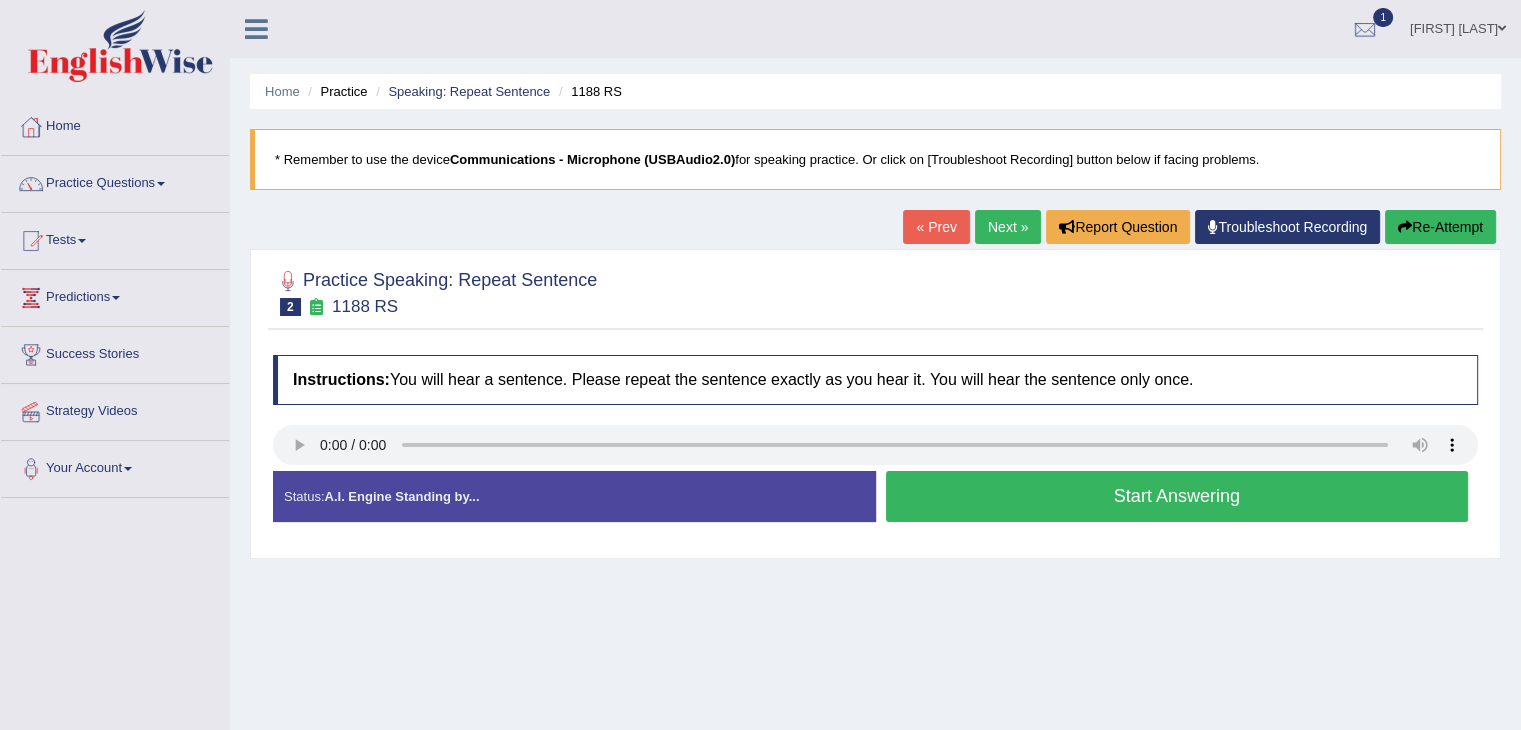 click on "Start Answering" at bounding box center (1177, 496) 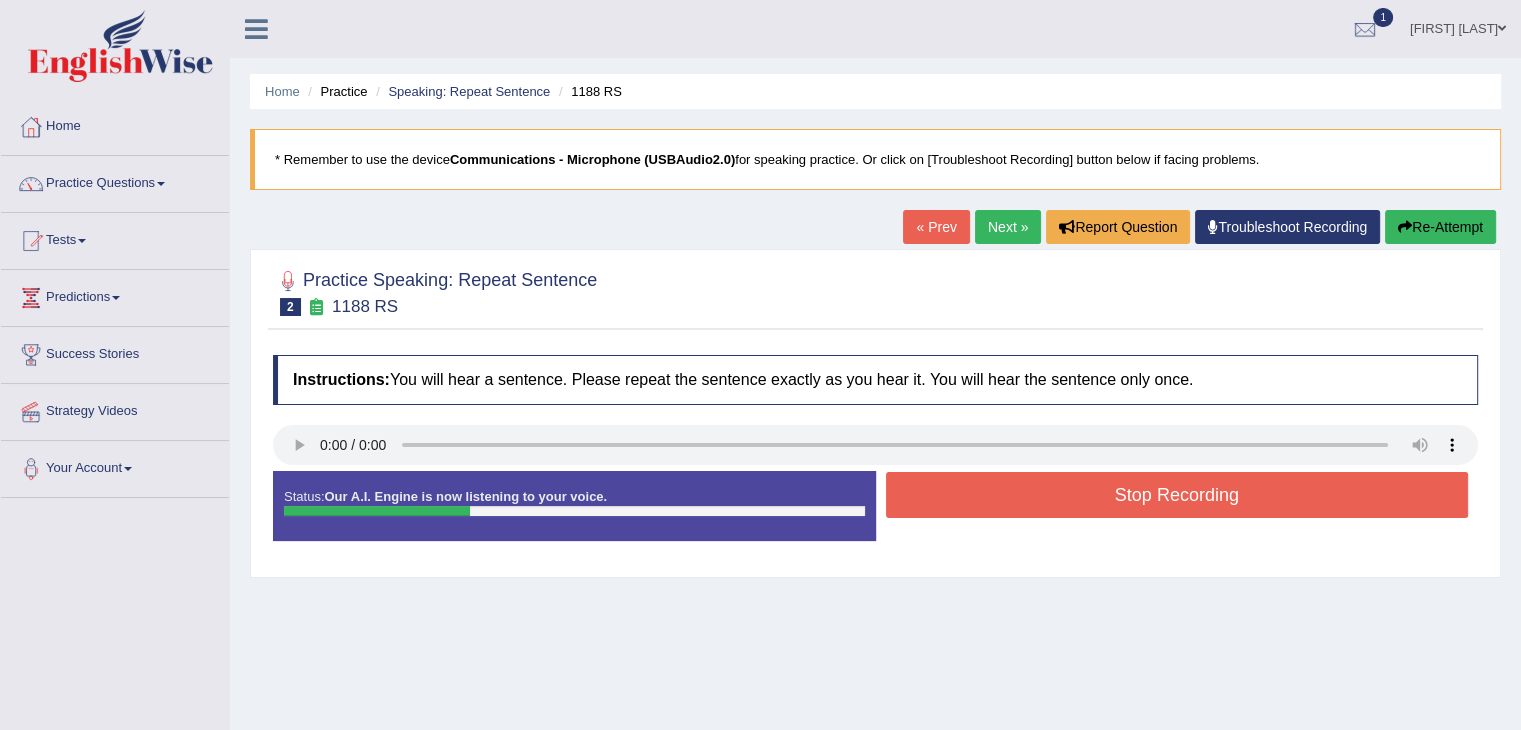 click on "Stop Recording" at bounding box center [1177, 495] 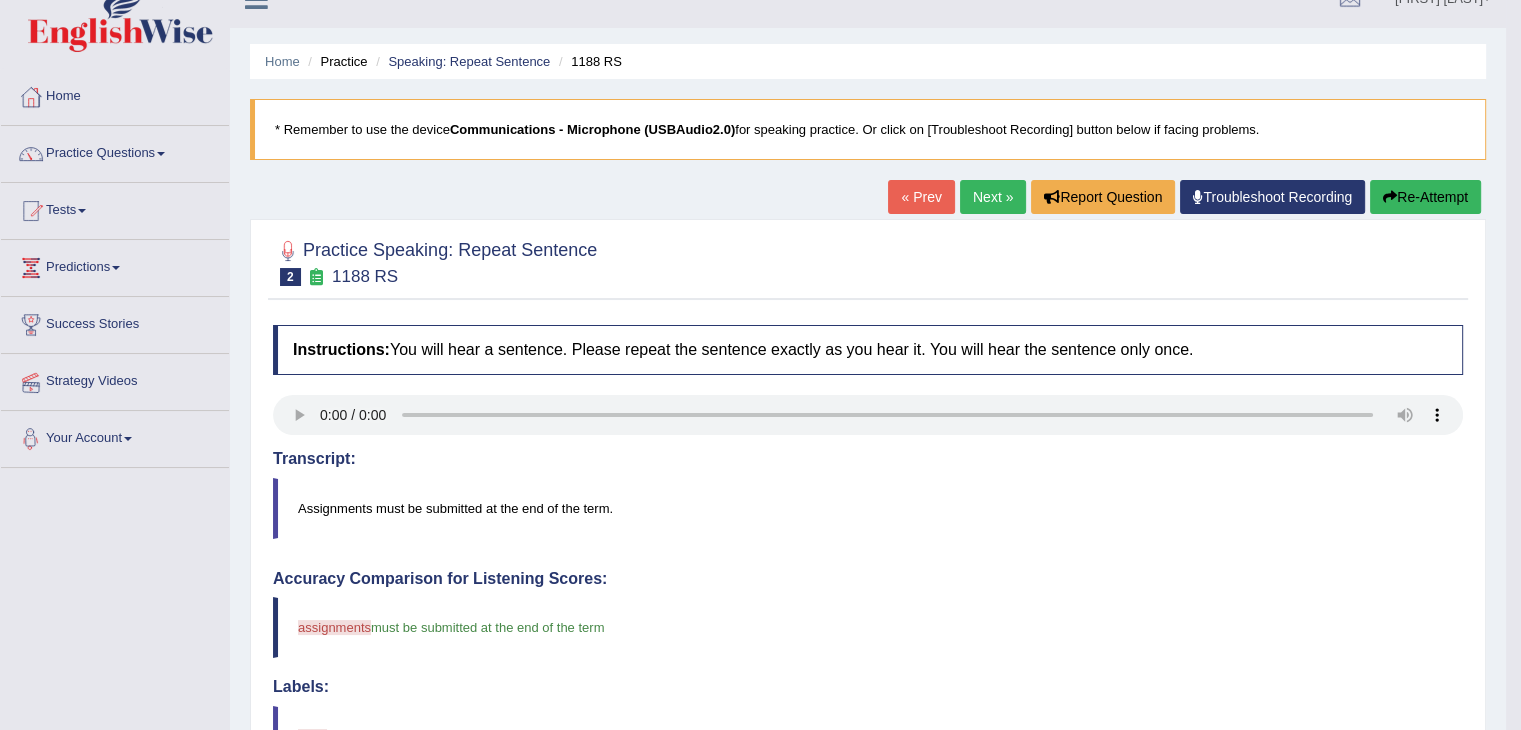 scroll, scrollTop: 19, scrollLeft: 0, axis: vertical 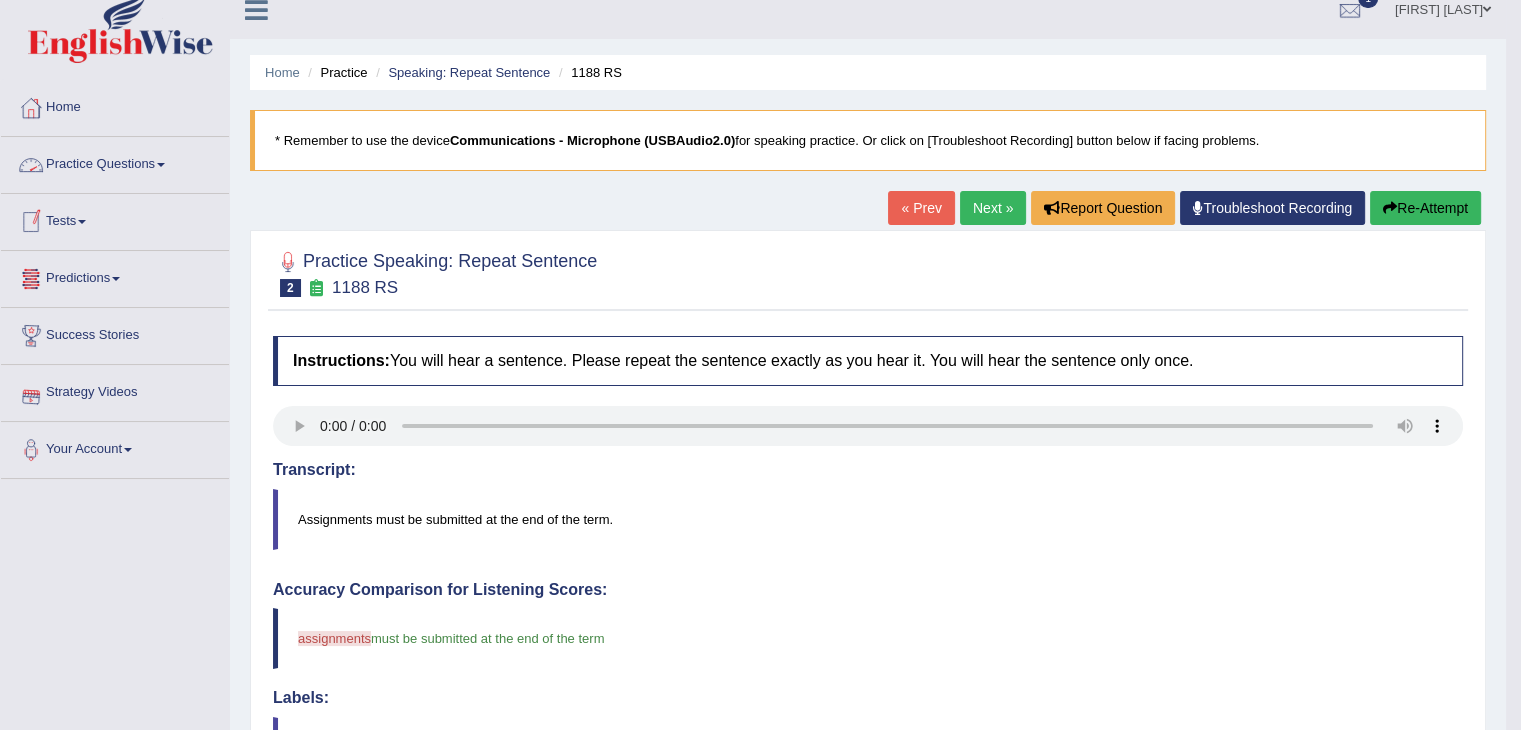 click on "Practice Questions" at bounding box center [115, 162] 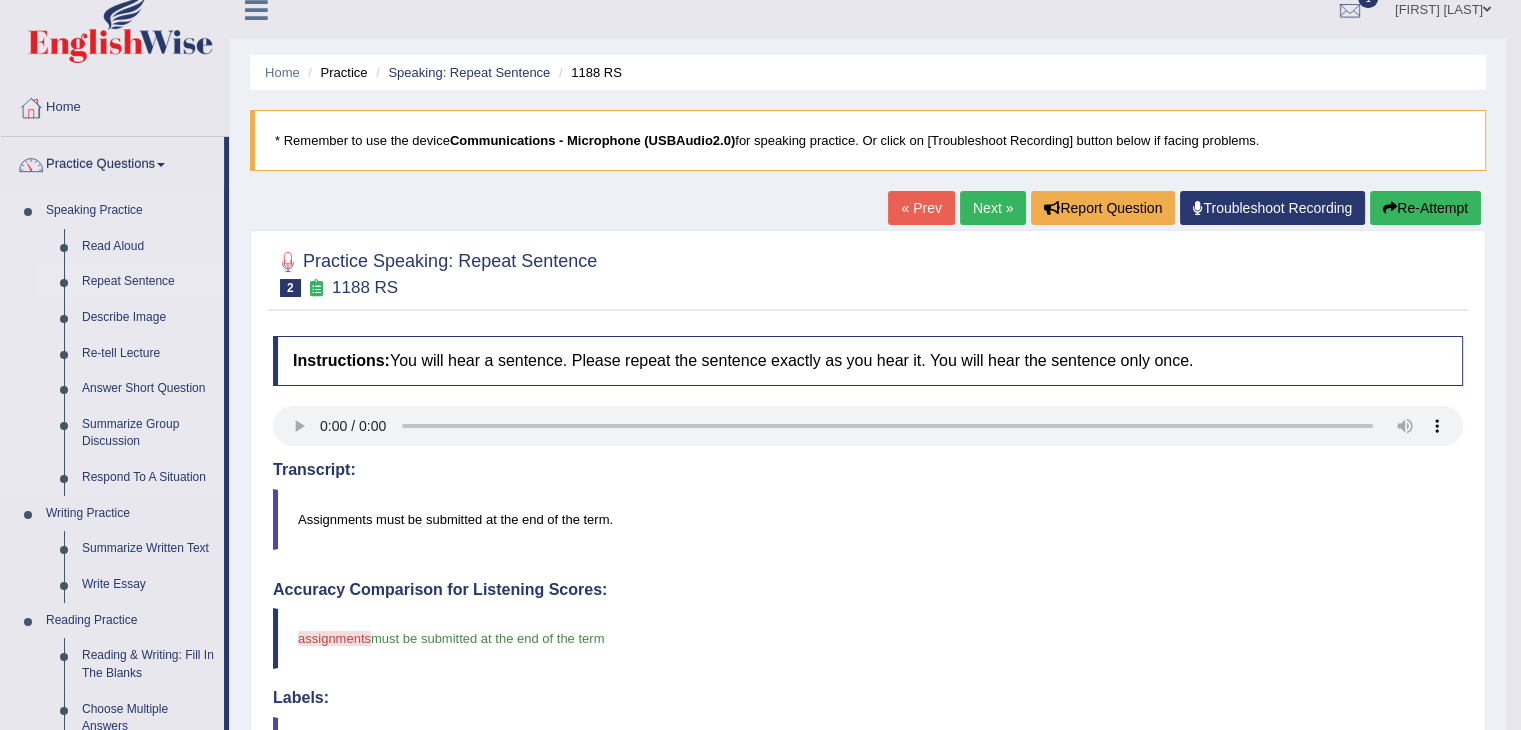click on "Repeat Sentence" at bounding box center [148, 282] 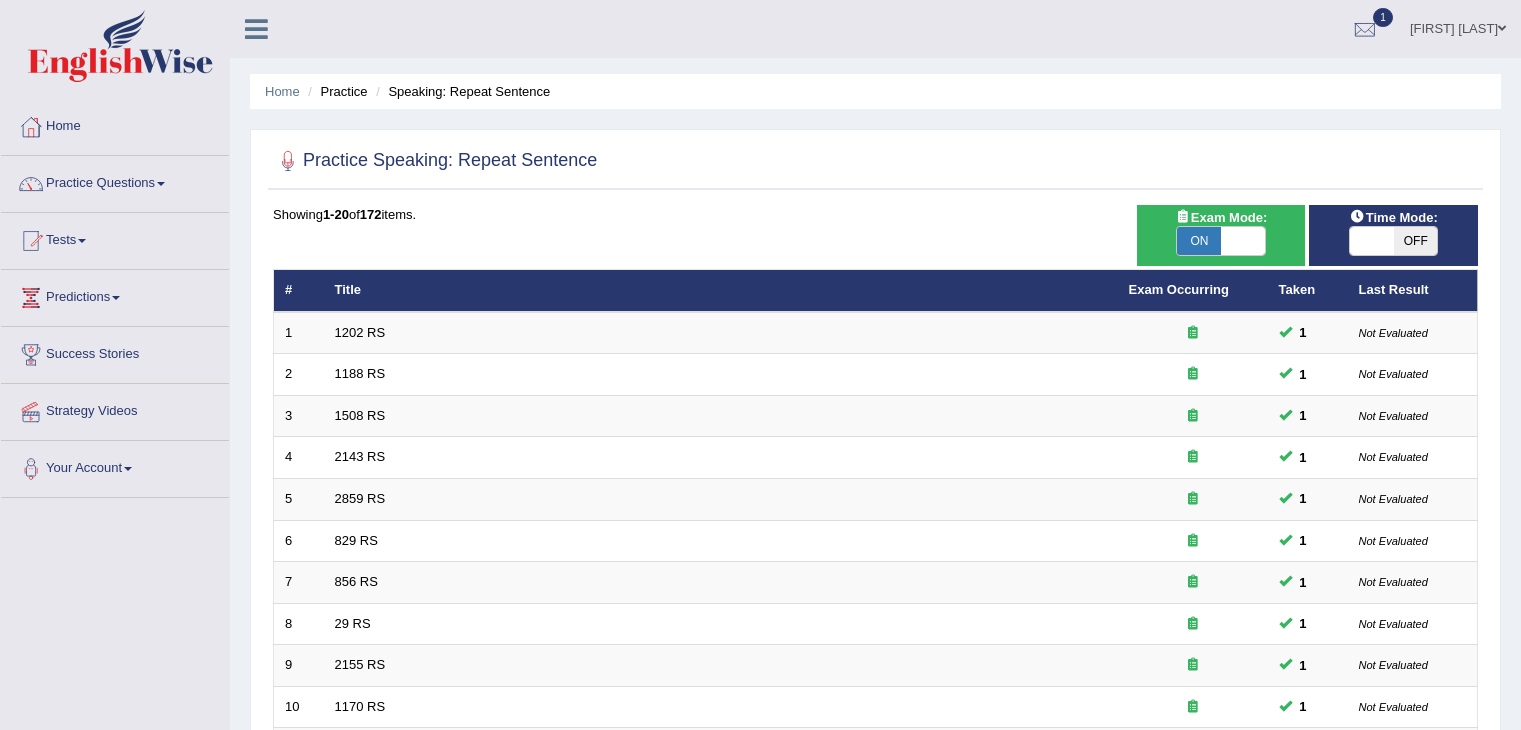scroll, scrollTop: 200, scrollLeft: 0, axis: vertical 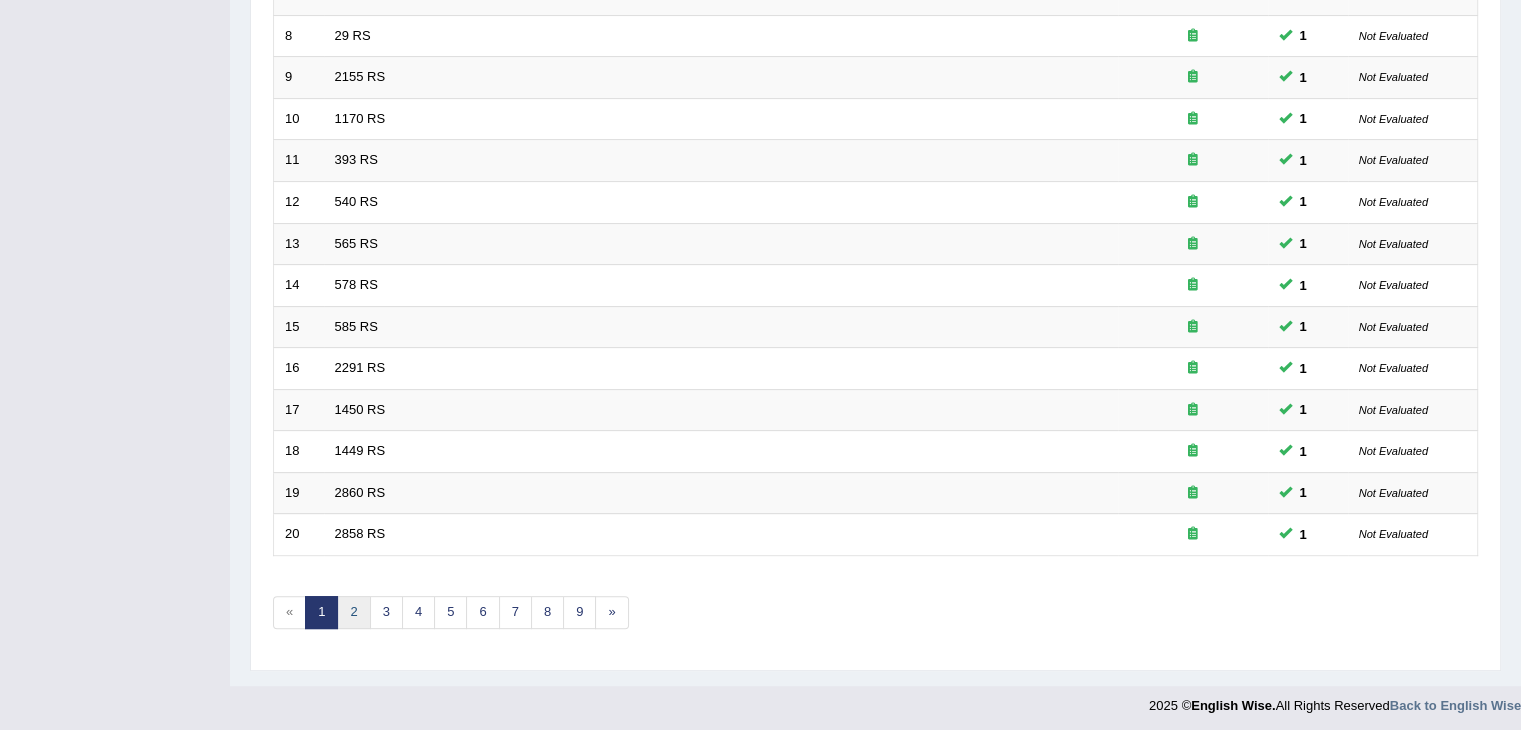 click on "2" at bounding box center [353, 612] 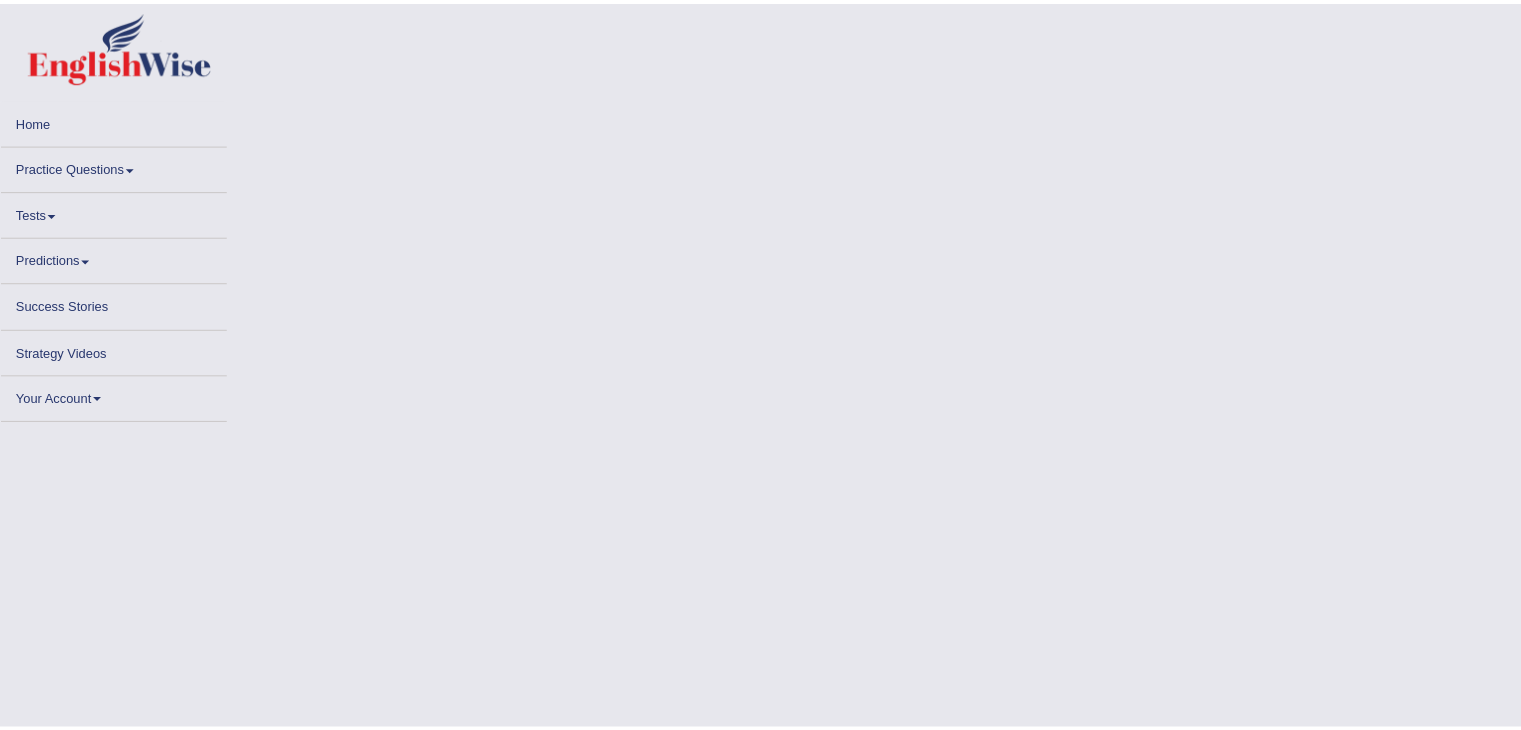 scroll, scrollTop: 0, scrollLeft: 0, axis: both 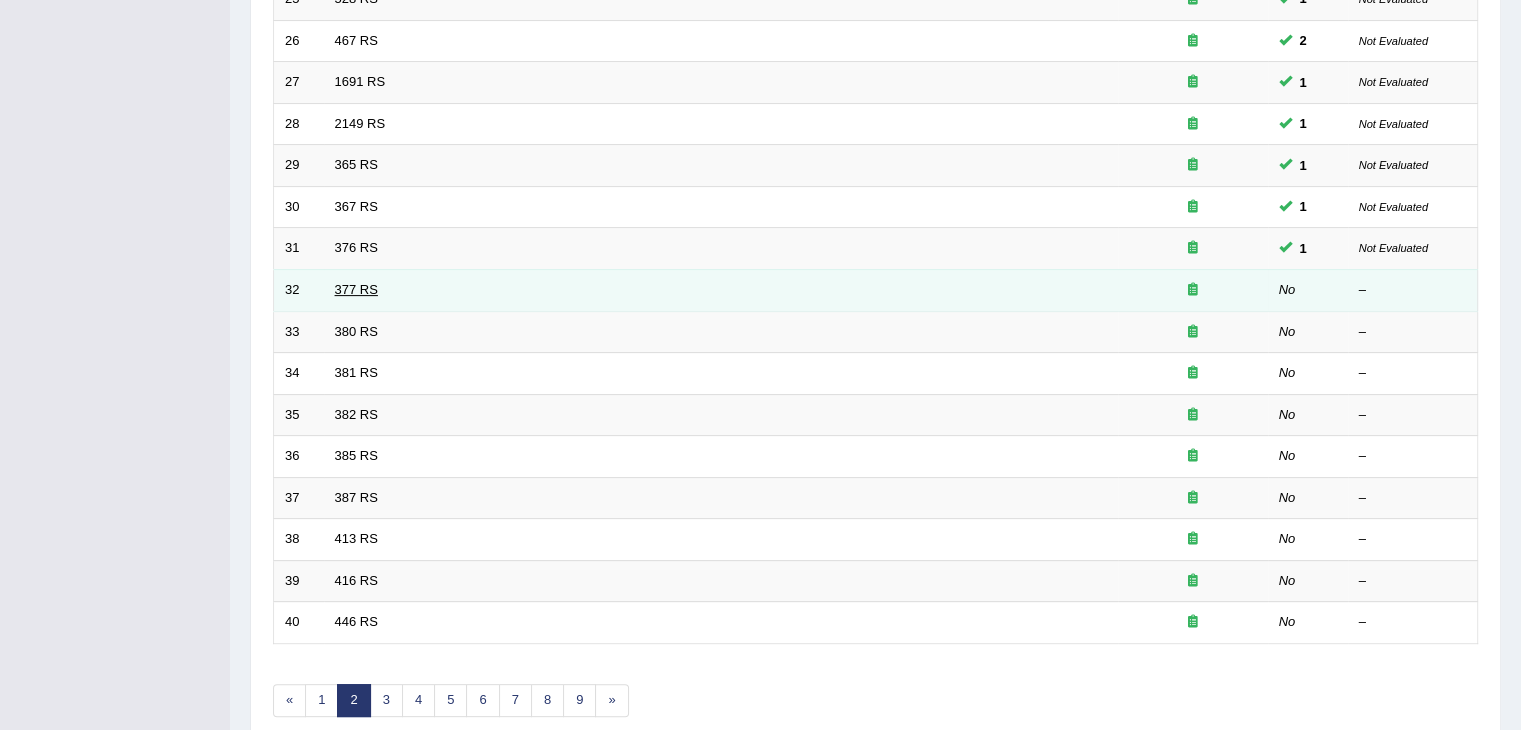 click on "377 RS" at bounding box center [356, 289] 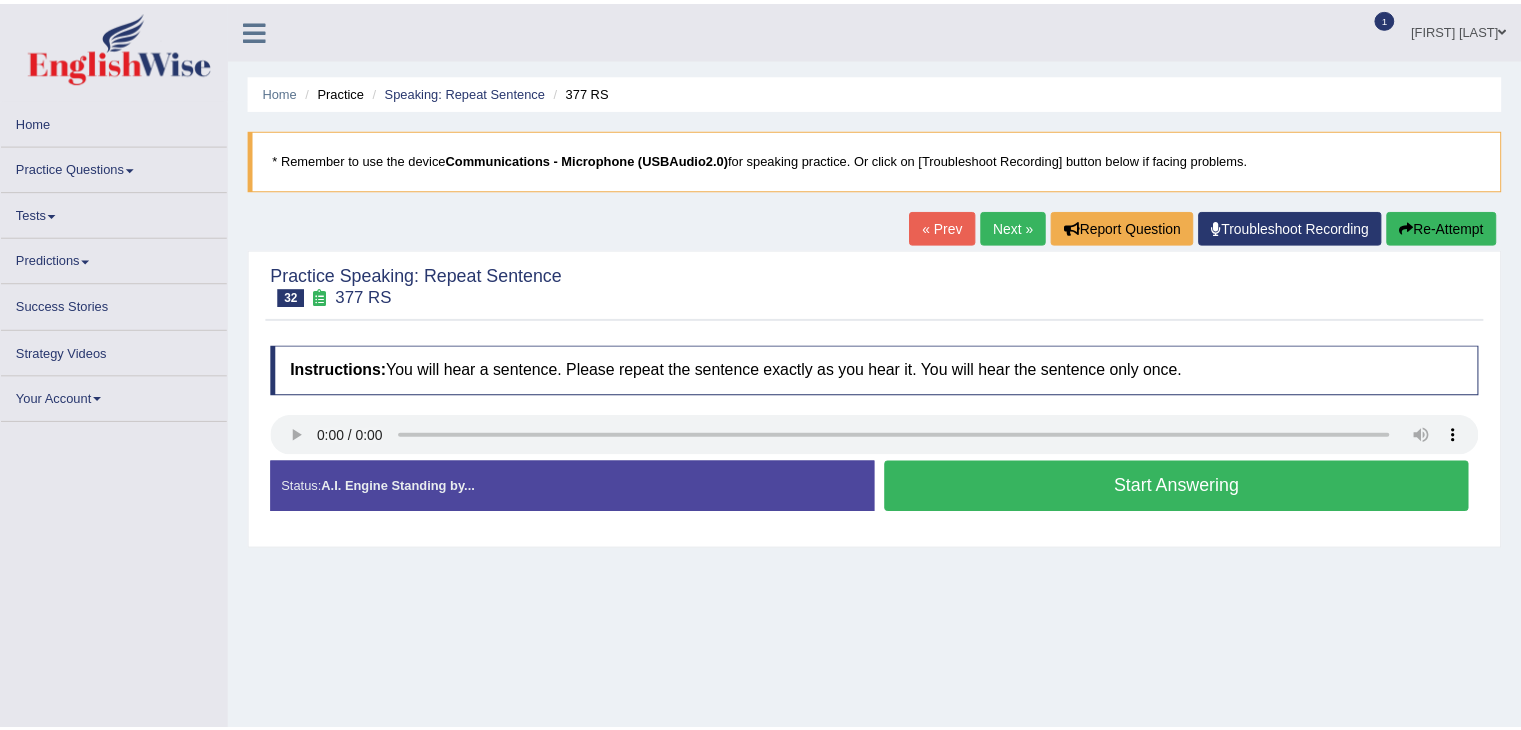 scroll, scrollTop: 0, scrollLeft: 0, axis: both 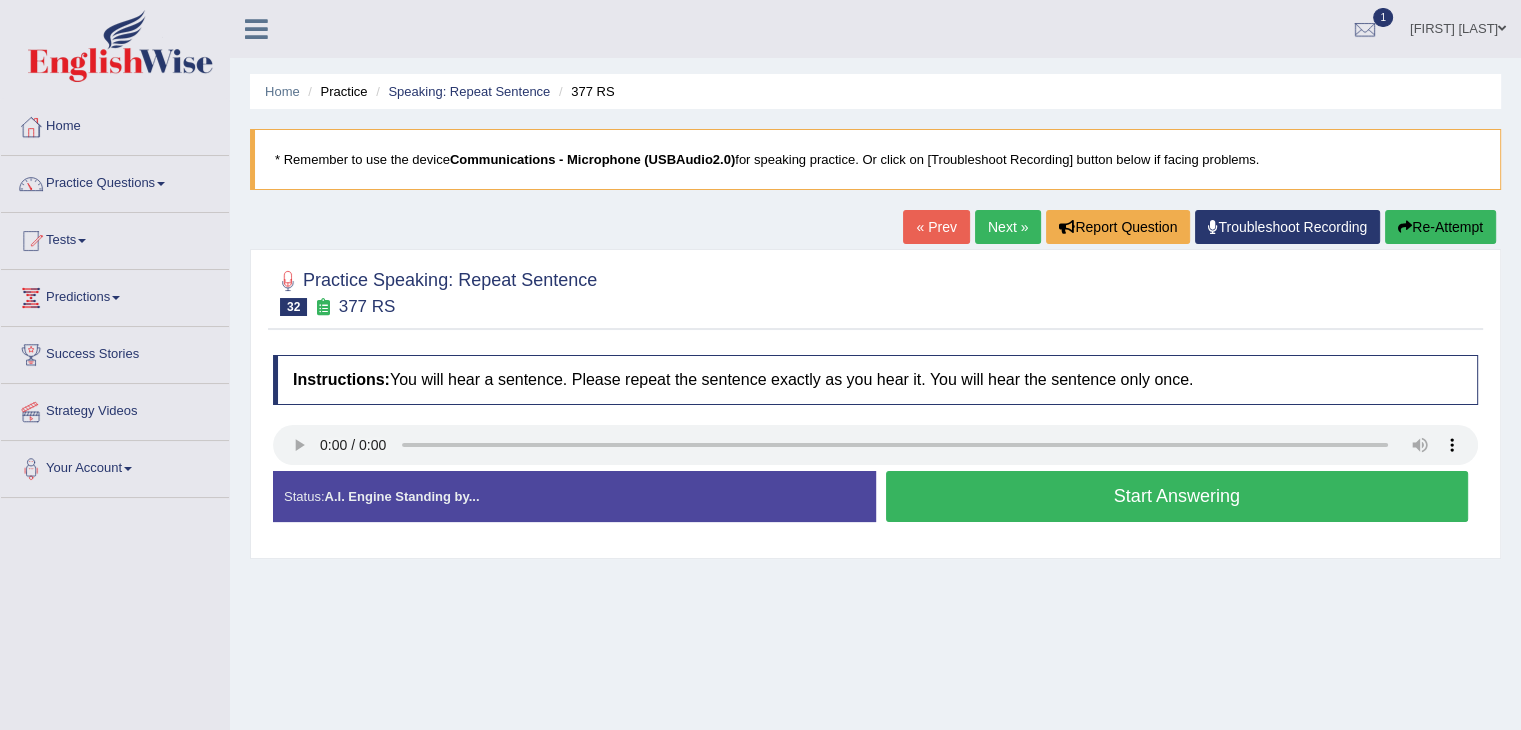 click on "Start Answering" at bounding box center [1177, 496] 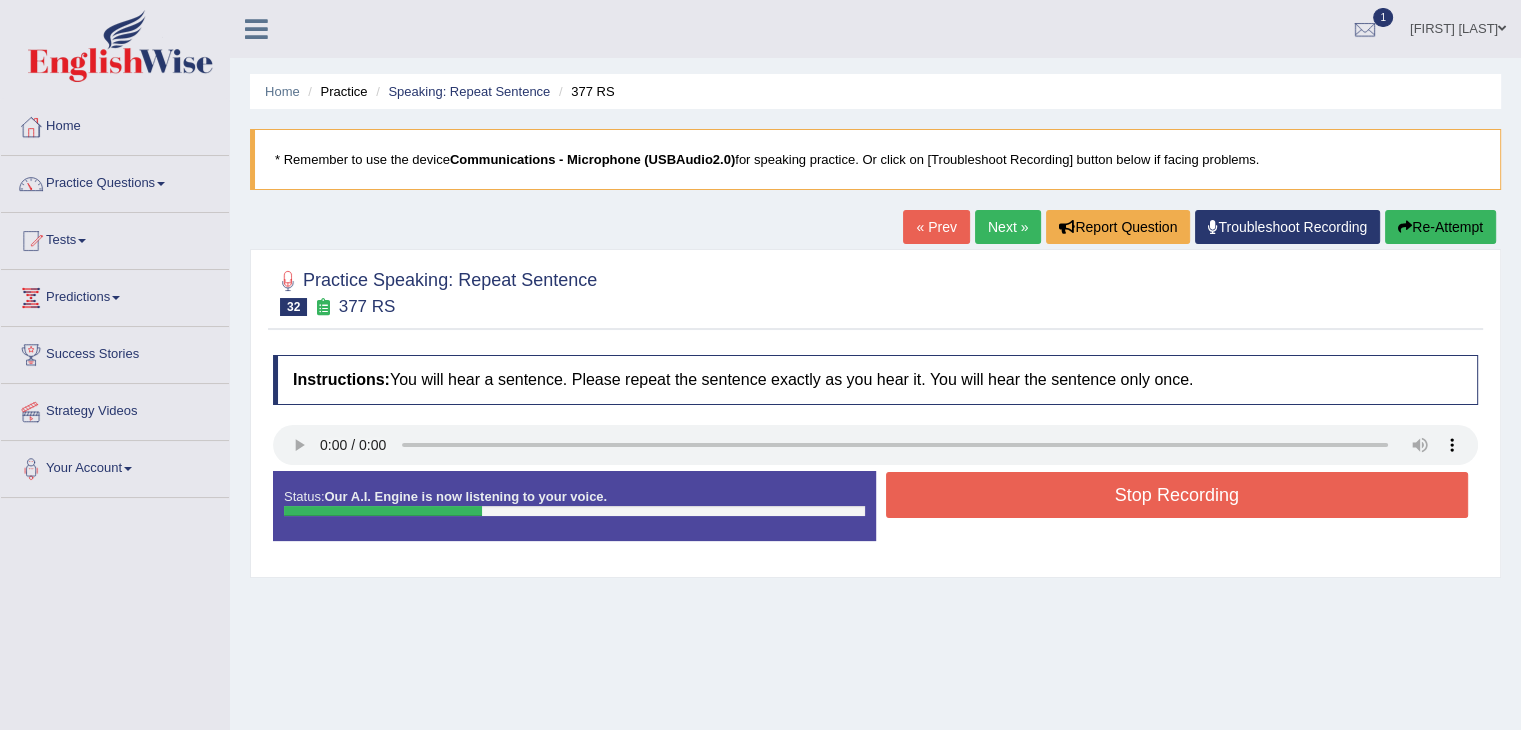 click on "Stop Recording" at bounding box center (1177, 495) 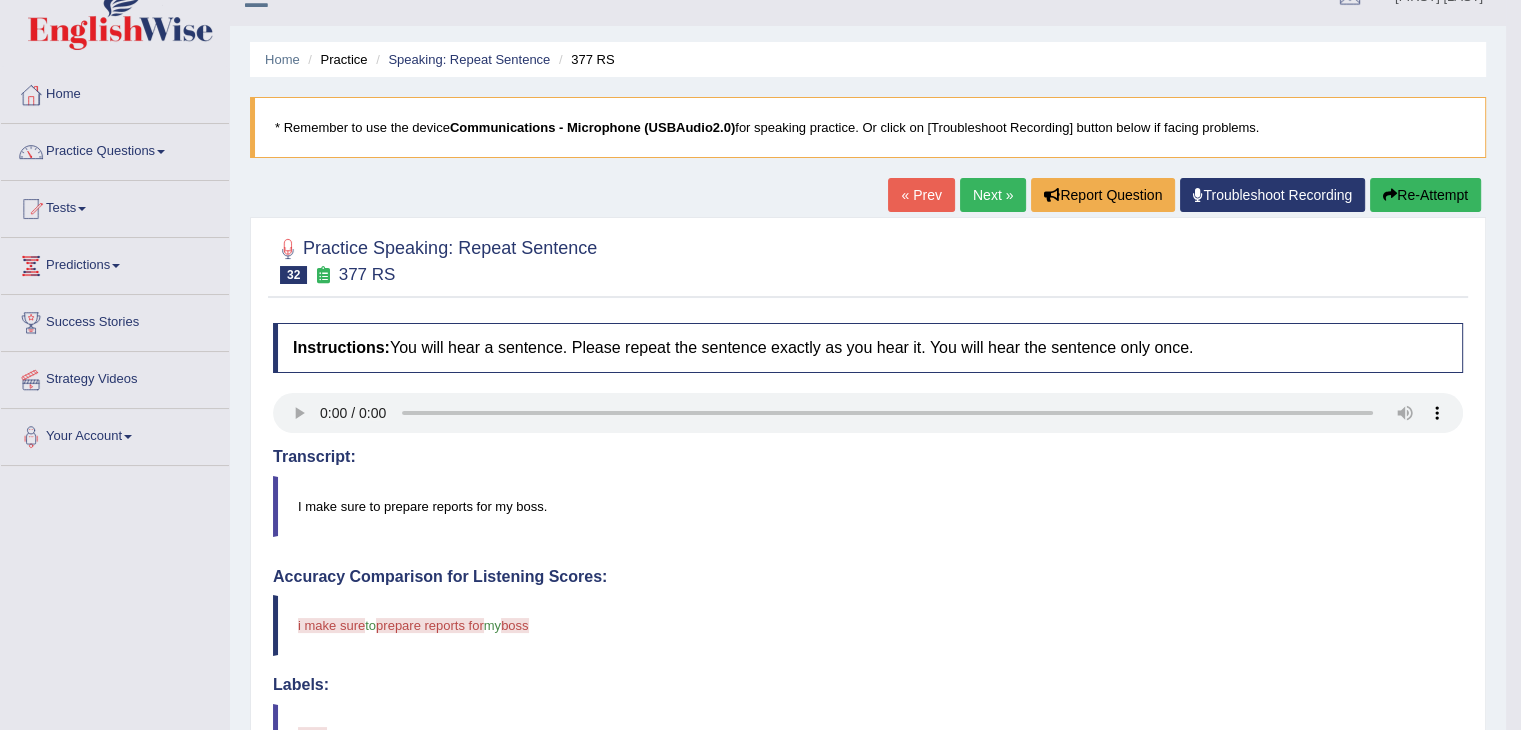 scroll, scrollTop: 0, scrollLeft: 0, axis: both 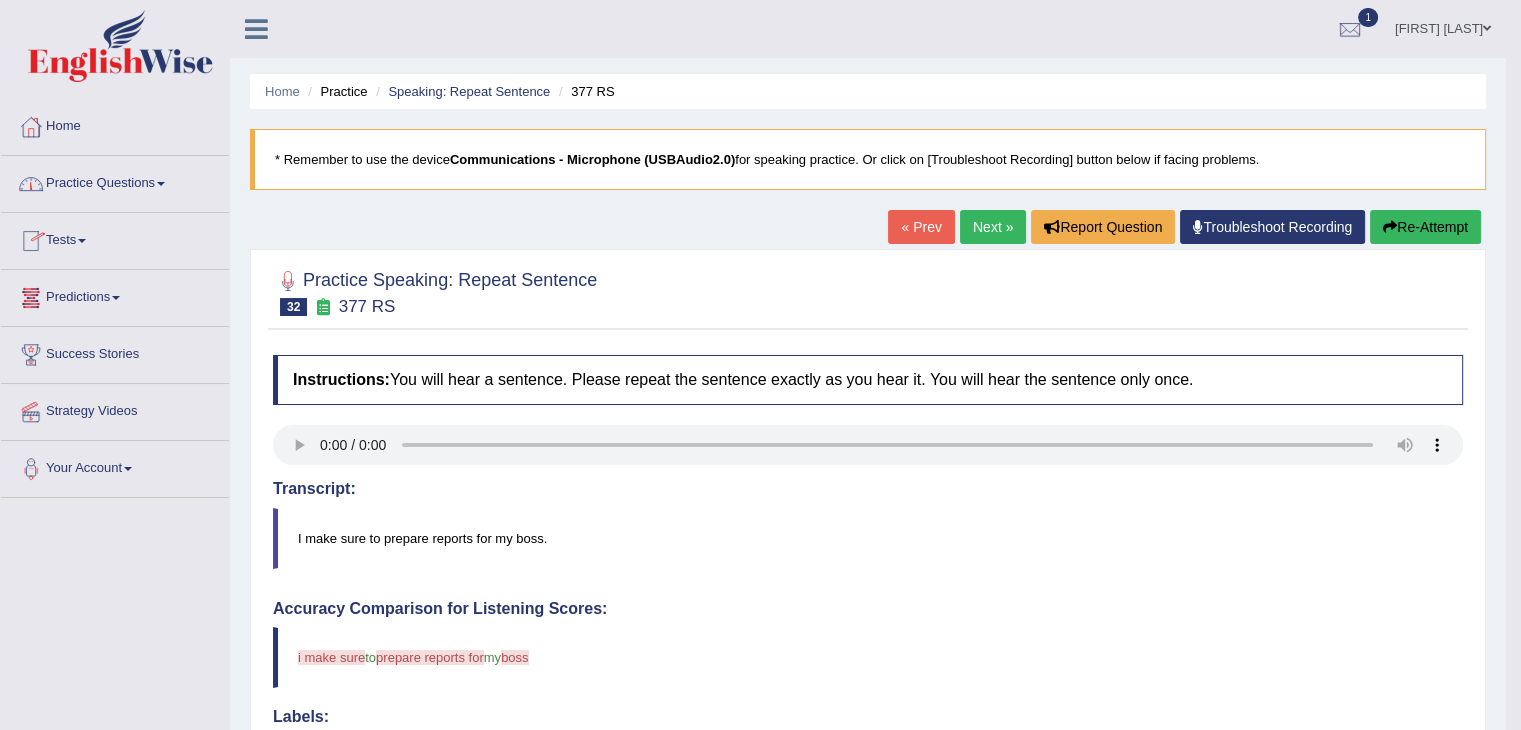 click on "Practice Questions" at bounding box center [115, 181] 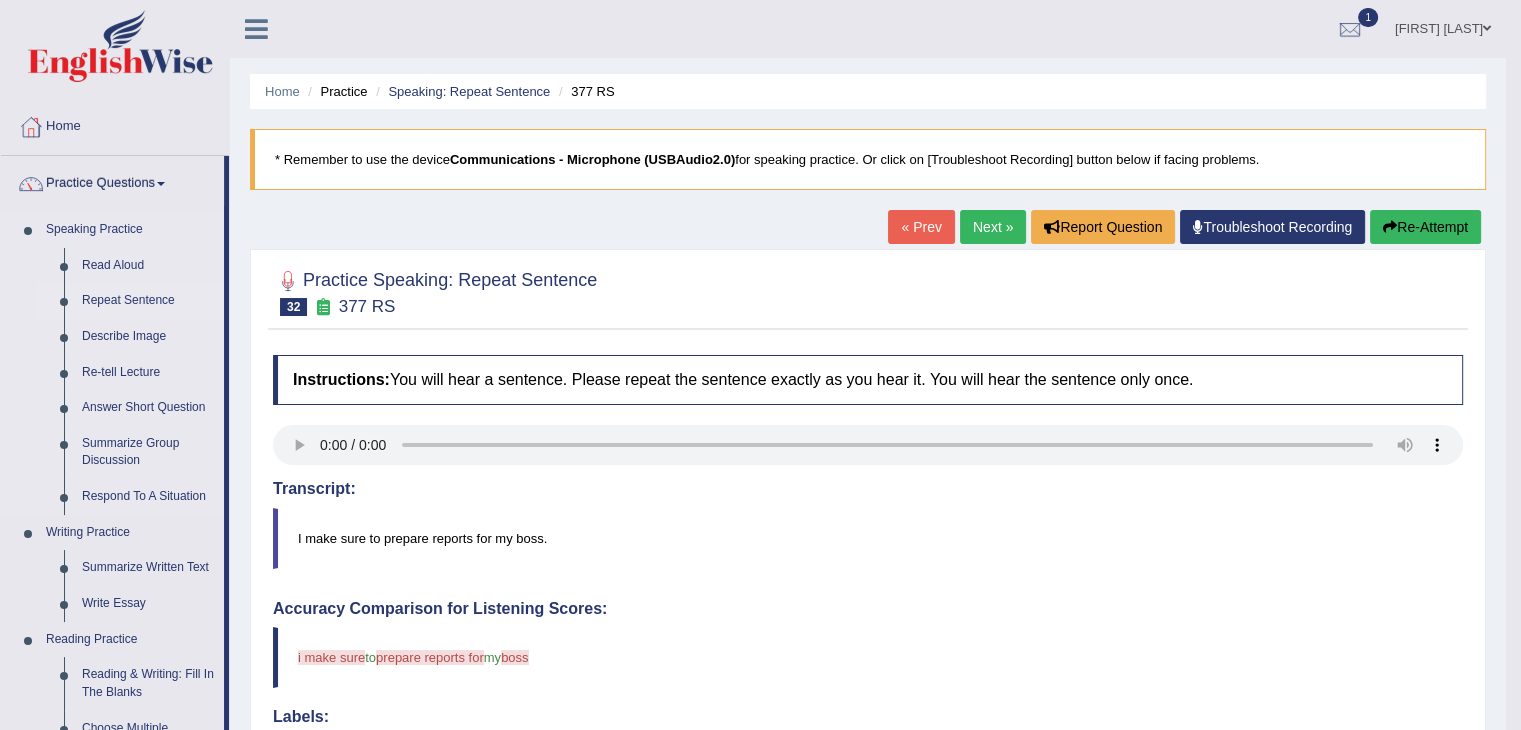 click on "Repeat Sentence" at bounding box center [148, 301] 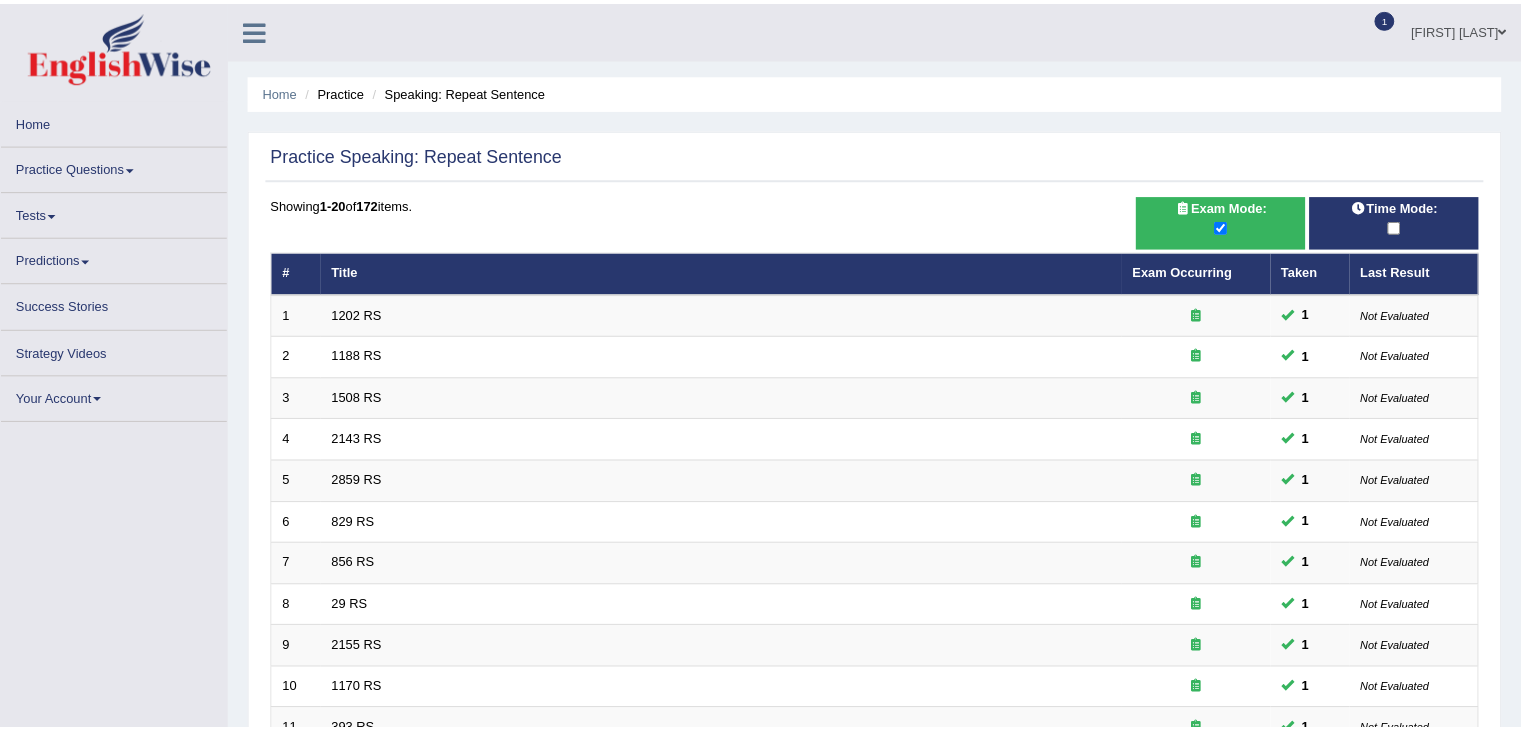 scroll, scrollTop: 0, scrollLeft: 0, axis: both 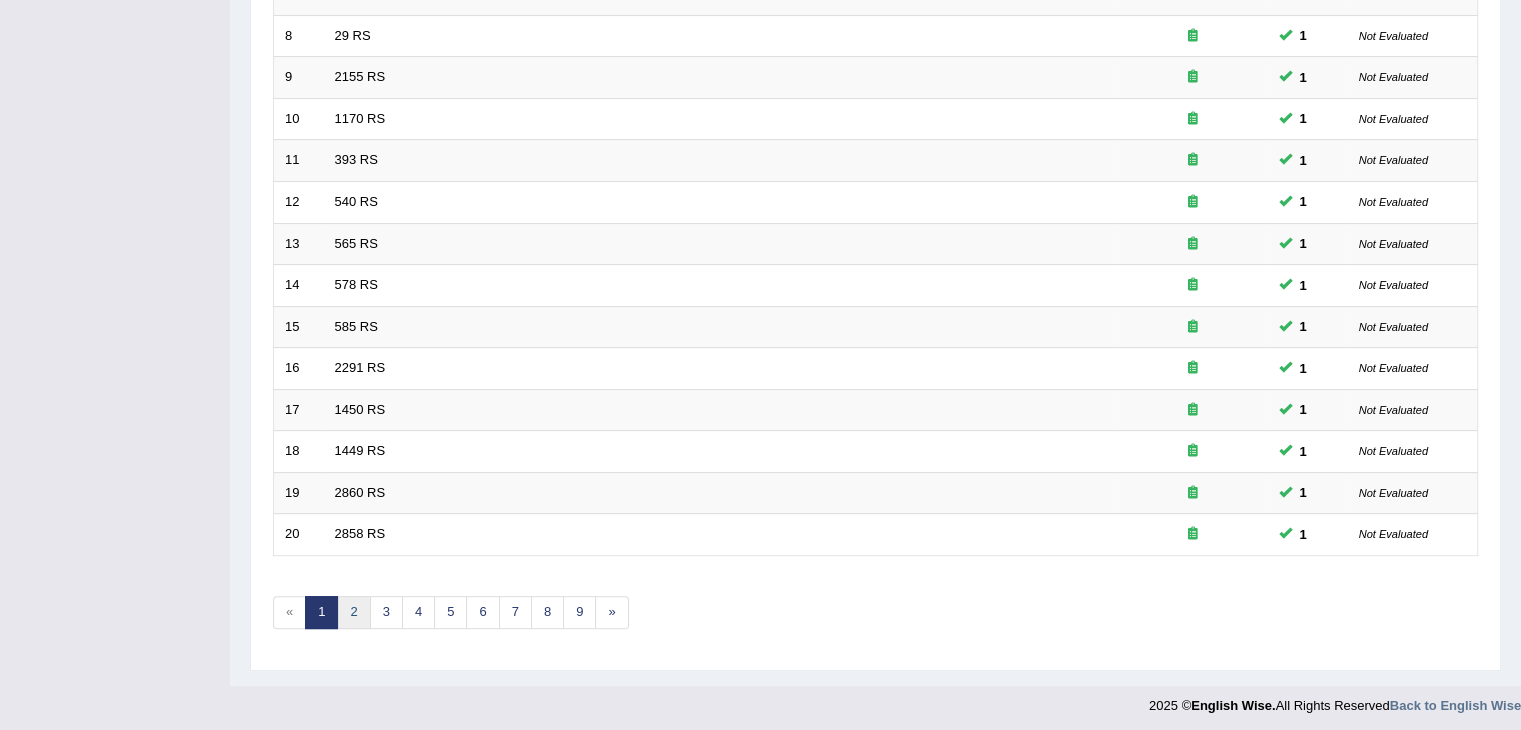 click on "2" at bounding box center [353, 612] 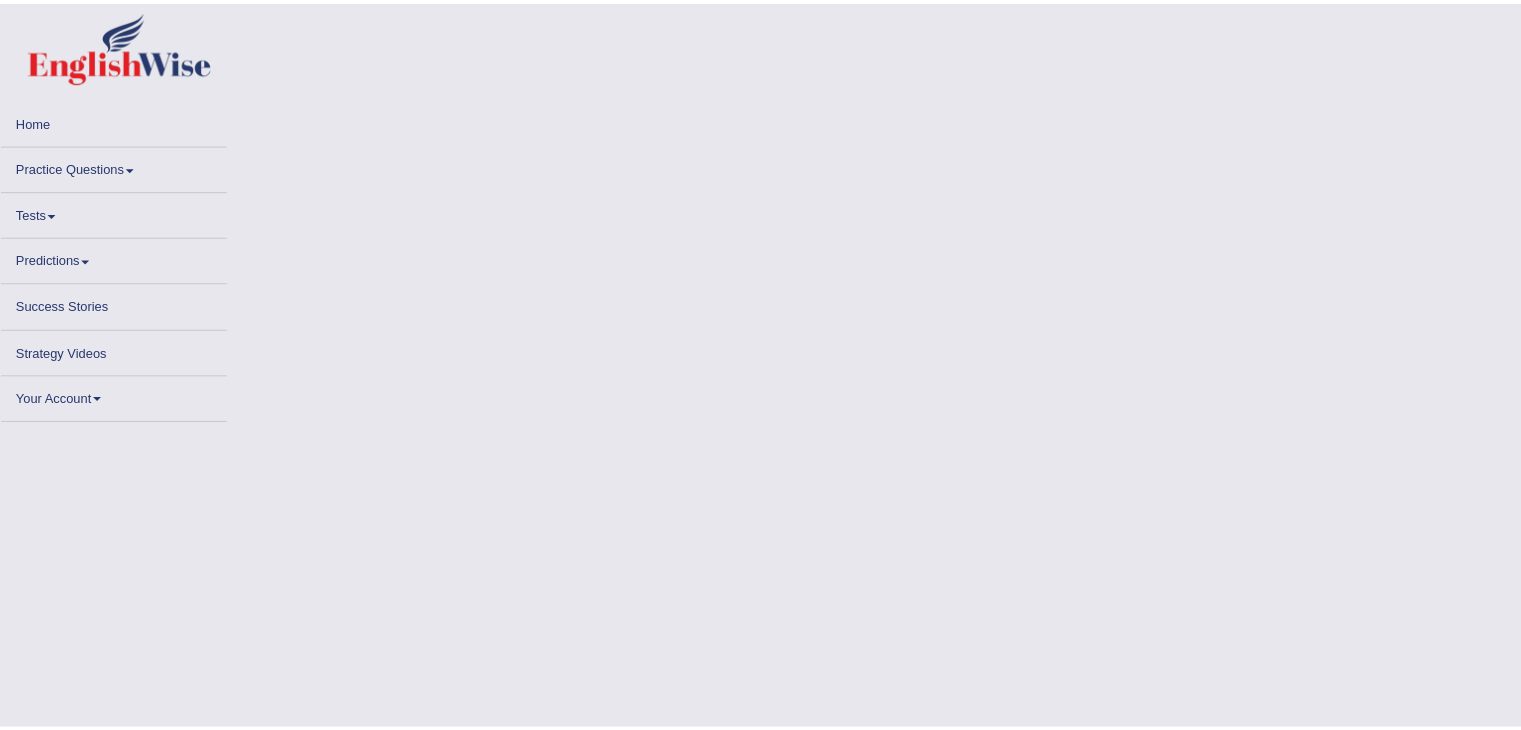 scroll, scrollTop: 0, scrollLeft: 0, axis: both 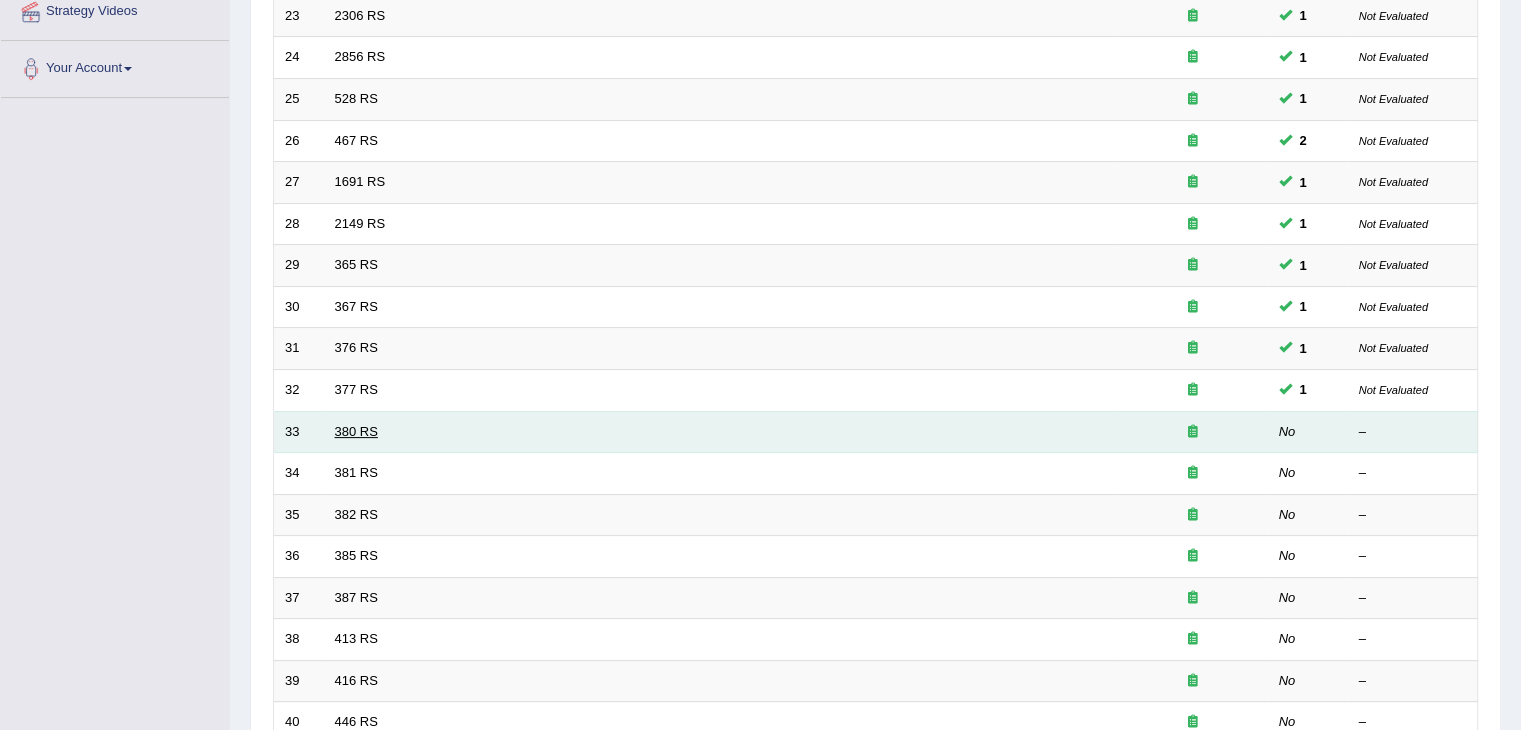 click on "380 RS" at bounding box center (356, 431) 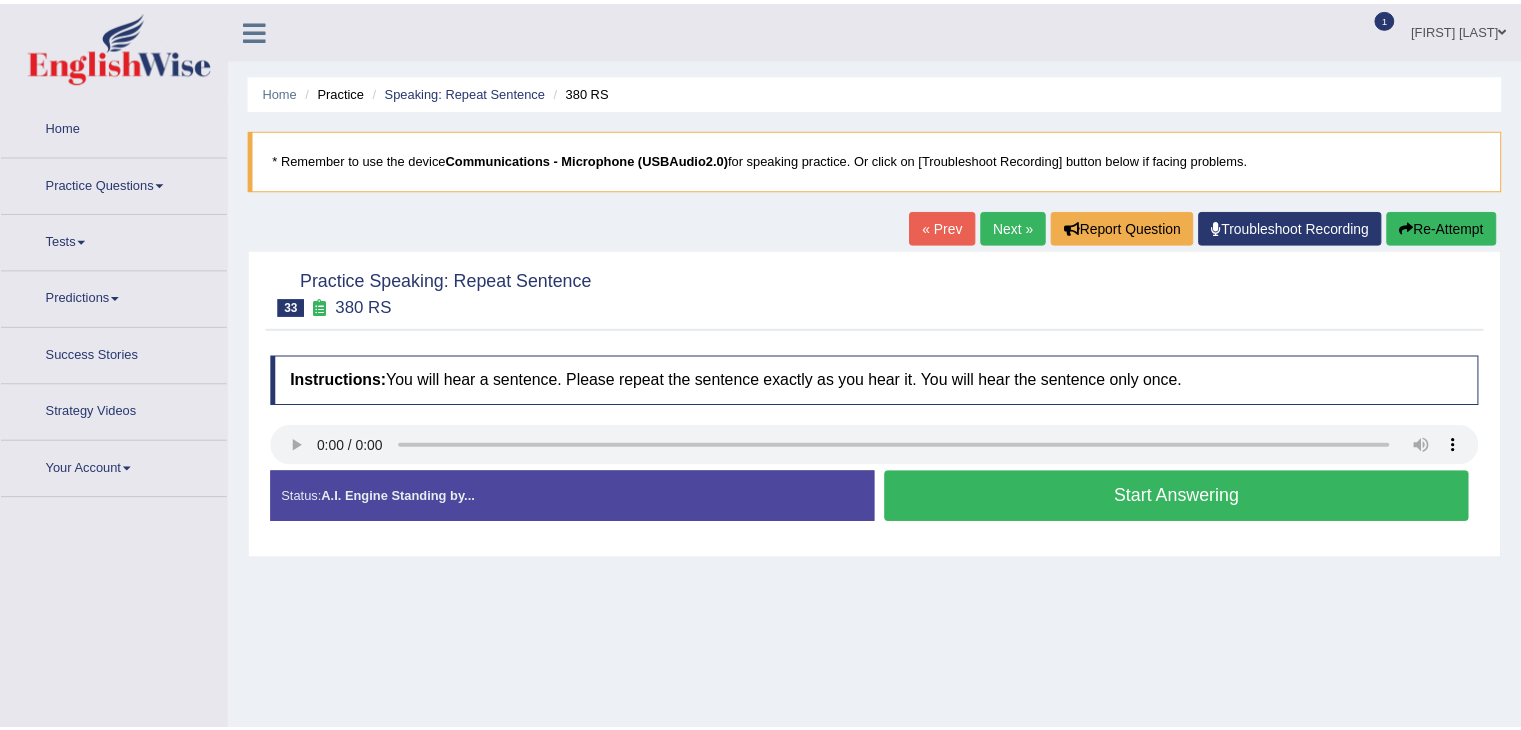 scroll, scrollTop: 0, scrollLeft: 0, axis: both 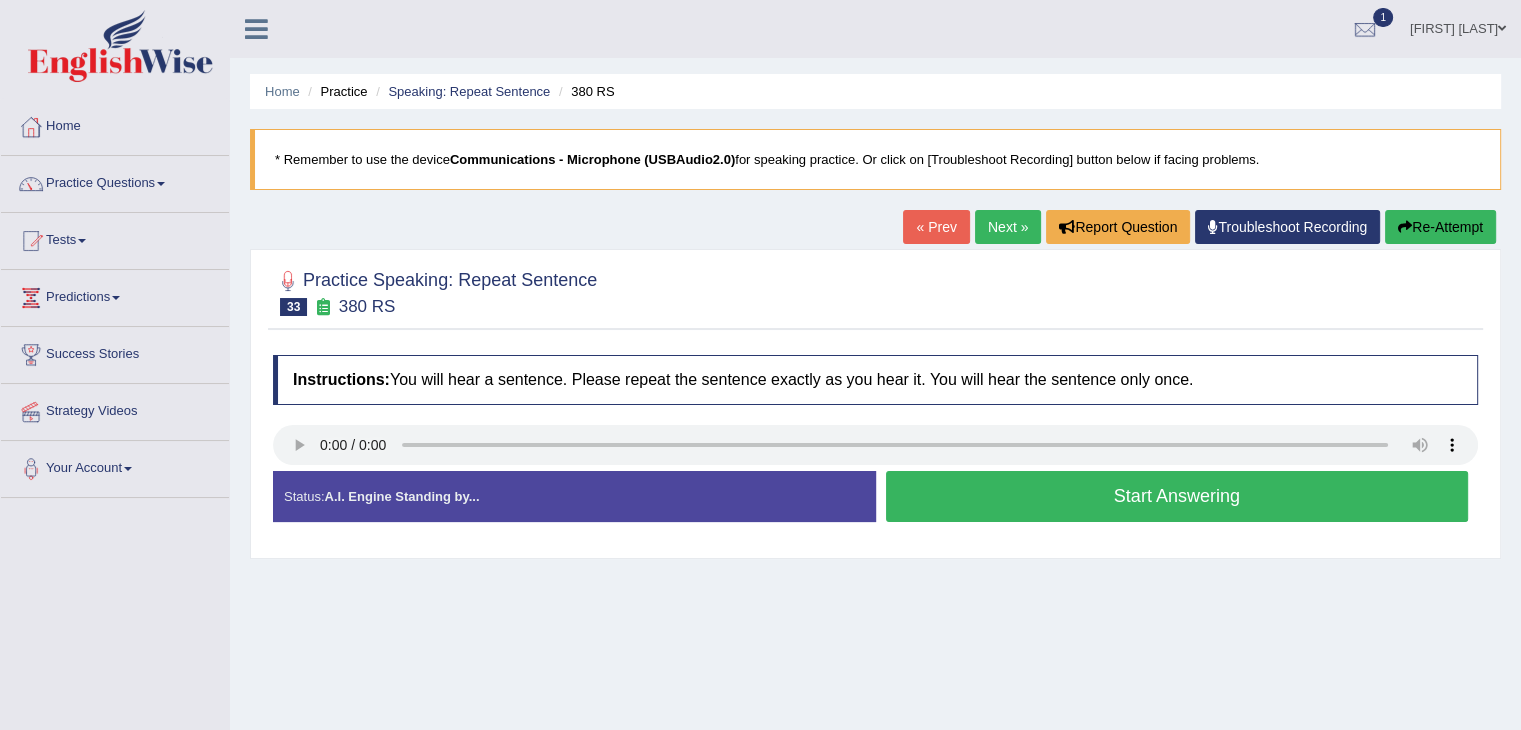 click on "Start Answering" at bounding box center (1177, 496) 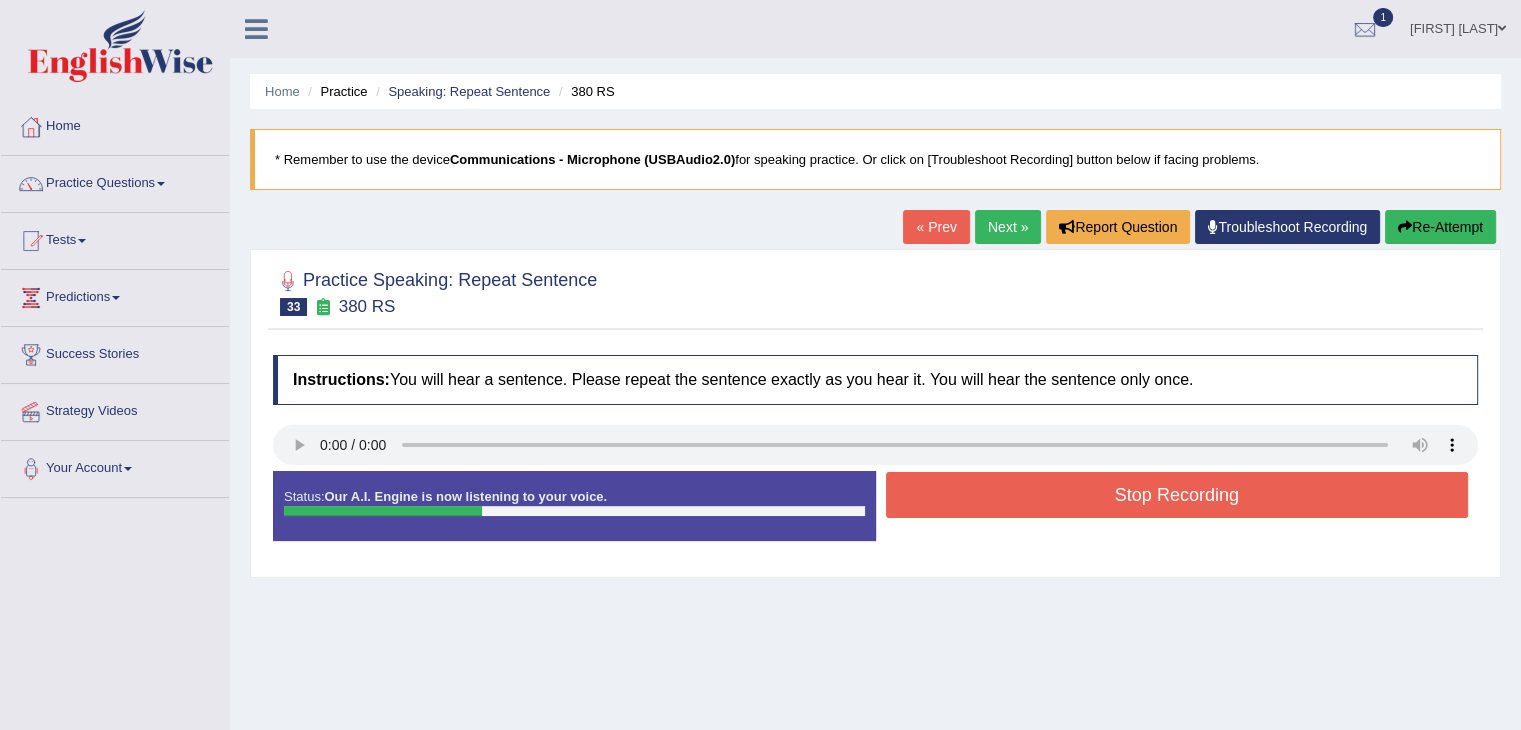 click on "Stop Recording" at bounding box center [1177, 495] 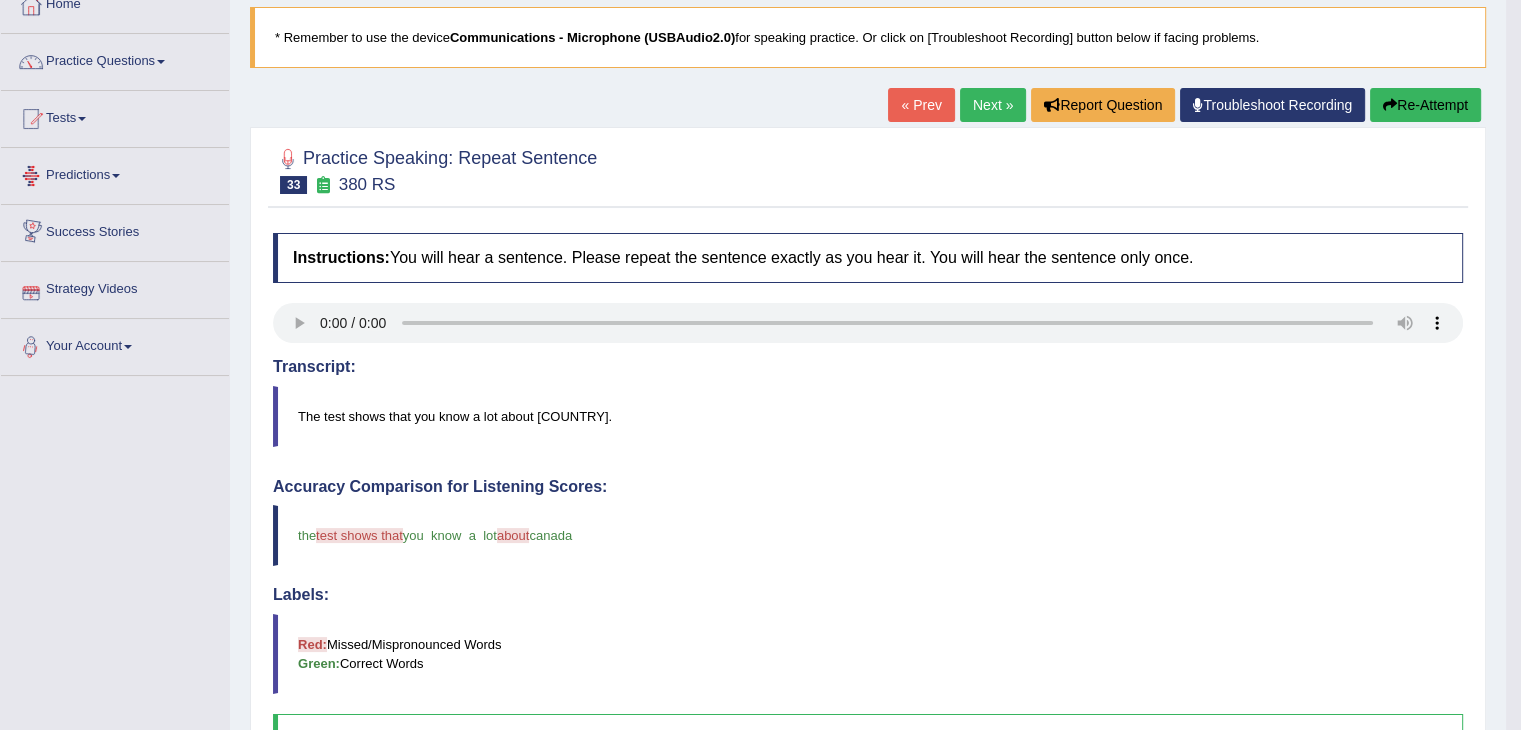scroll, scrollTop: 100, scrollLeft: 0, axis: vertical 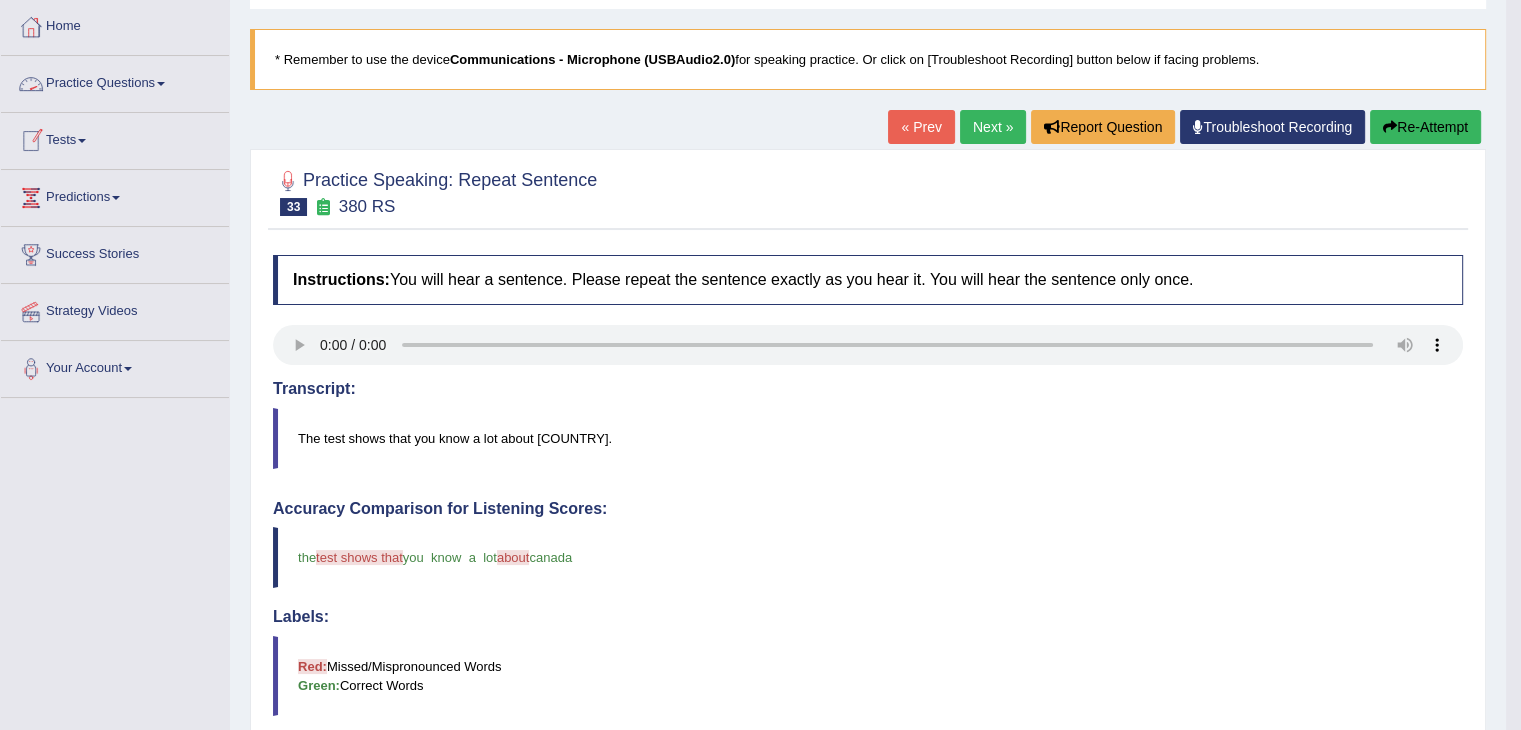 click on "Practice Questions" at bounding box center (115, 81) 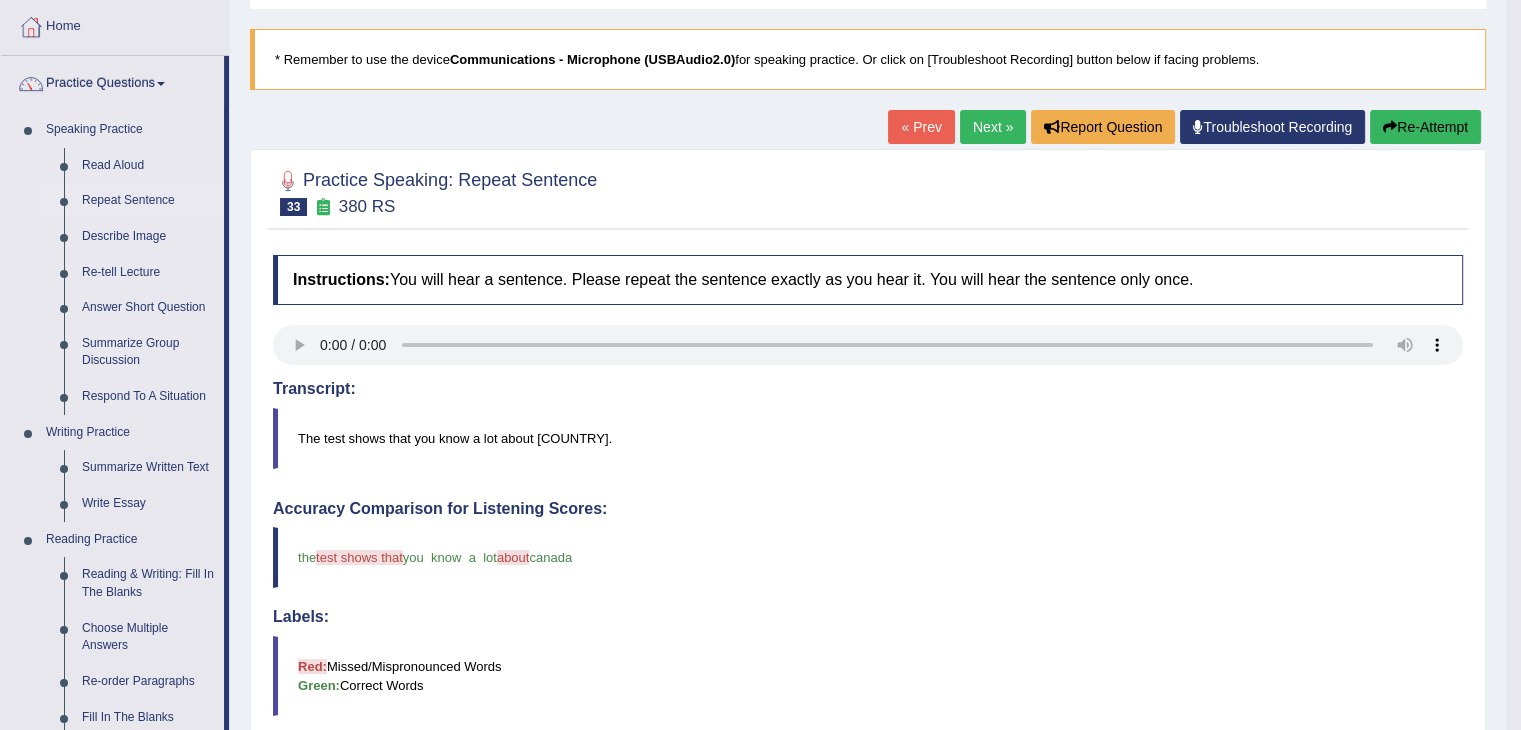 click on "Repeat Sentence" at bounding box center (148, 201) 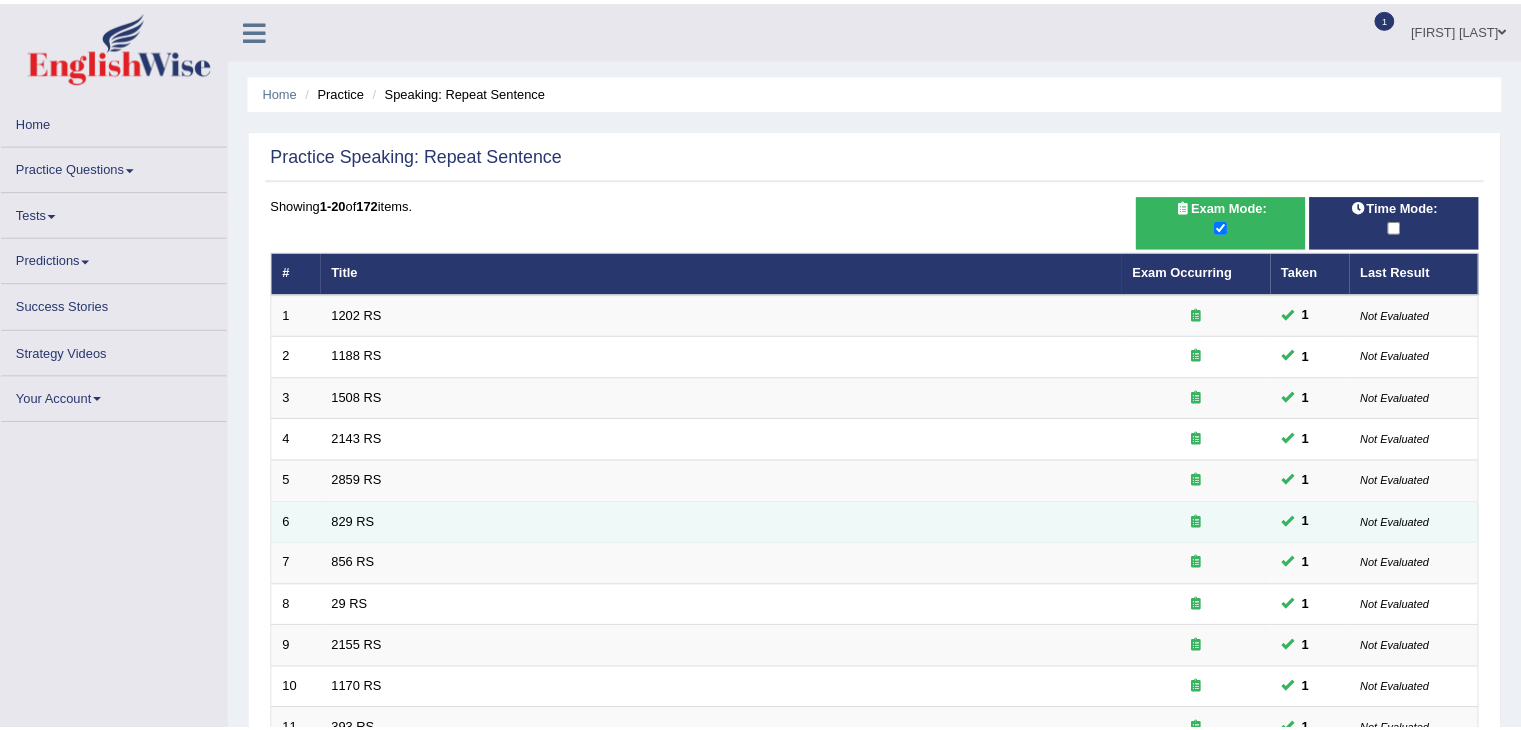 scroll, scrollTop: 55, scrollLeft: 0, axis: vertical 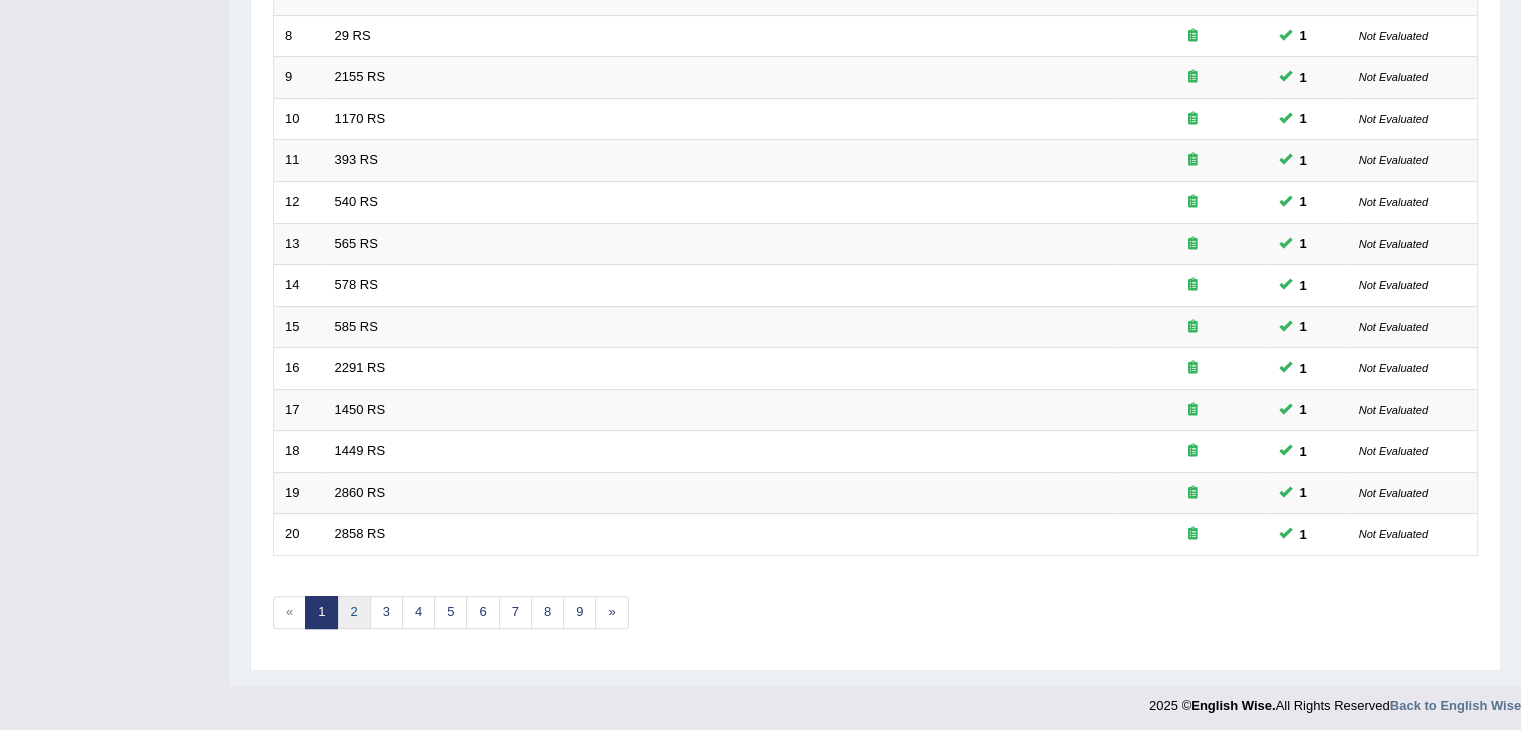 click on "2" at bounding box center [353, 612] 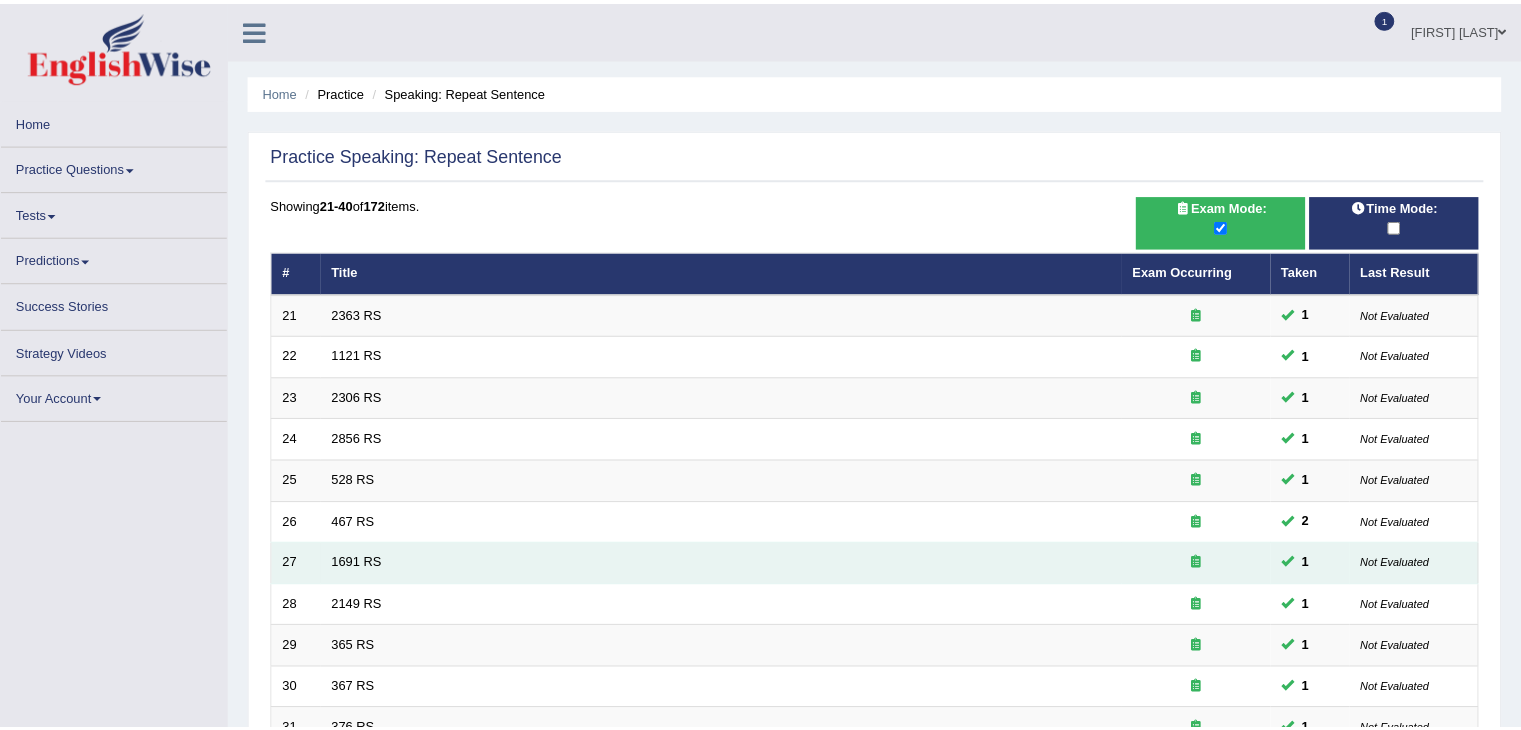 scroll, scrollTop: 0, scrollLeft: 0, axis: both 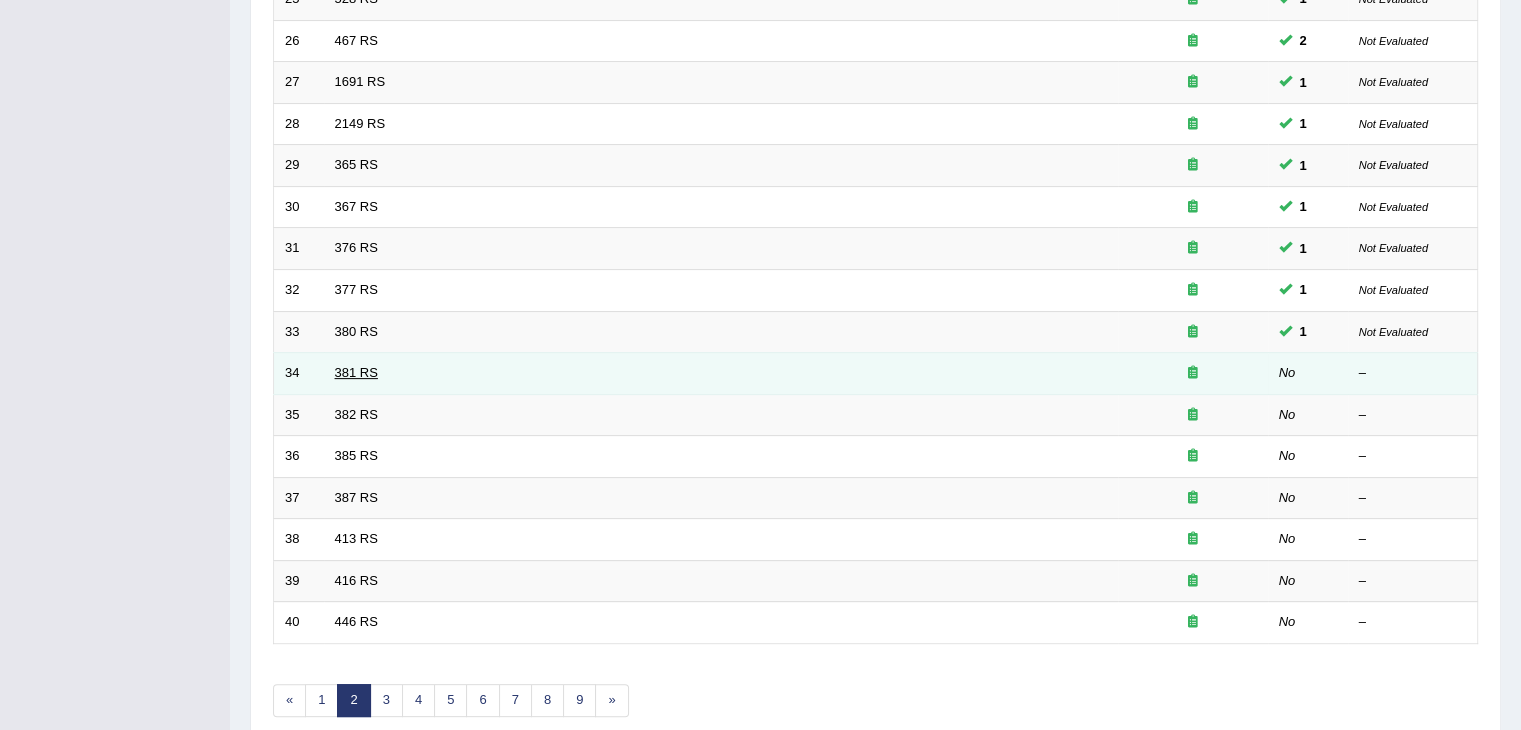 click on "381 RS" at bounding box center (356, 372) 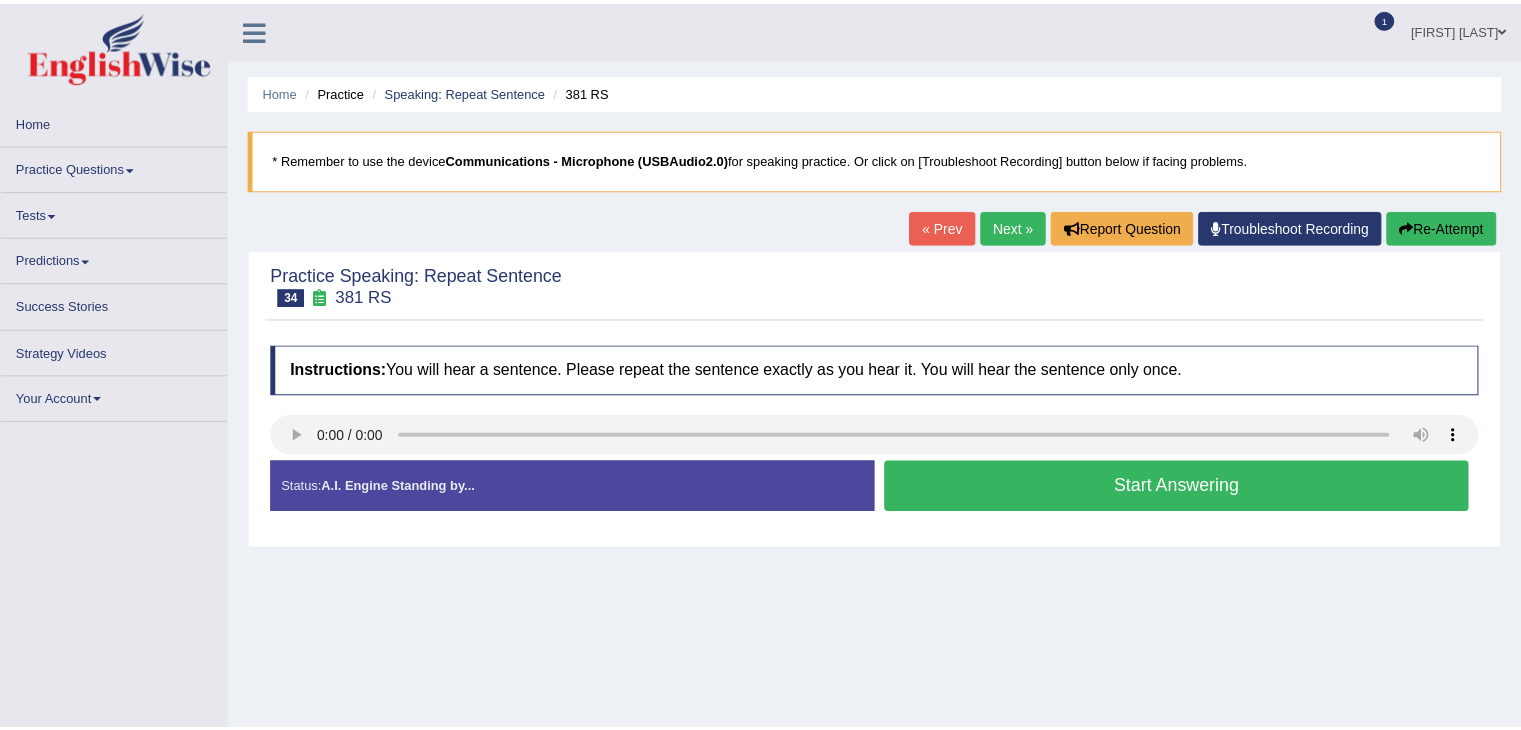 scroll, scrollTop: 0, scrollLeft: 0, axis: both 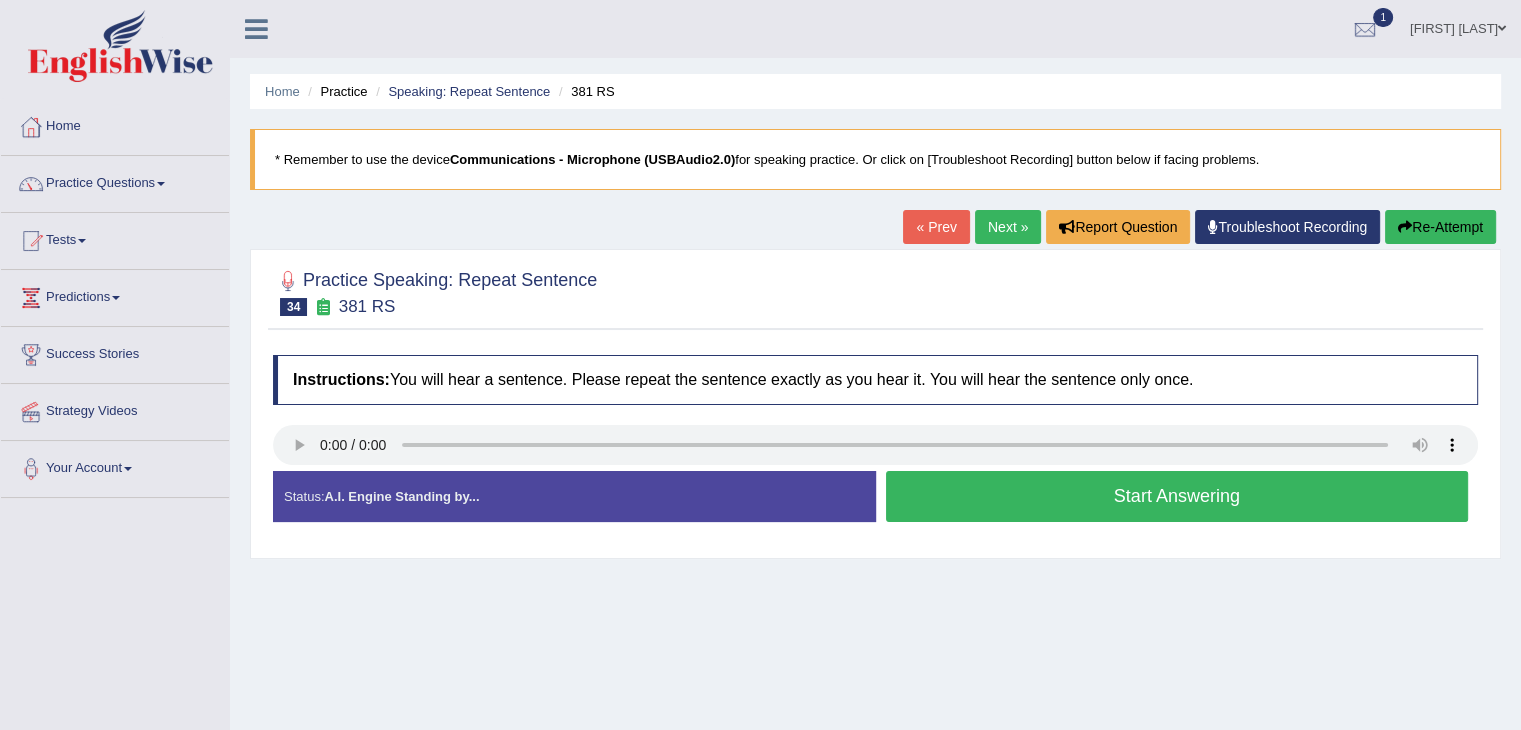 click on "Start Answering" at bounding box center [1177, 496] 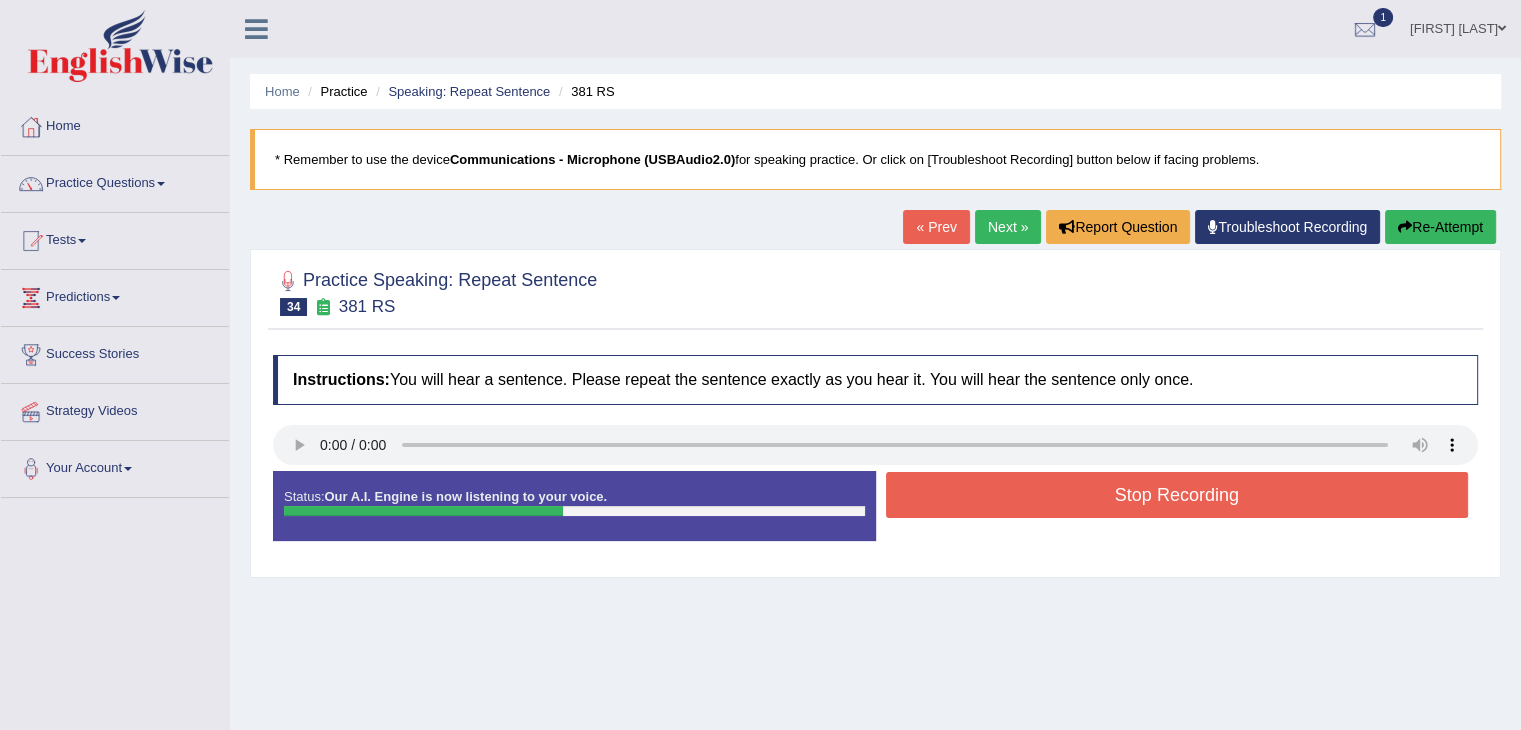 click on "Stop Recording" at bounding box center (1177, 495) 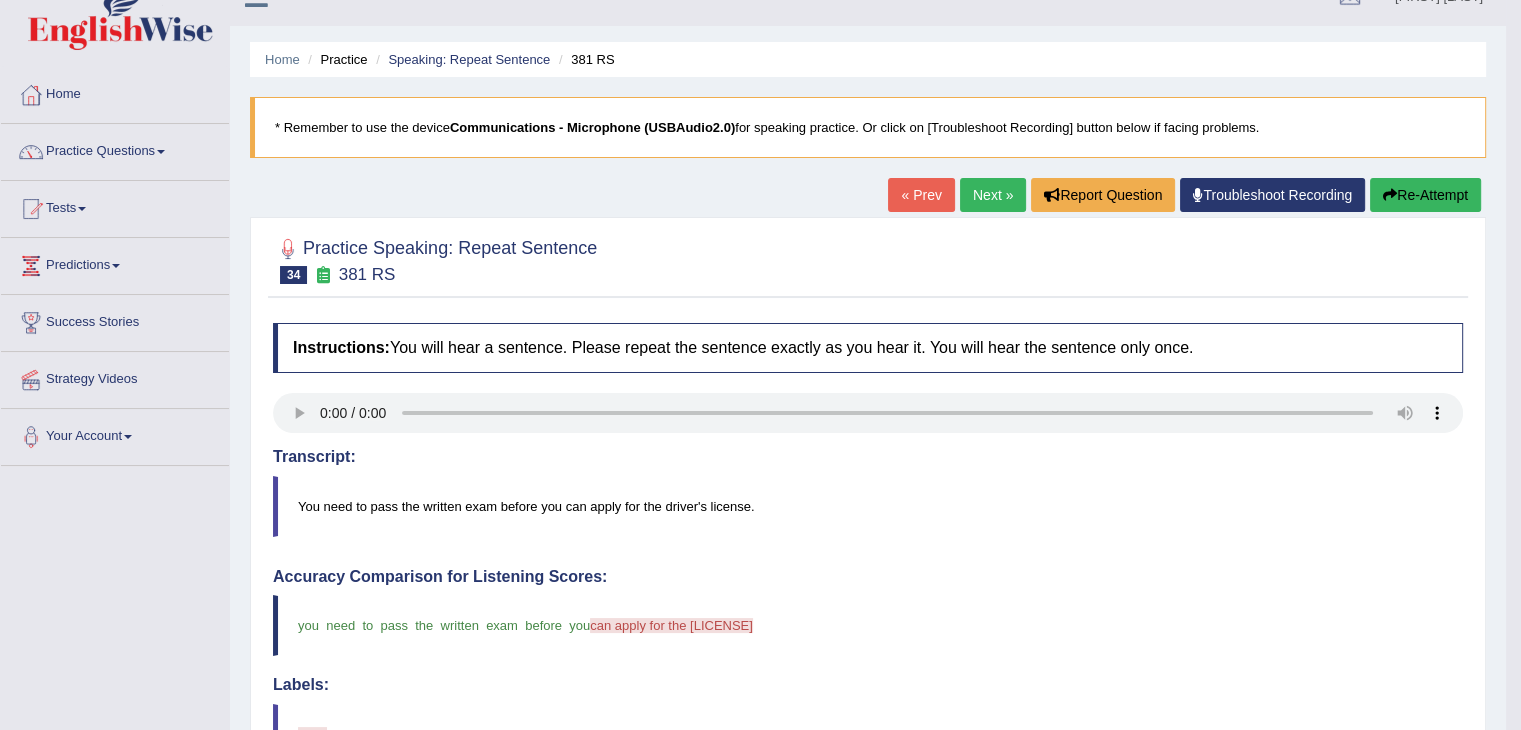 scroll, scrollTop: 19, scrollLeft: 0, axis: vertical 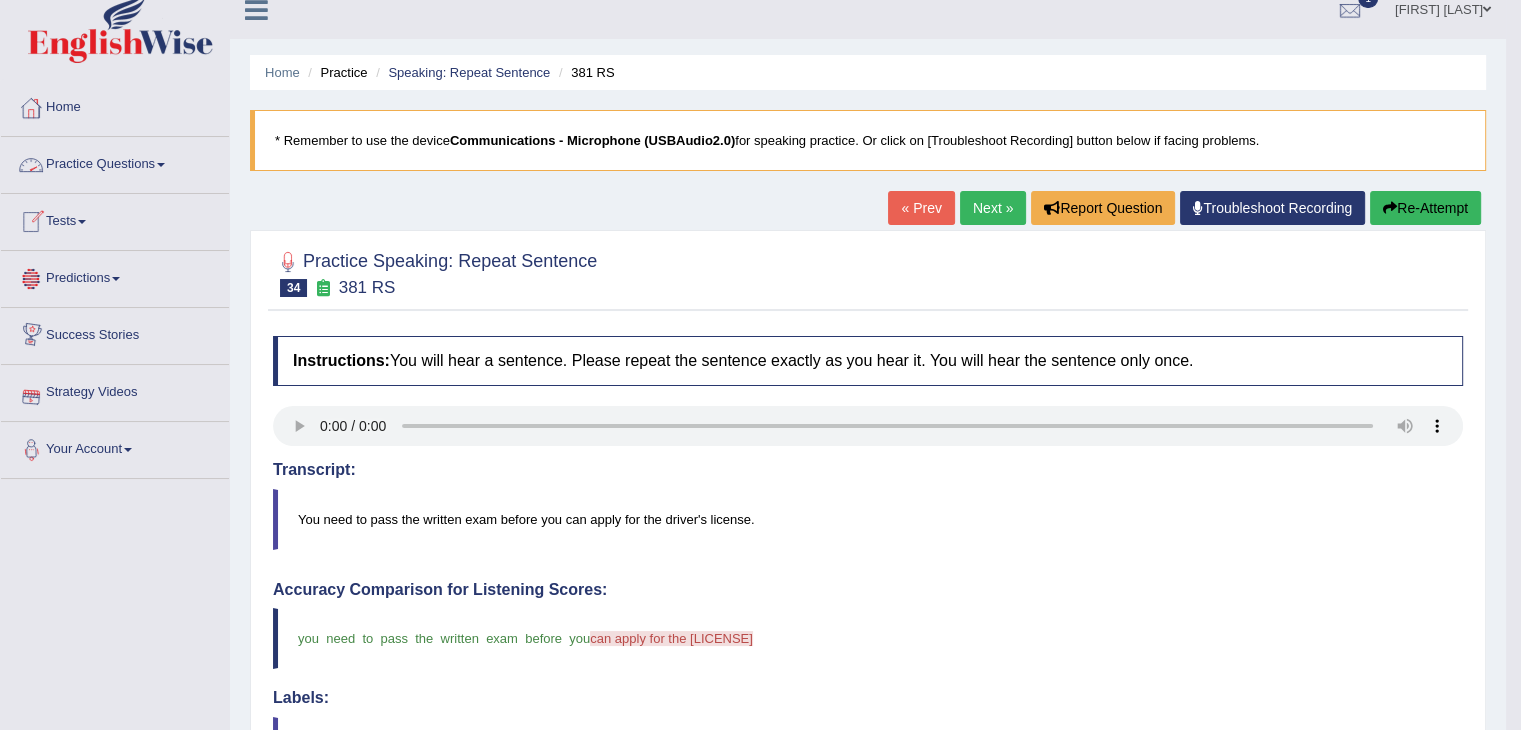 click on "Practice Questions" at bounding box center (115, 162) 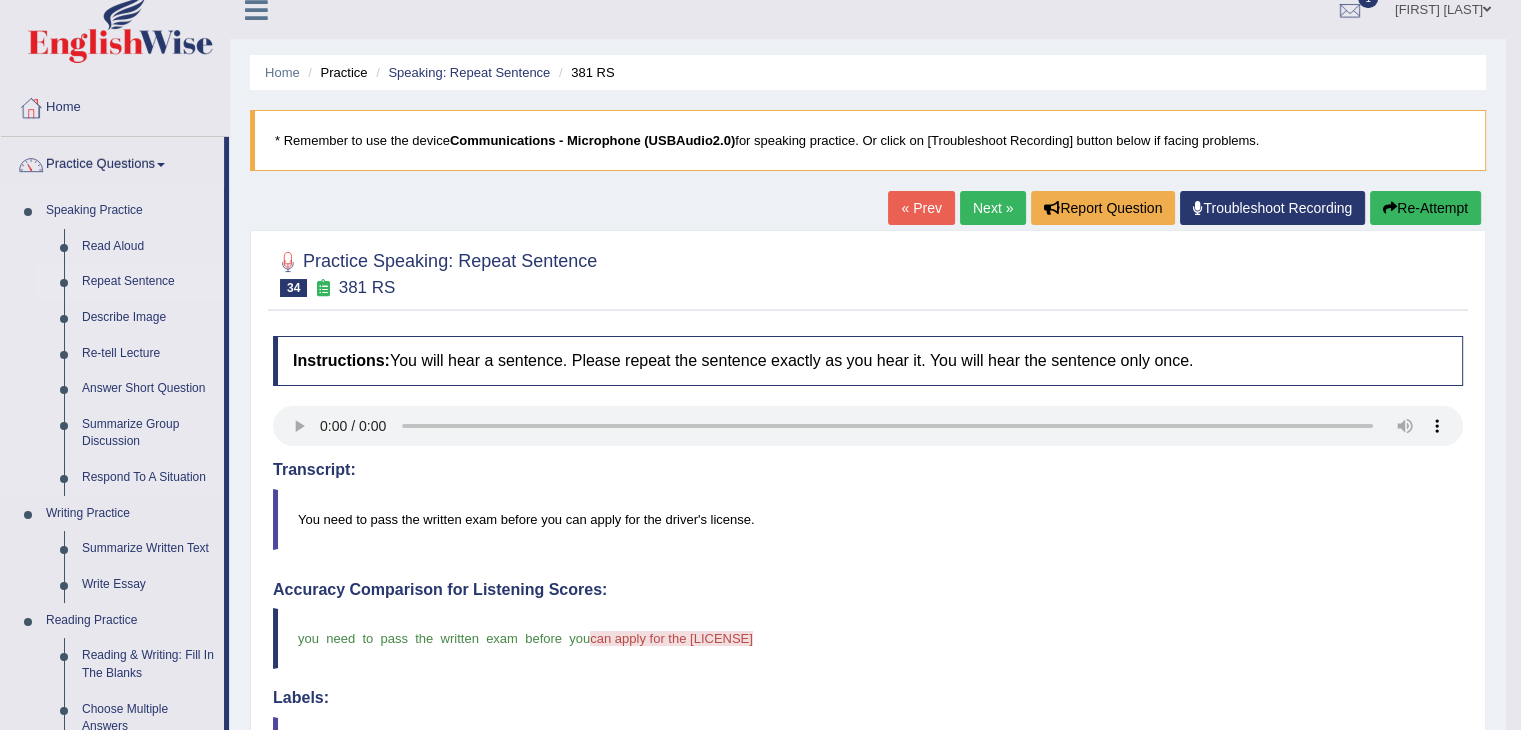 click on "Repeat Sentence" at bounding box center (148, 282) 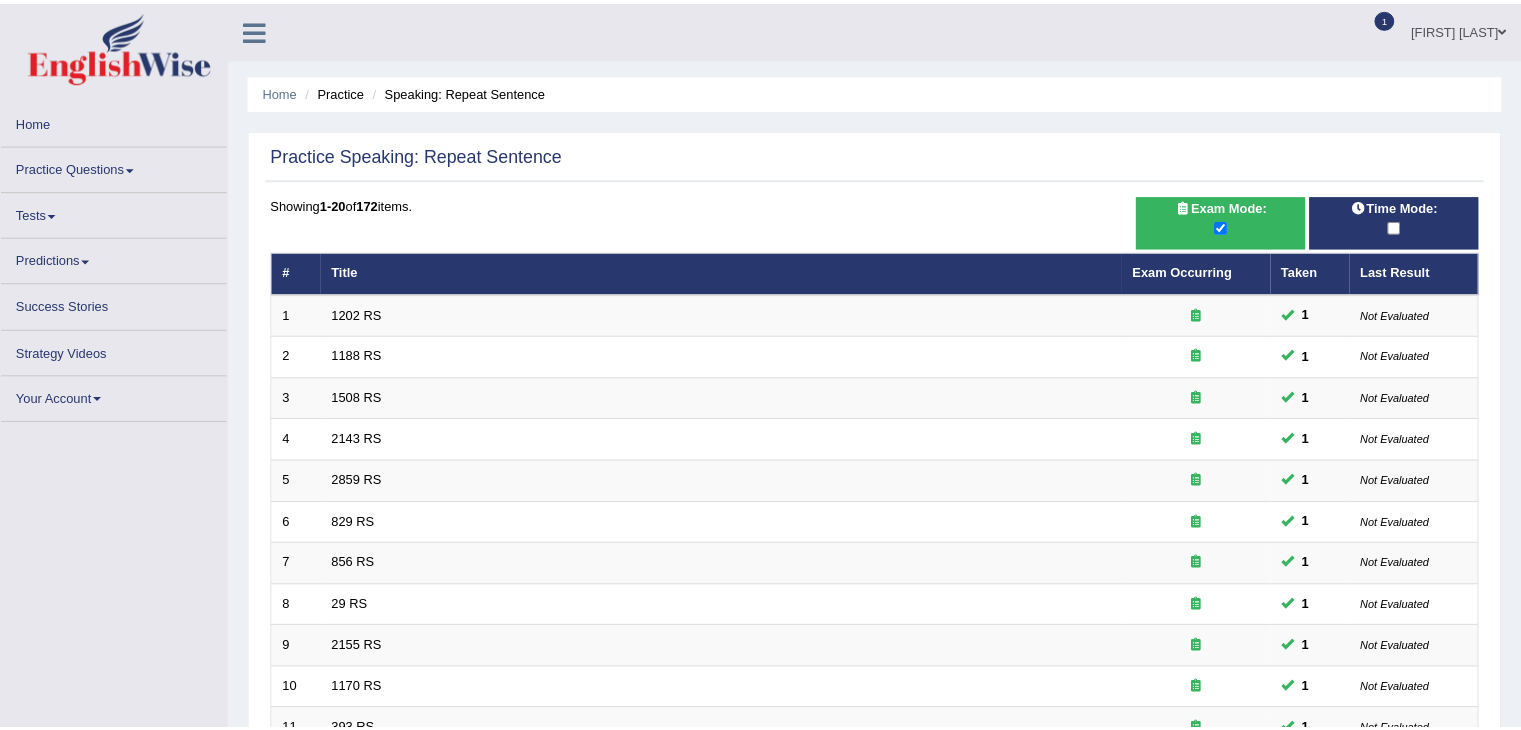 scroll, scrollTop: 0, scrollLeft: 0, axis: both 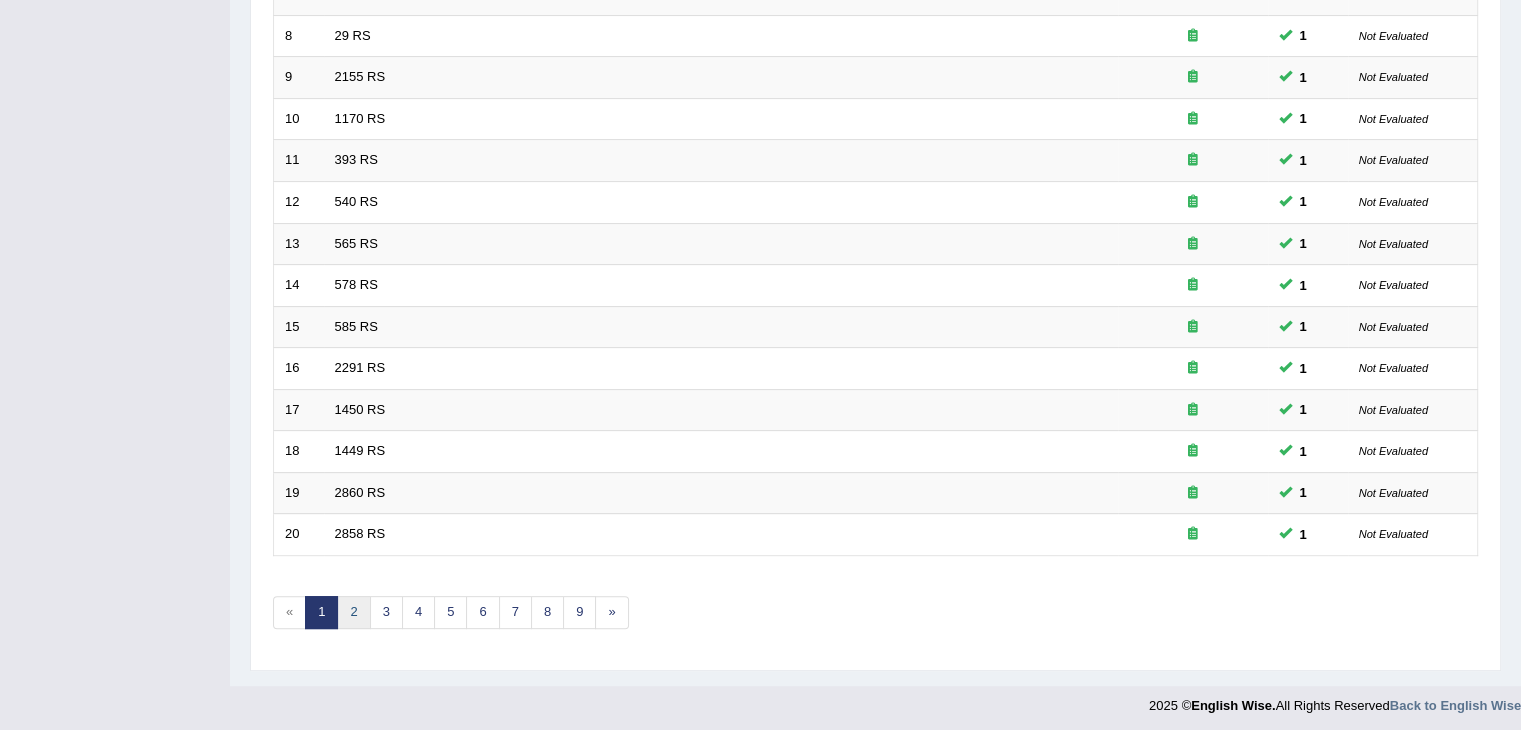 click on "2" at bounding box center [353, 612] 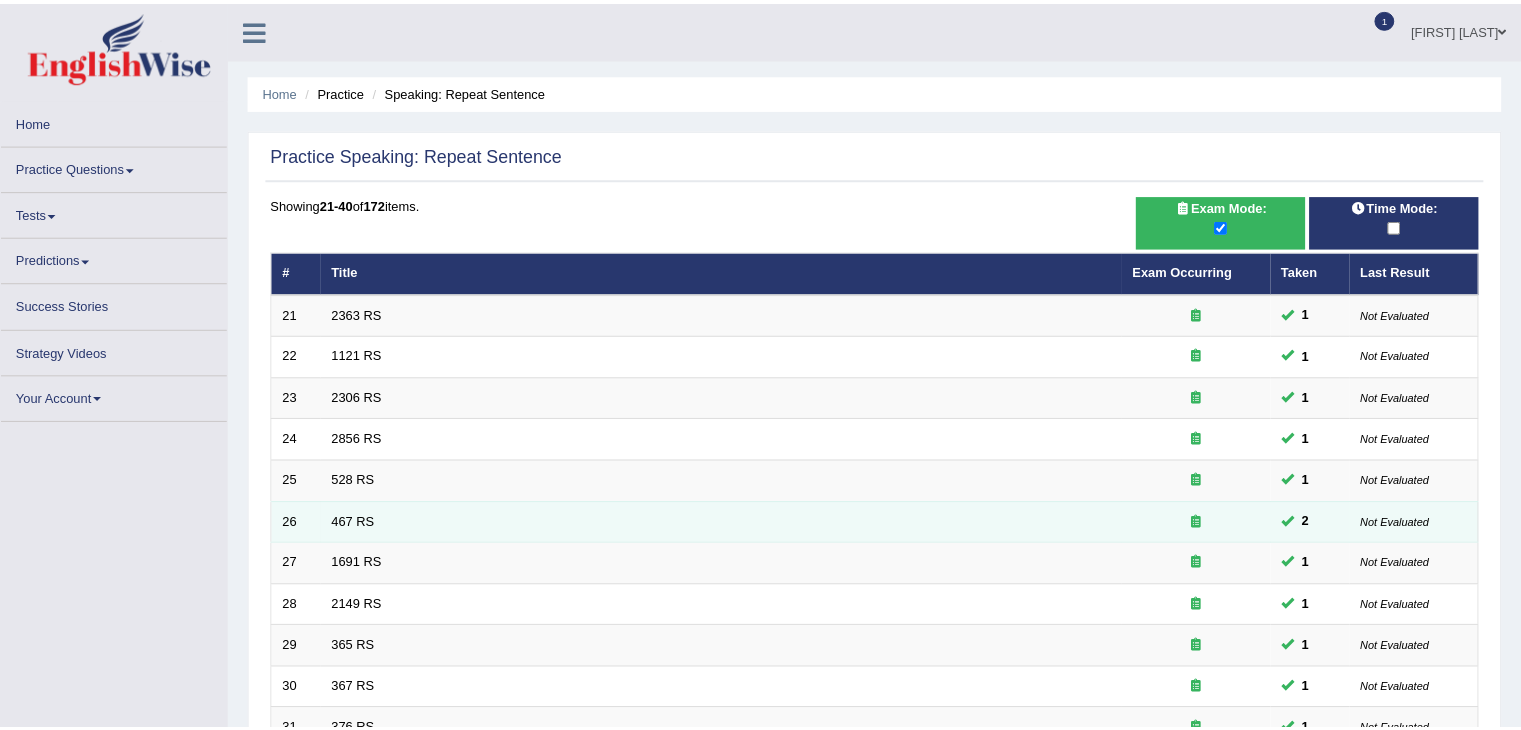 scroll, scrollTop: 0, scrollLeft: 0, axis: both 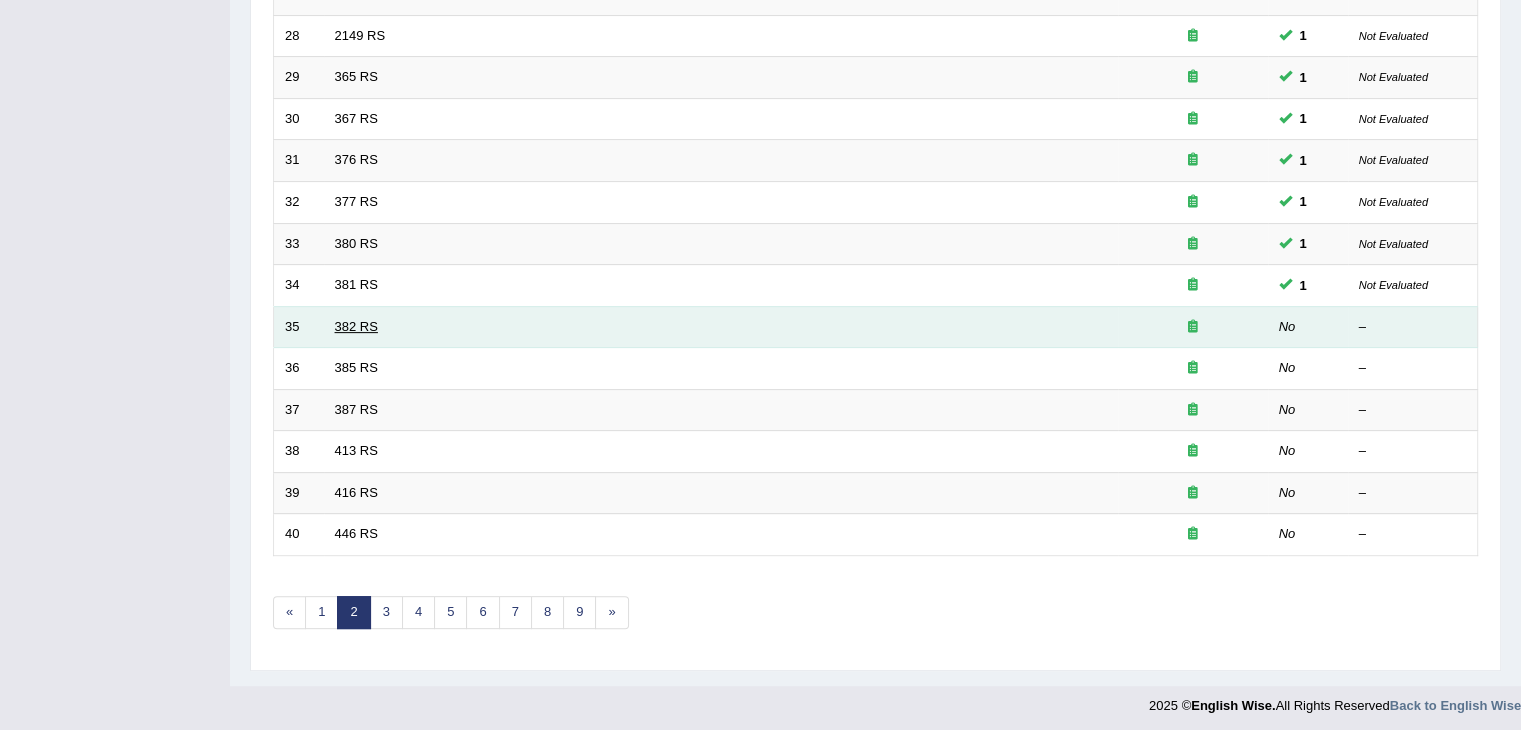 click on "382 RS" at bounding box center [356, 326] 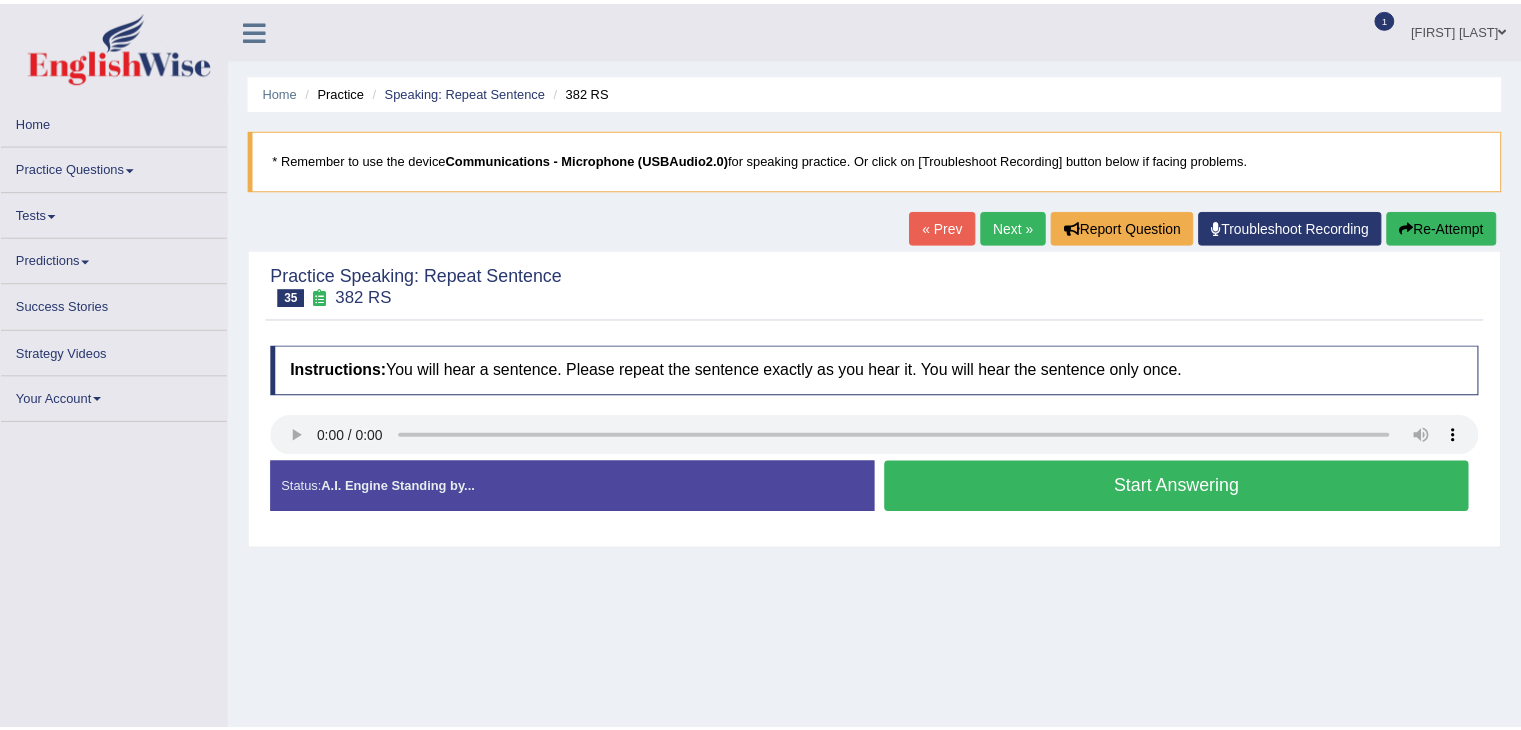 scroll, scrollTop: 0, scrollLeft: 0, axis: both 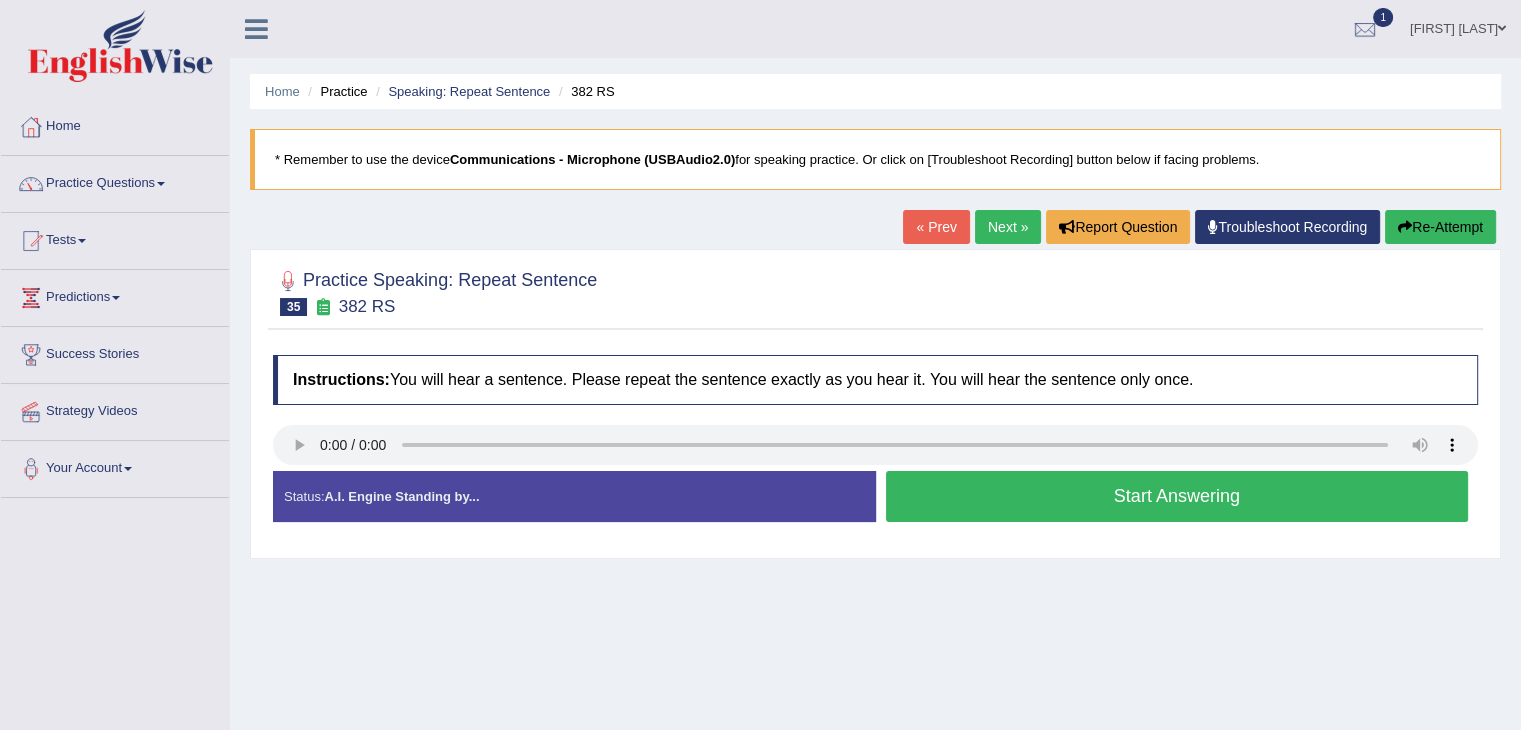 click on "Start Answering" at bounding box center [1177, 496] 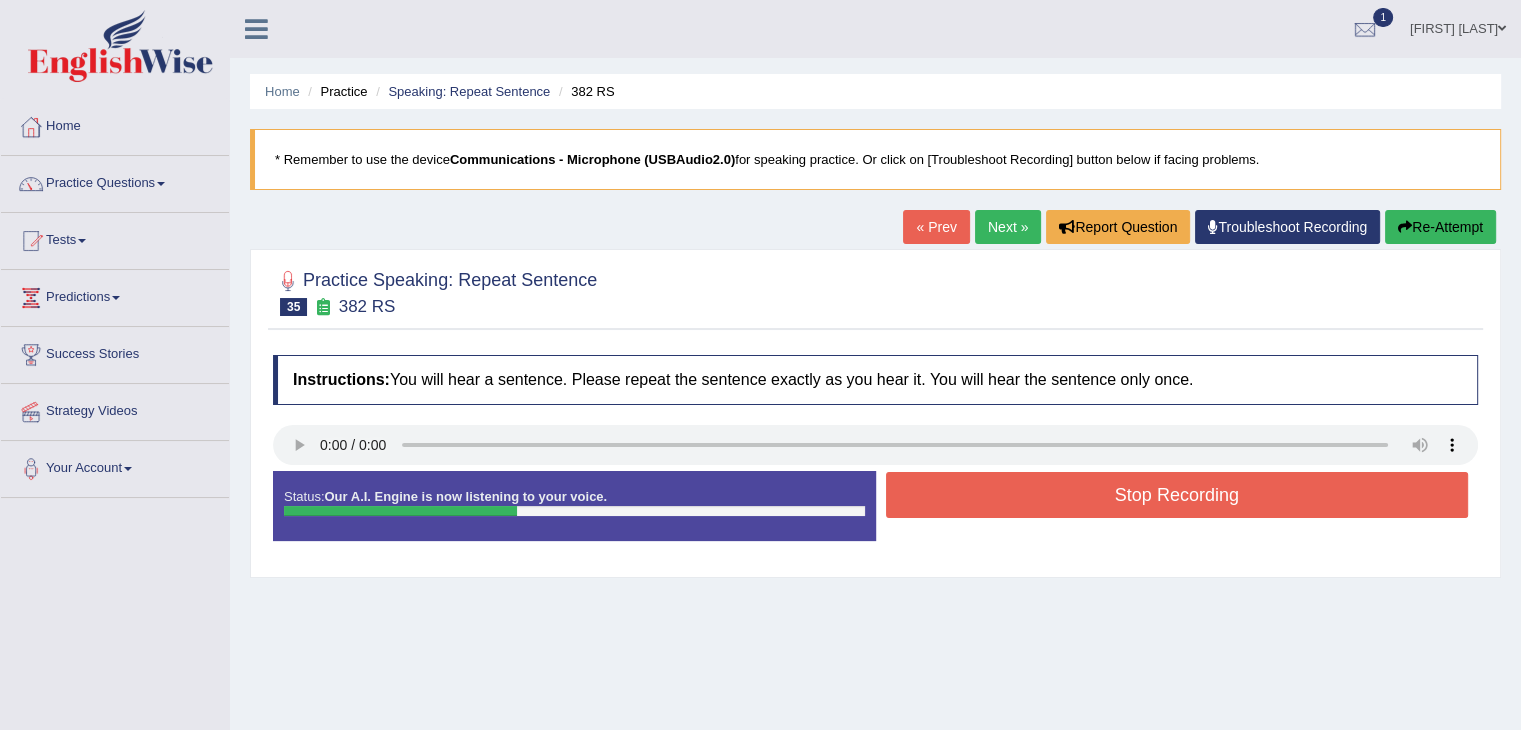 click on "Stop Recording" at bounding box center [1177, 495] 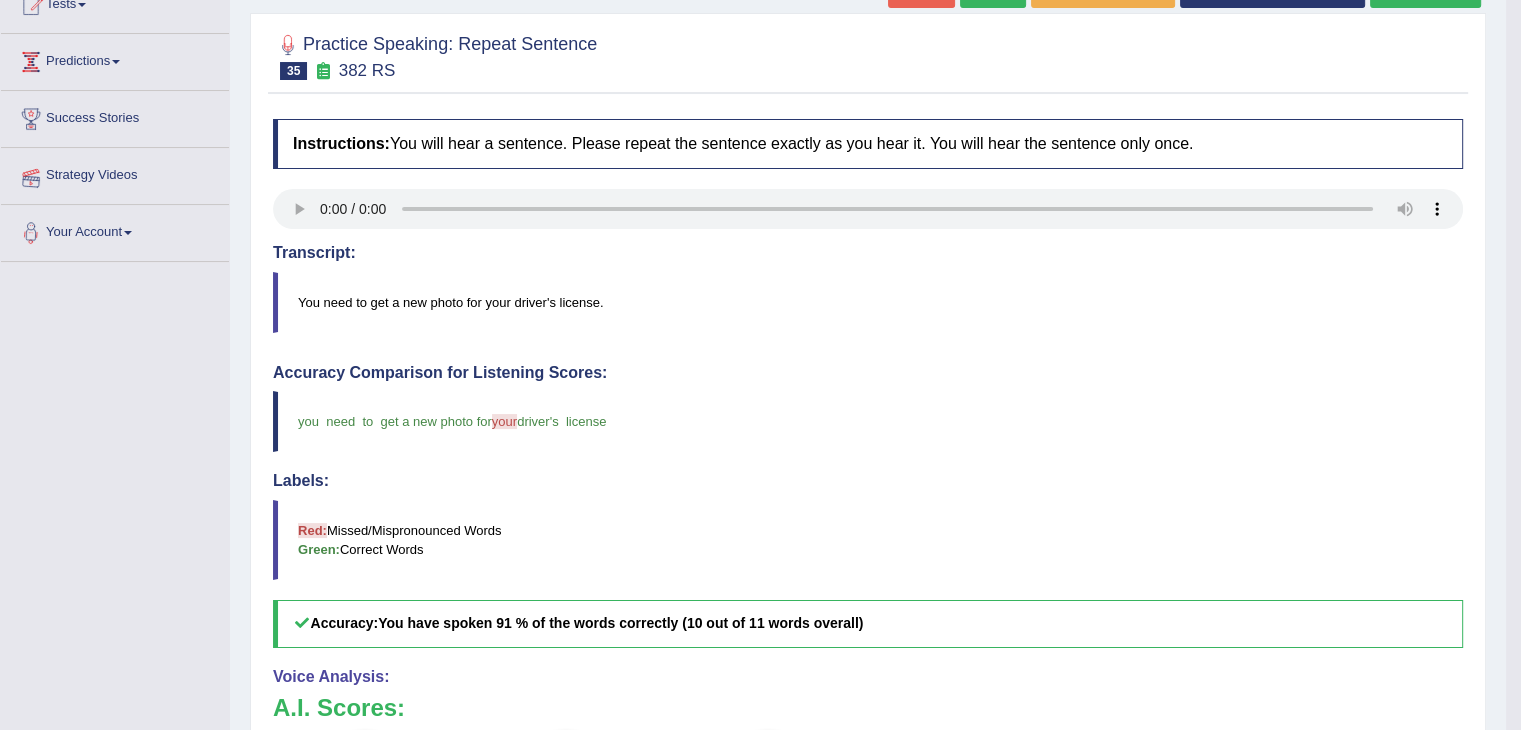 scroll, scrollTop: 19, scrollLeft: 0, axis: vertical 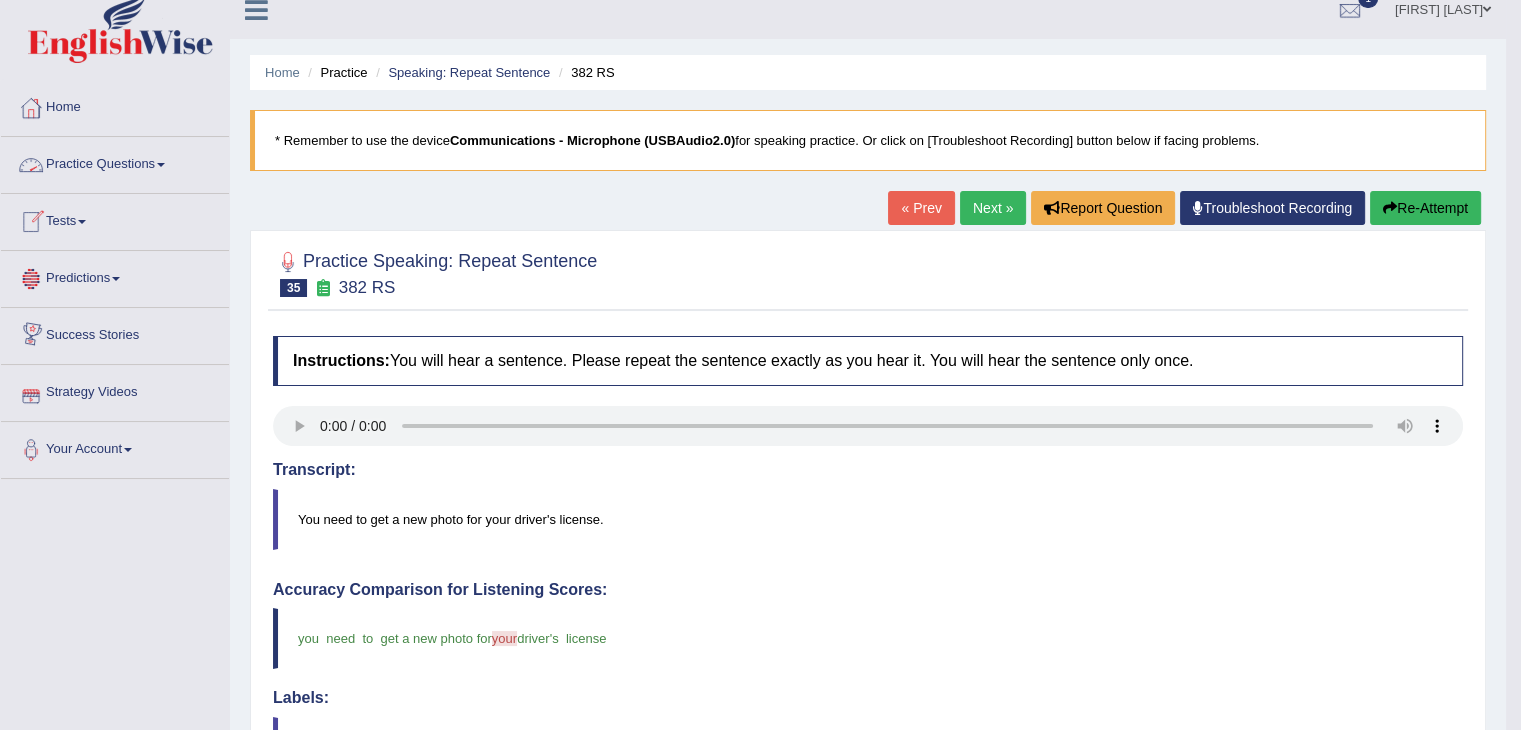 click on "Practice Questions" at bounding box center [115, 162] 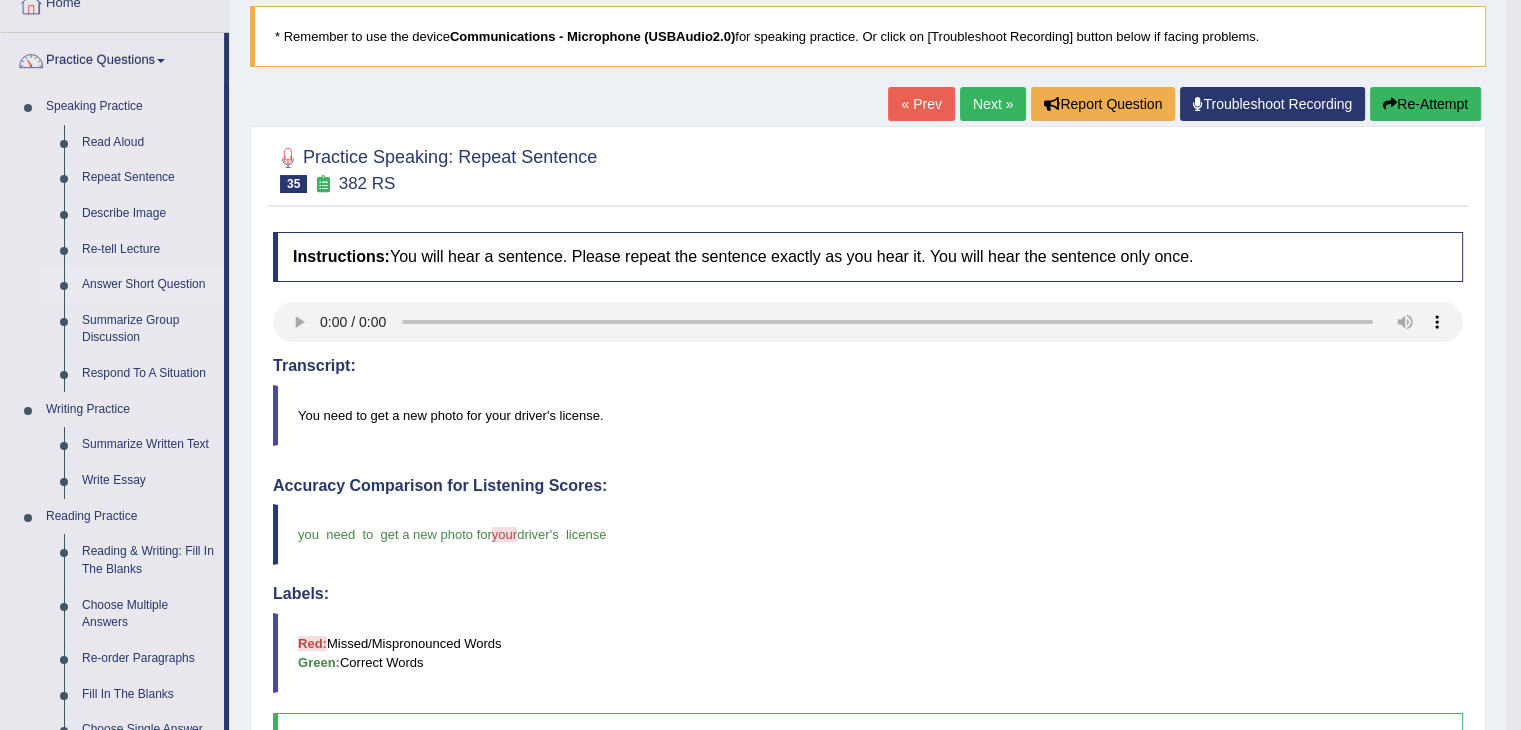 scroll, scrollTop: 119, scrollLeft: 0, axis: vertical 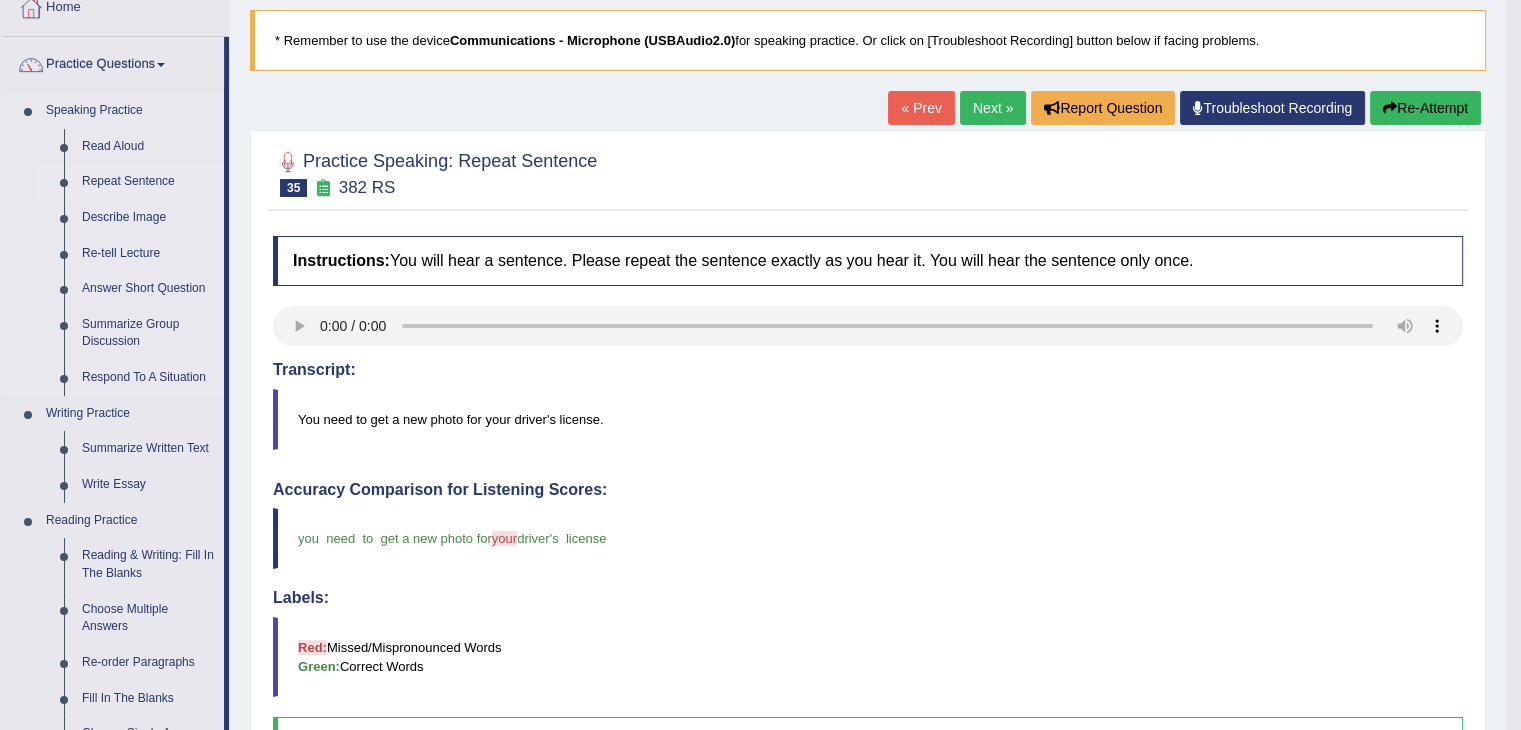 click on "Repeat Sentence" at bounding box center [148, 182] 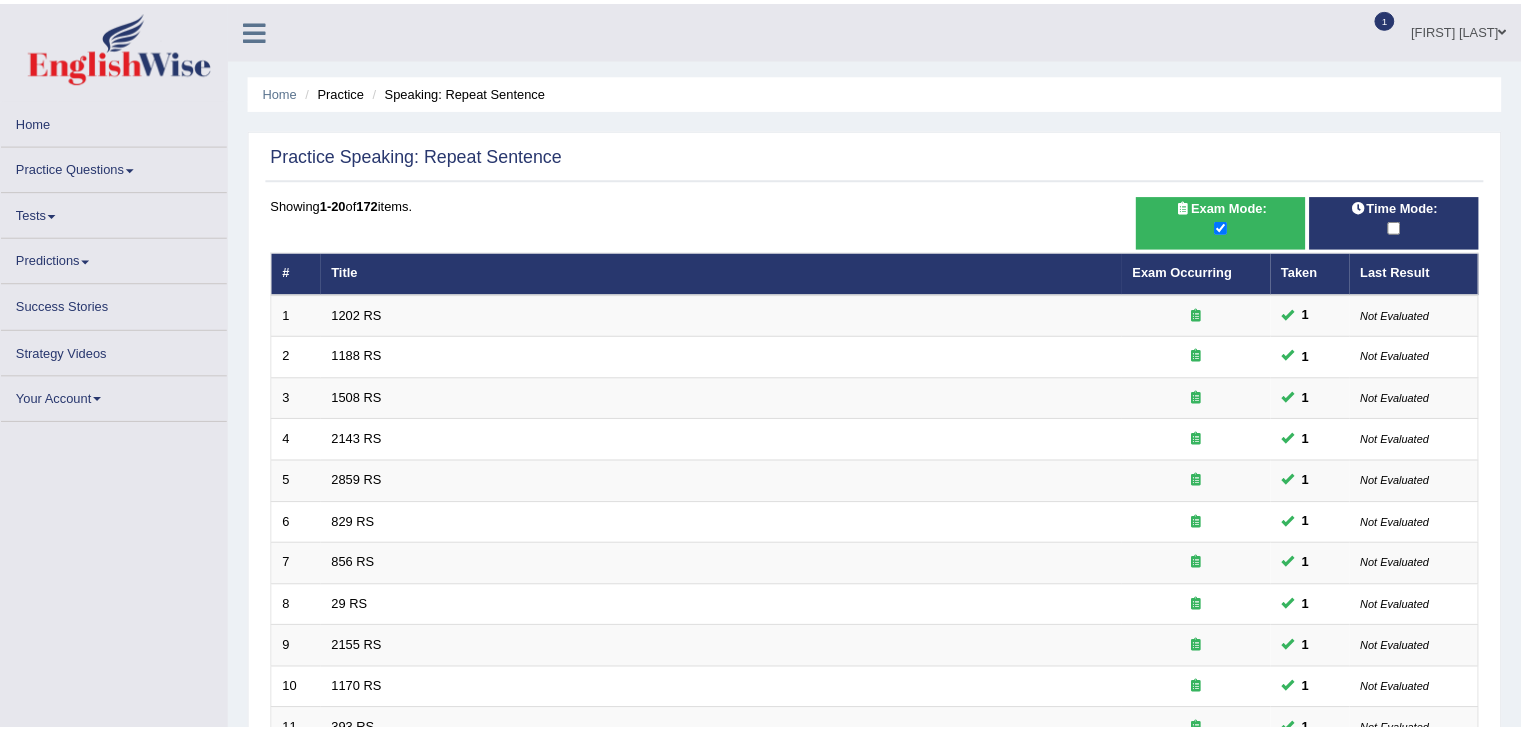 scroll, scrollTop: 0, scrollLeft: 0, axis: both 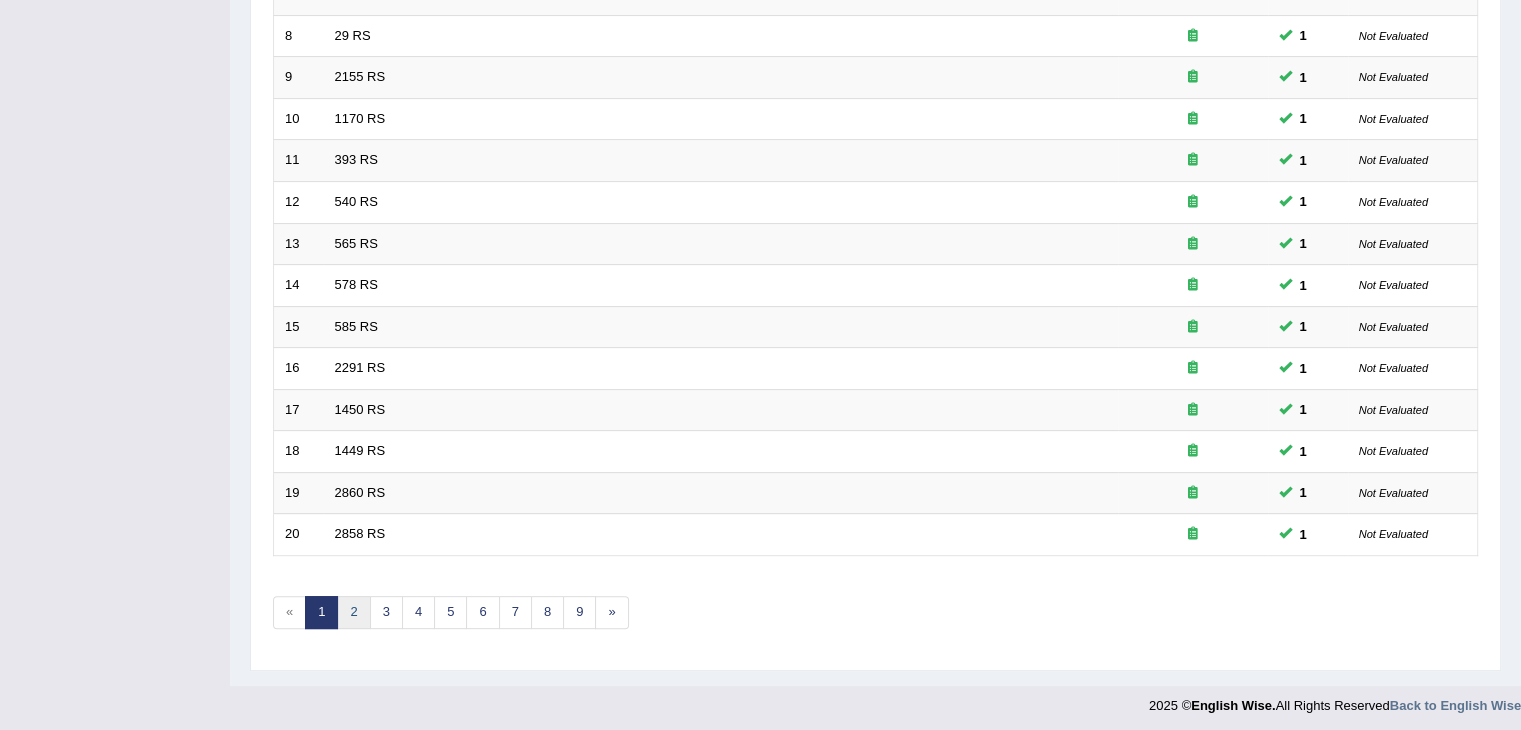 click on "2" at bounding box center (353, 612) 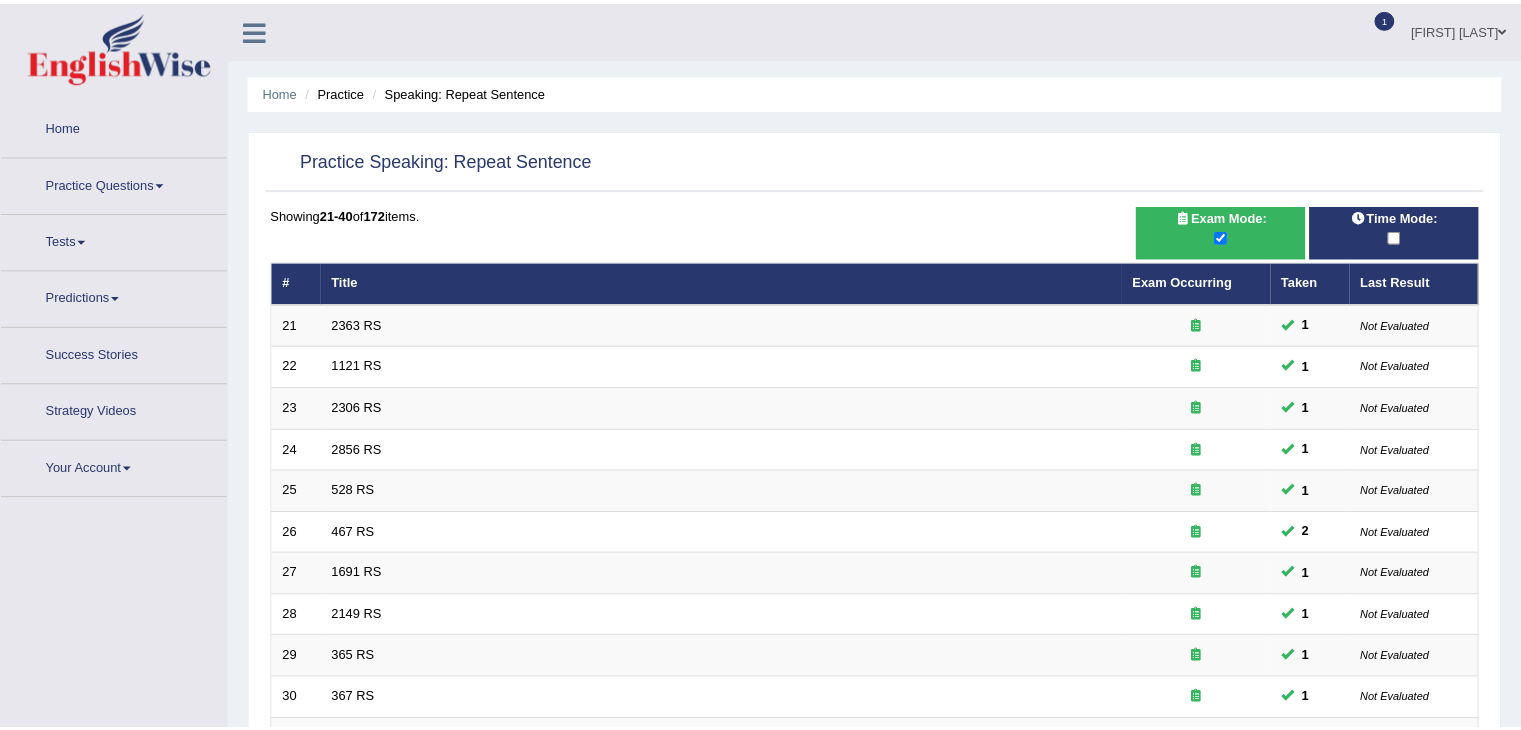 scroll, scrollTop: 0, scrollLeft: 0, axis: both 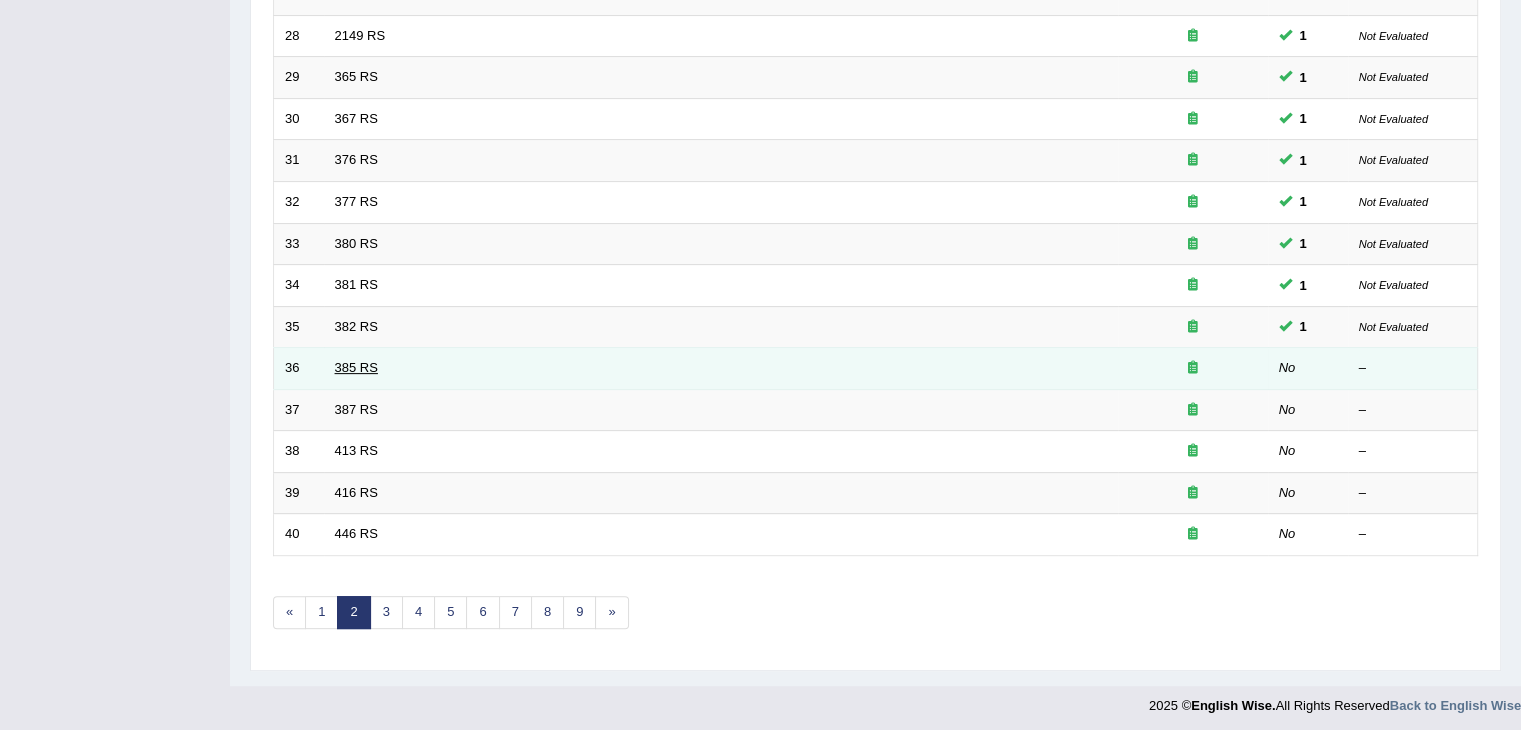 click on "385 RS" at bounding box center [356, 367] 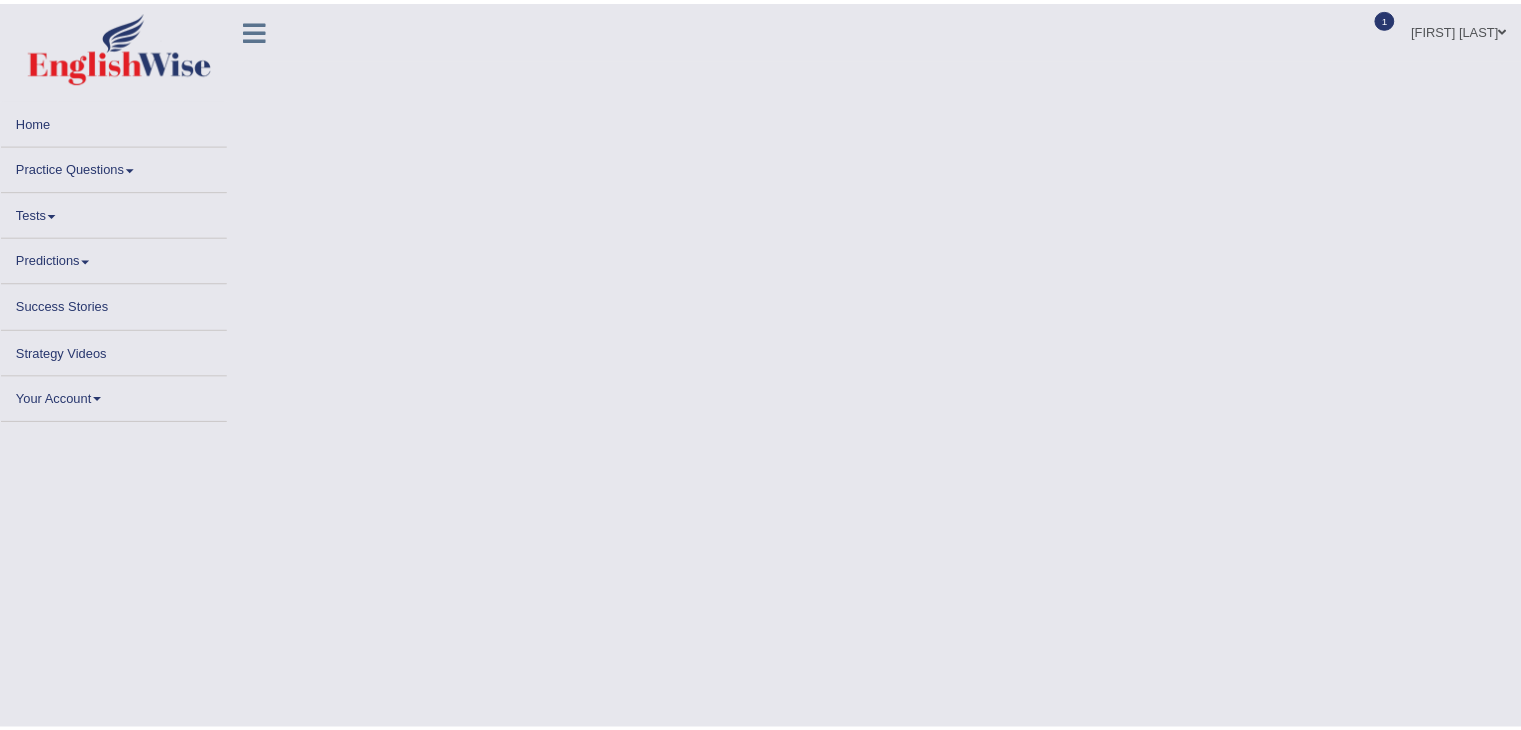 scroll, scrollTop: 0, scrollLeft: 0, axis: both 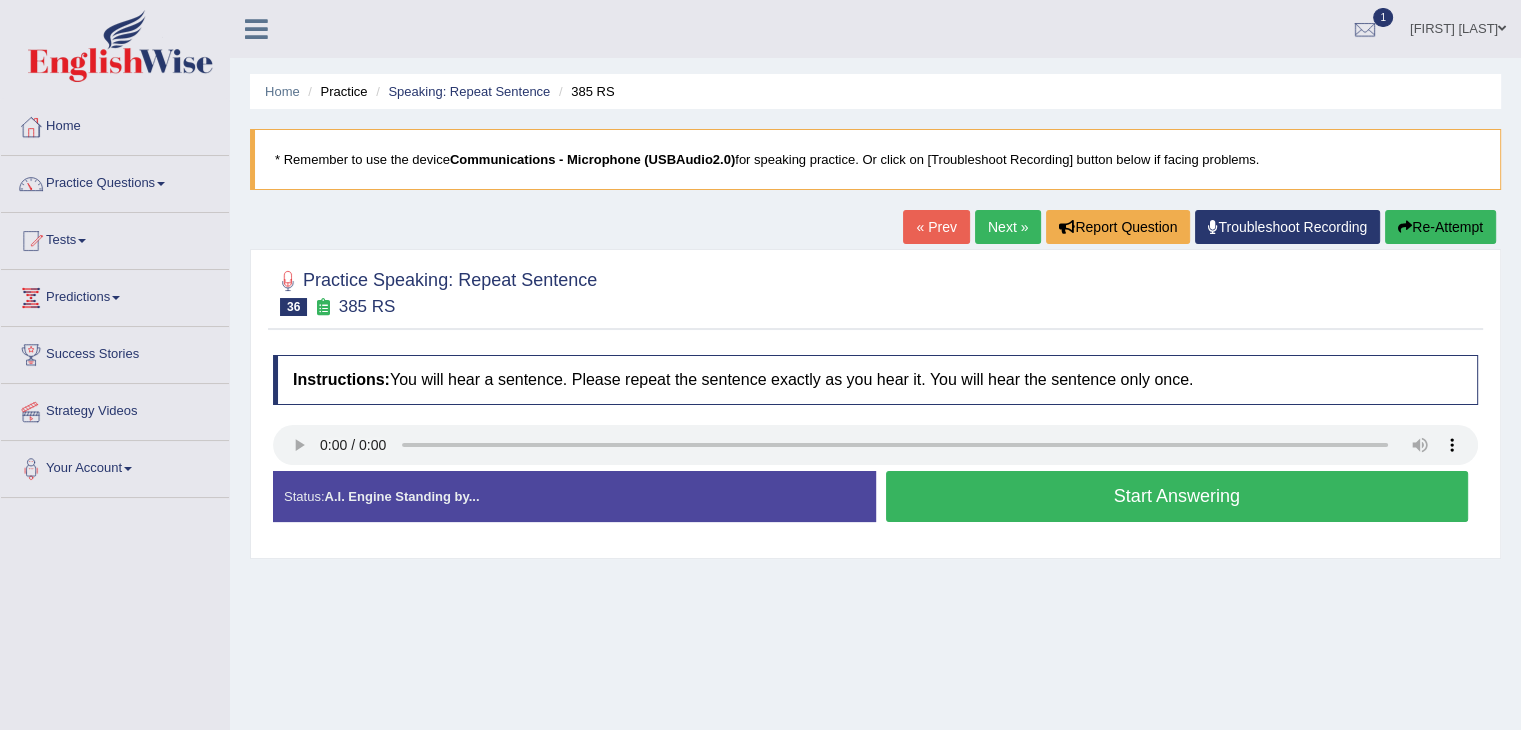 click on "Start Answering" at bounding box center (1177, 496) 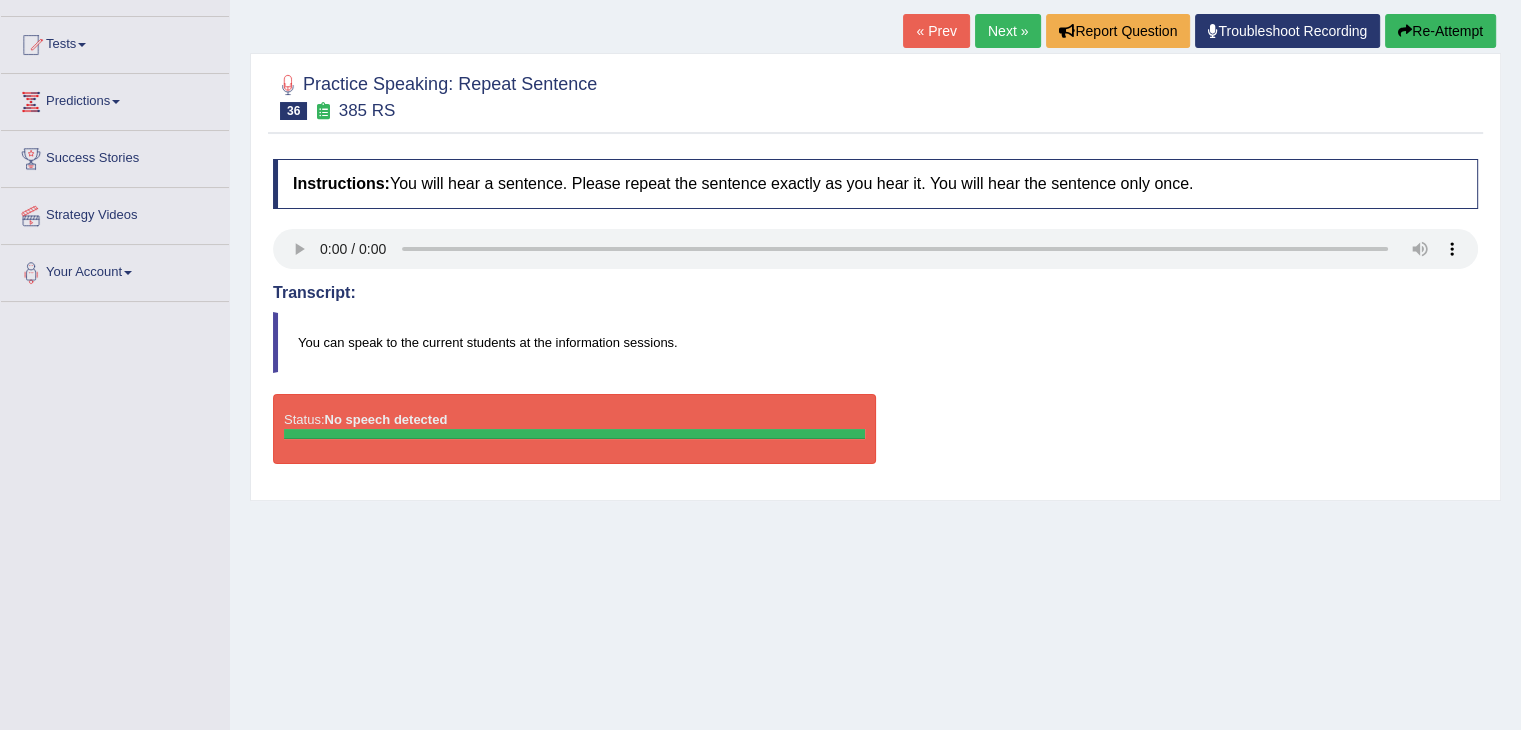 scroll, scrollTop: 200, scrollLeft: 0, axis: vertical 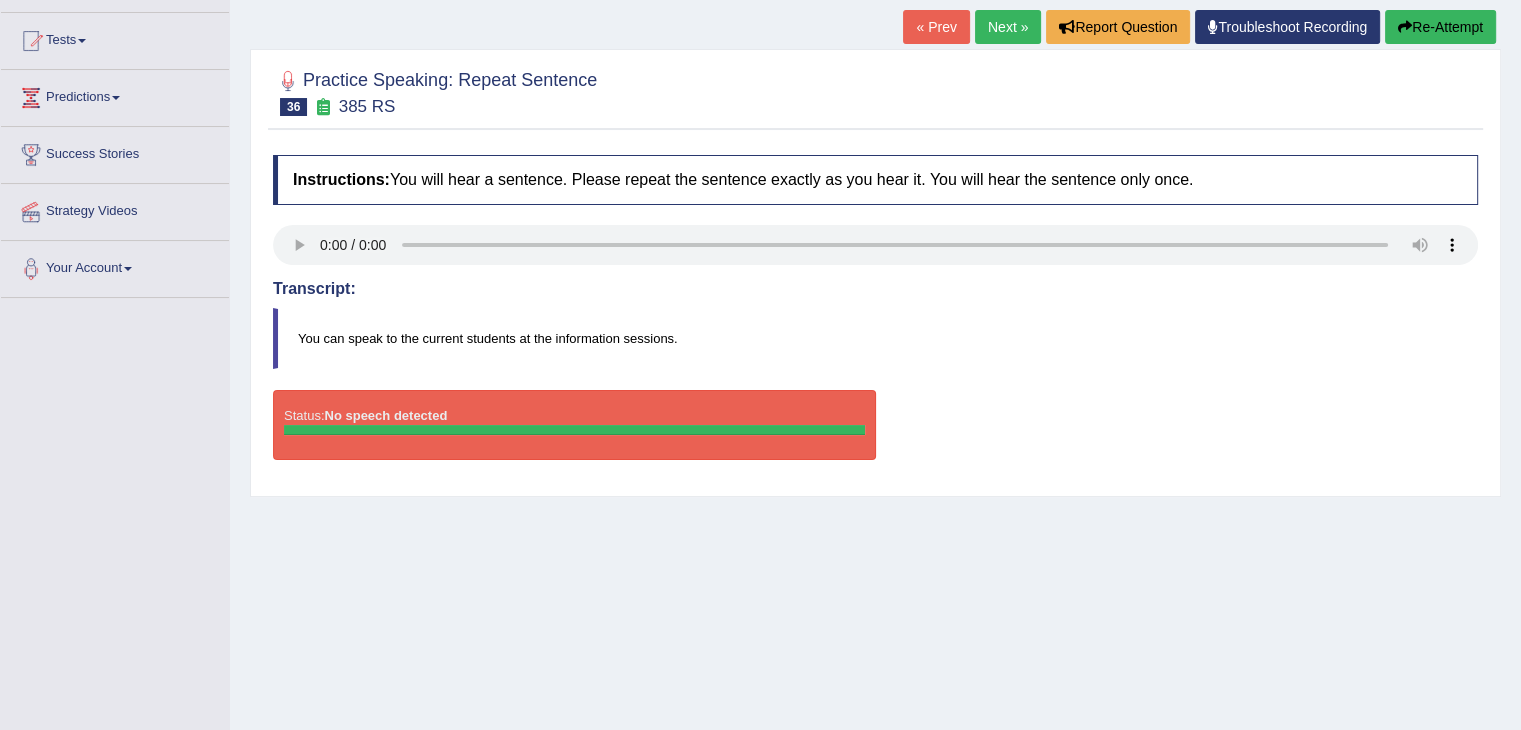 click on "Re-Attempt" at bounding box center (1440, 27) 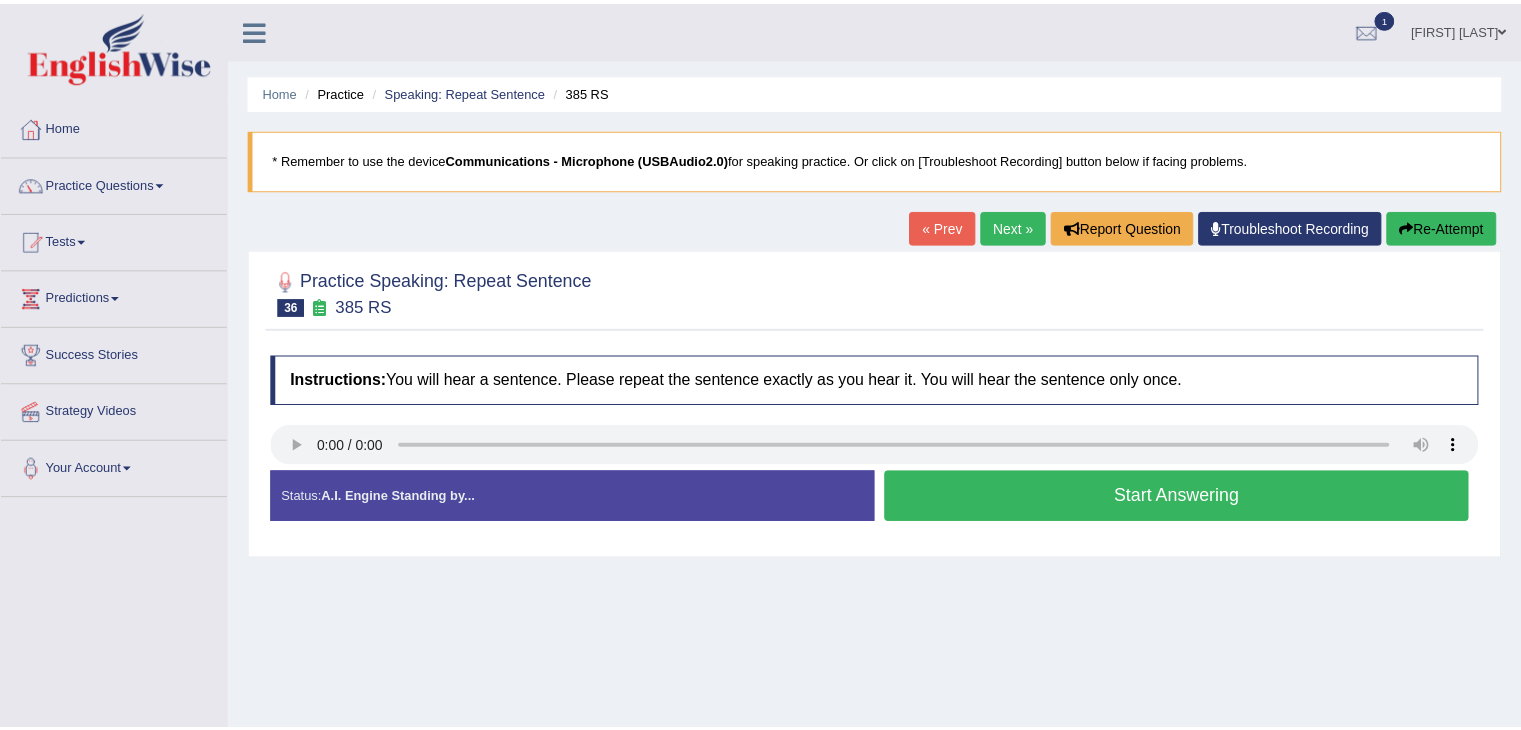 scroll, scrollTop: 200, scrollLeft: 0, axis: vertical 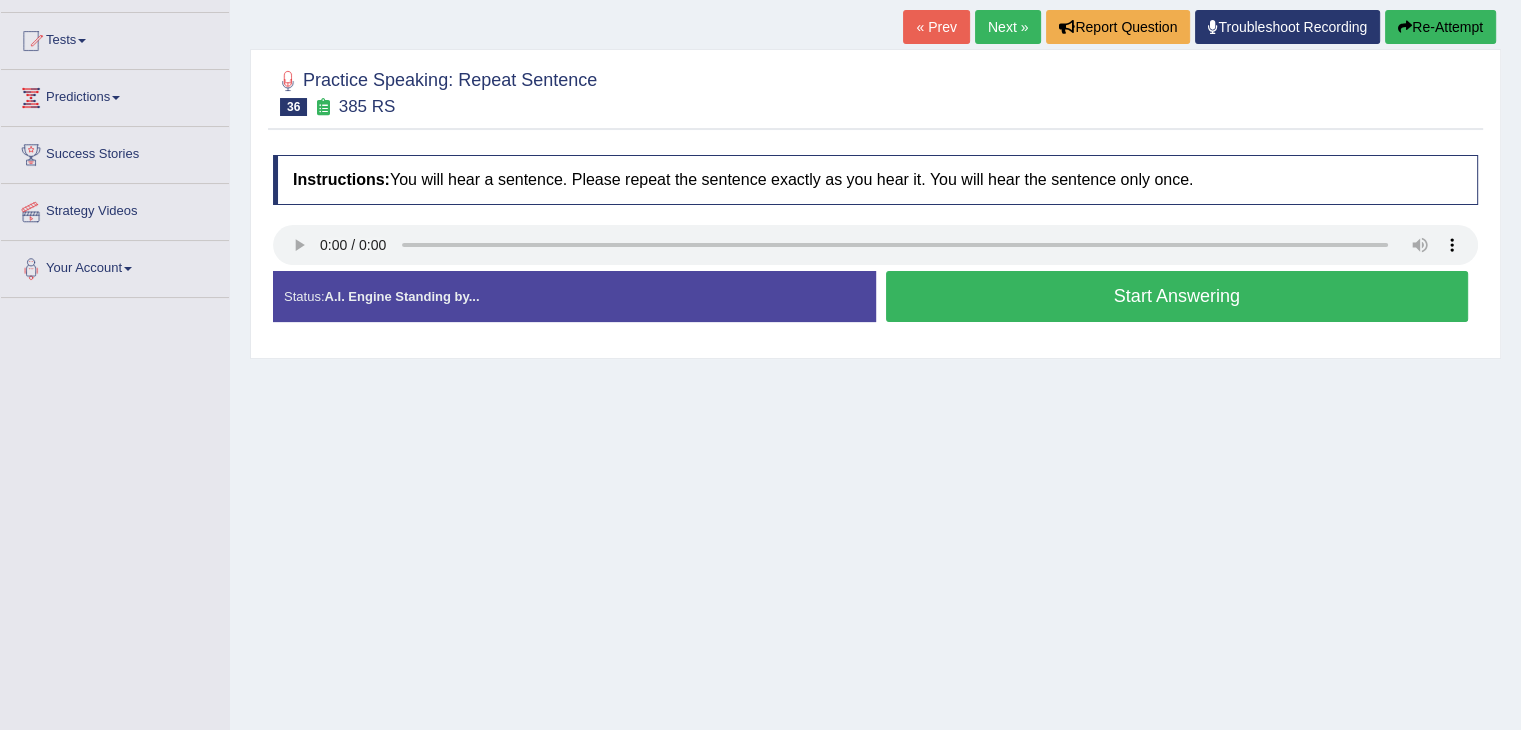 click on "Start Answering" at bounding box center [1177, 296] 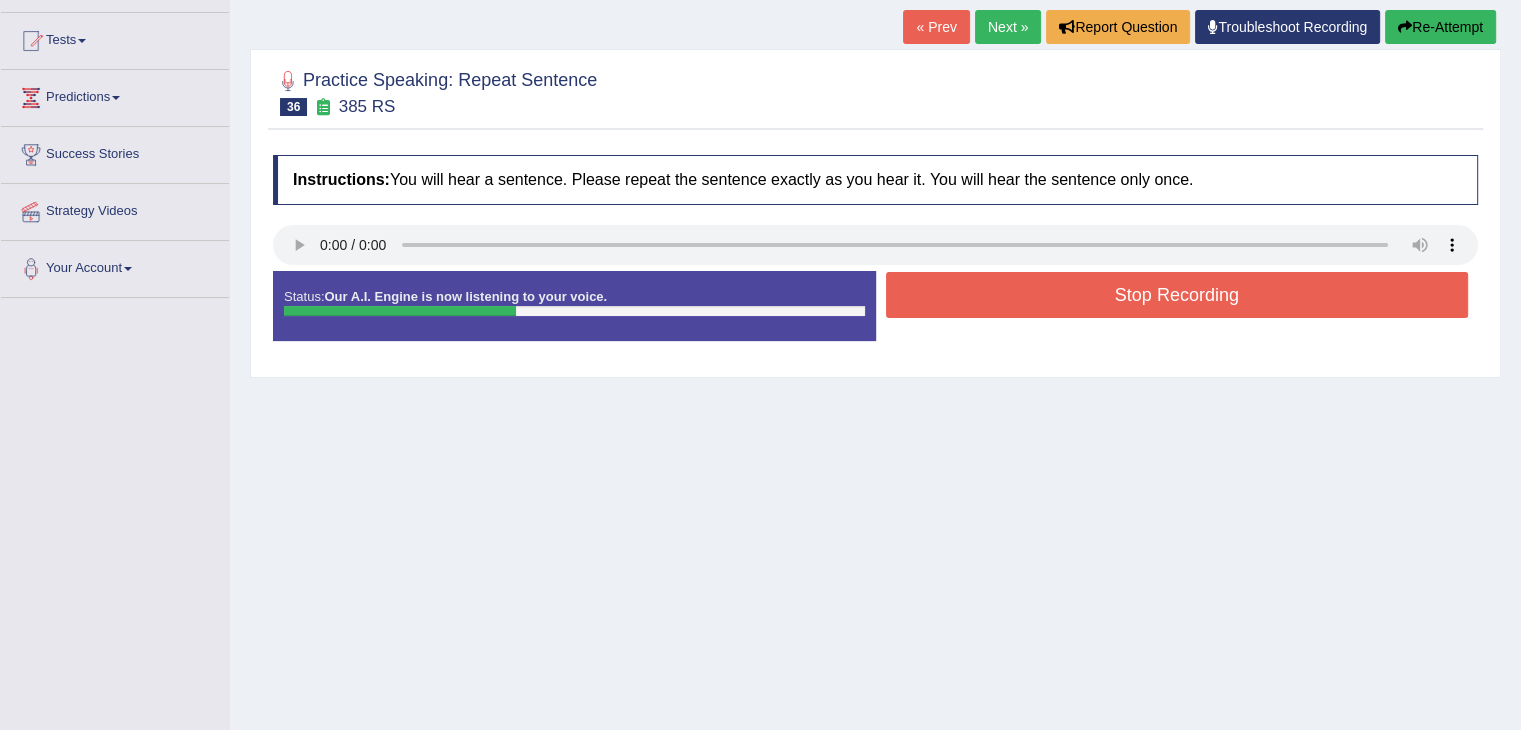 click on "Stop Recording" at bounding box center (1177, 295) 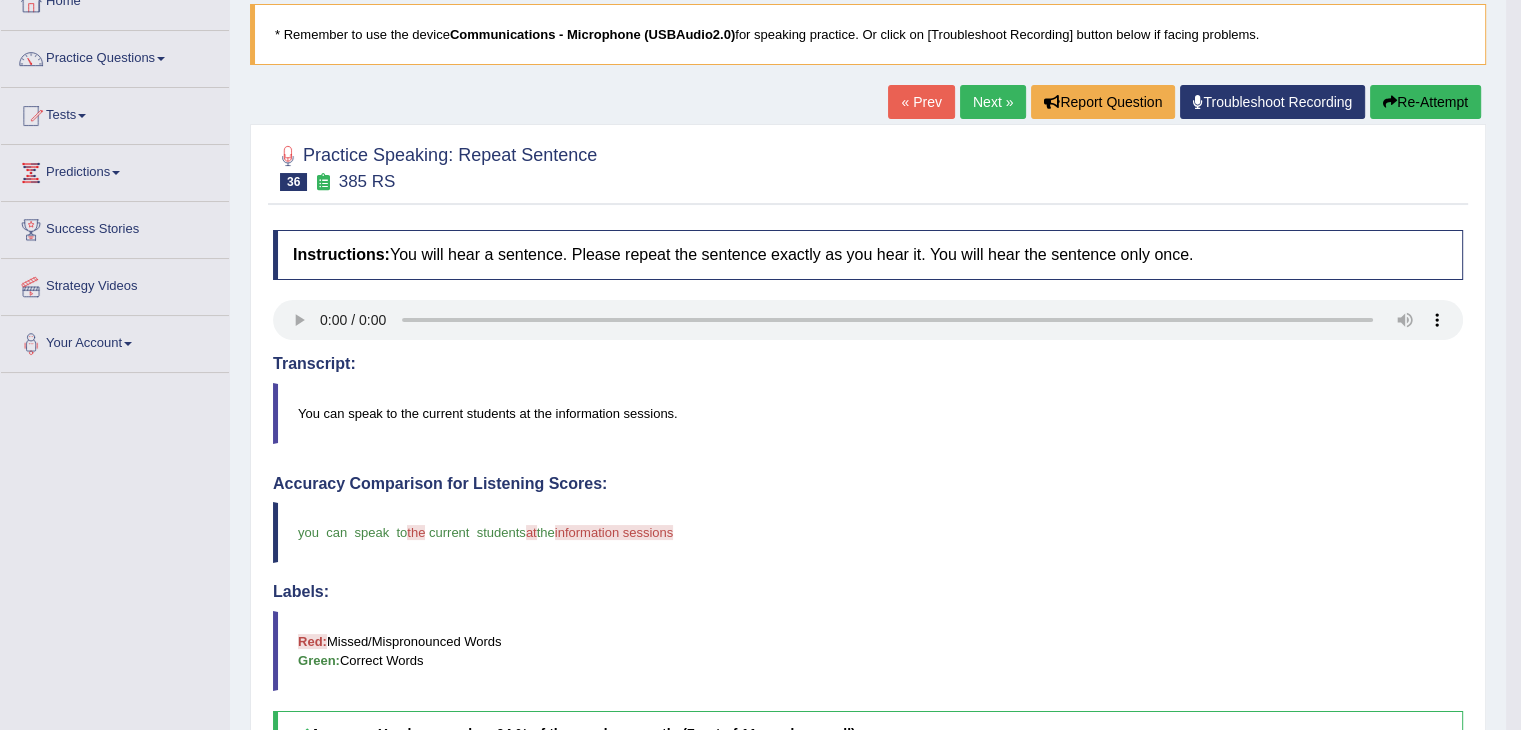 scroll, scrollTop: 0, scrollLeft: 0, axis: both 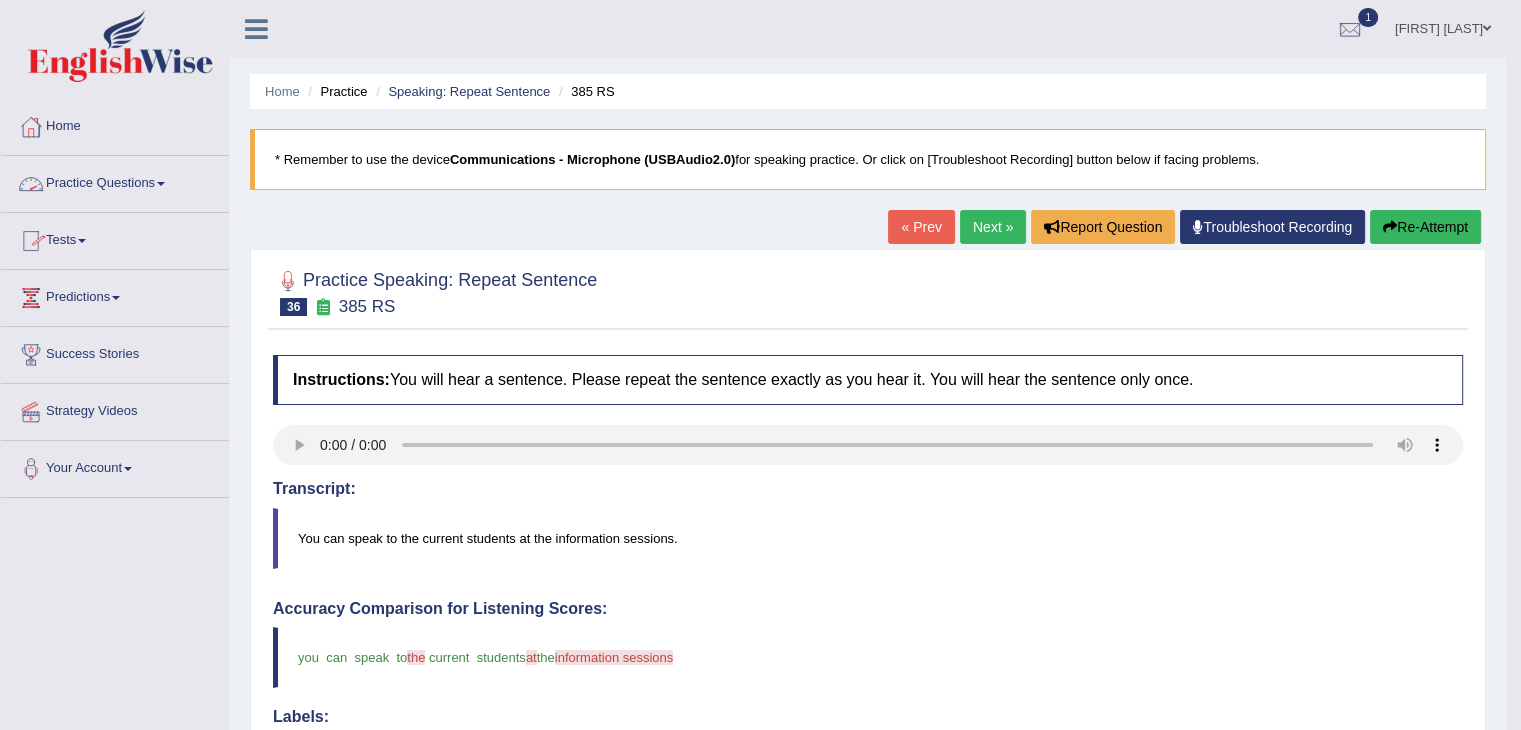 click on "Practice Questions" at bounding box center [115, 181] 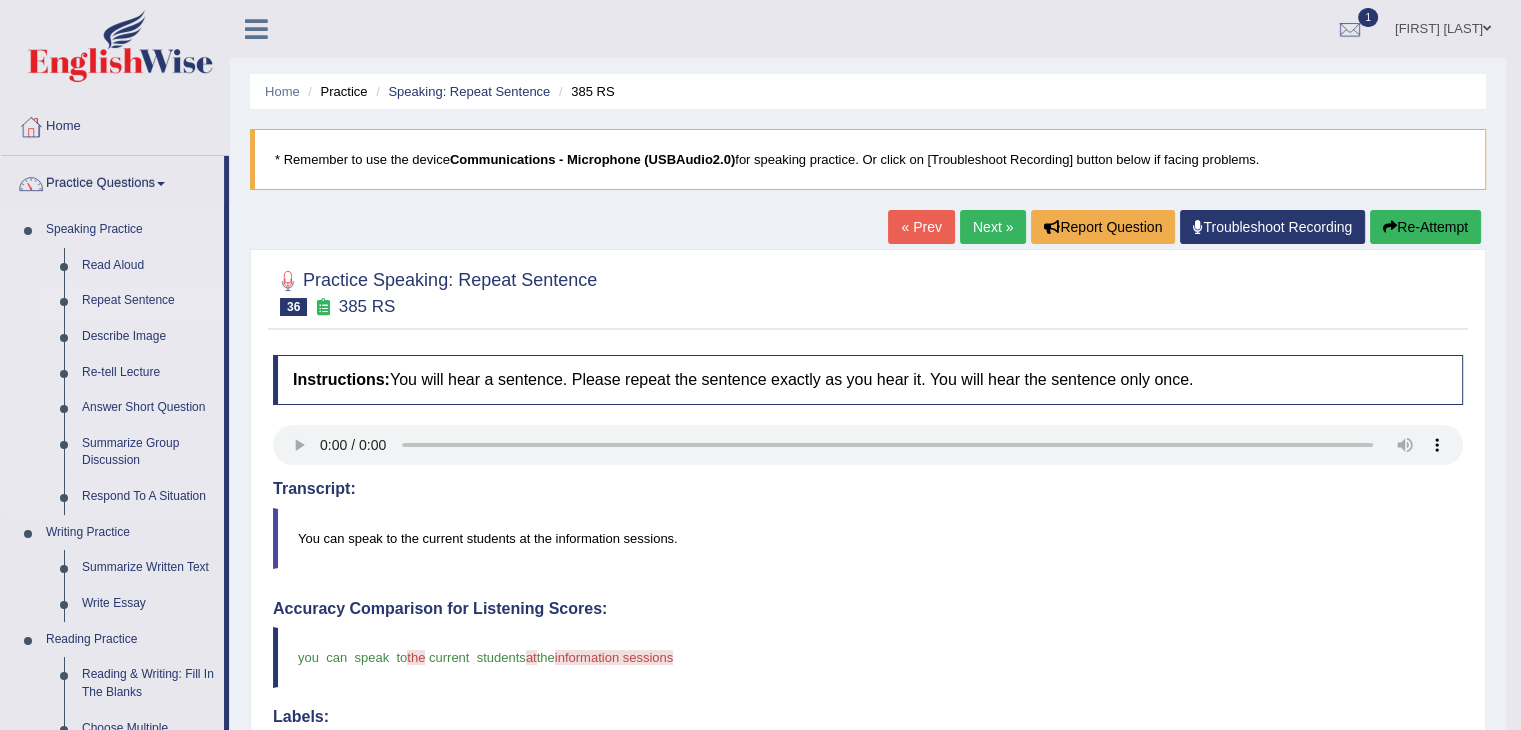 click on "Repeat Sentence" at bounding box center (148, 301) 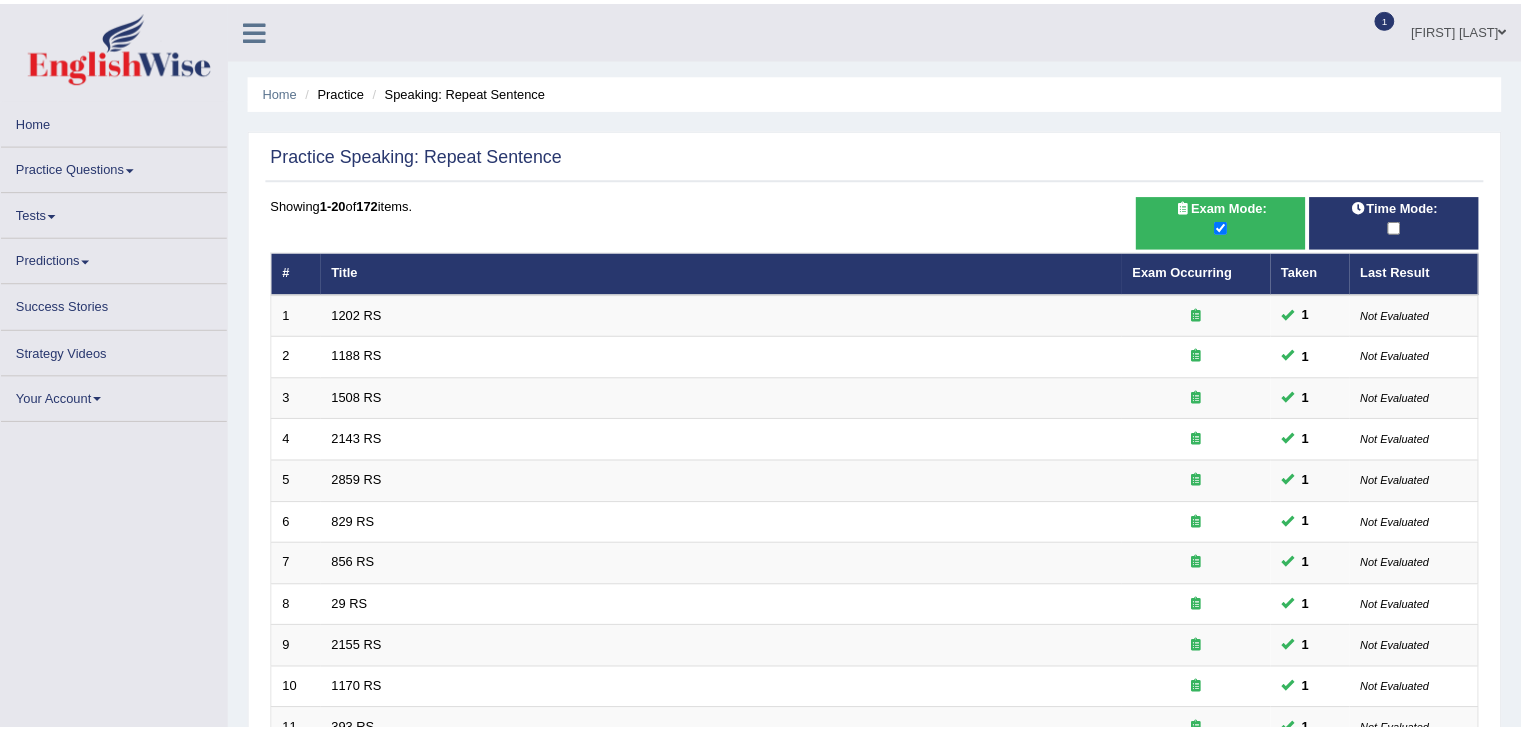 scroll, scrollTop: 14, scrollLeft: 0, axis: vertical 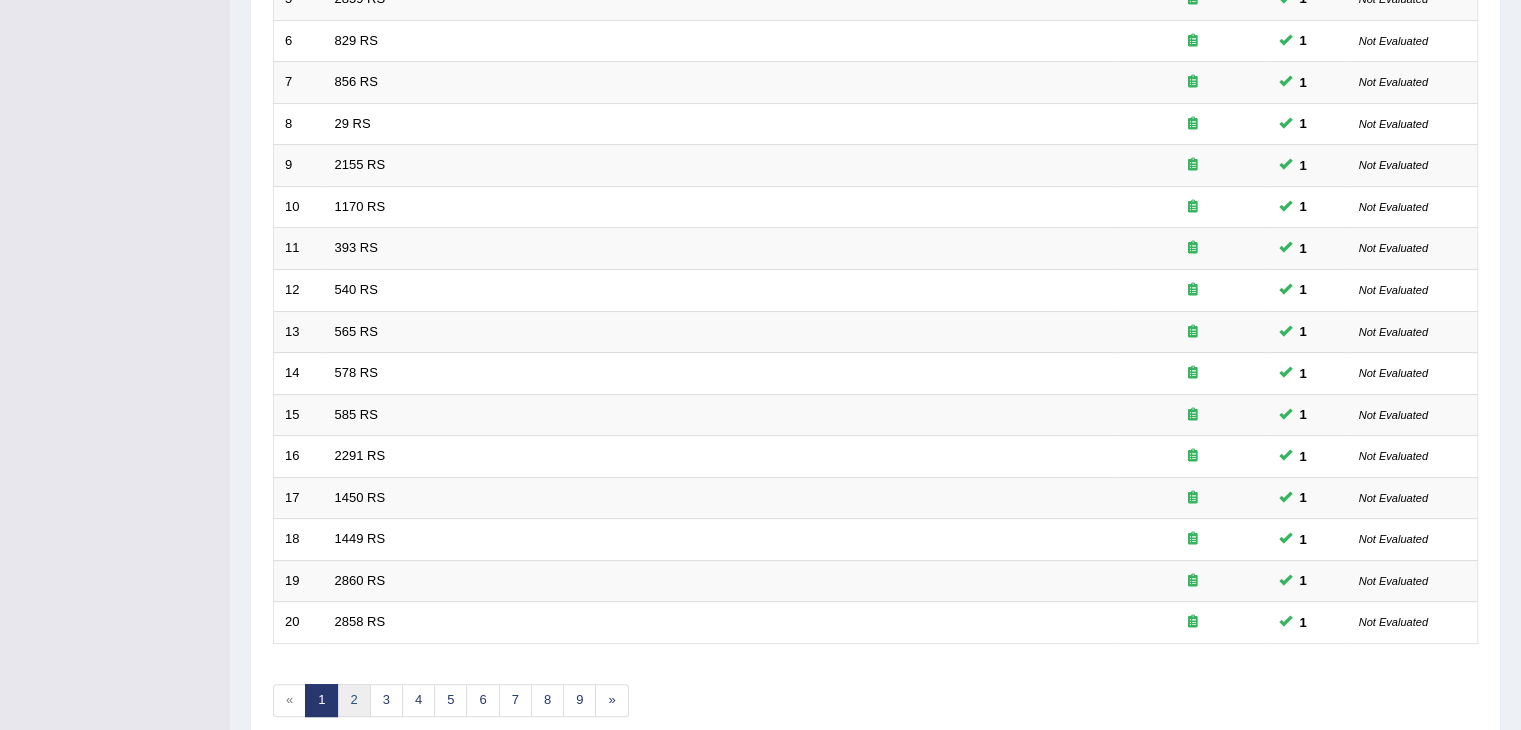 click on "2" at bounding box center (353, 700) 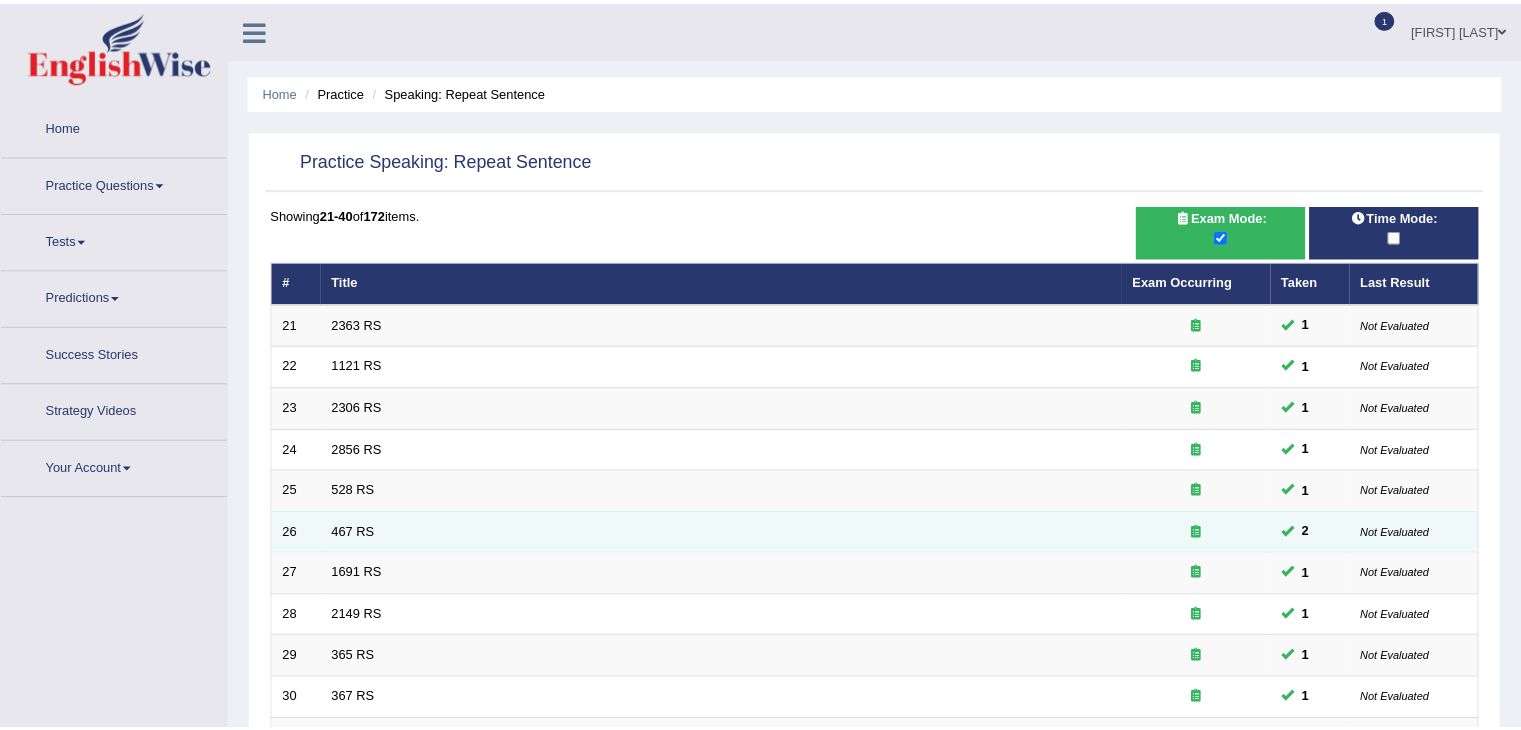 scroll, scrollTop: 0, scrollLeft: 0, axis: both 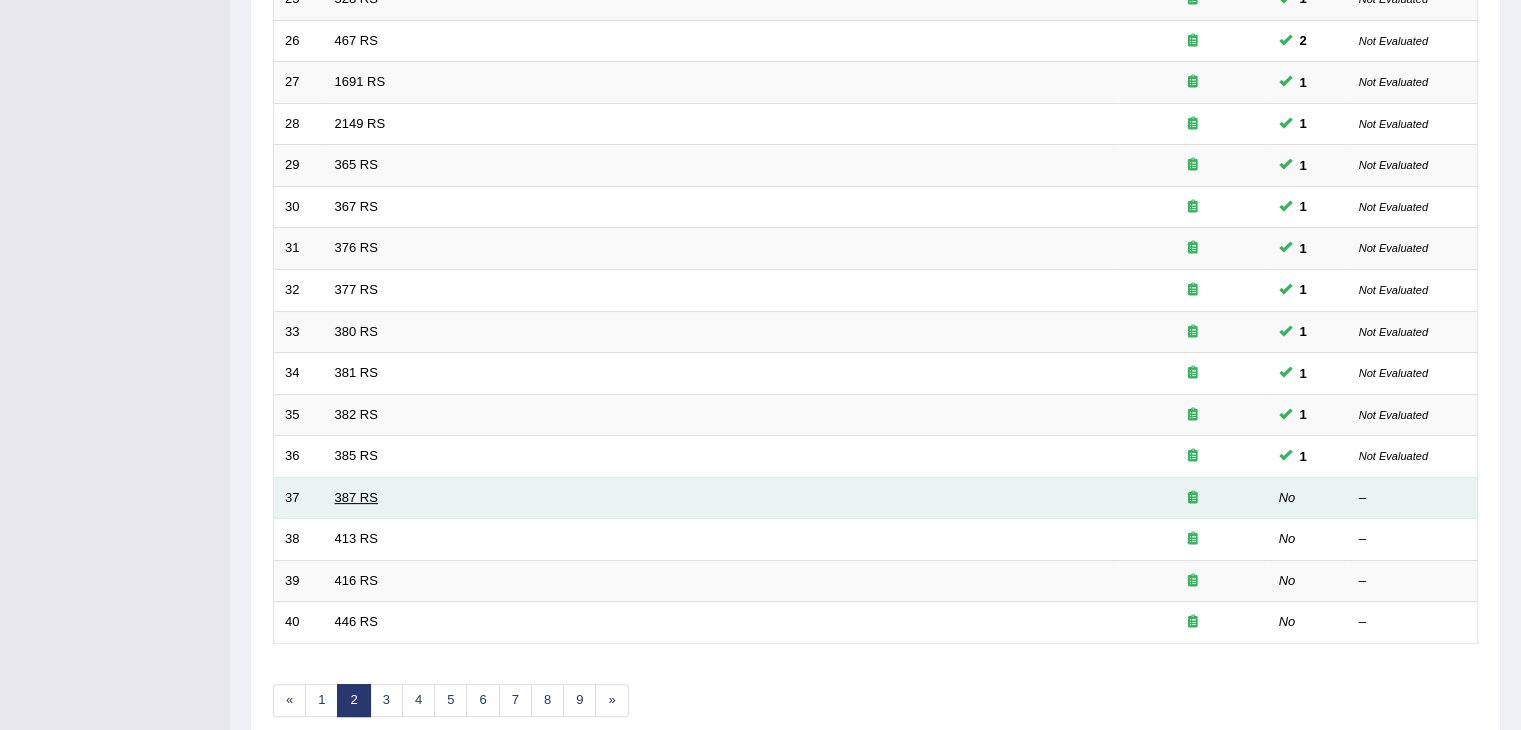 click on "387 RS" at bounding box center [356, 497] 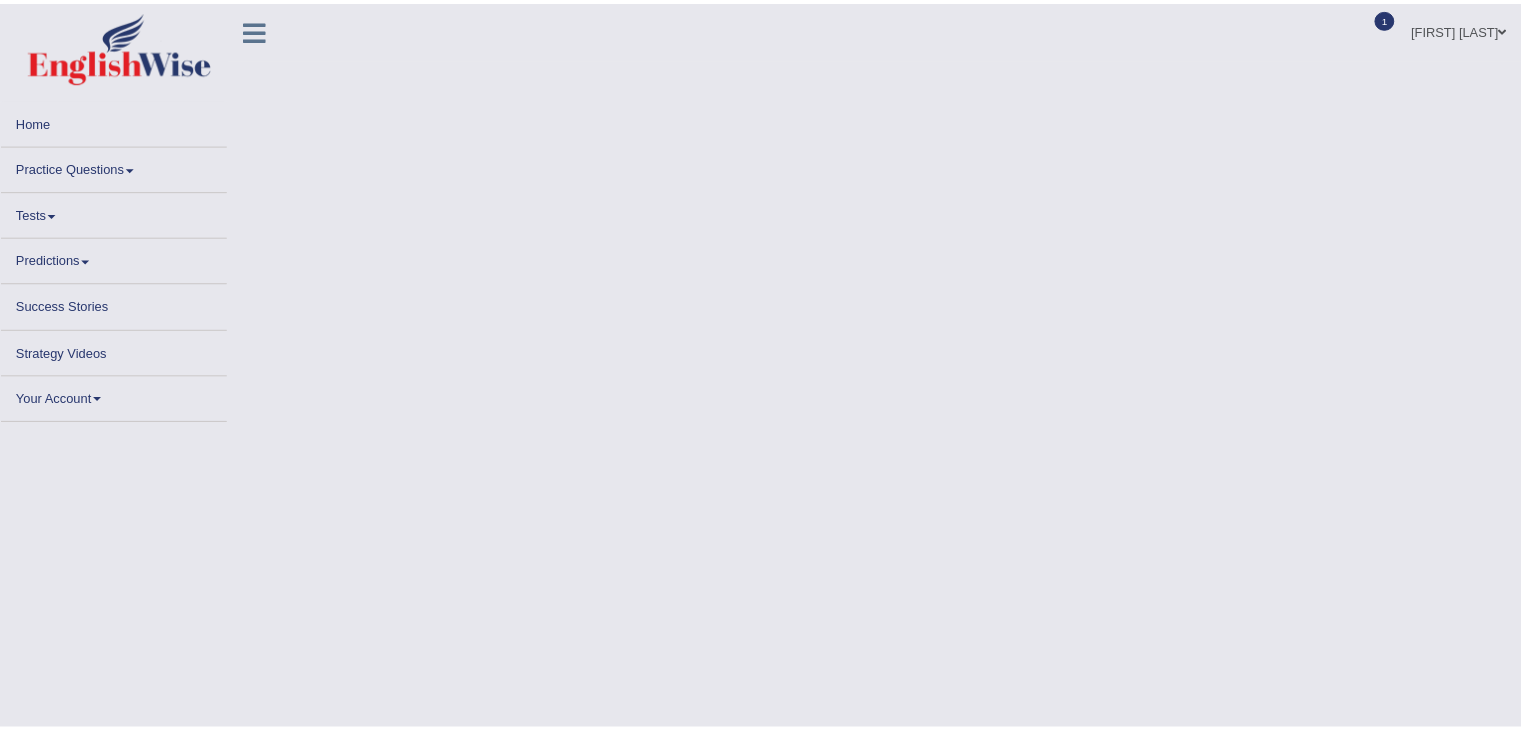 scroll, scrollTop: 0, scrollLeft: 0, axis: both 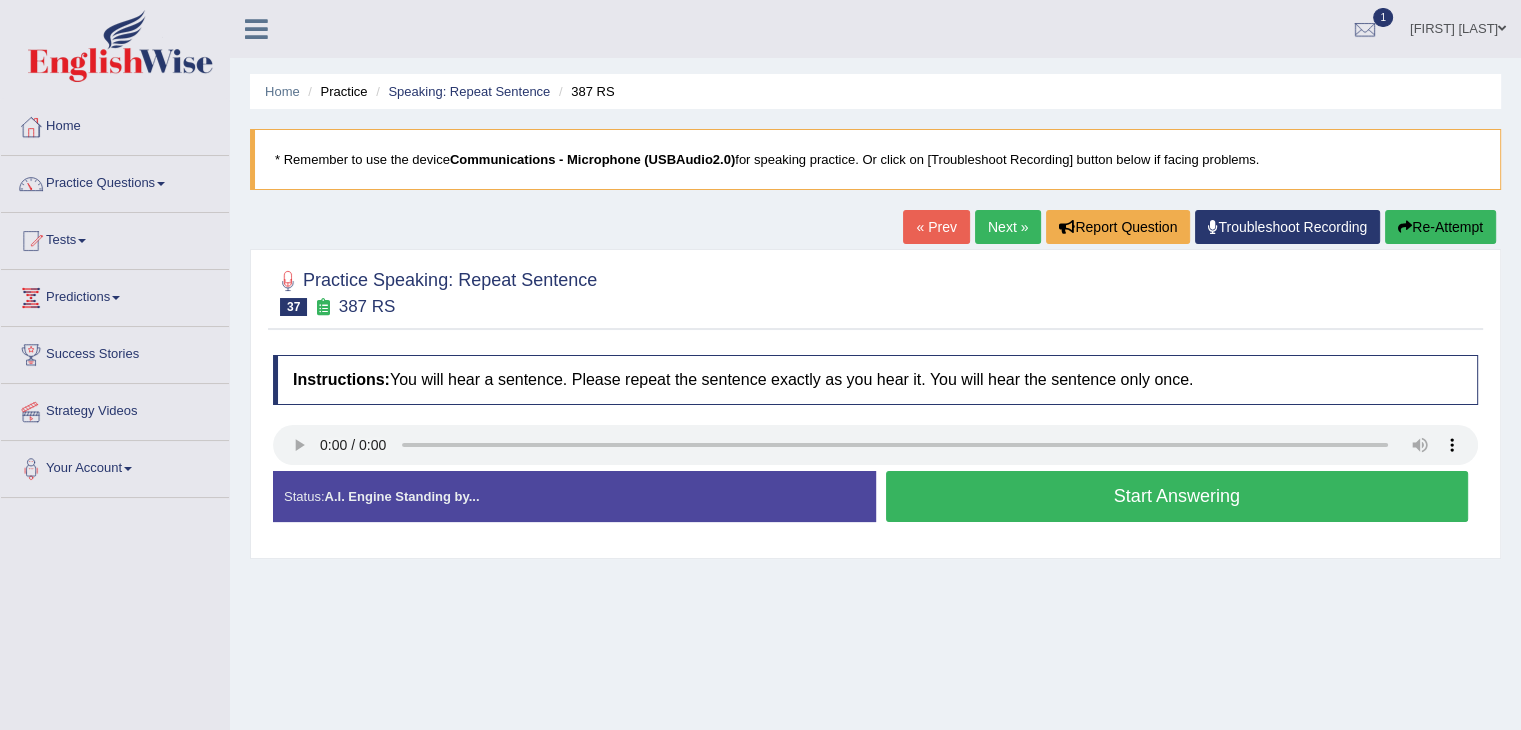 click on "Start Answering" at bounding box center (1177, 496) 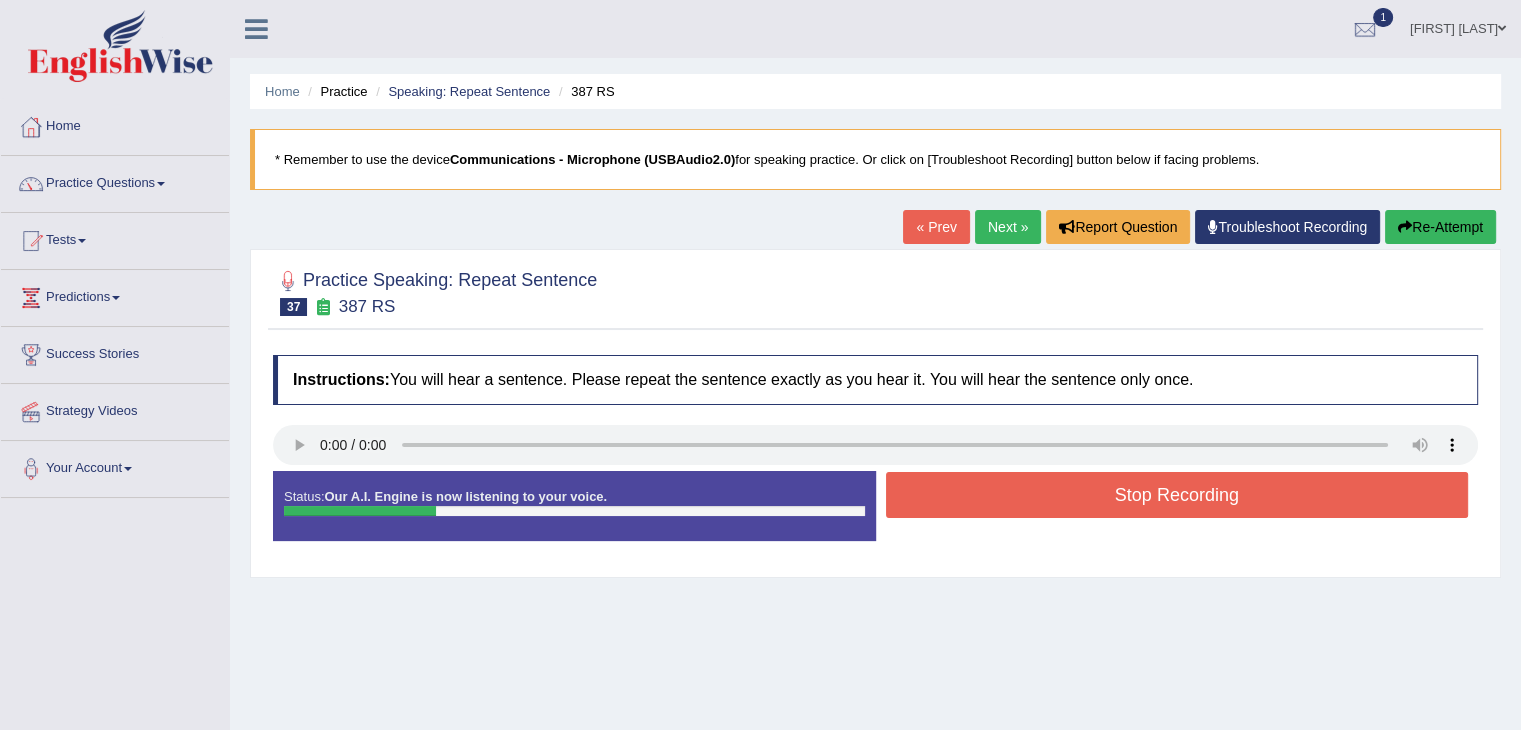 click on "Stop Recording" at bounding box center (1177, 495) 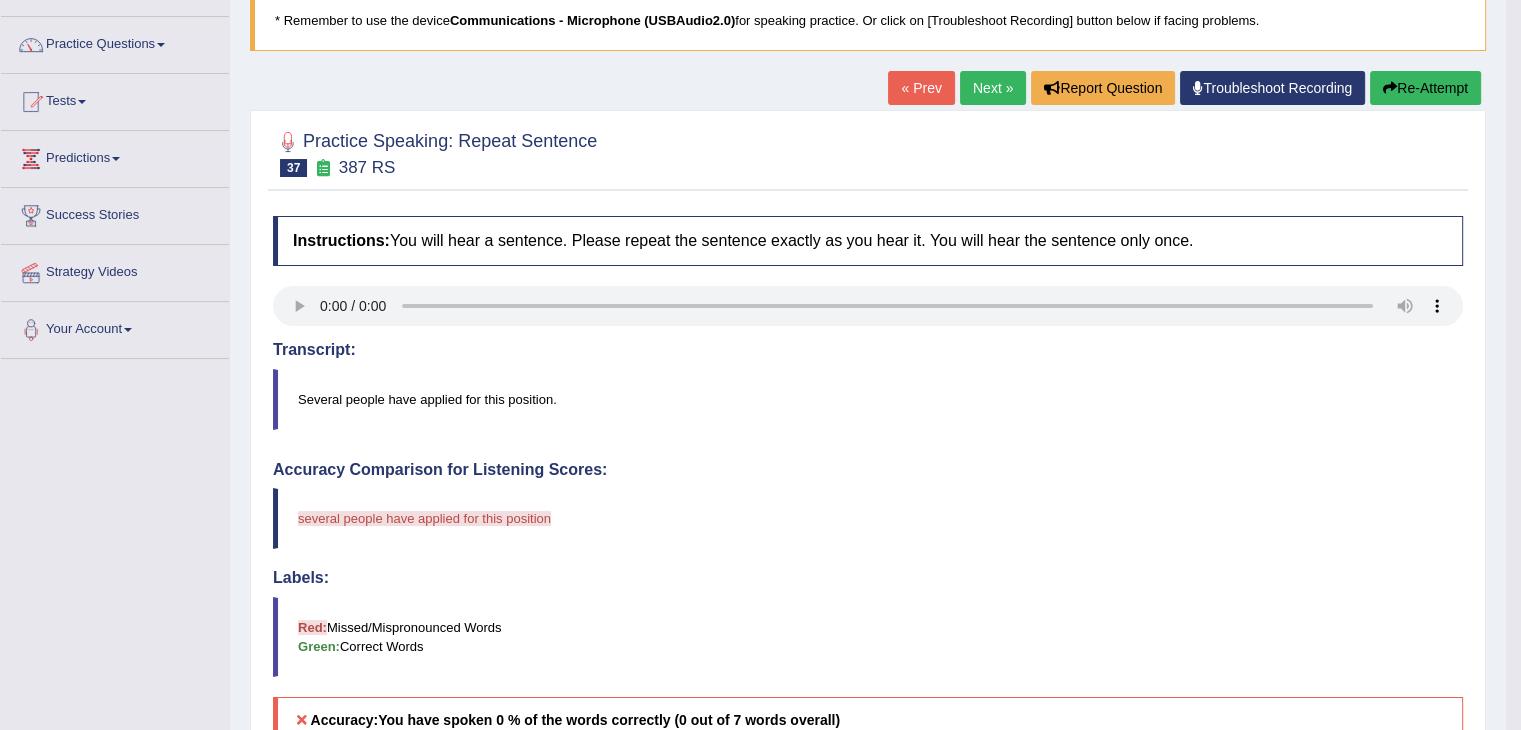 scroll, scrollTop: 100, scrollLeft: 0, axis: vertical 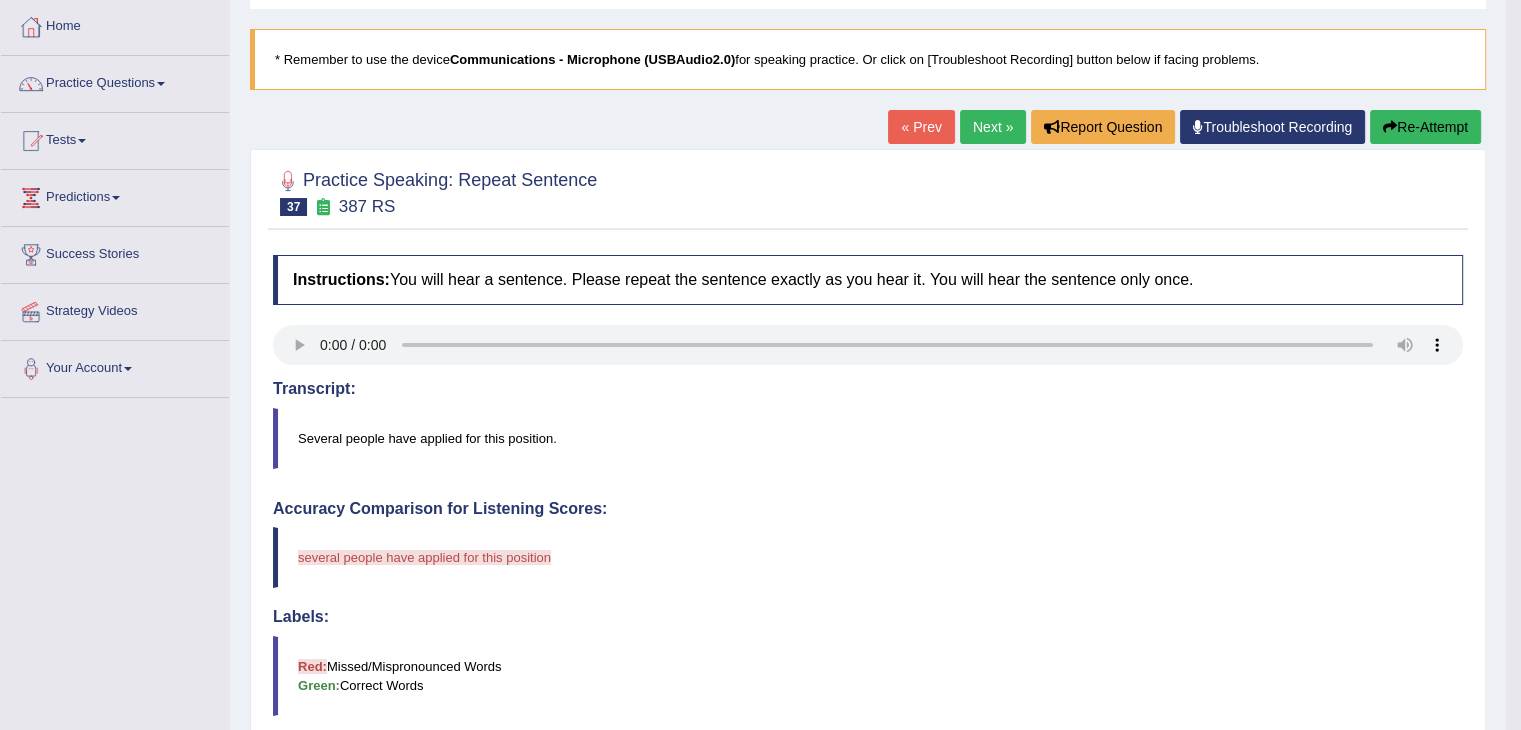 click on "Re-Attempt" at bounding box center (1425, 127) 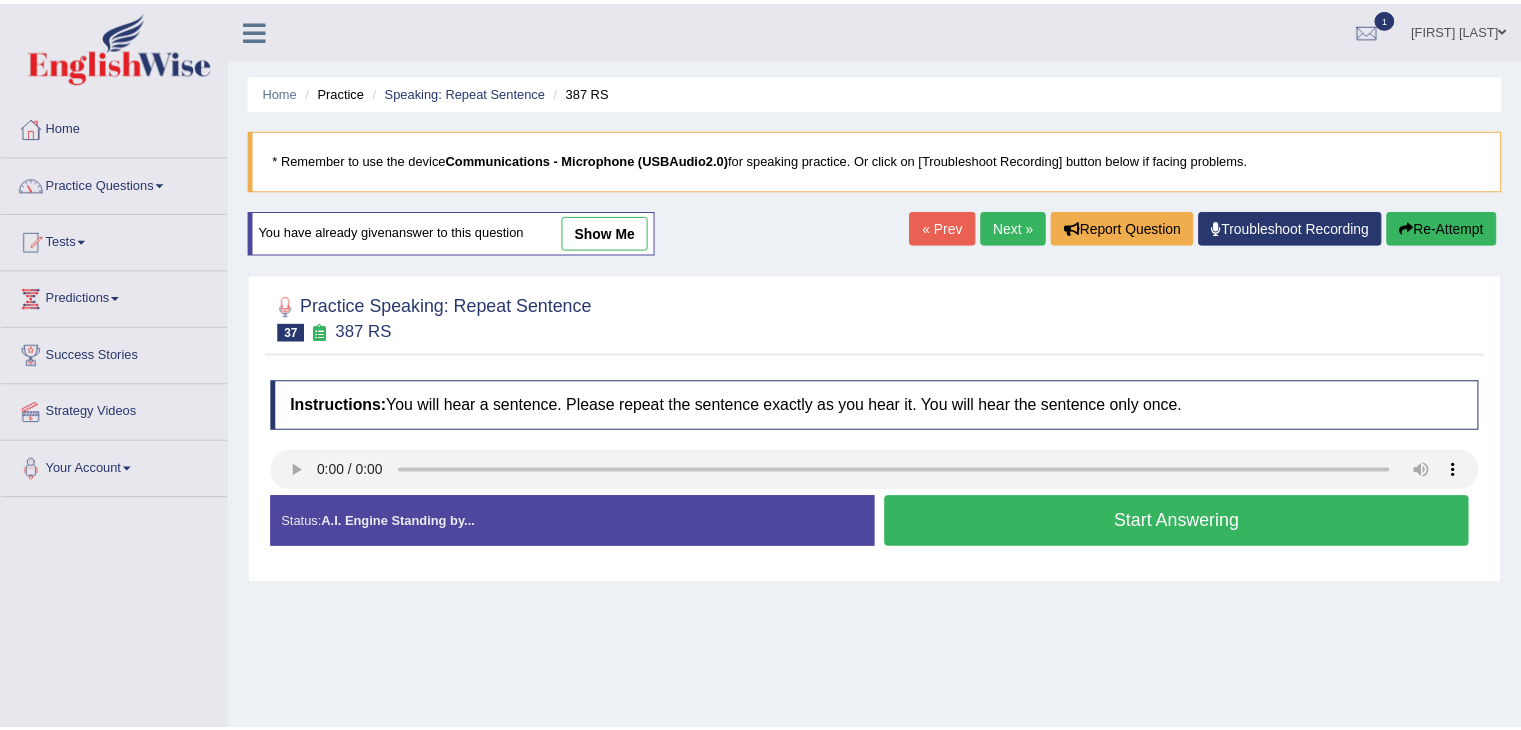 scroll, scrollTop: 100, scrollLeft: 0, axis: vertical 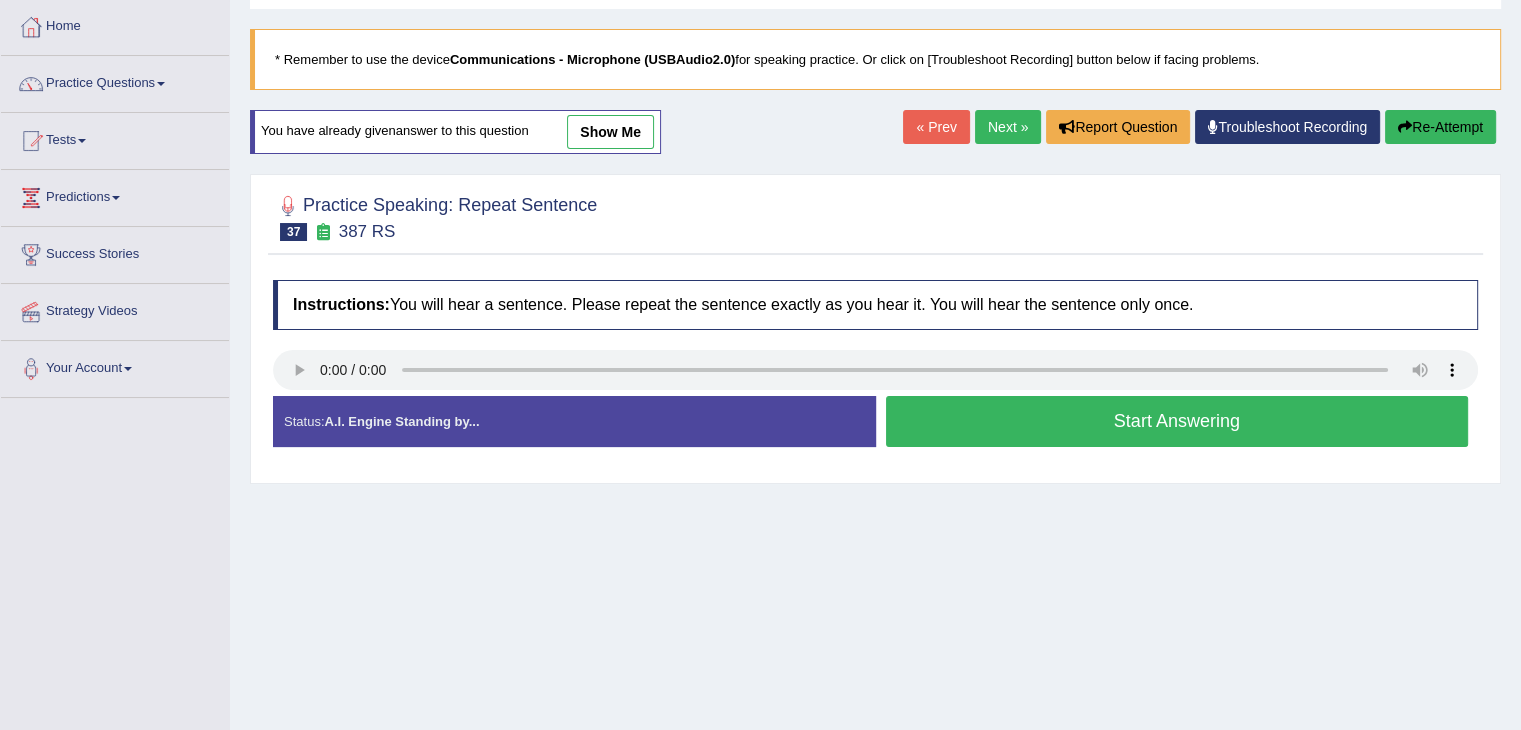 click on "Start Answering" at bounding box center [1177, 421] 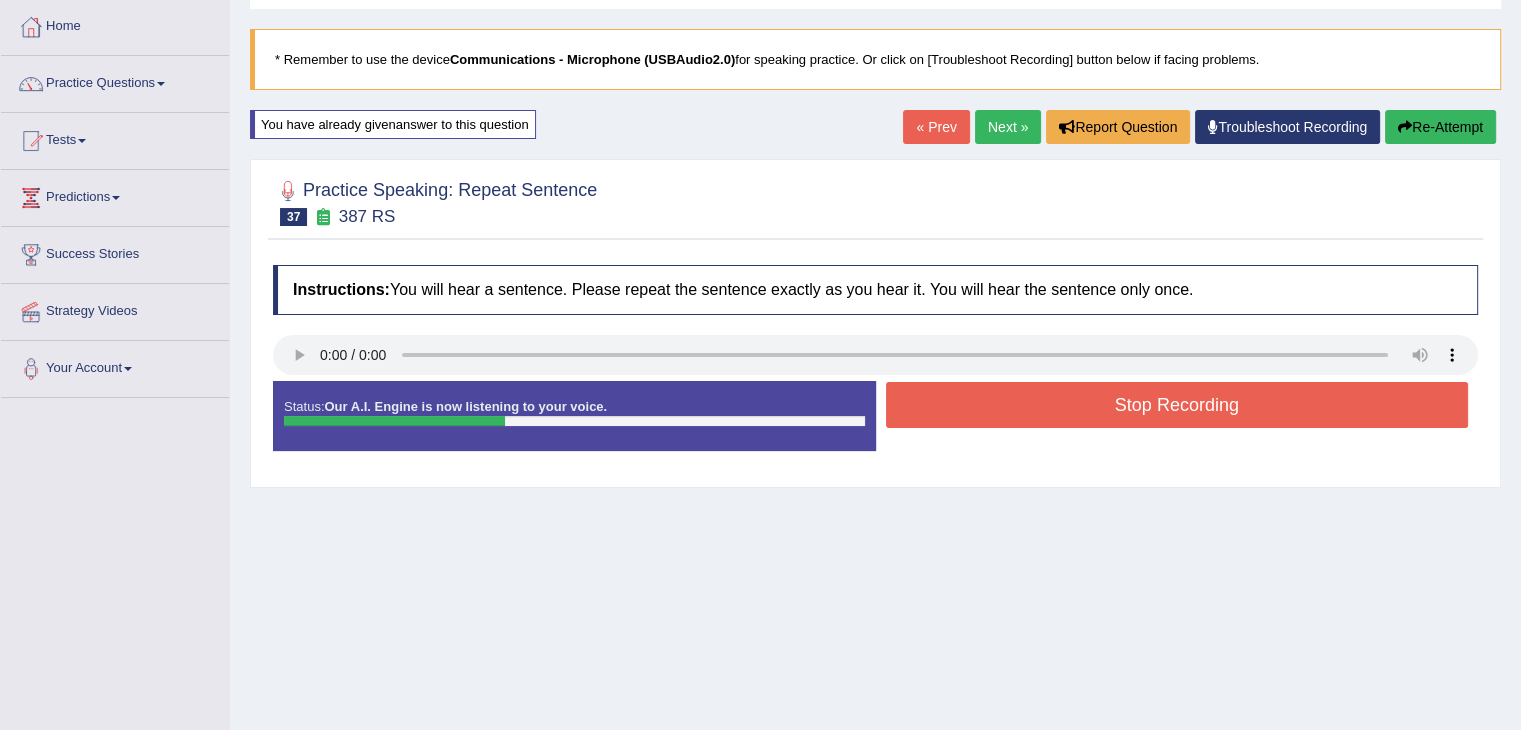 type 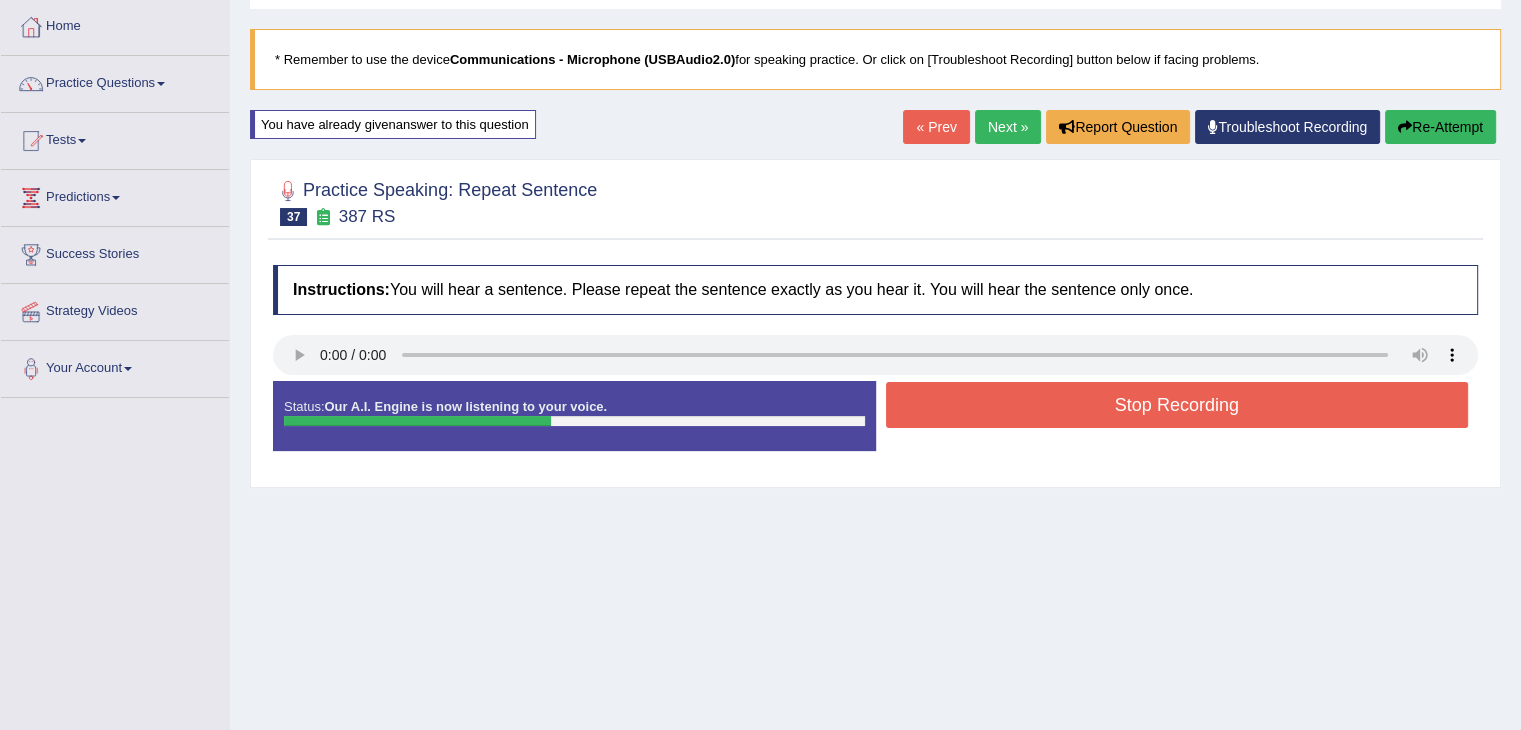 click on "Stop Recording" at bounding box center (1177, 405) 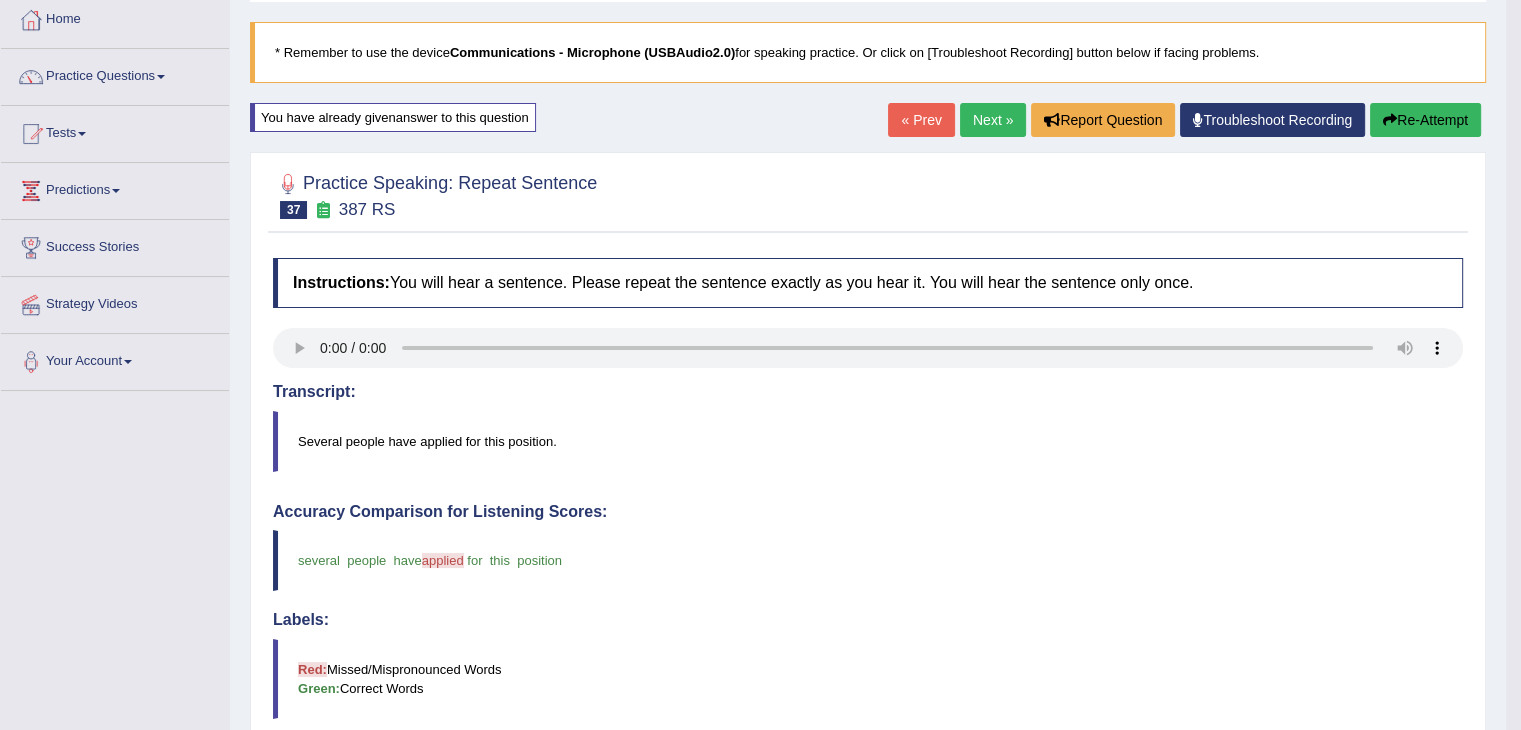 scroll, scrollTop: 0, scrollLeft: 0, axis: both 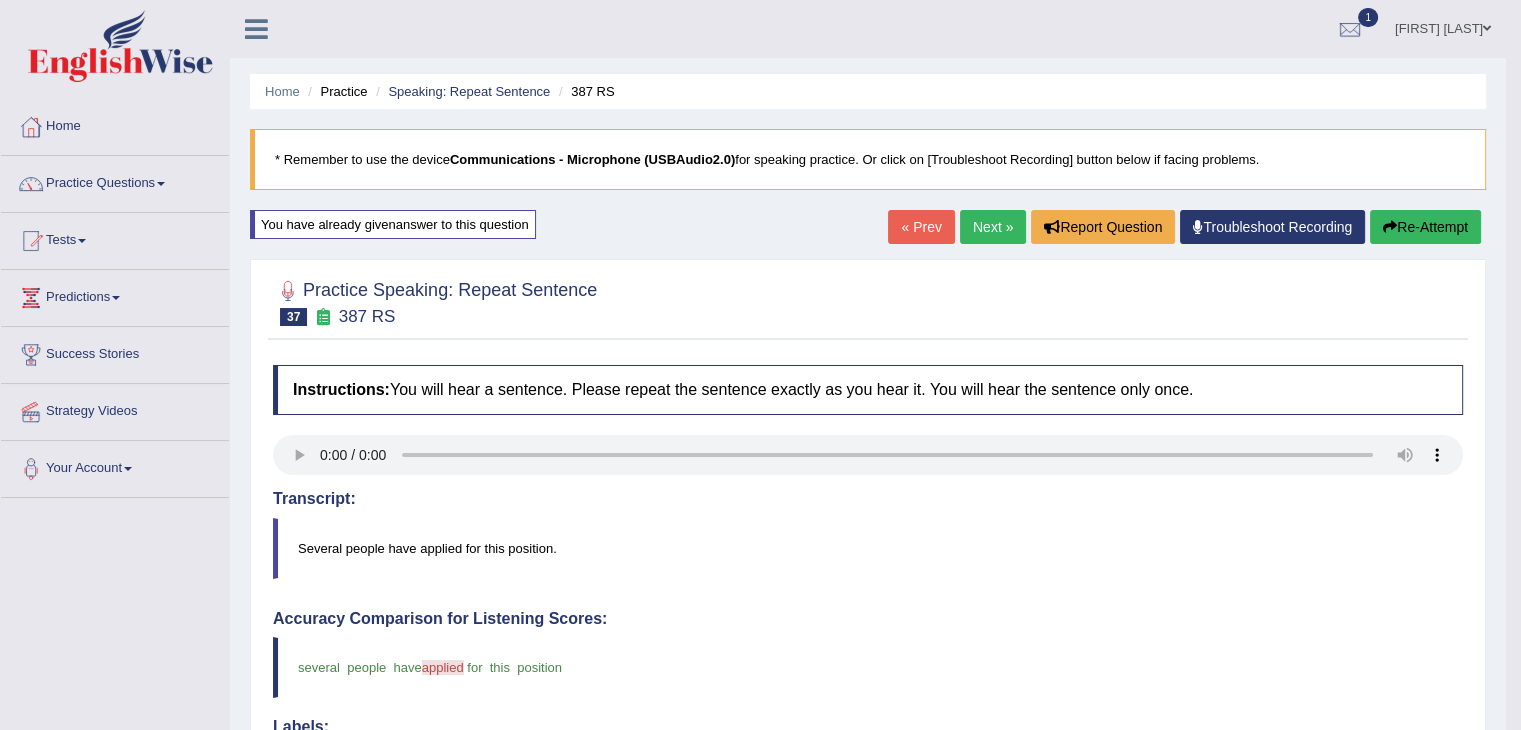 click on "Re-Attempt" at bounding box center [1425, 227] 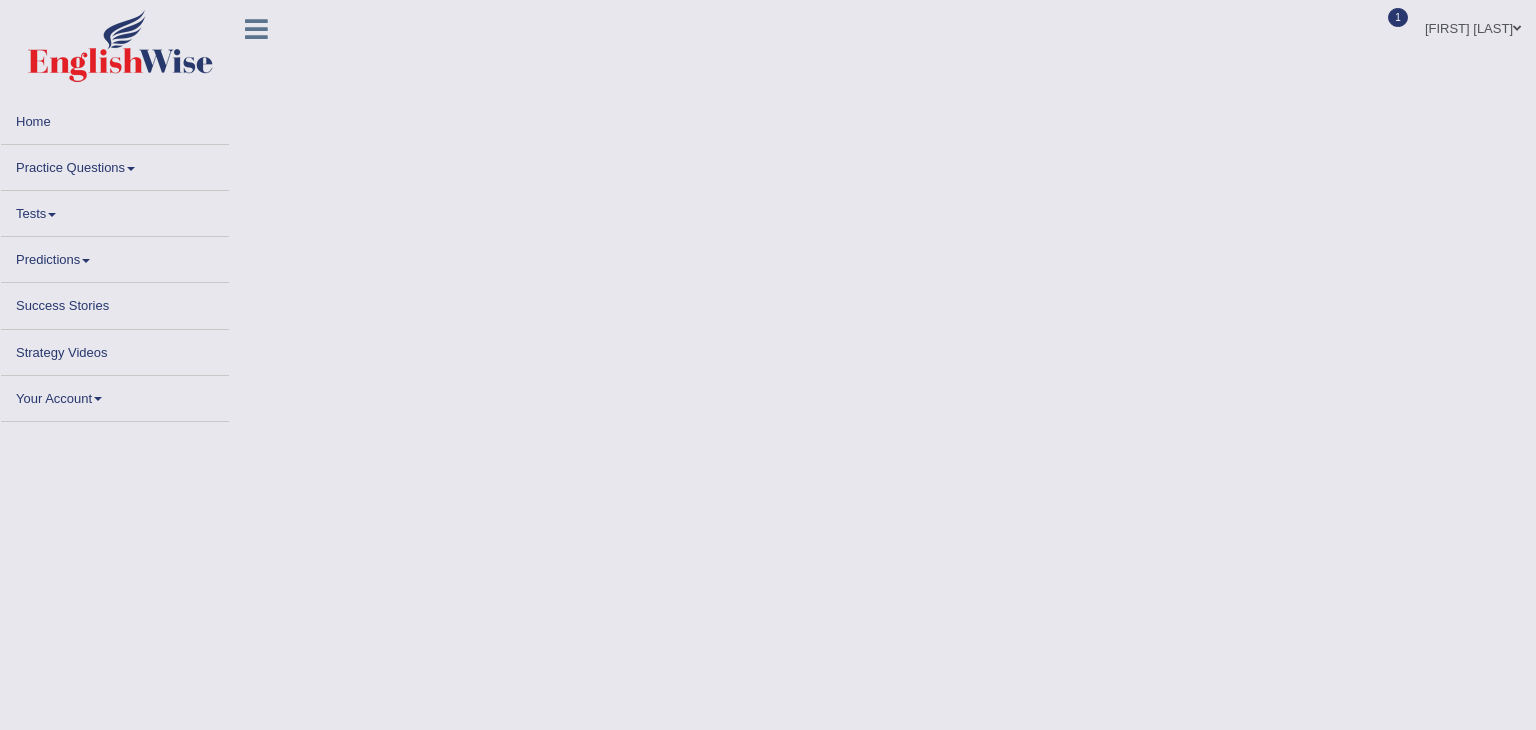 scroll, scrollTop: 0, scrollLeft: 0, axis: both 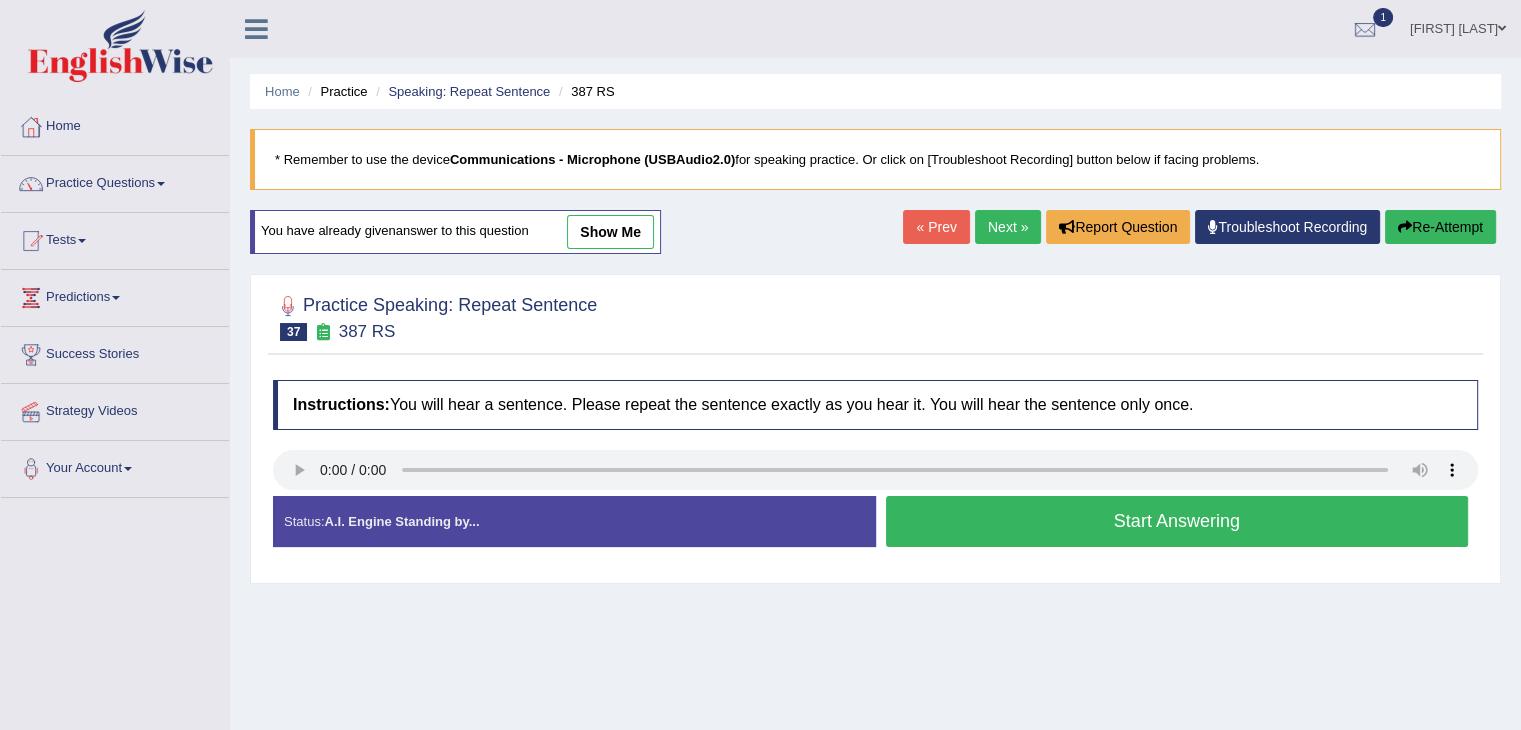 click on "Start Answering" at bounding box center (1177, 521) 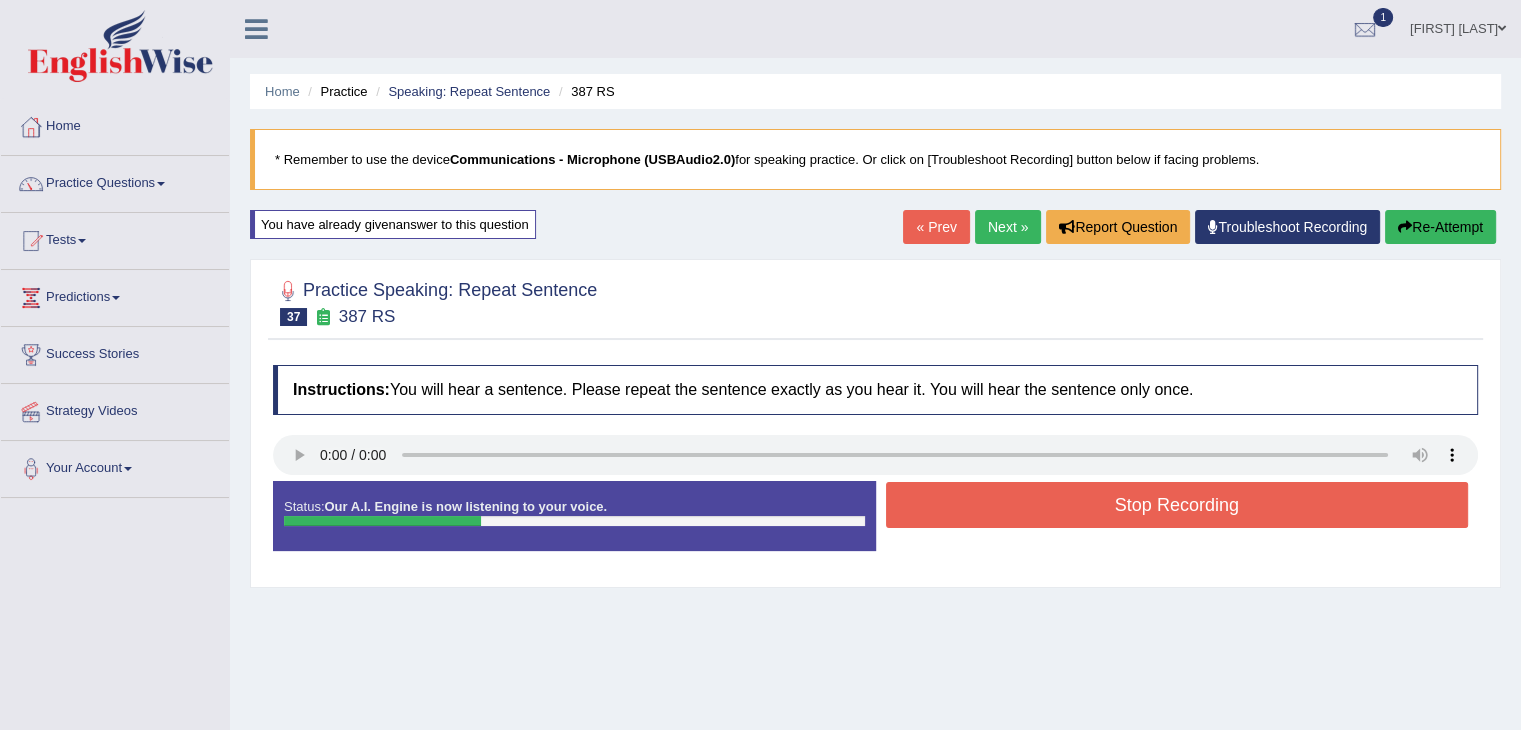 click on "Stop Recording" at bounding box center [1177, 505] 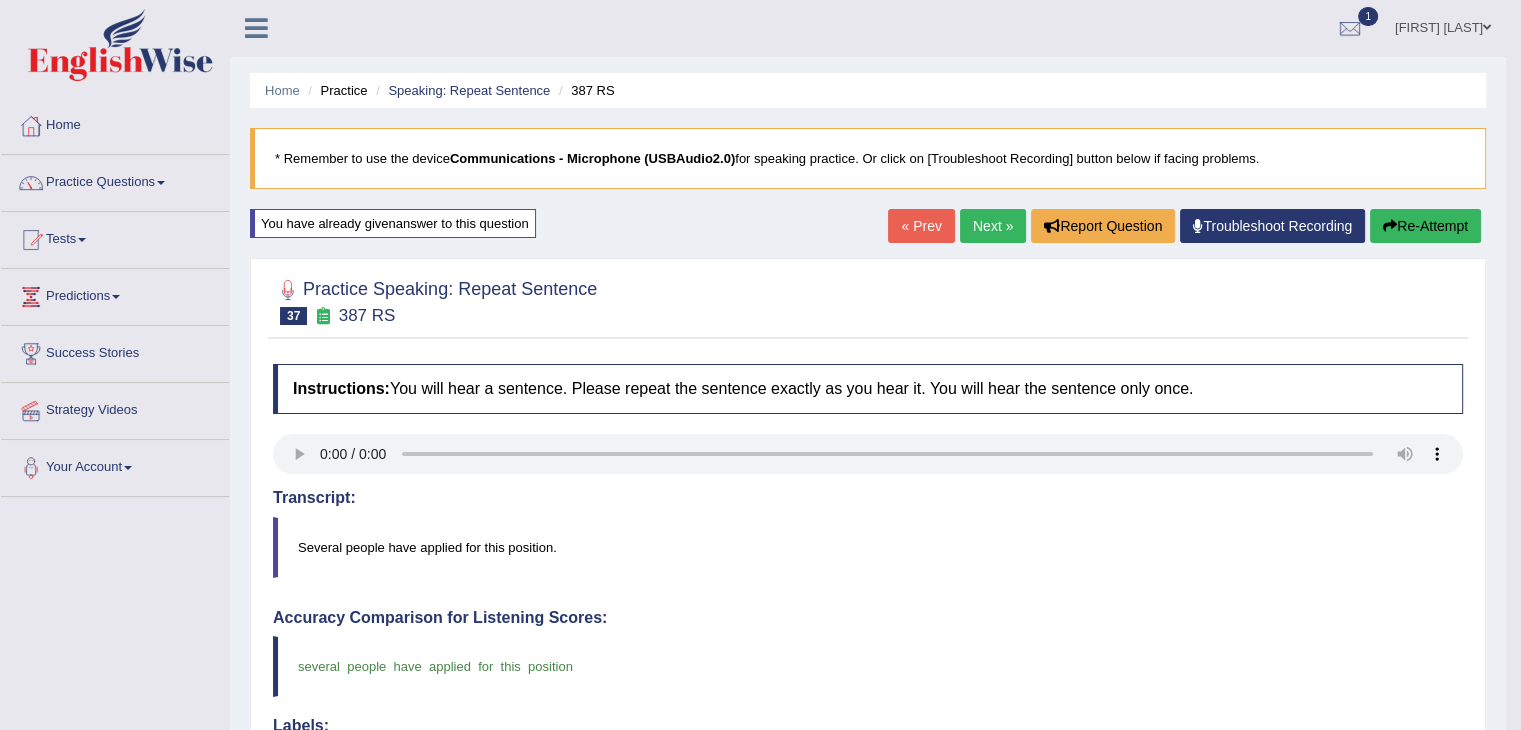 scroll, scrollTop: 0, scrollLeft: 0, axis: both 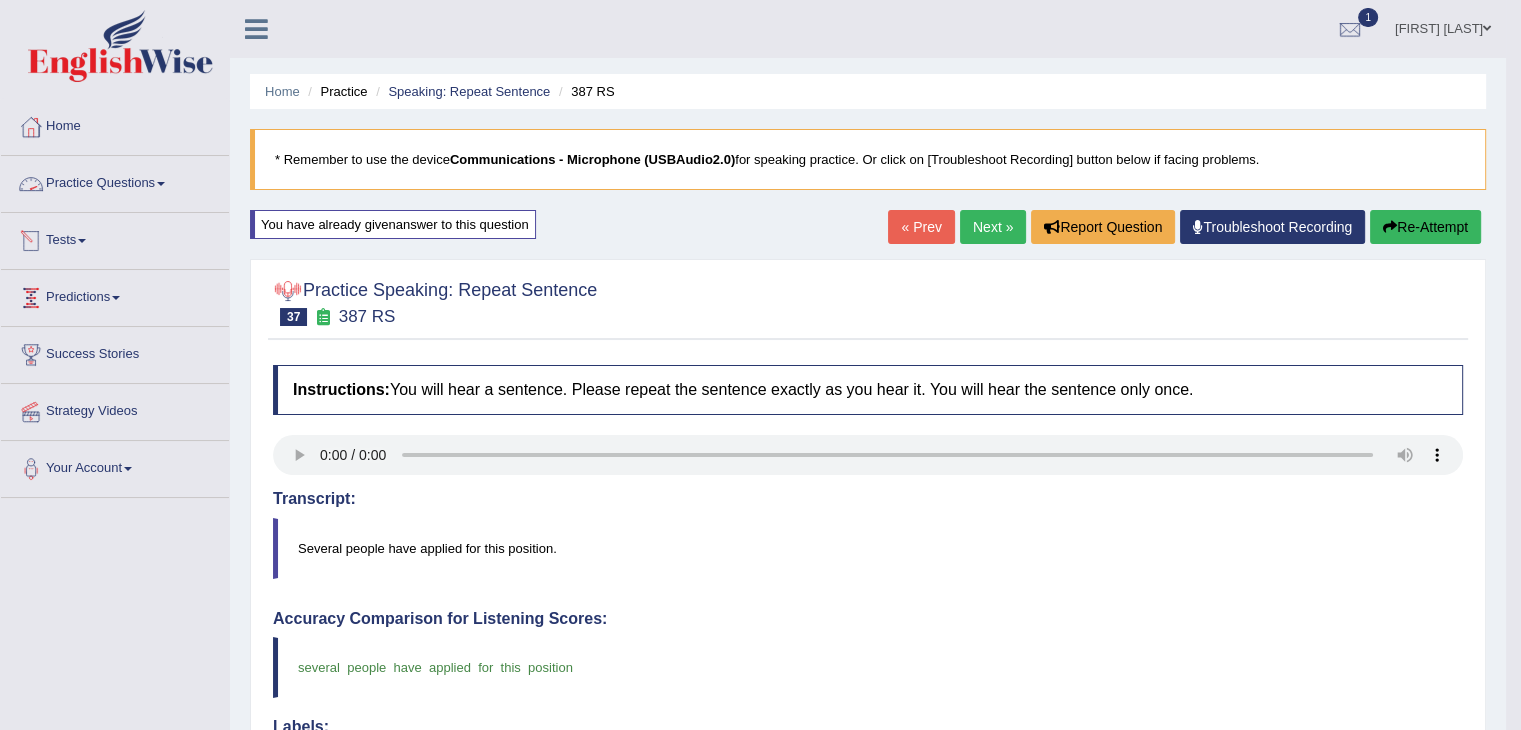 click on "Practice Questions" at bounding box center [115, 181] 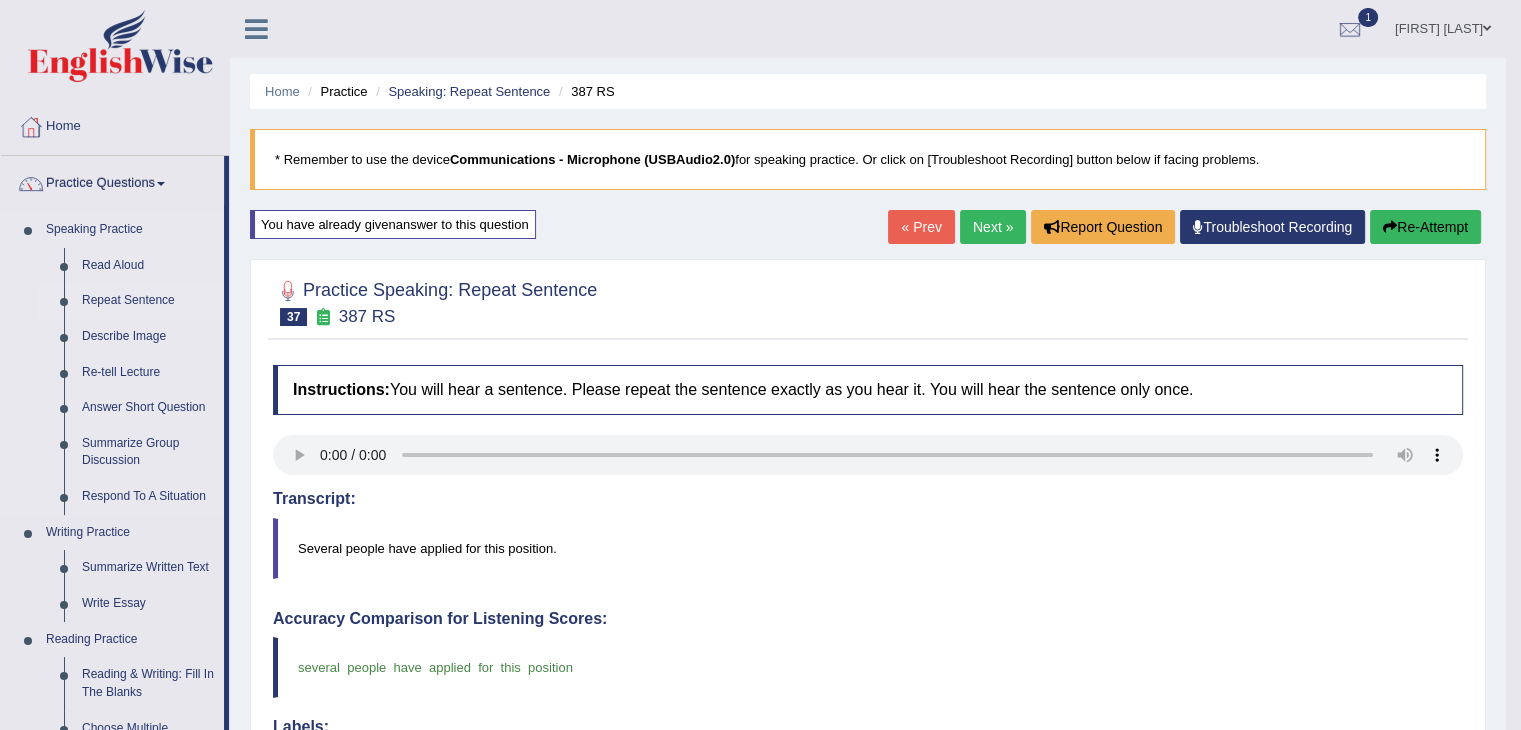click on "Repeat Sentence" at bounding box center [148, 301] 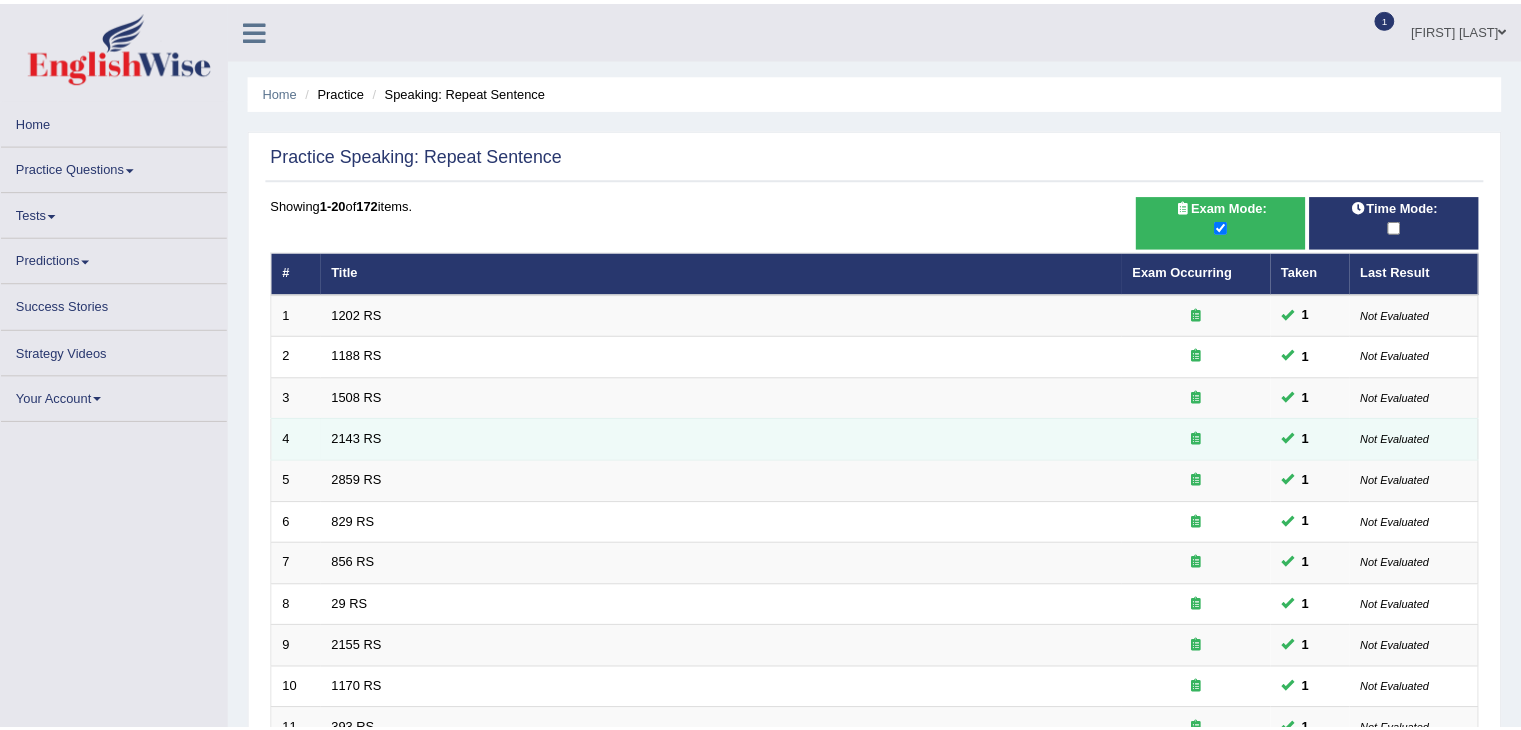 scroll, scrollTop: 0, scrollLeft: 0, axis: both 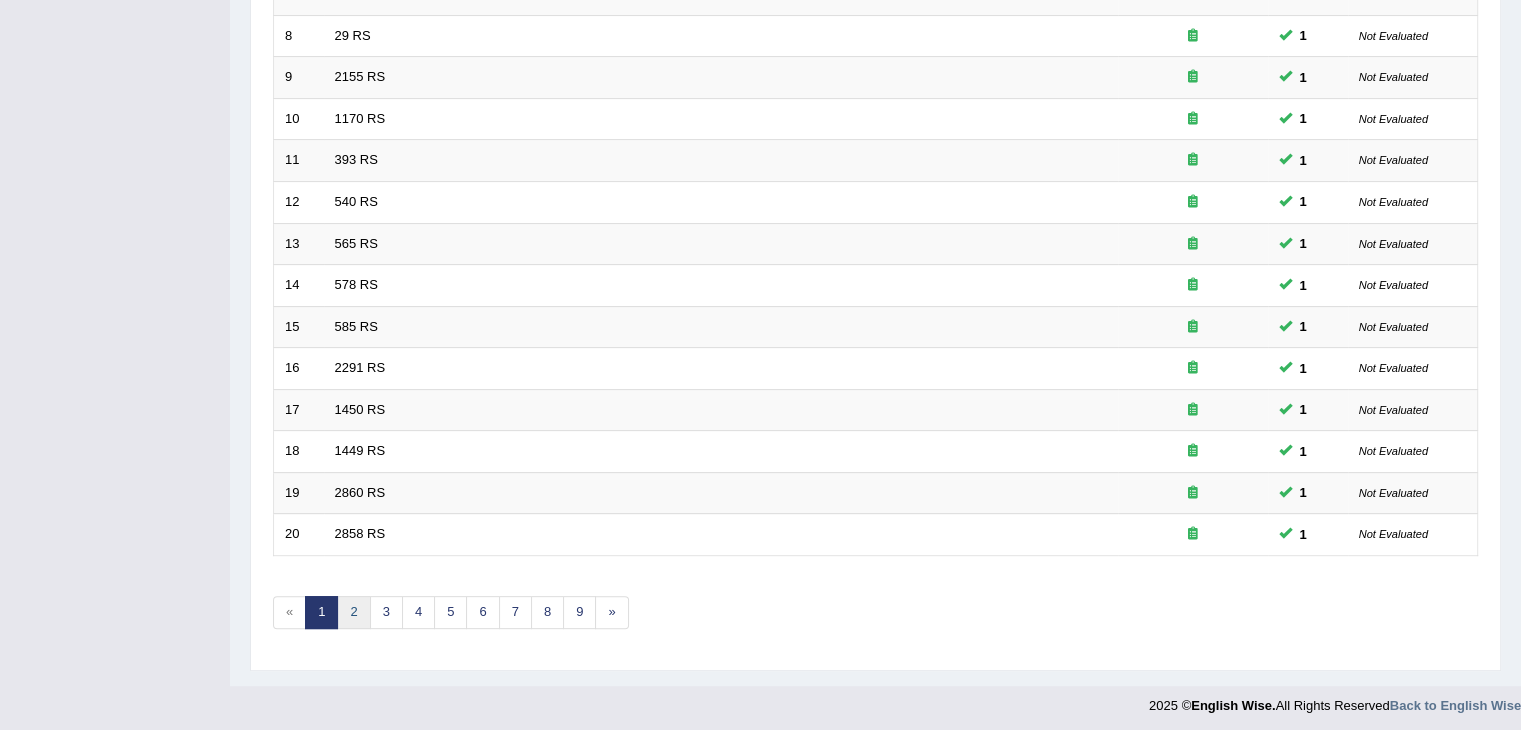 click on "2" at bounding box center (353, 612) 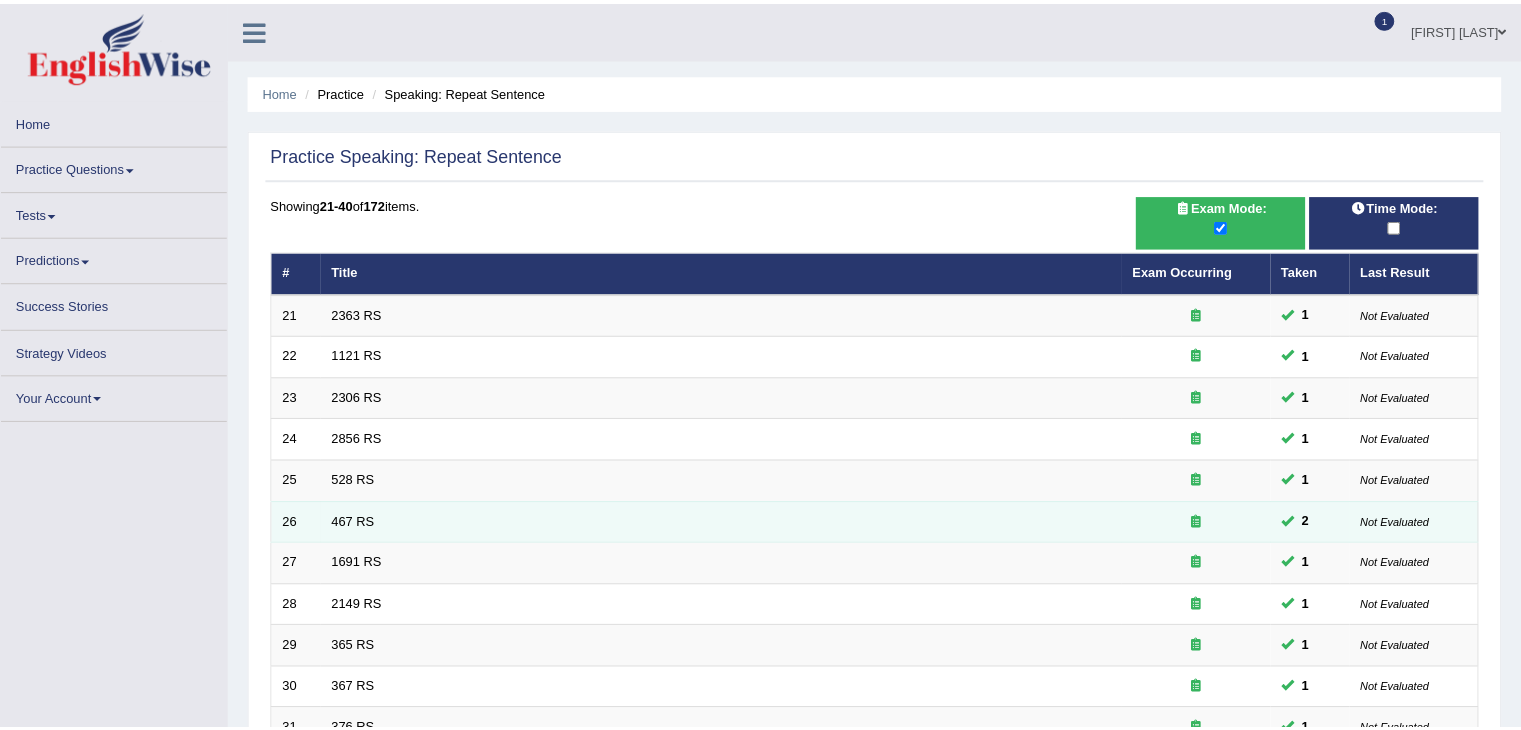 scroll, scrollTop: 0, scrollLeft: 0, axis: both 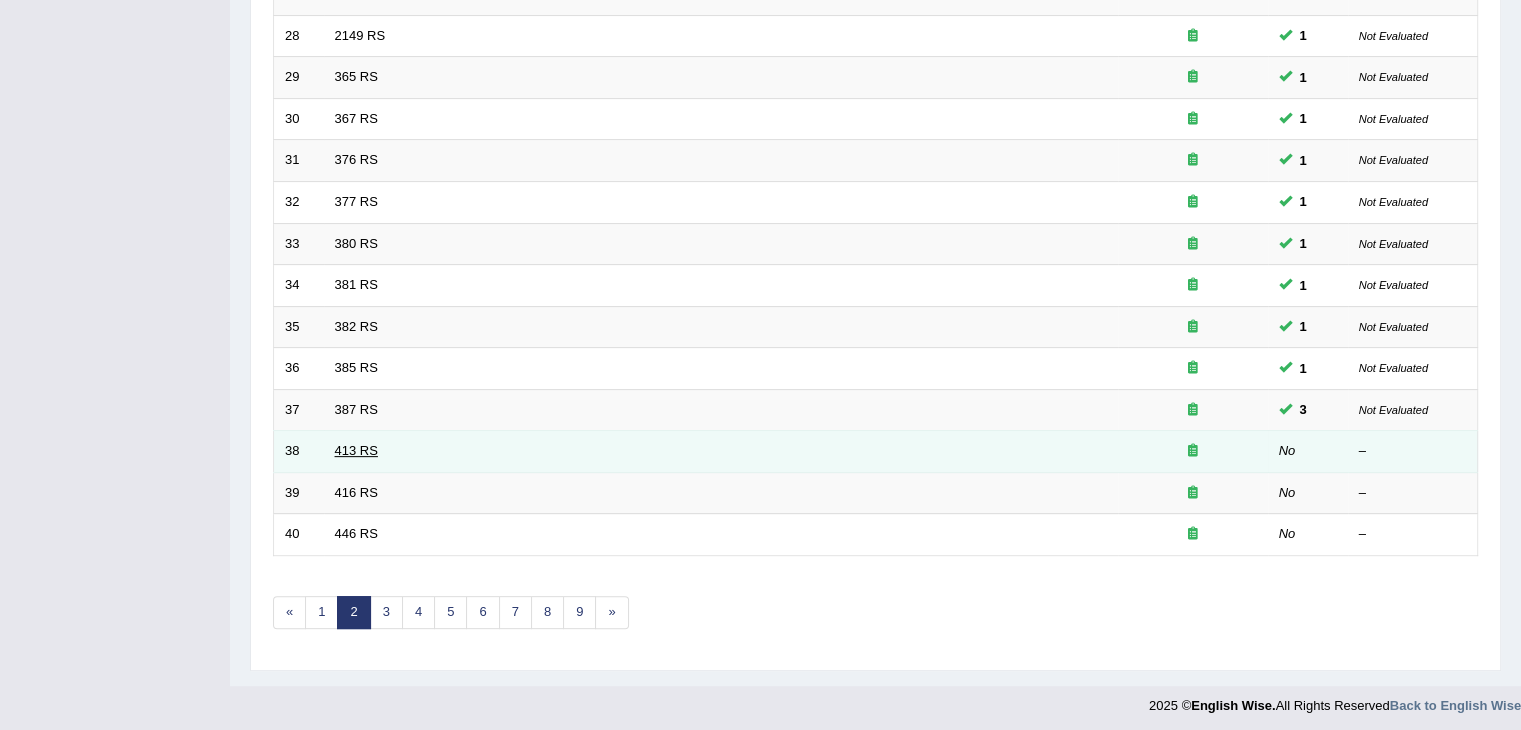 click on "413 RS" at bounding box center (356, 450) 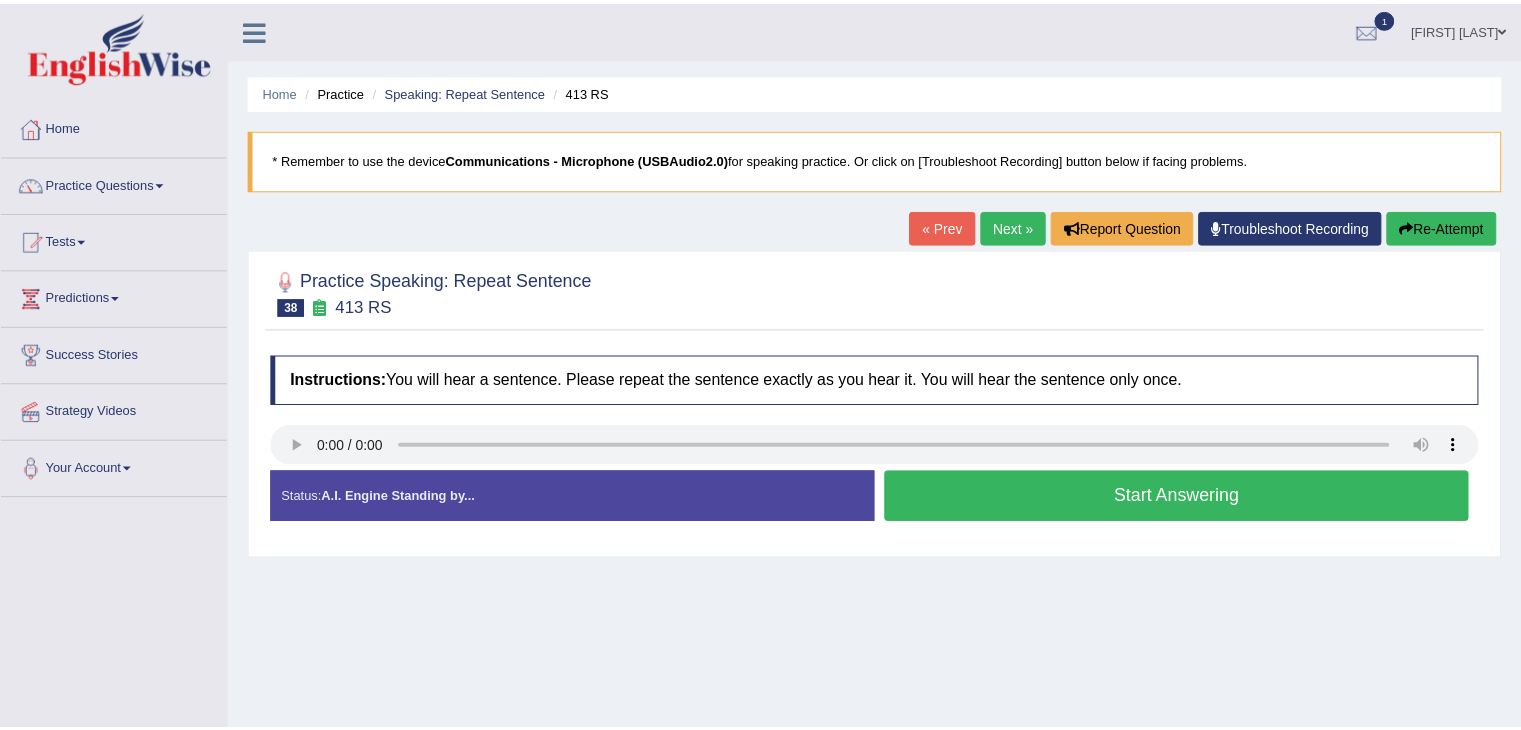 scroll, scrollTop: 0, scrollLeft: 0, axis: both 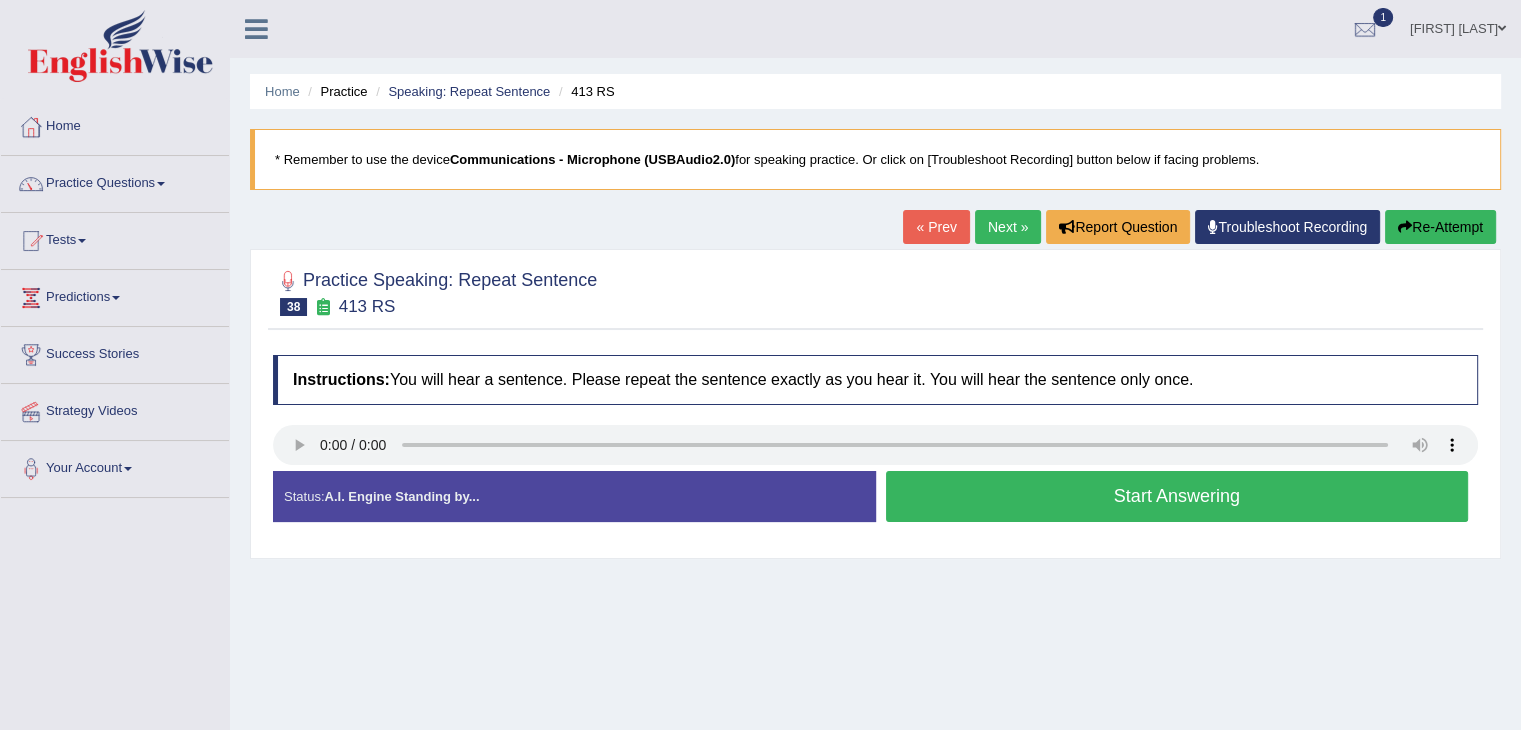 click on "Start Answering" at bounding box center [1177, 496] 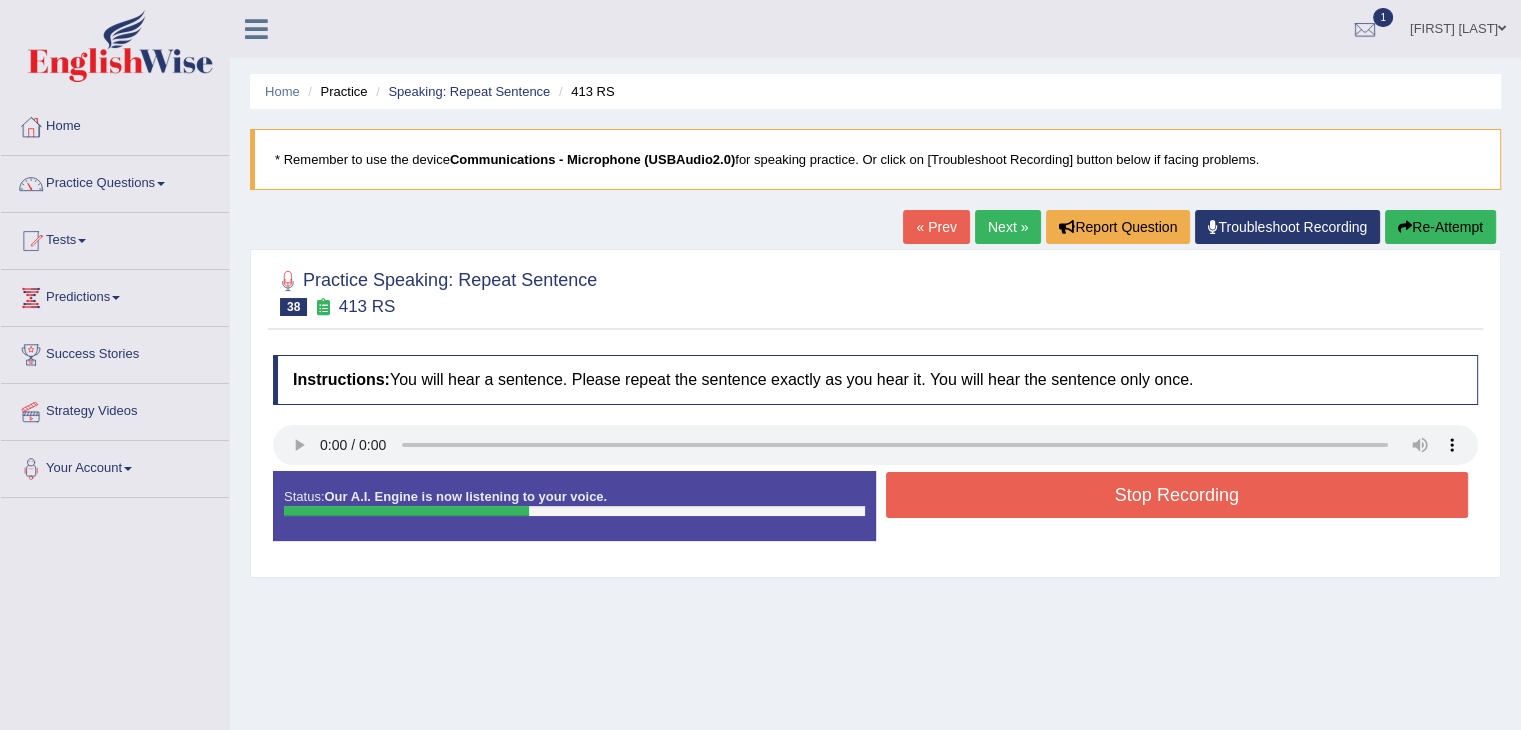 click on "Stop Recording" at bounding box center (1177, 495) 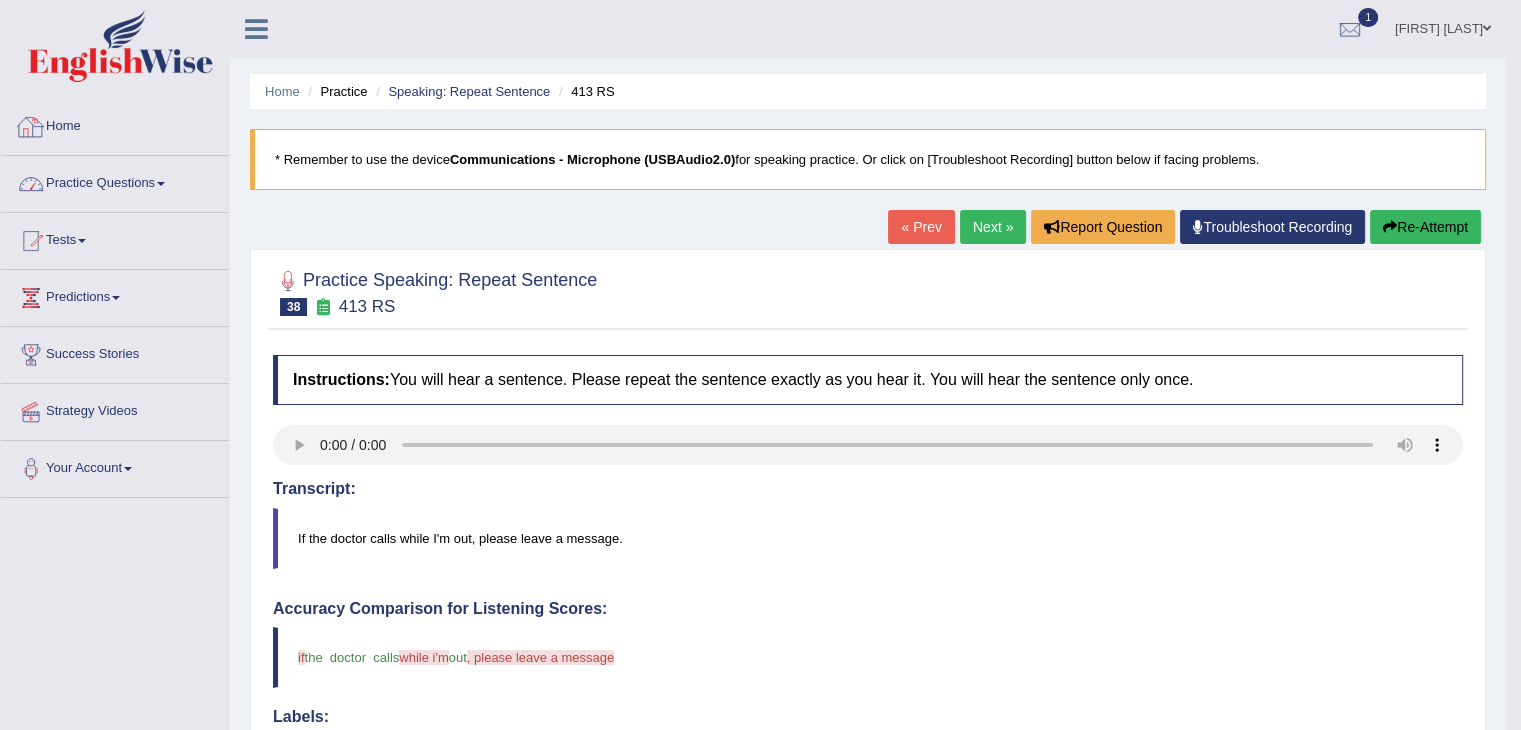 click at bounding box center (161, 184) 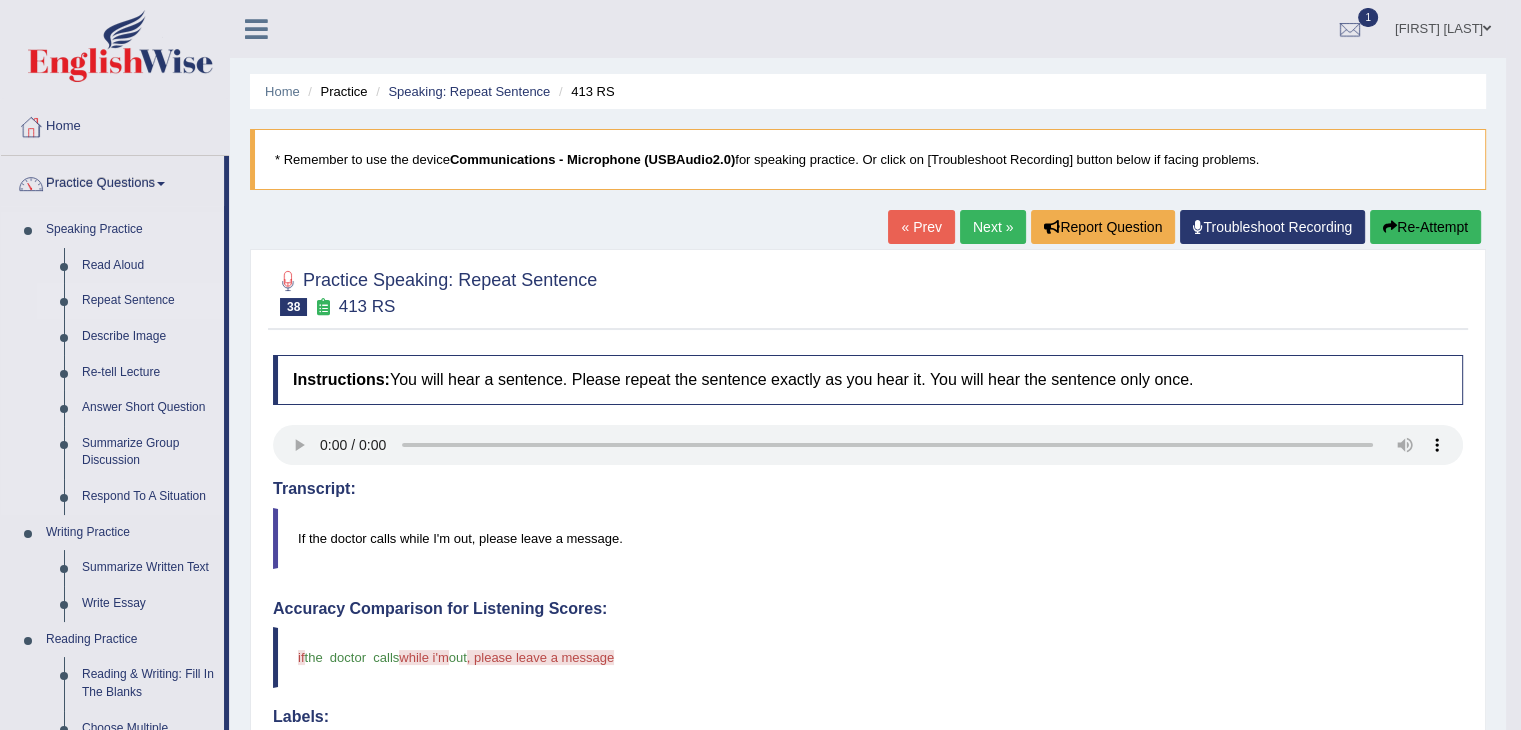 click on "Repeat Sentence" at bounding box center (148, 301) 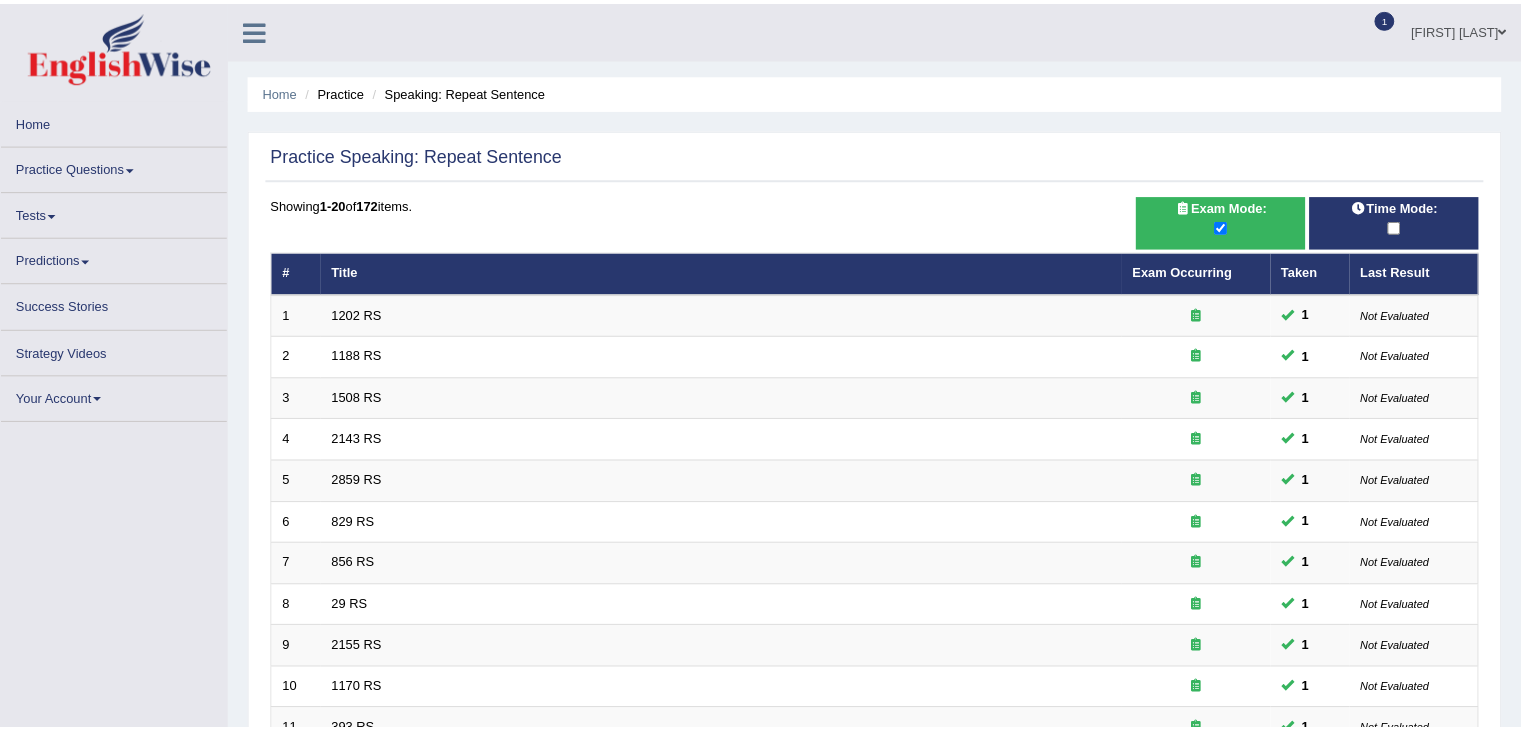 scroll, scrollTop: 0, scrollLeft: 0, axis: both 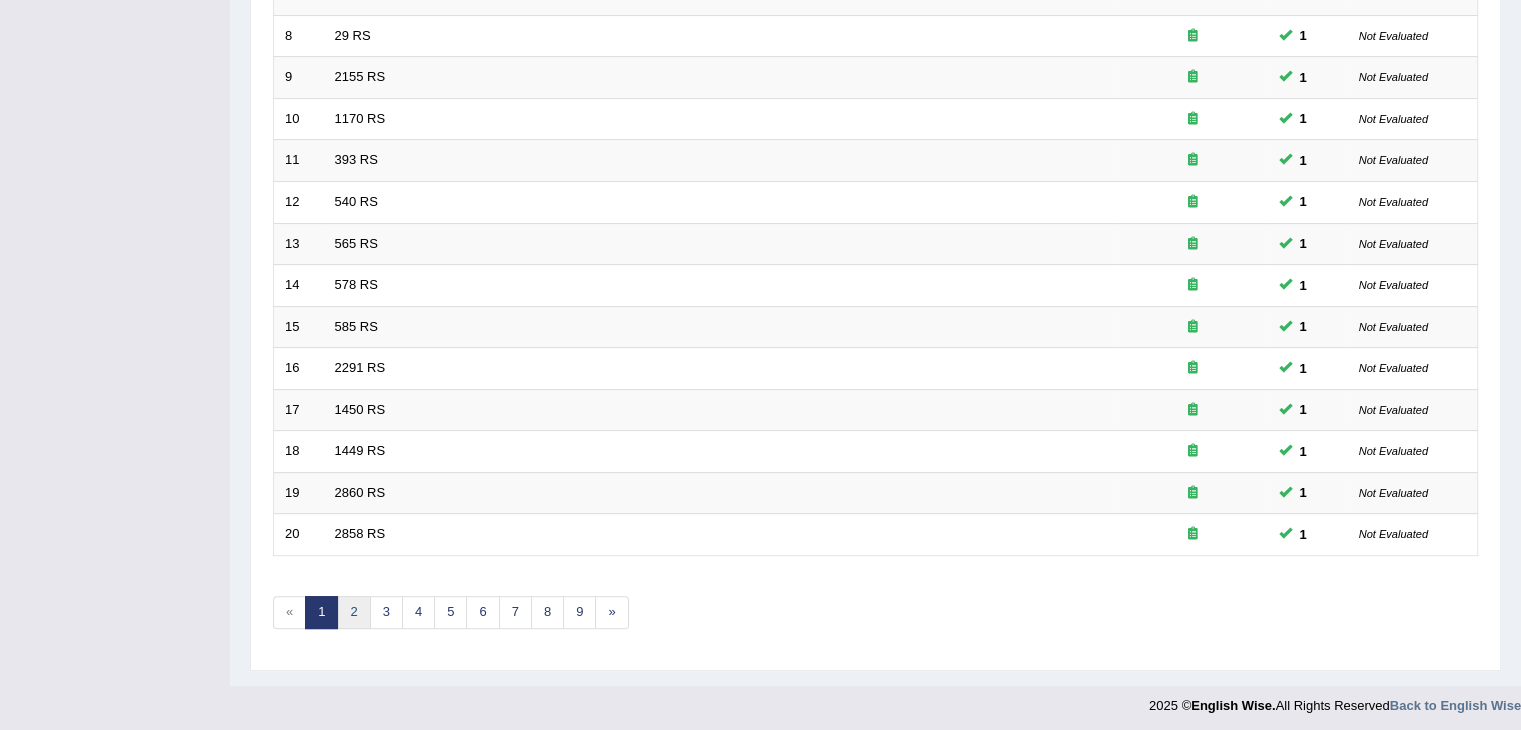 click on "2" at bounding box center (353, 612) 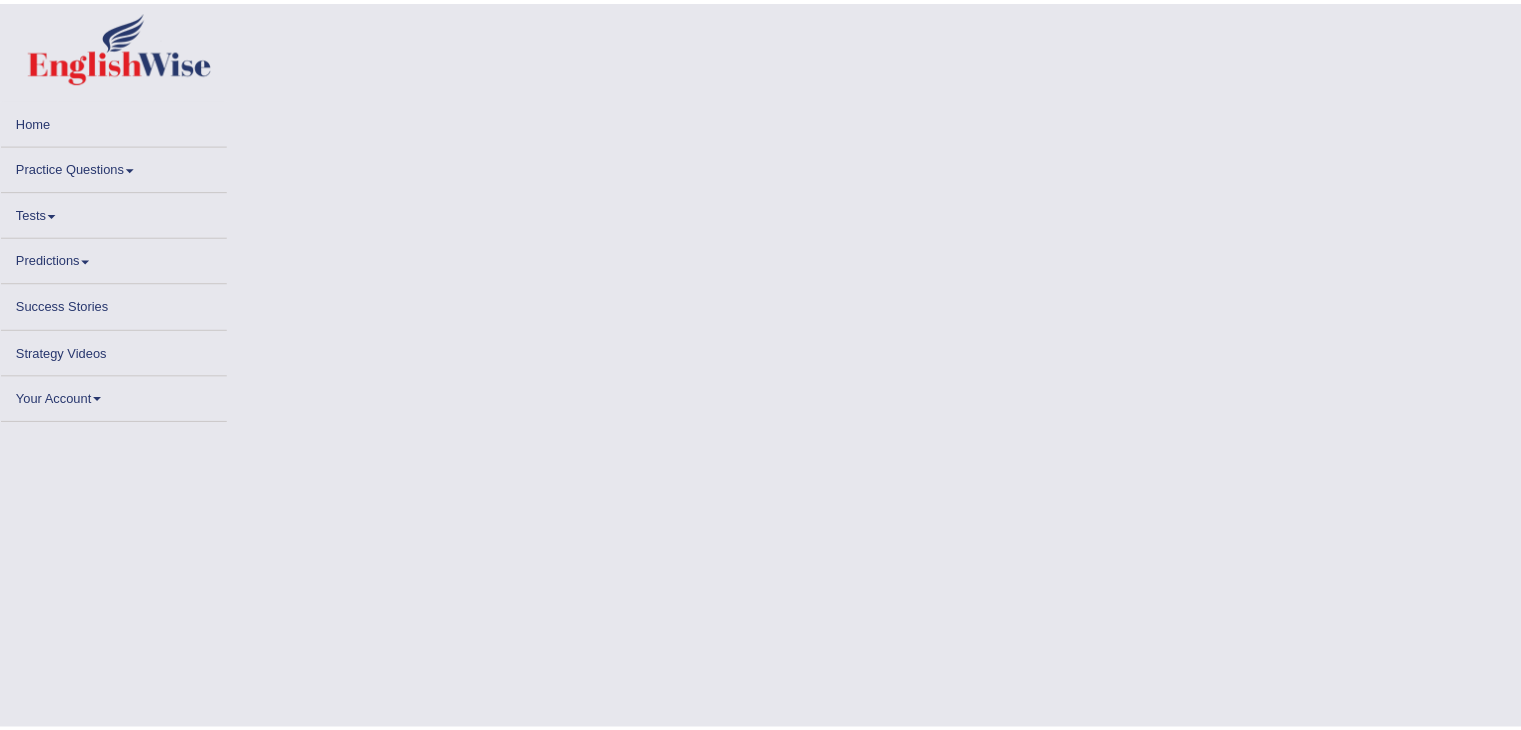 scroll, scrollTop: 0, scrollLeft: 0, axis: both 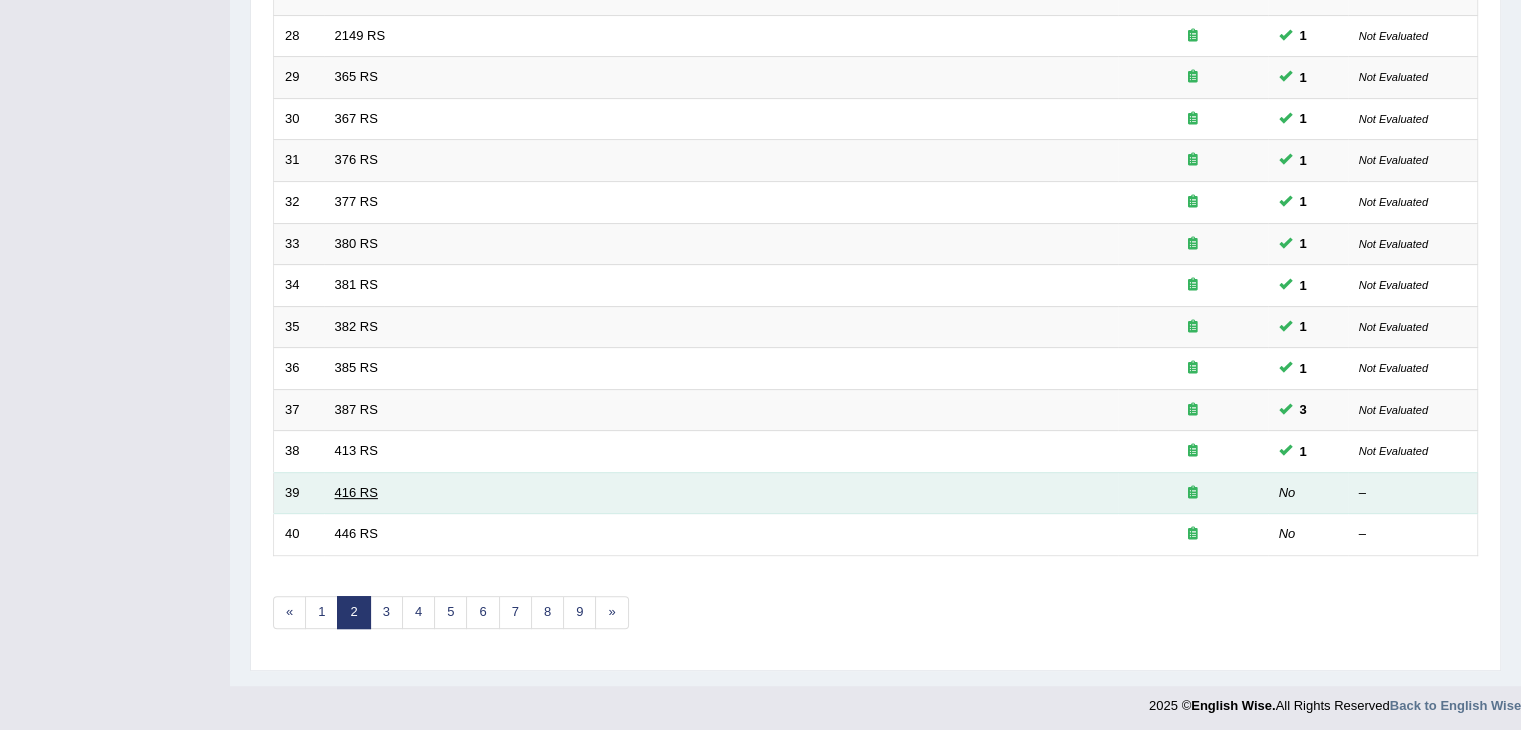 click on "416 RS" at bounding box center (356, 492) 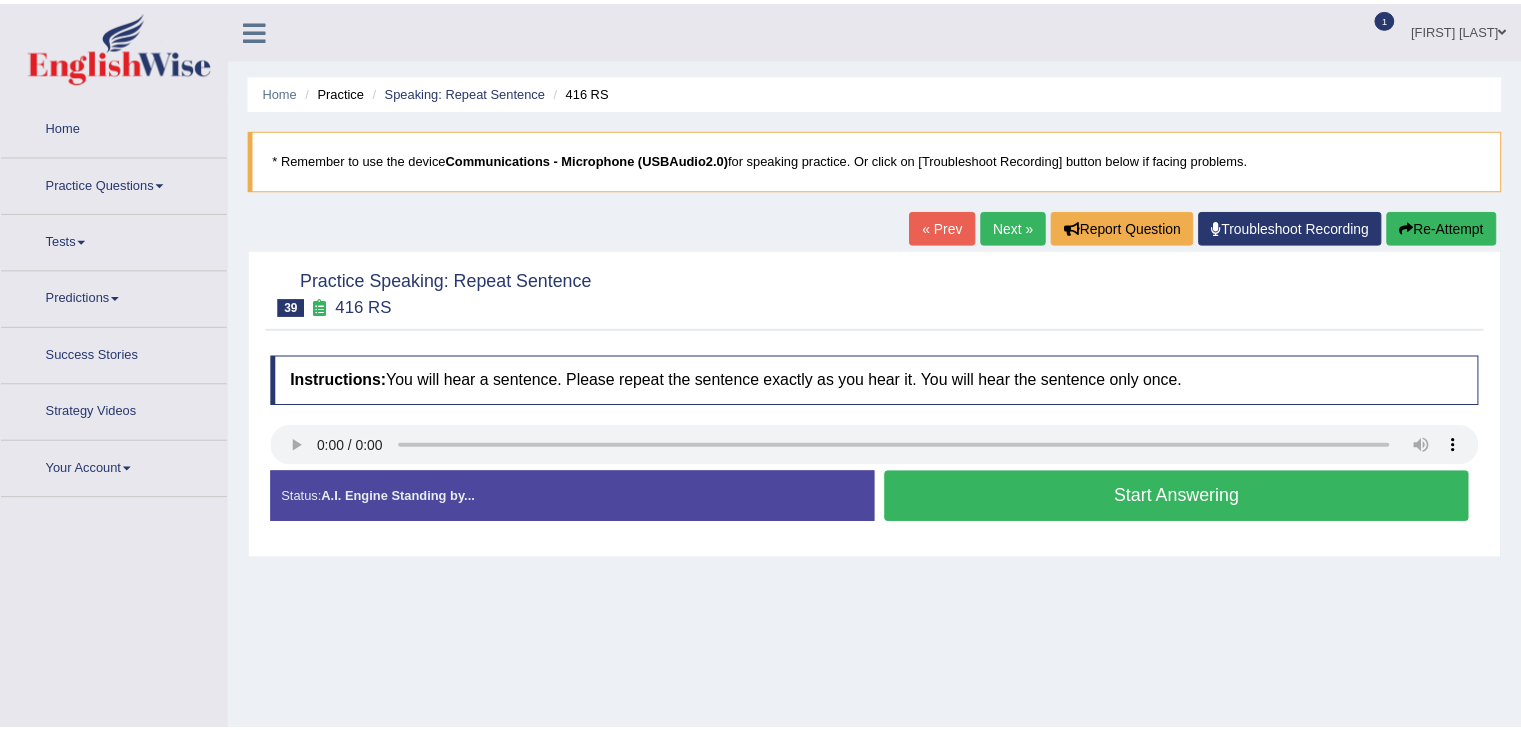 scroll, scrollTop: 0, scrollLeft: 0, axis: both 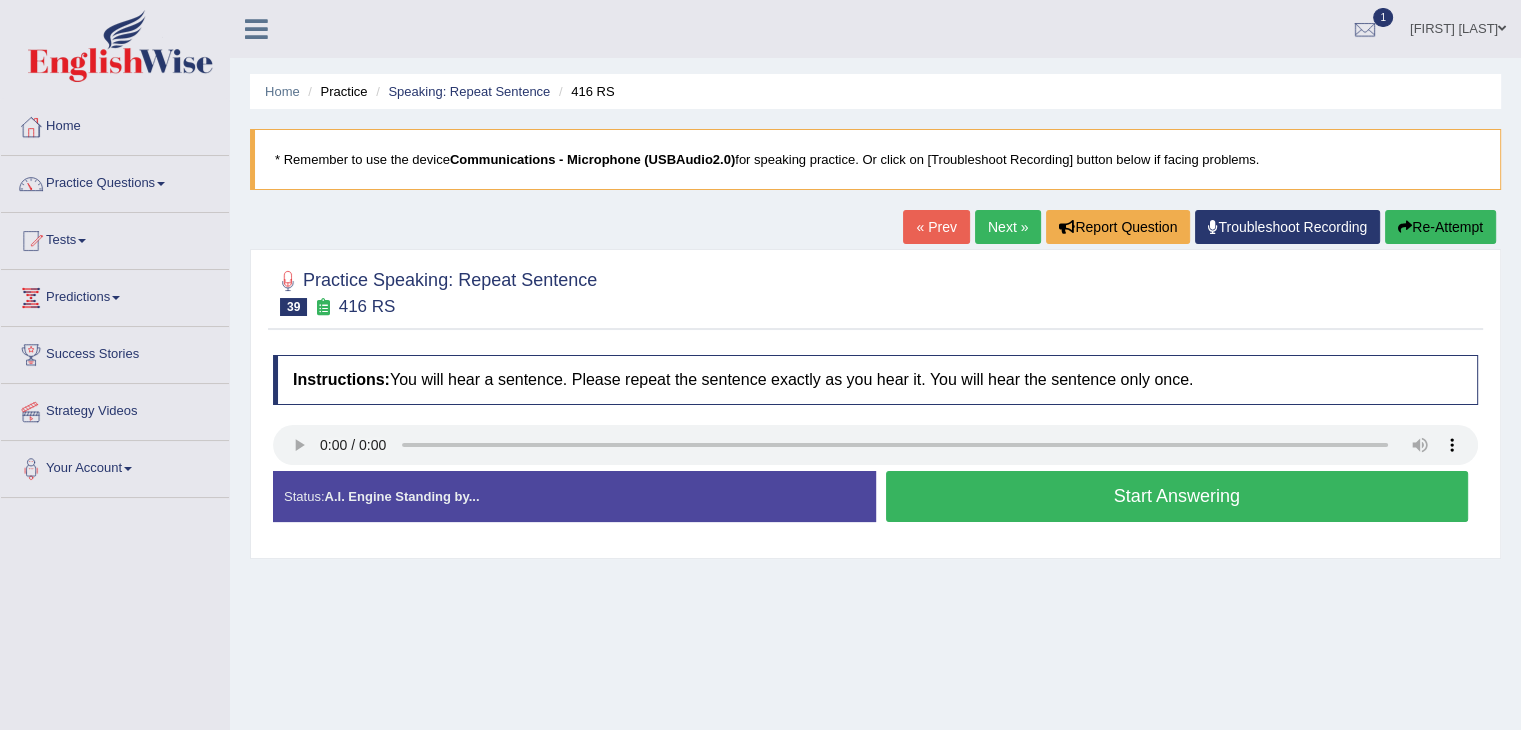click on "Start Answering" at bounding box center [1177, 496] 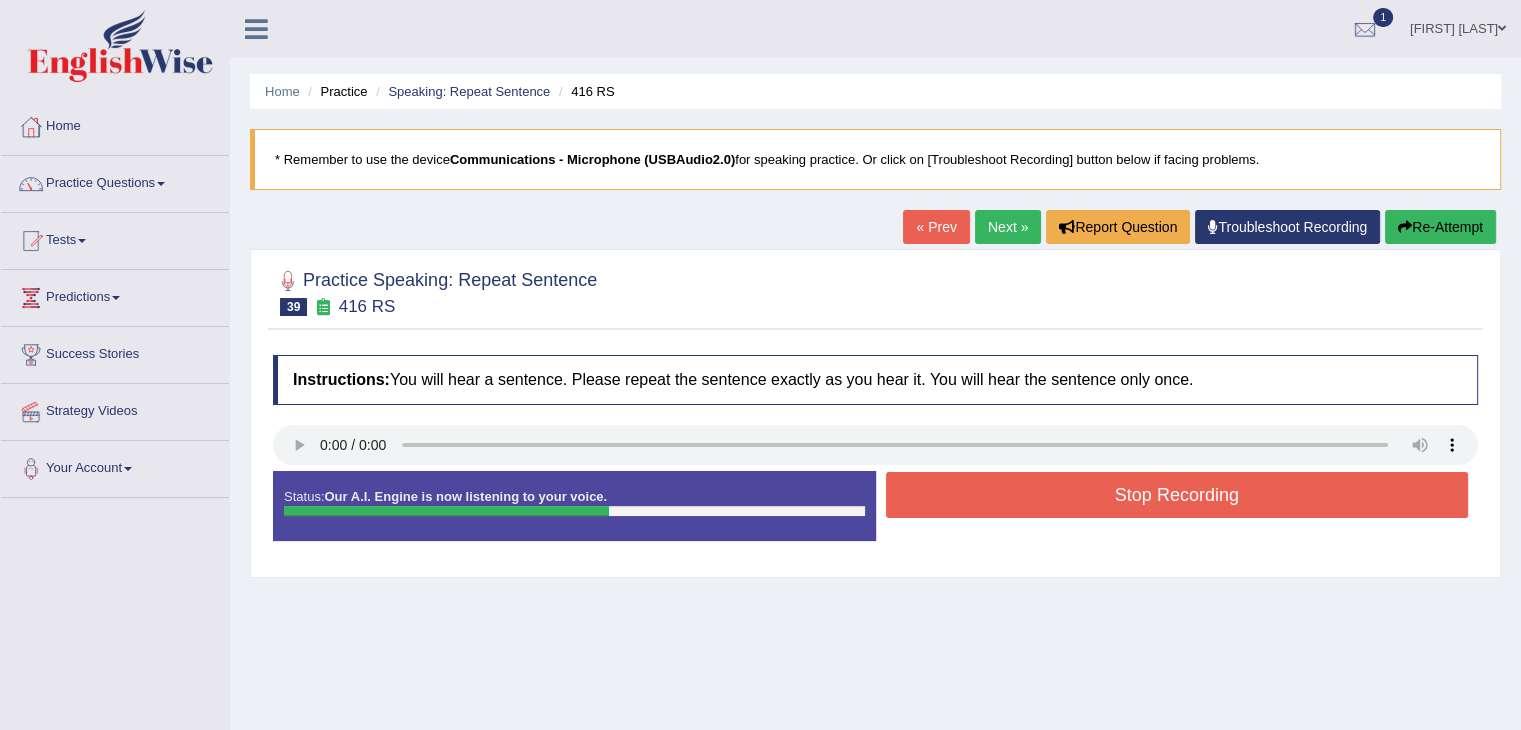 click on "Stop Recording" at bounding box center (1177, 495) 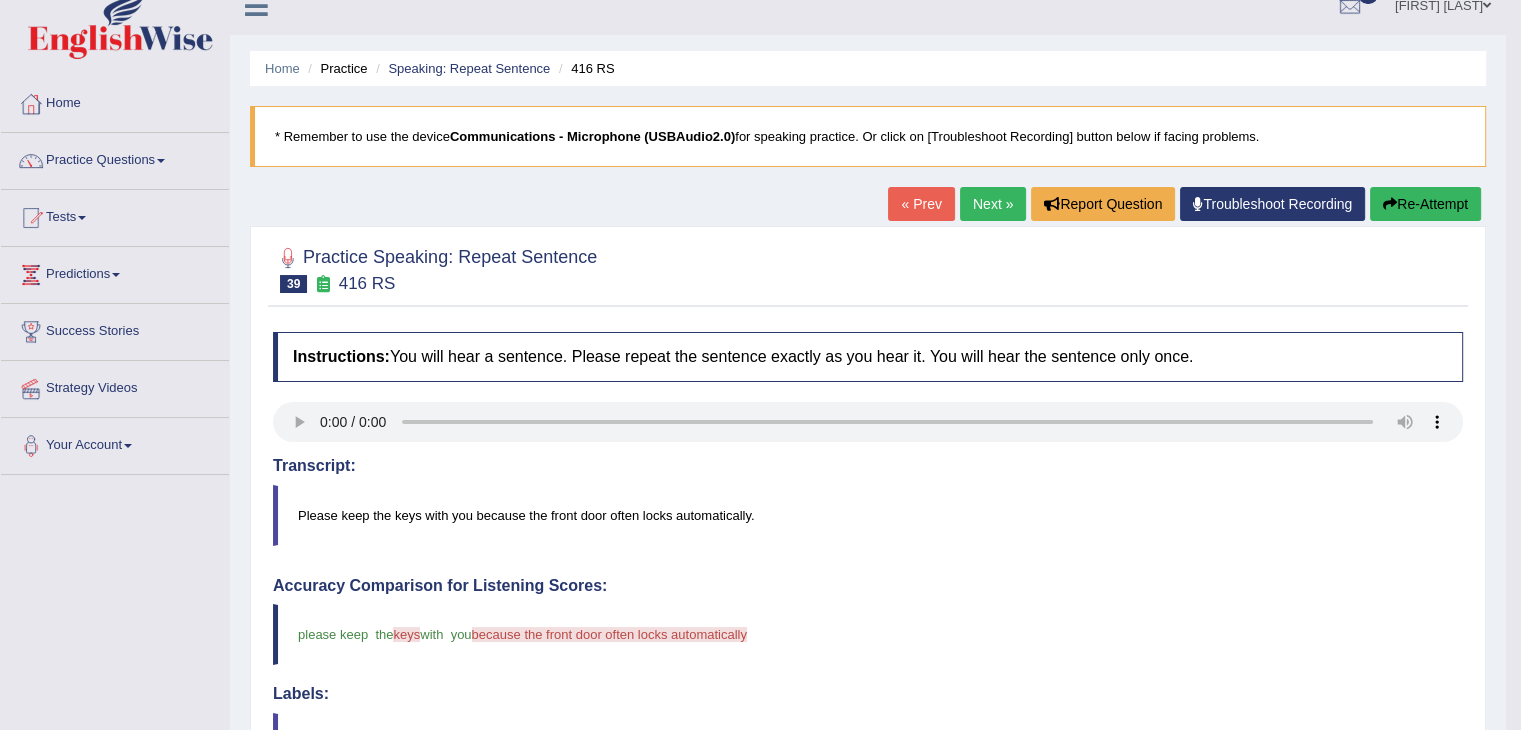 scroll, scrollTop: 0, scrollLeft: 0, axis: both 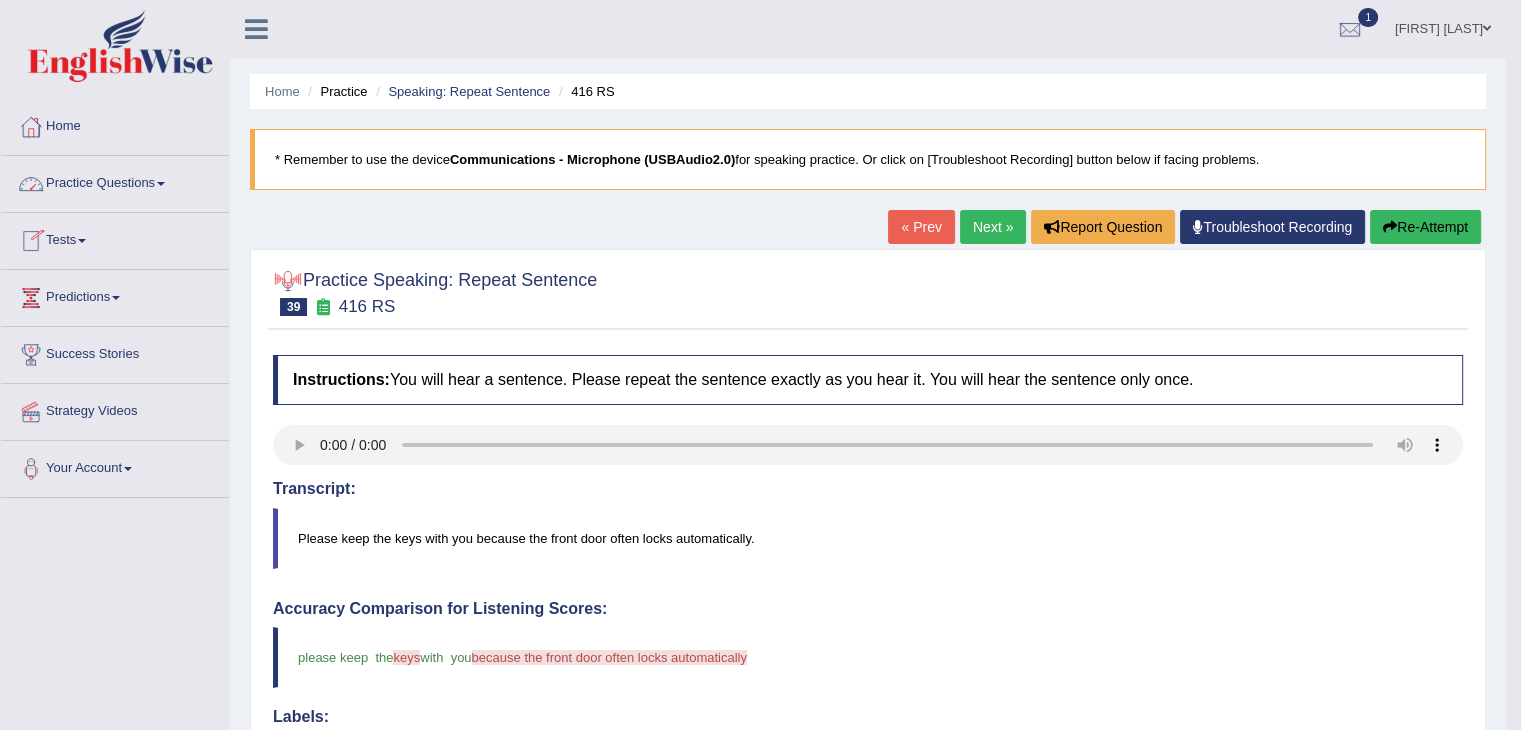 click at bounding box center [161, 184] 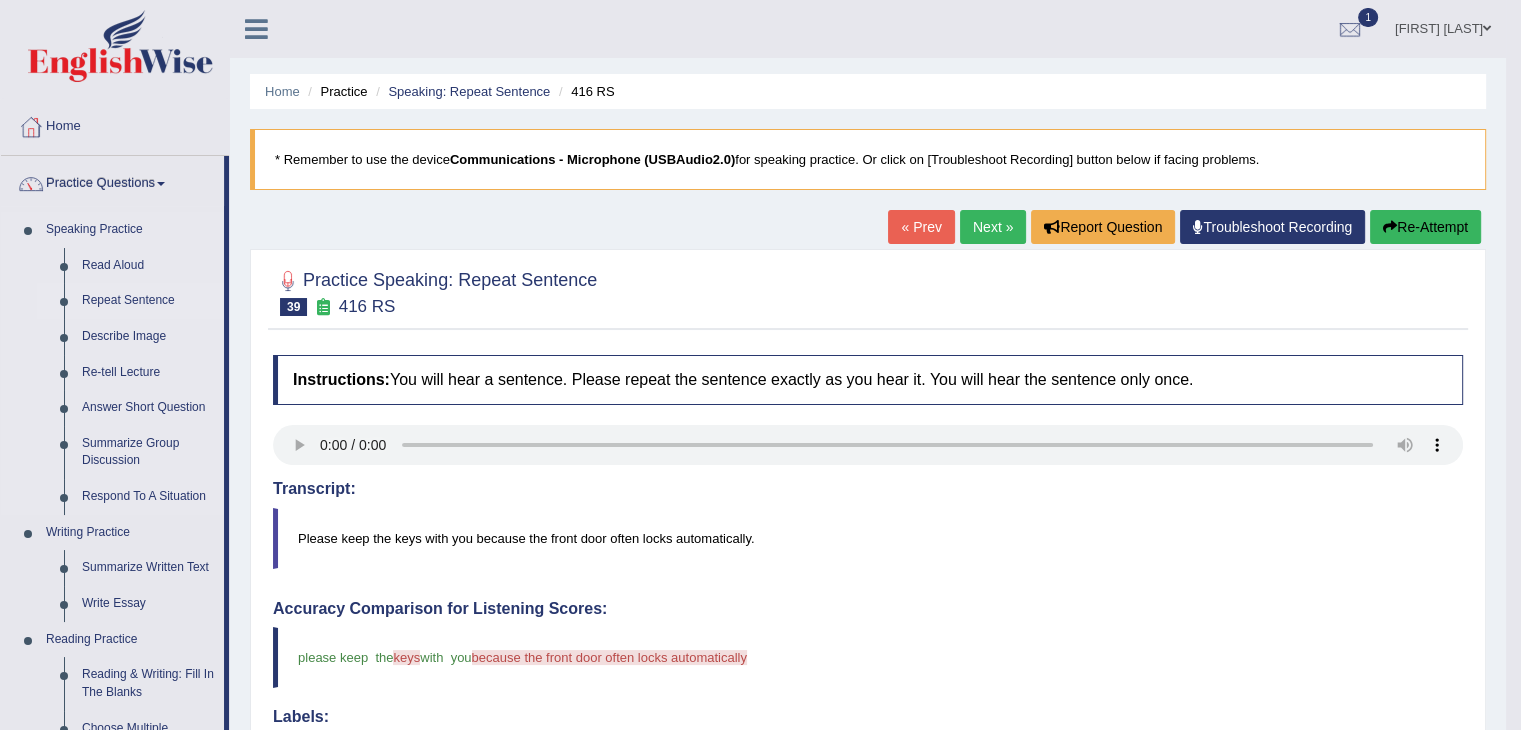 click on "Repeat Sentence" at bounding box center (148, 301) 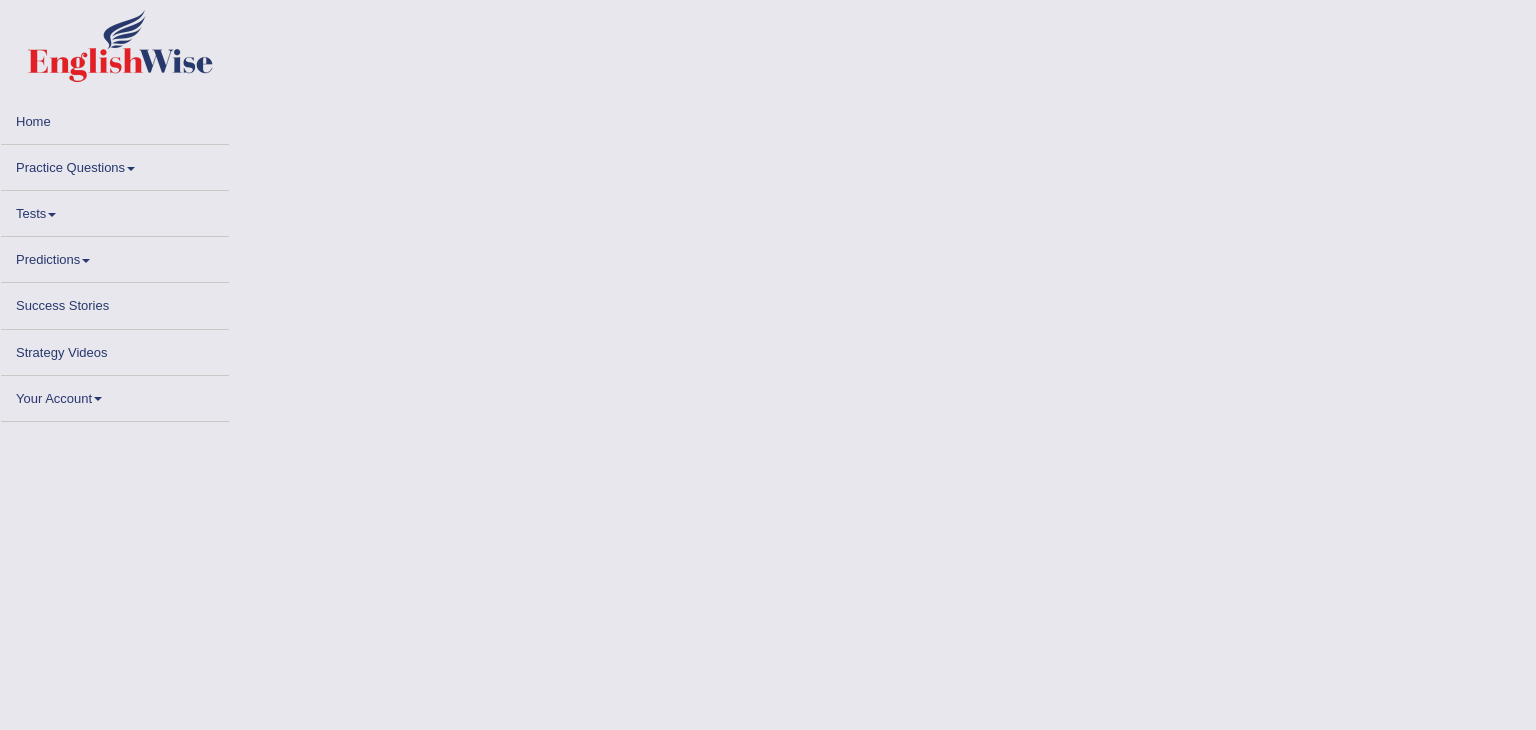 scroll, scrollTop: 0, scrollLeft: 0, axis: both 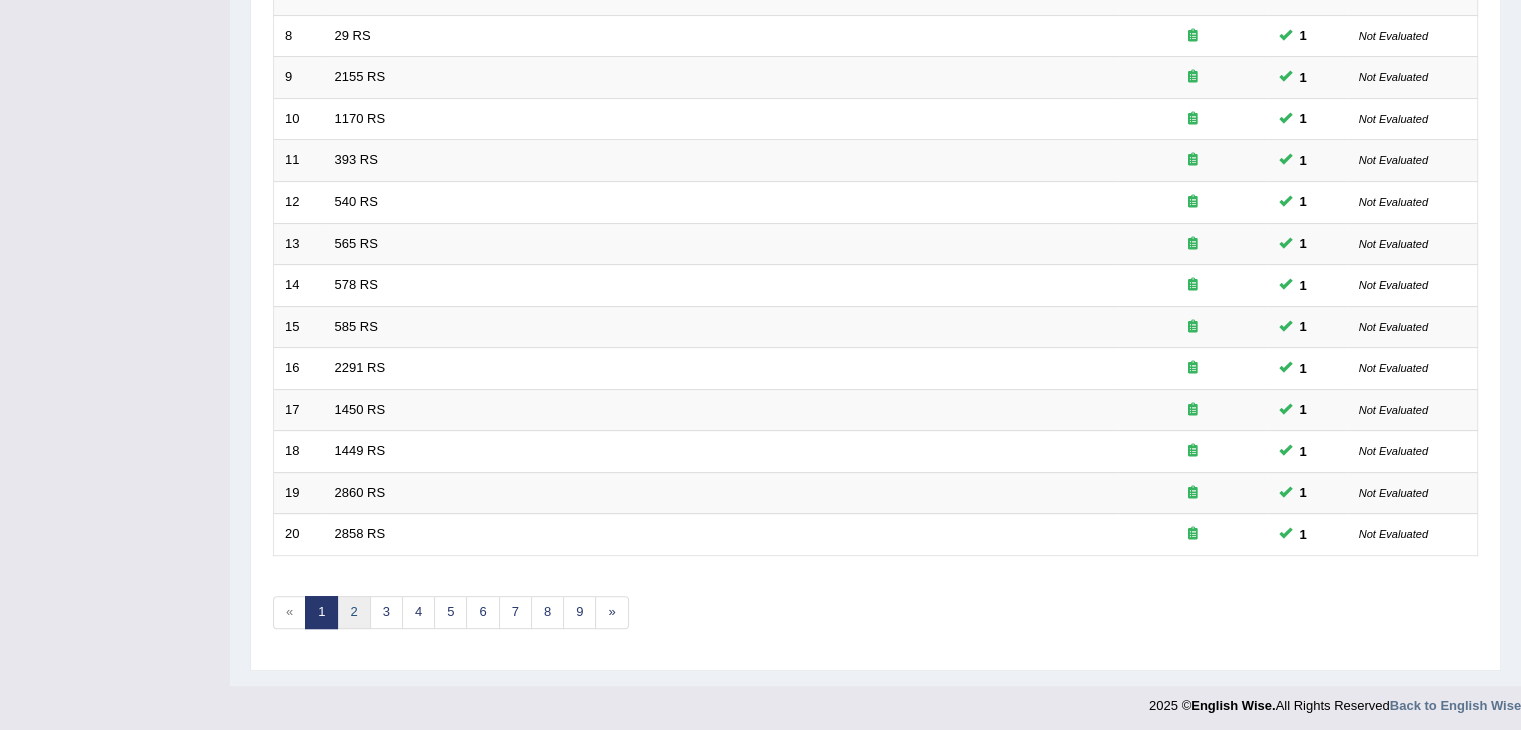 click on "2" at bounding box center [353, 612] 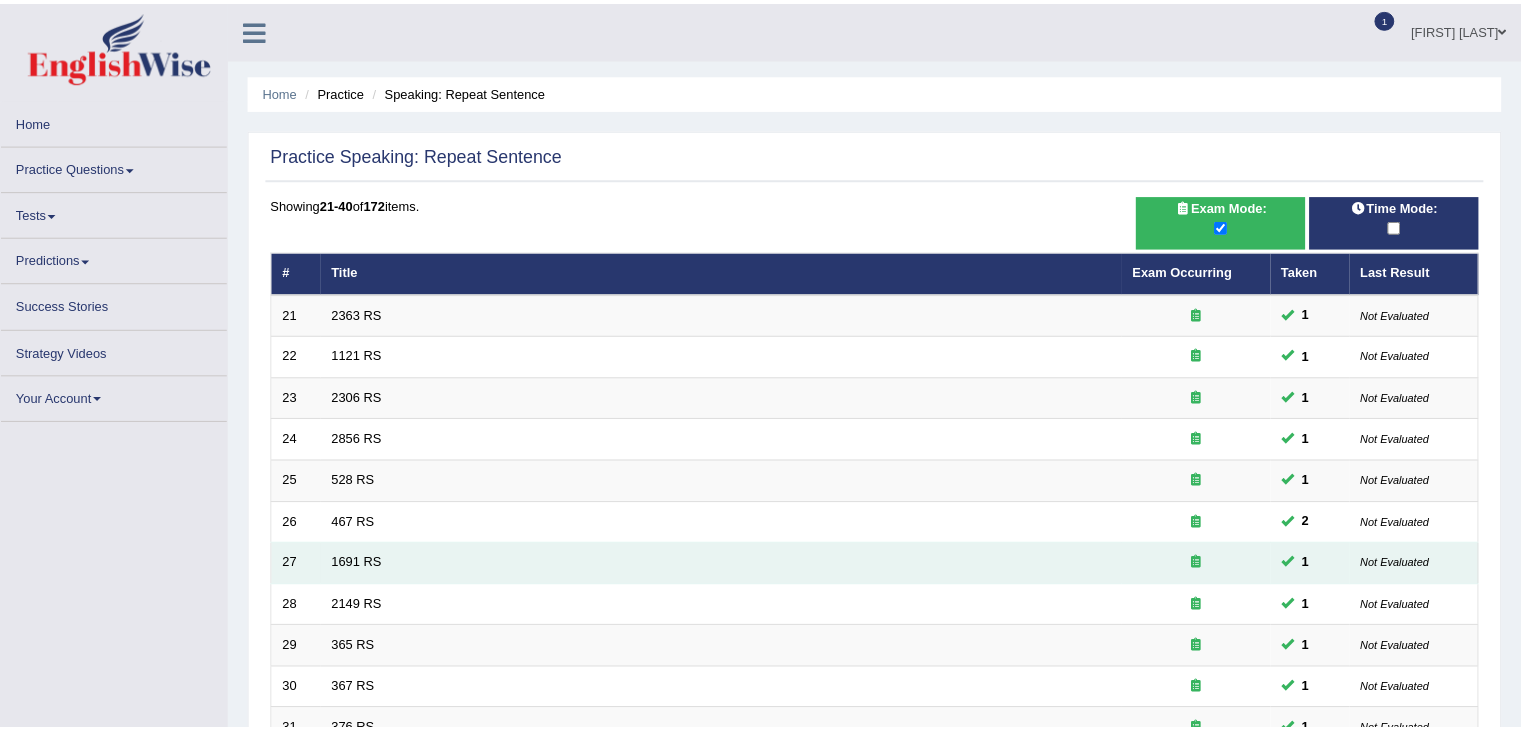 scroll, scrollTop: 0, scrollLeft: 0, axis: both 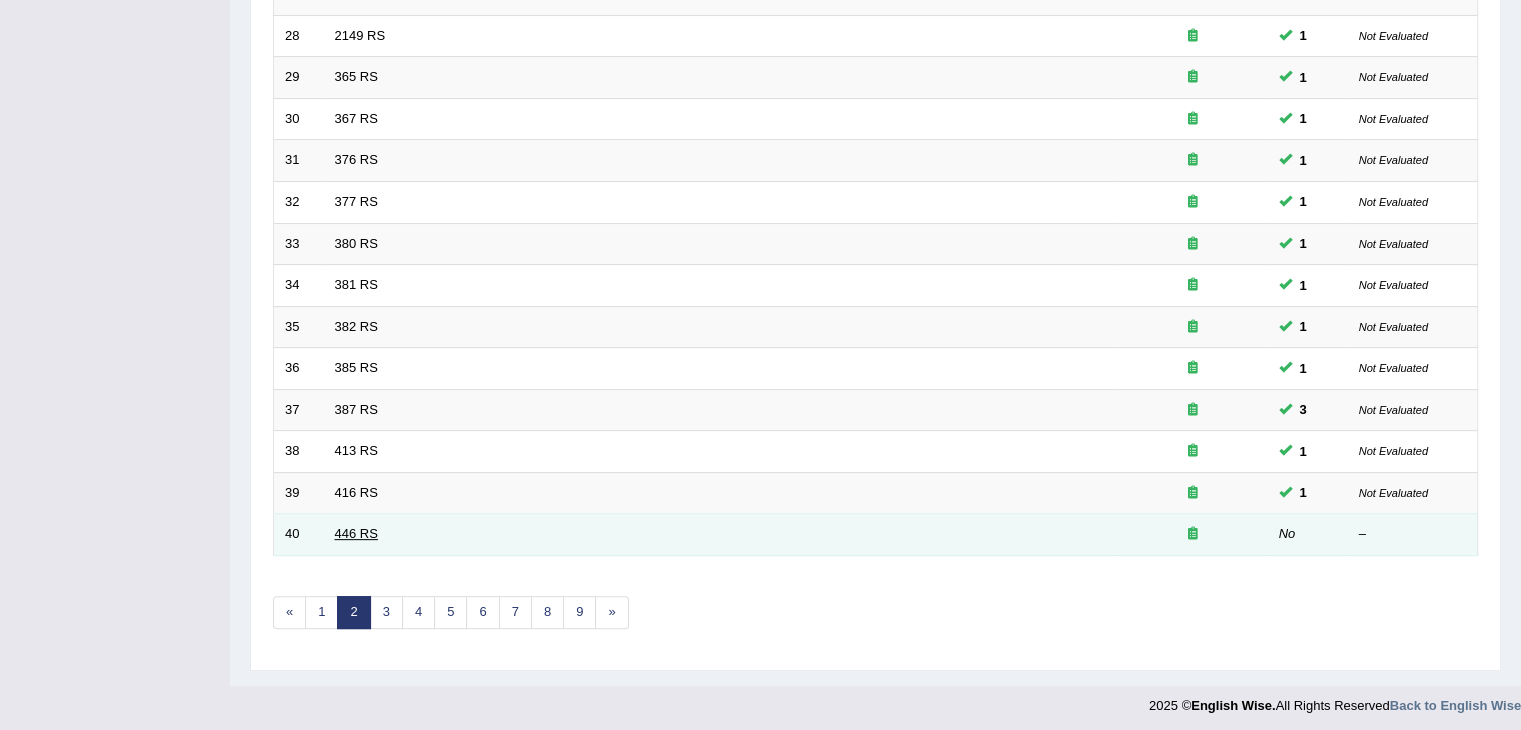 click on "446 RS" at bounding box center [356, 533] 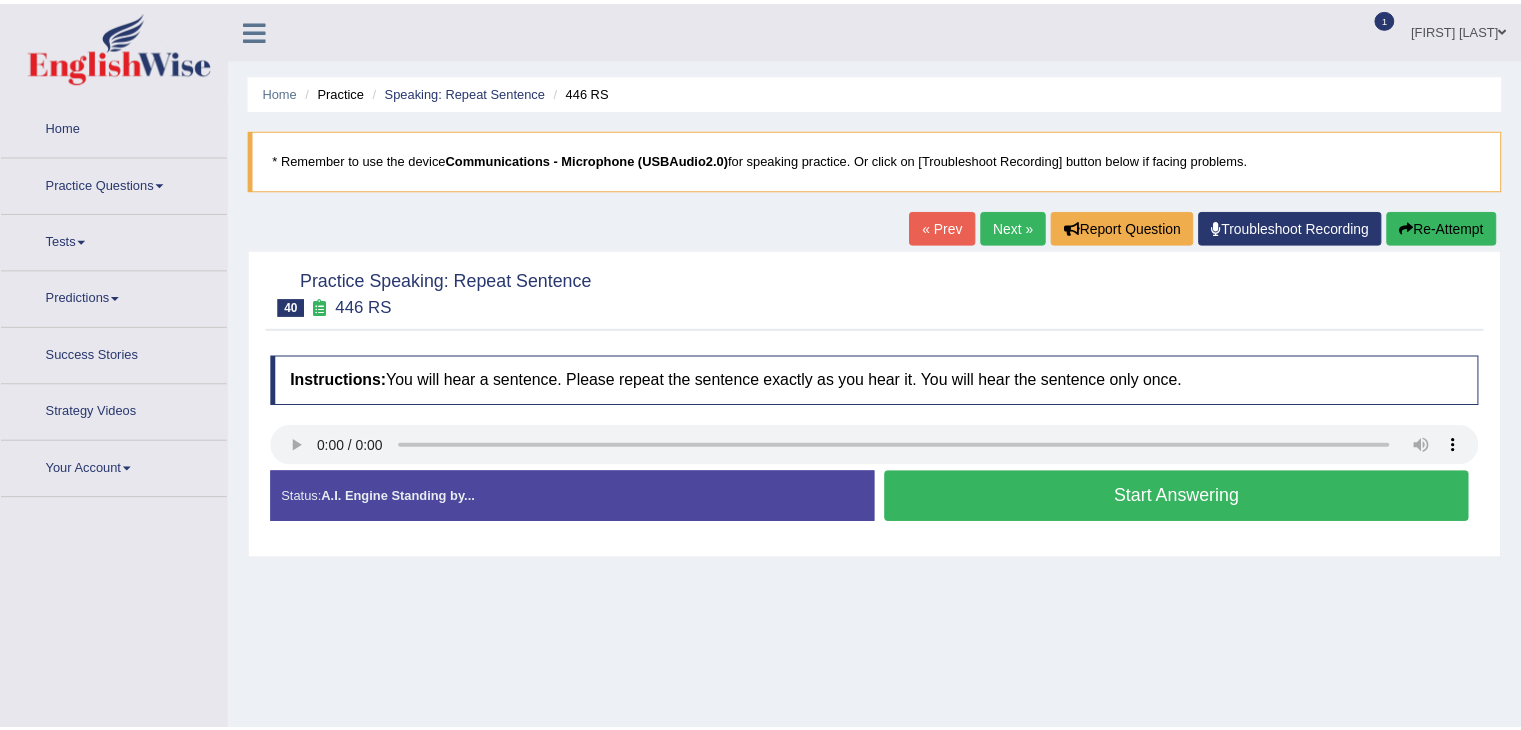 scroll, scrollTop: 0, scrollLeft: 0, axis: both 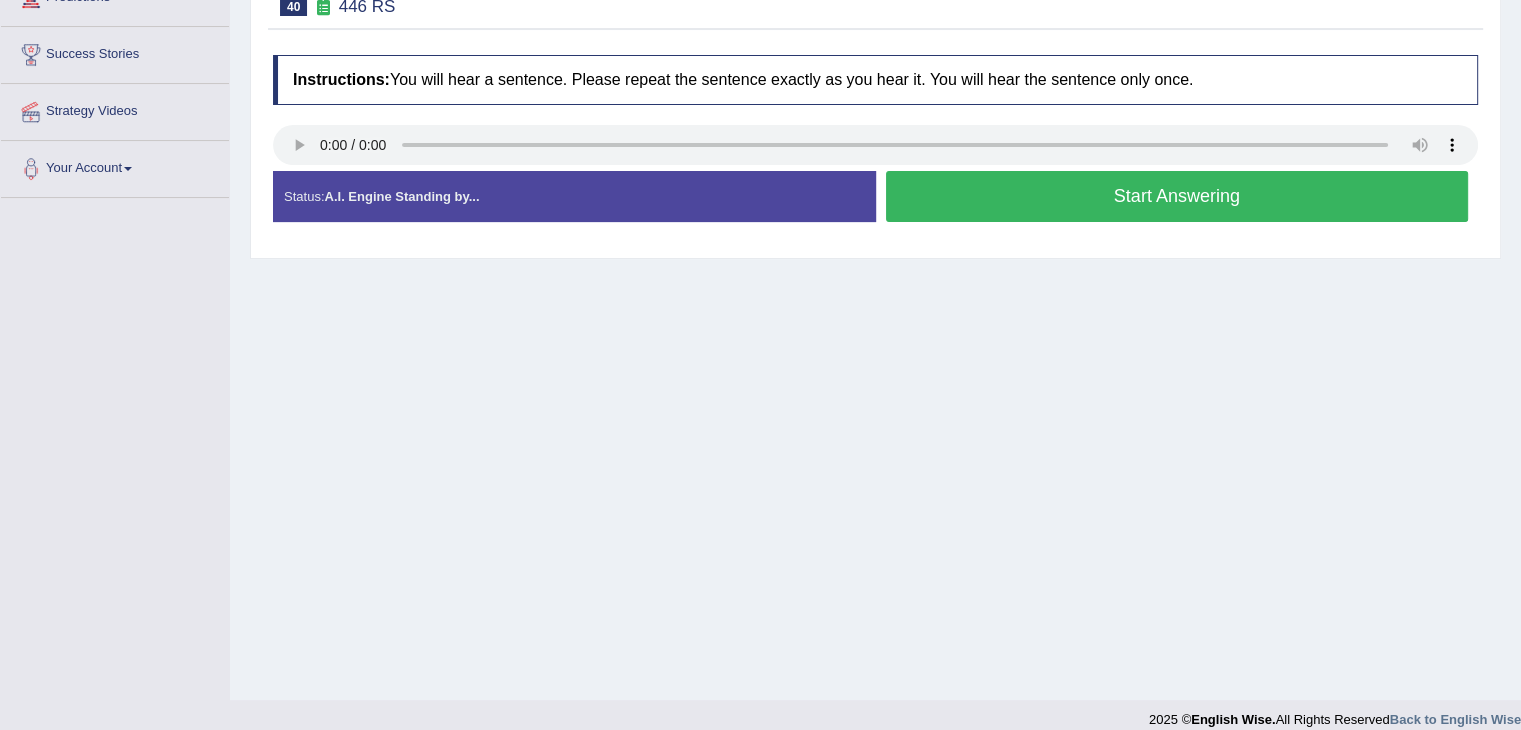 click on "Start Answering" at bounding box center [1177, 196] 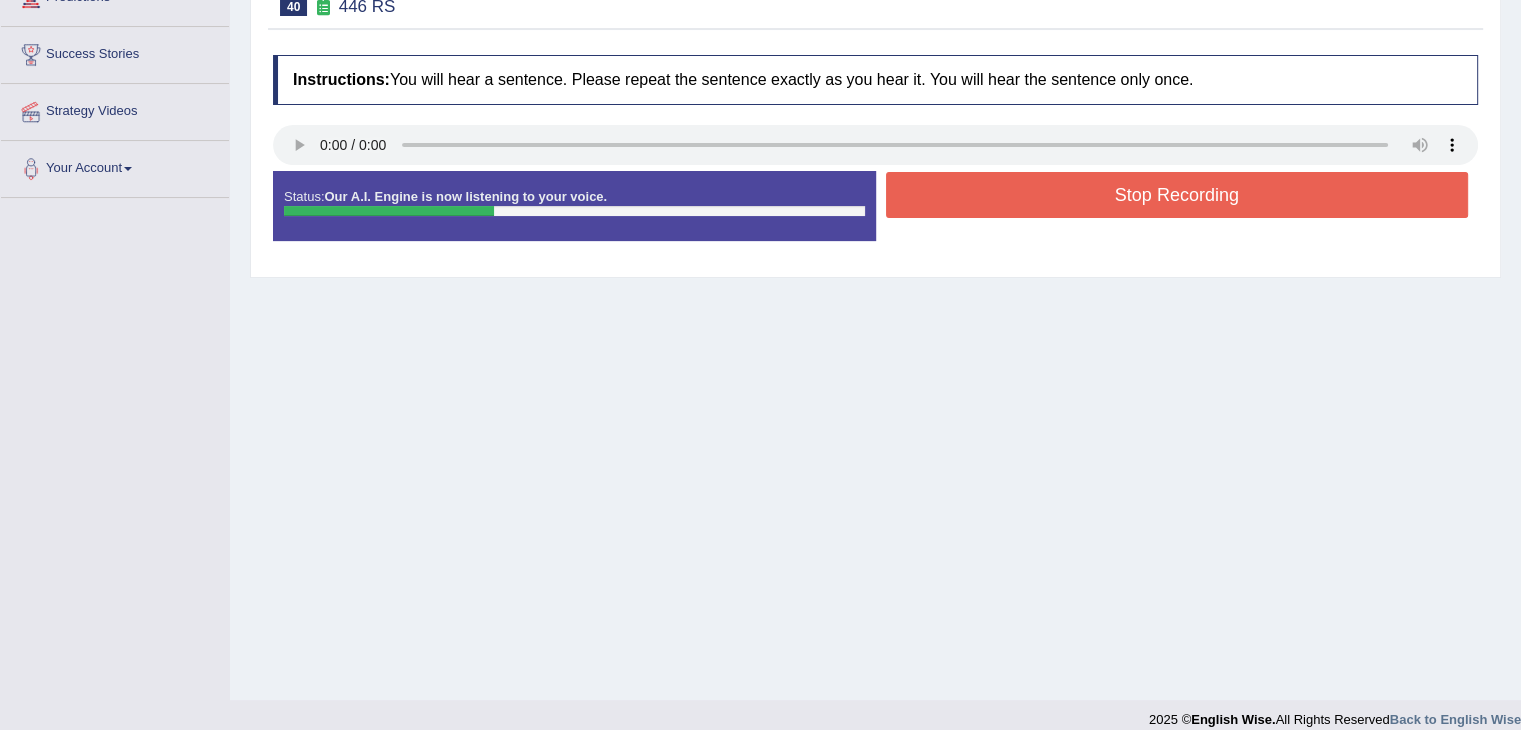click on "Stop Recording" at bounding box center [1177, 195] 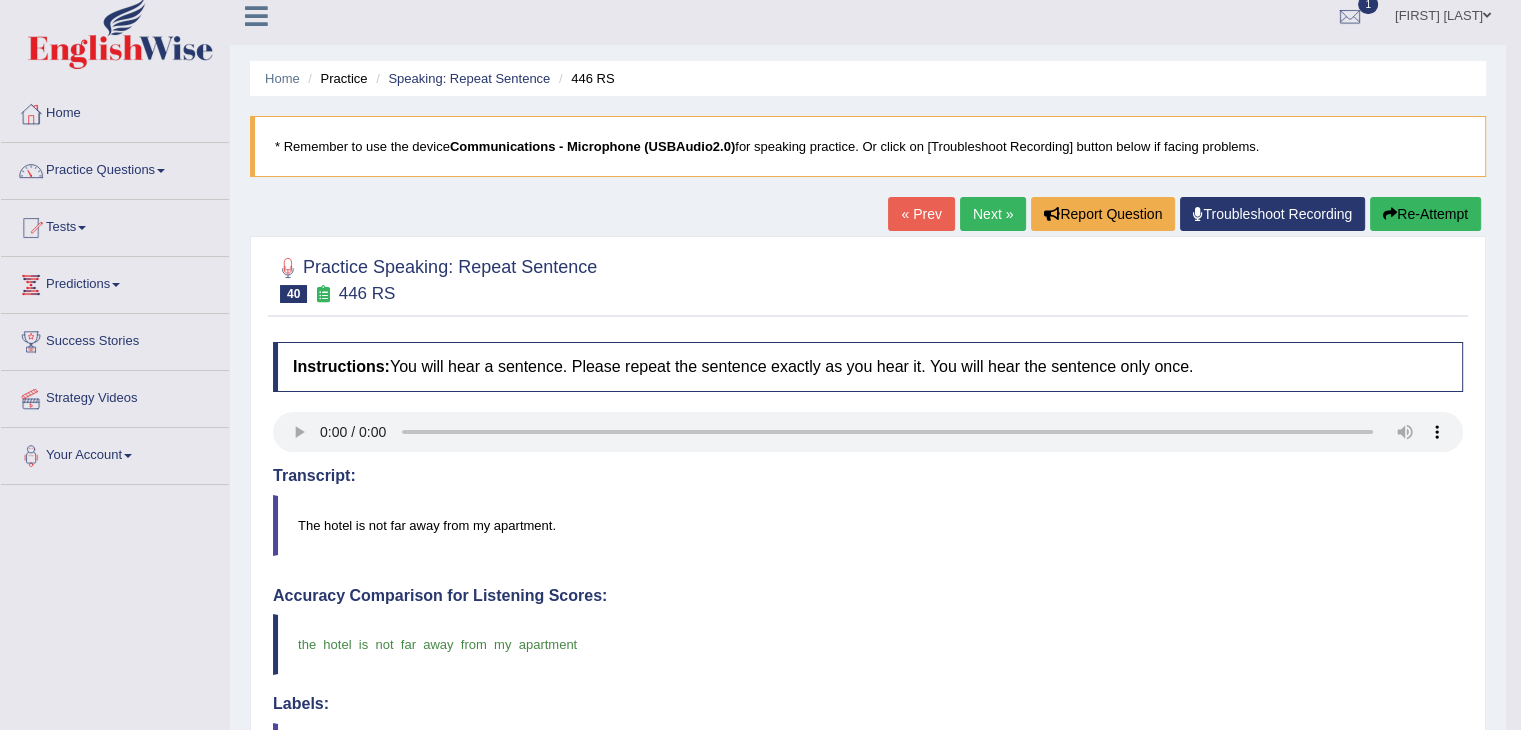 scroll, scrollTop: 0, scrollLeft: 0, axis: both 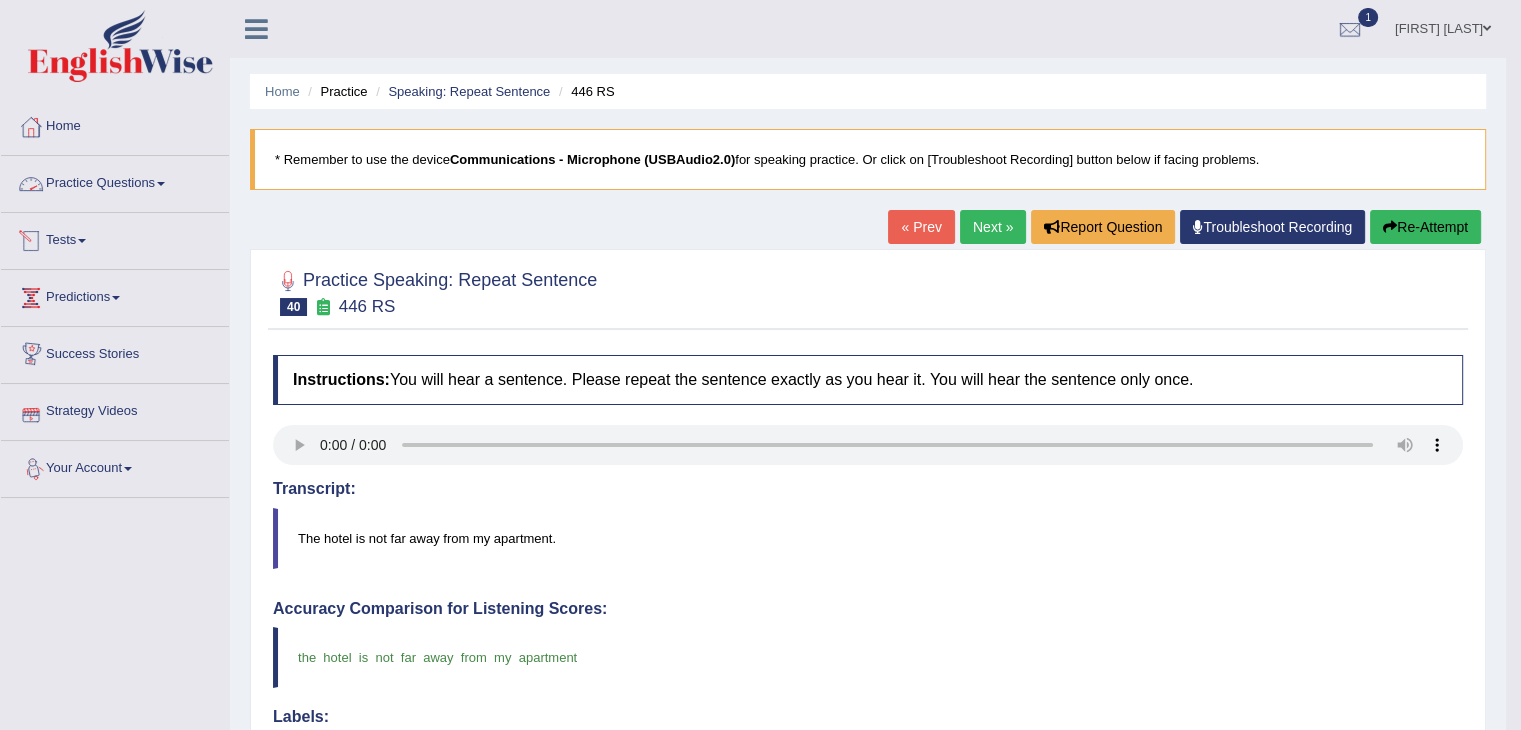 click at bounding box center (161, 184) 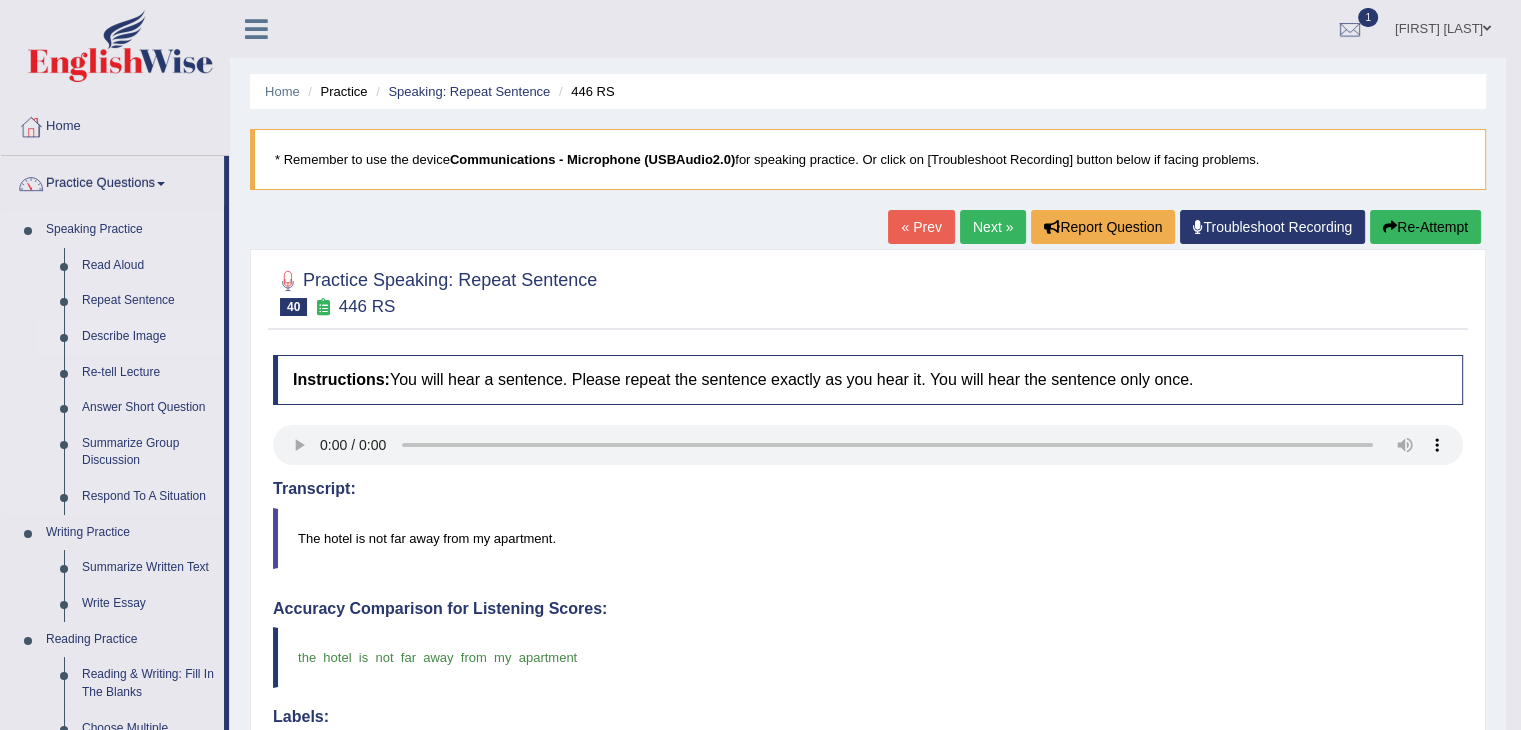 click on "Describe Image" at bounding box center [148, 337] 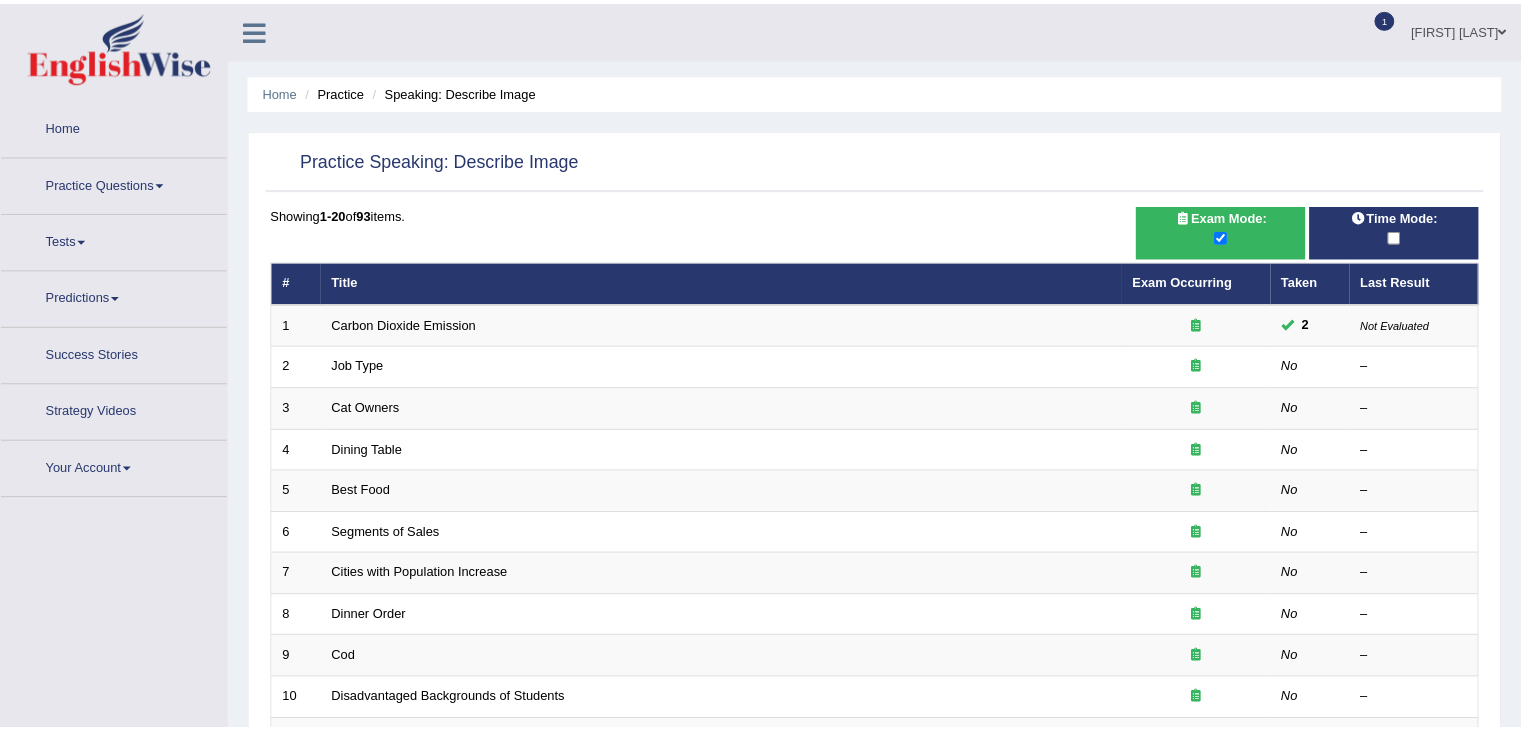 scroll, scrollTop: 0, scrollLeft: 0, axis: both 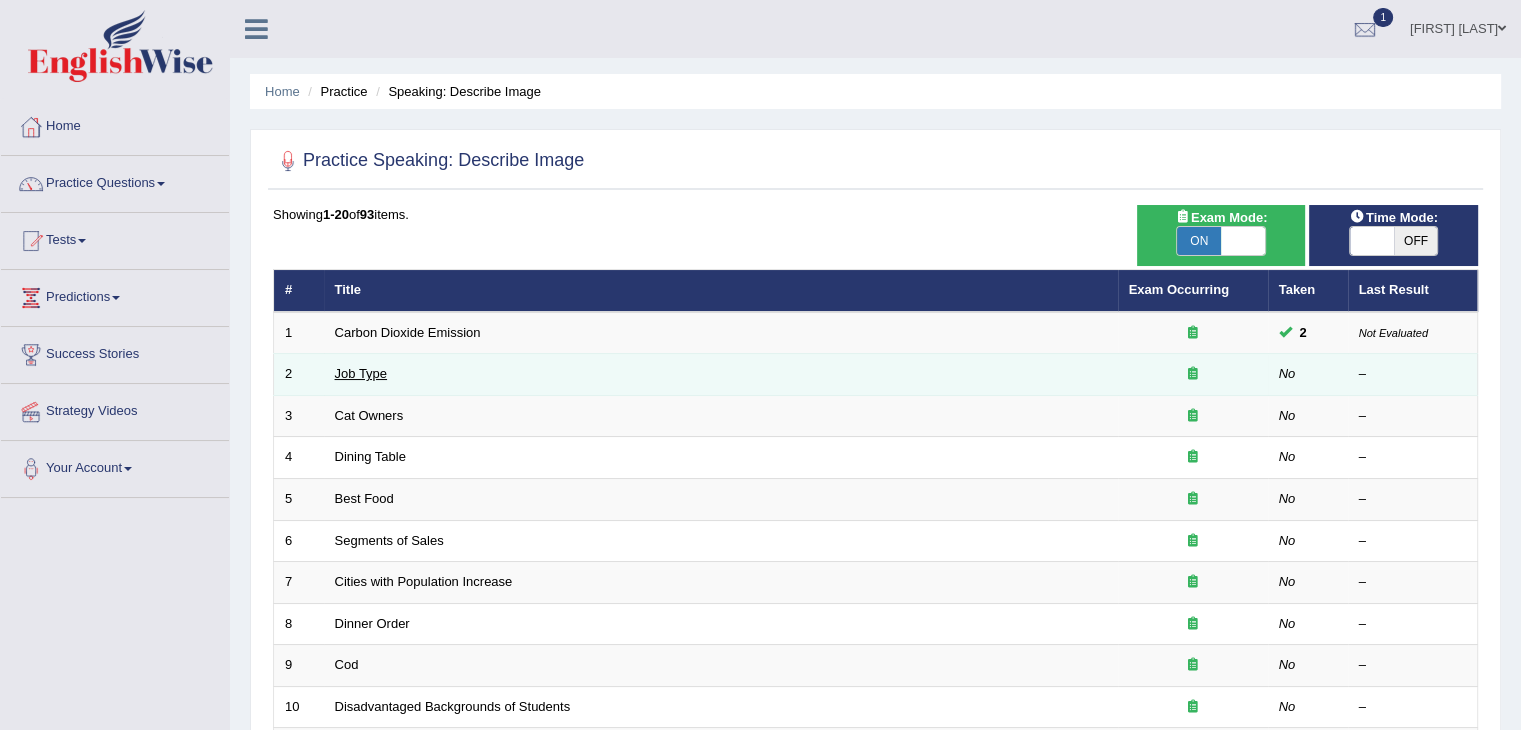click on "Job Type" at bounding box center [361, 373] 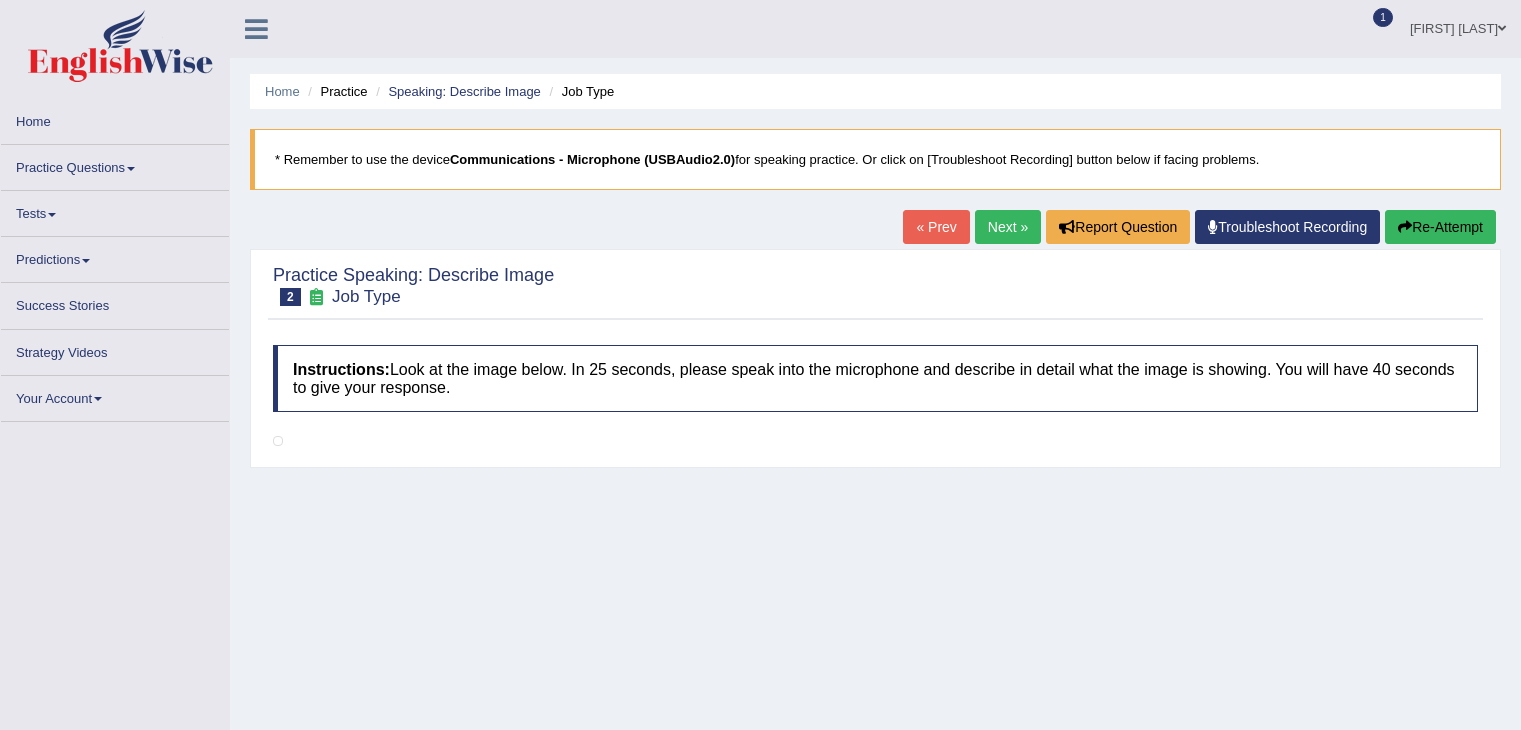 scroll, scrollTop: 0, scrollLeft: 0, axis: both 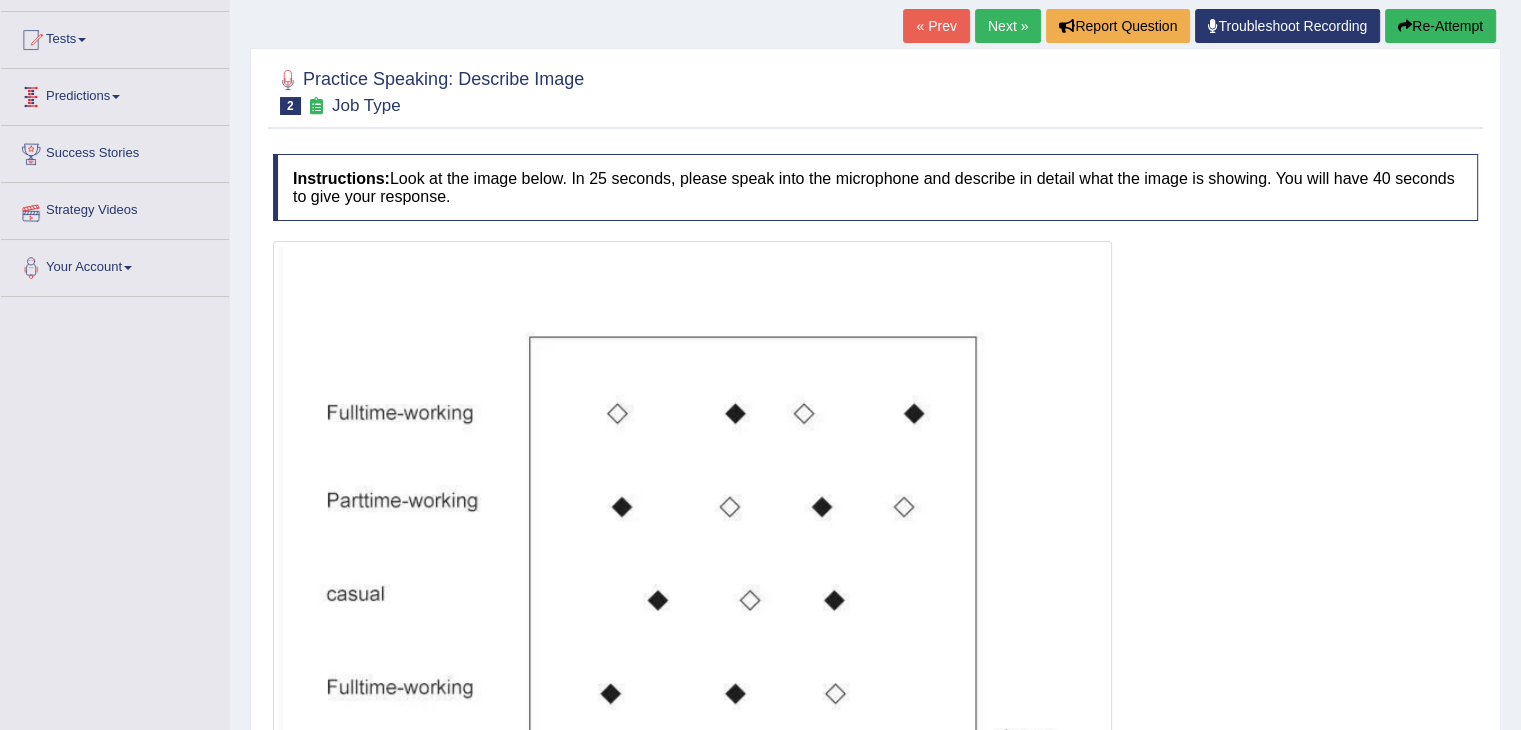 click on "Predictions" at bounding box center [115, 94] 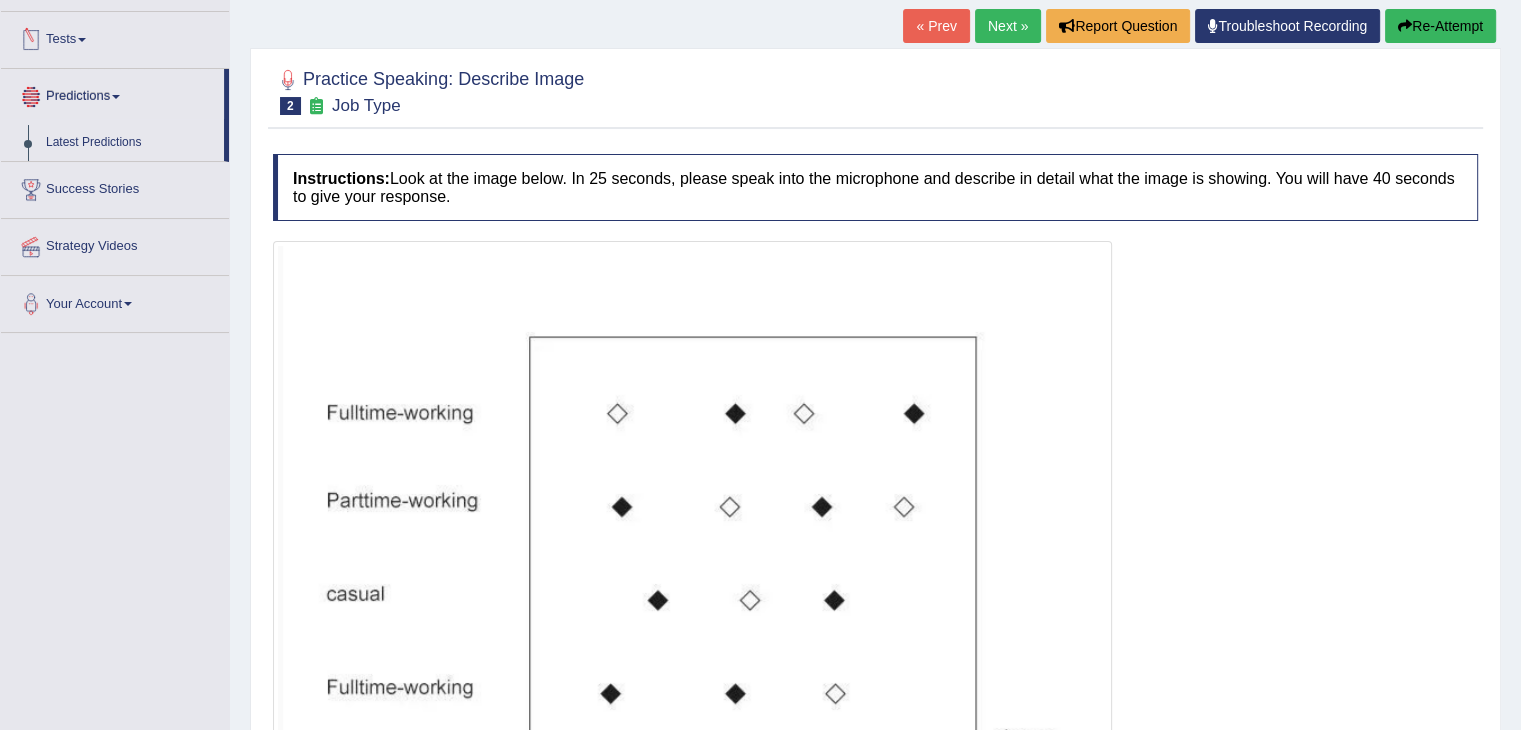 scroll, scrollTop: 1, scrollLeft: 0, axis: vertical 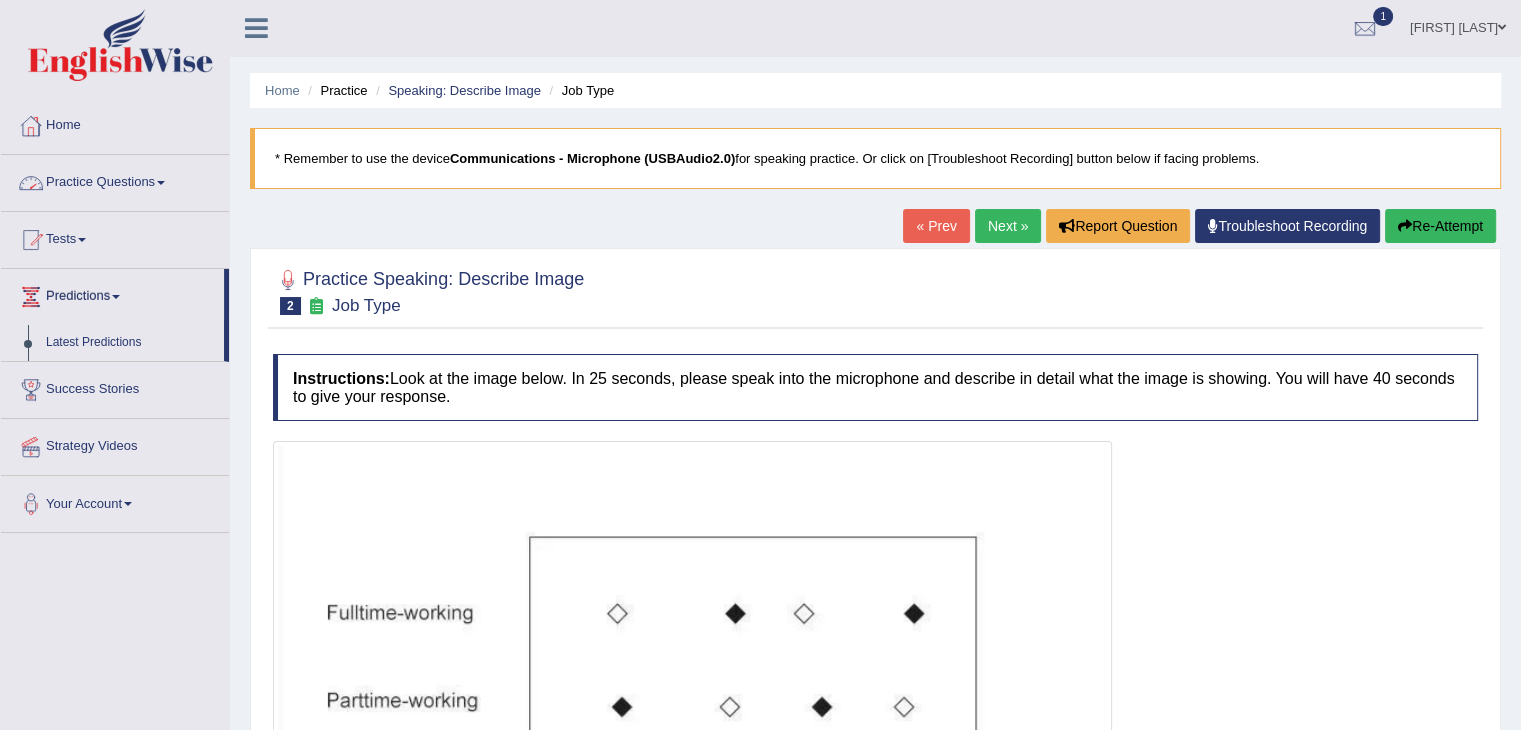 click on "Practice Questions" at bounding box center (115, 180) 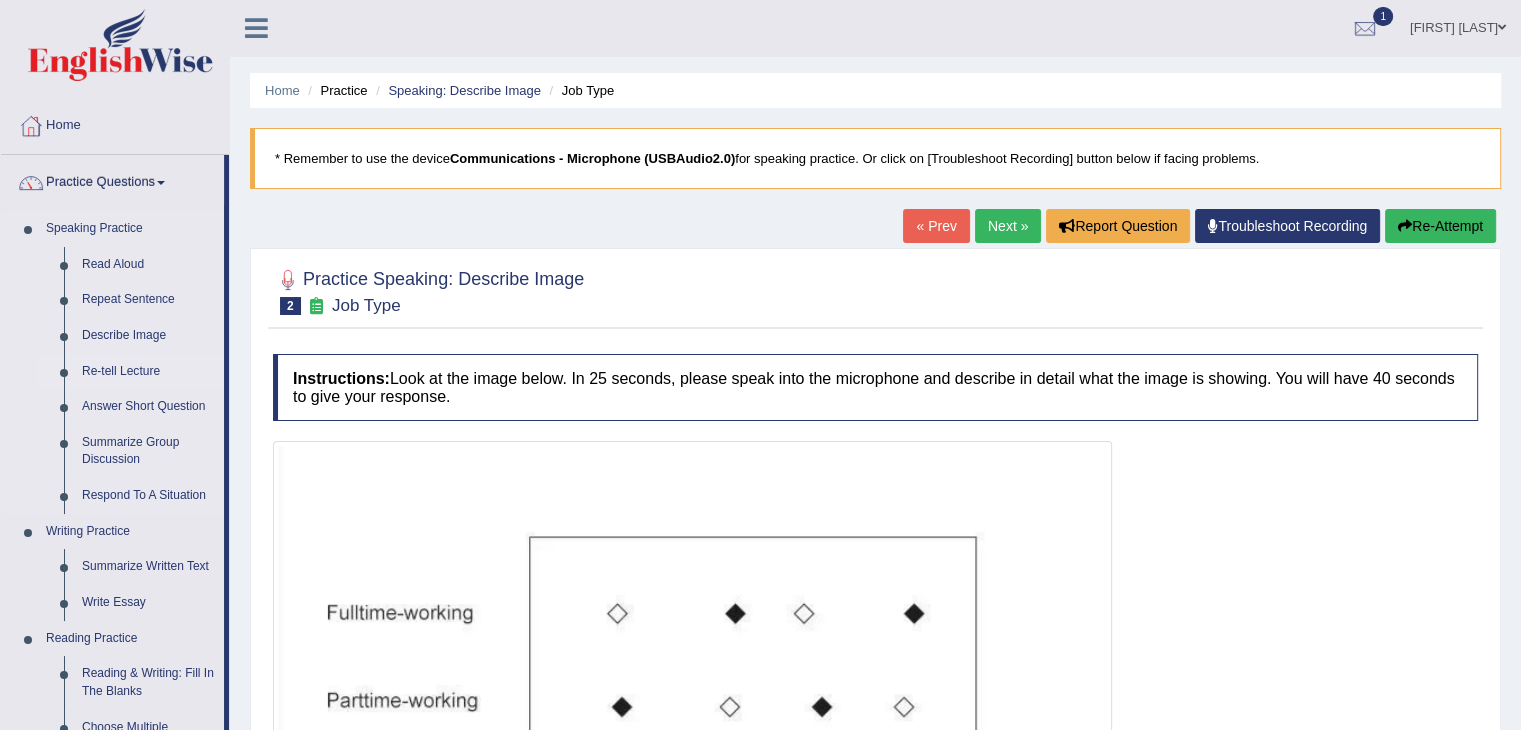 click on "Re-tell Lecture" at bounding box center [148, 372] 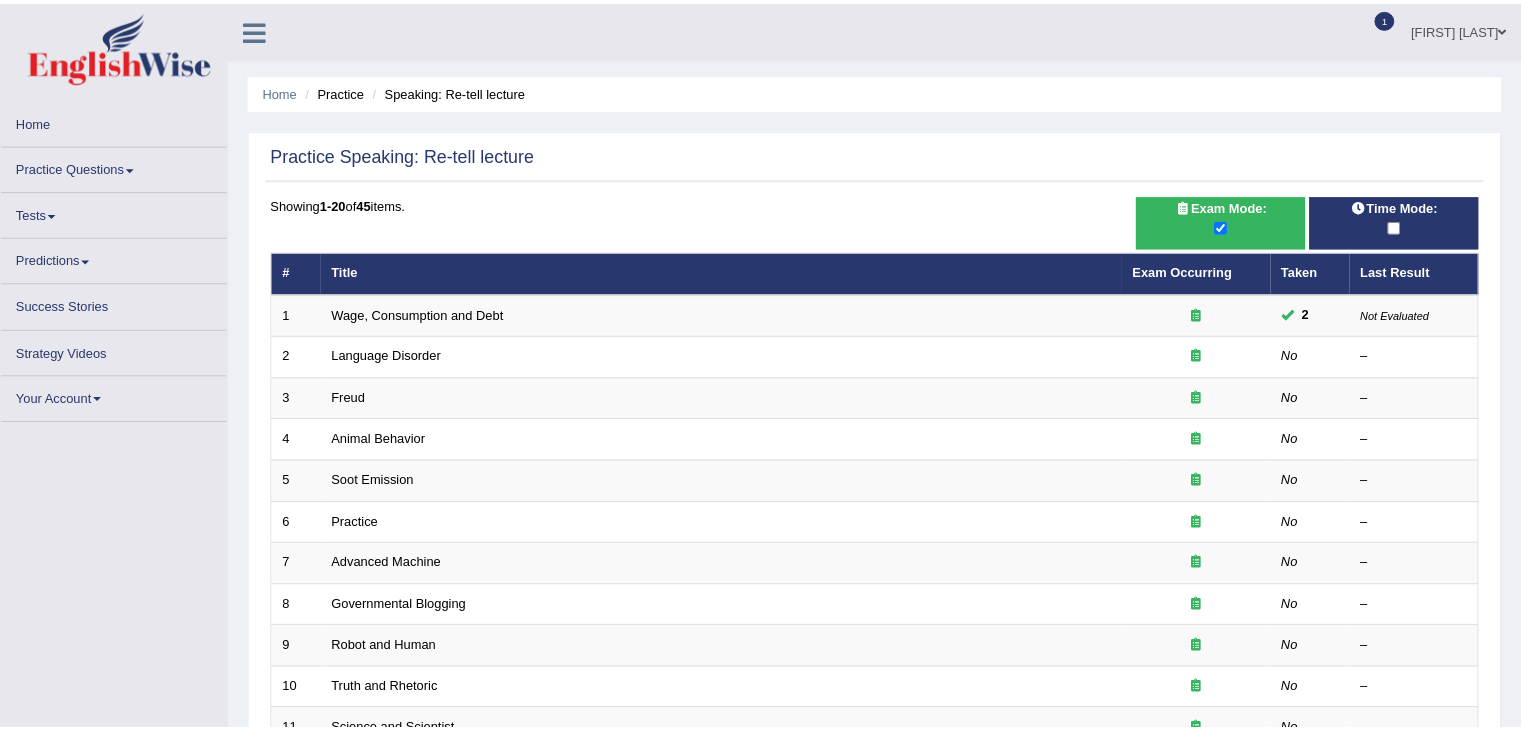 scroll, scrollTop: 100, scrollLeft: 0, axis: vertical 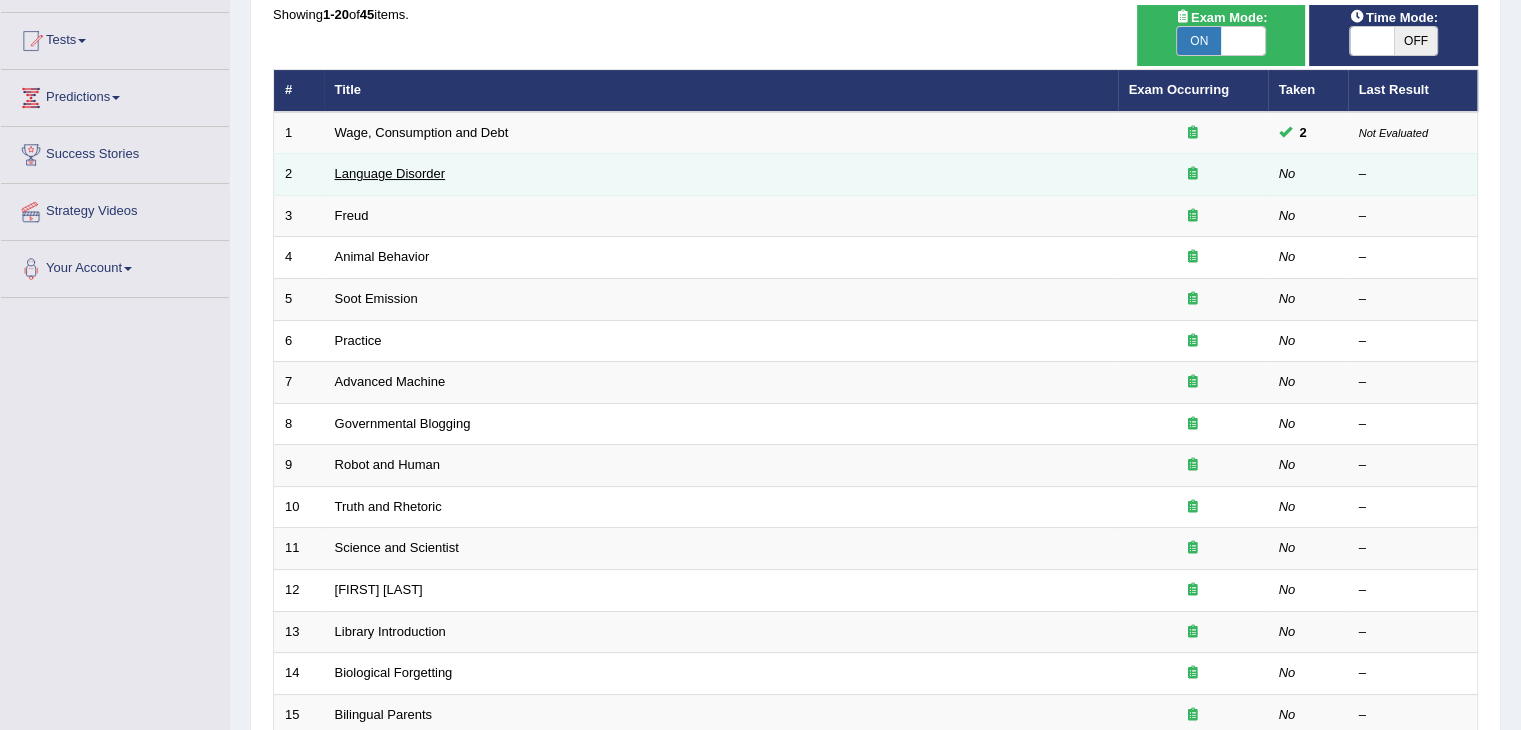 click on "Language Disorder" at bounding box center (390, 173) 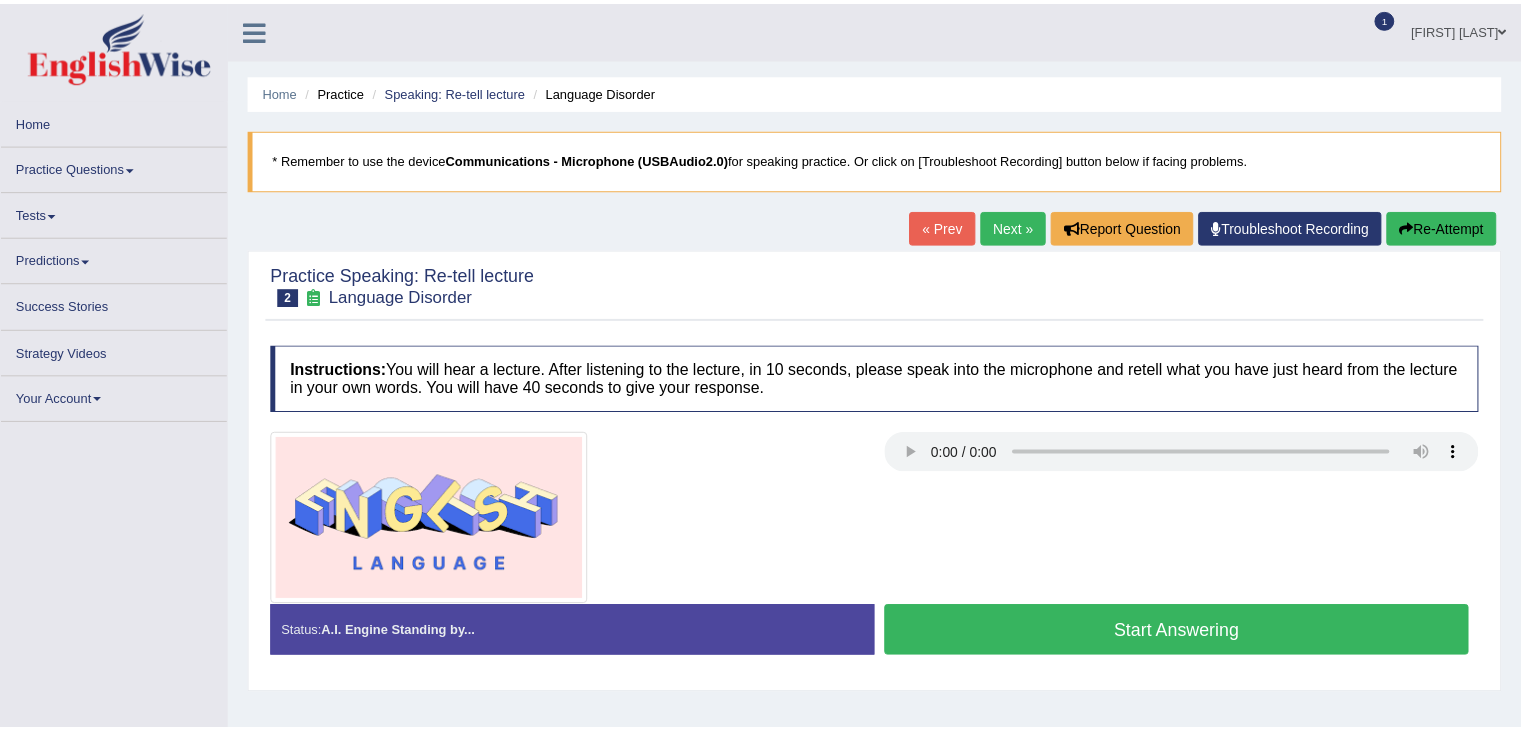 scroll, scrollTop: 0, scrollLeft: 0, axis: both 